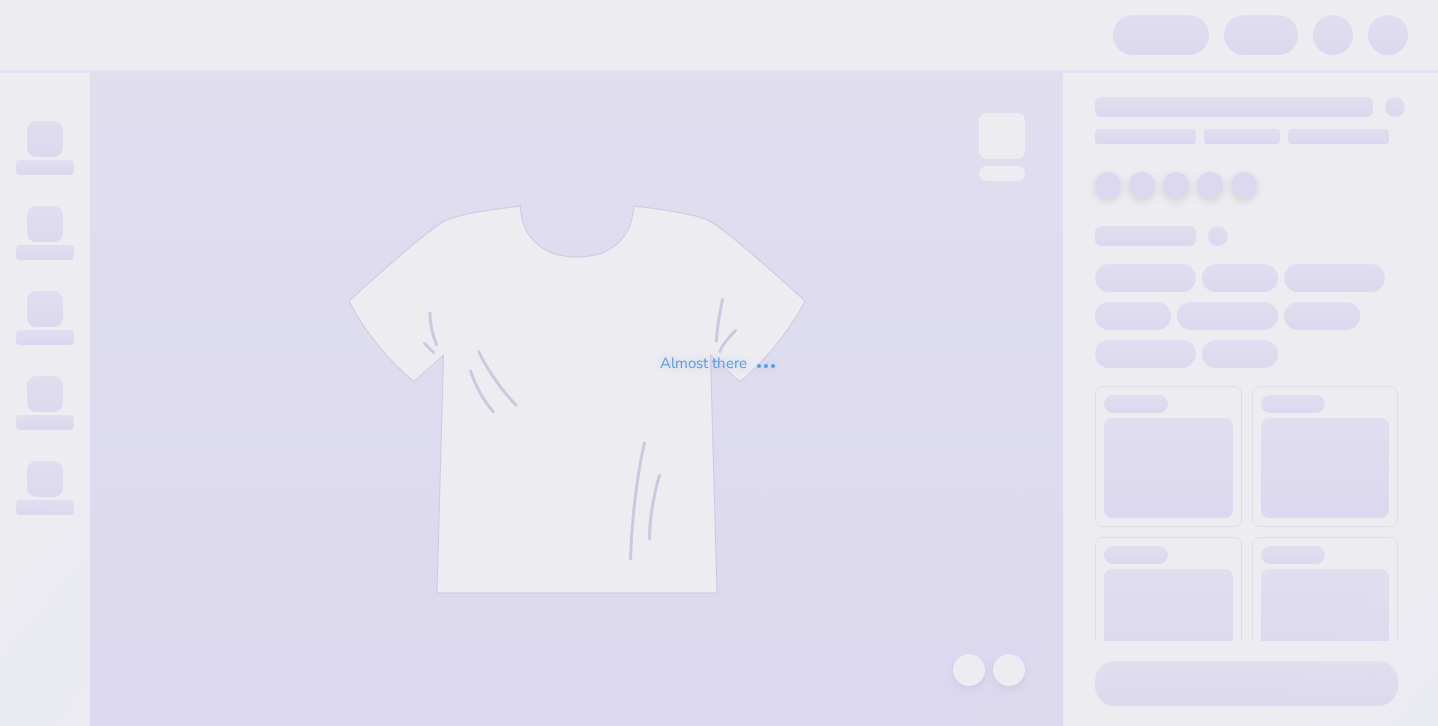 scroll, scrollTop: 0, scrollLeft: 0, axis: both 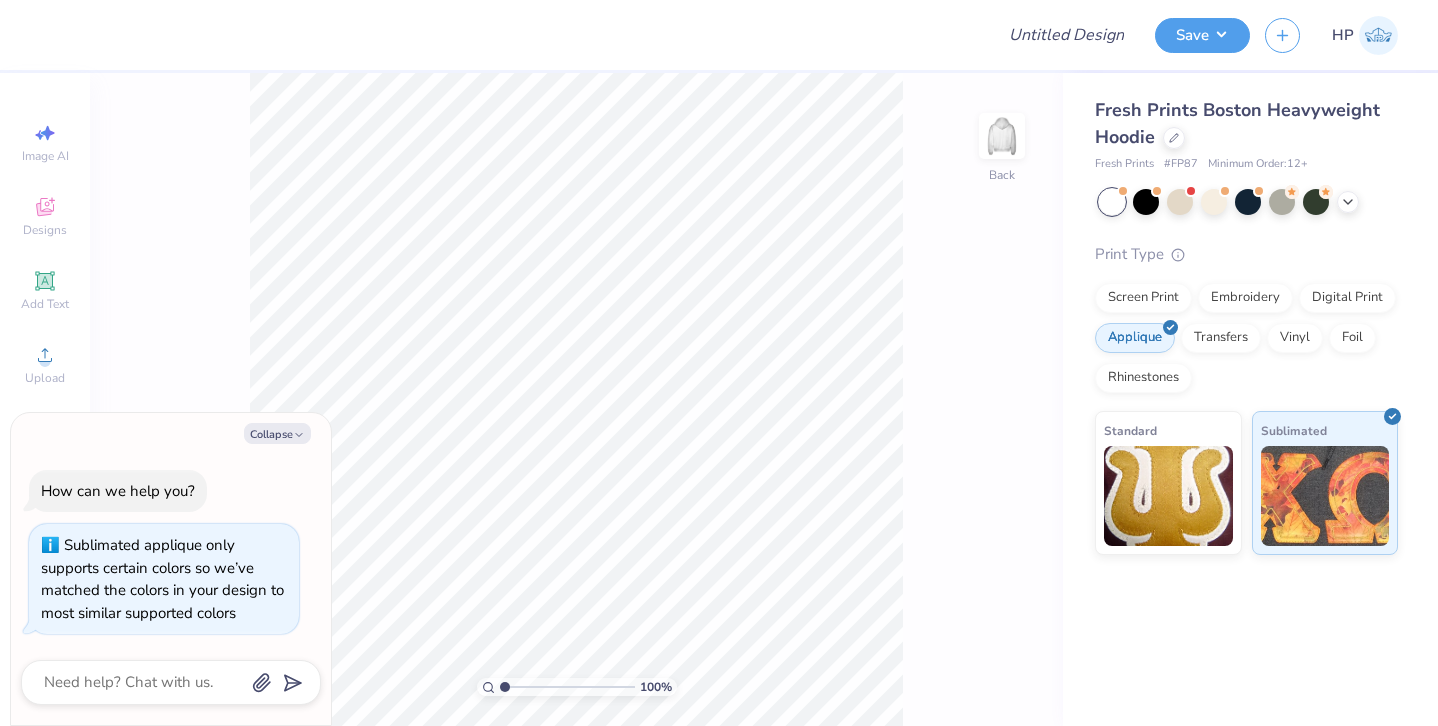 type on "x" 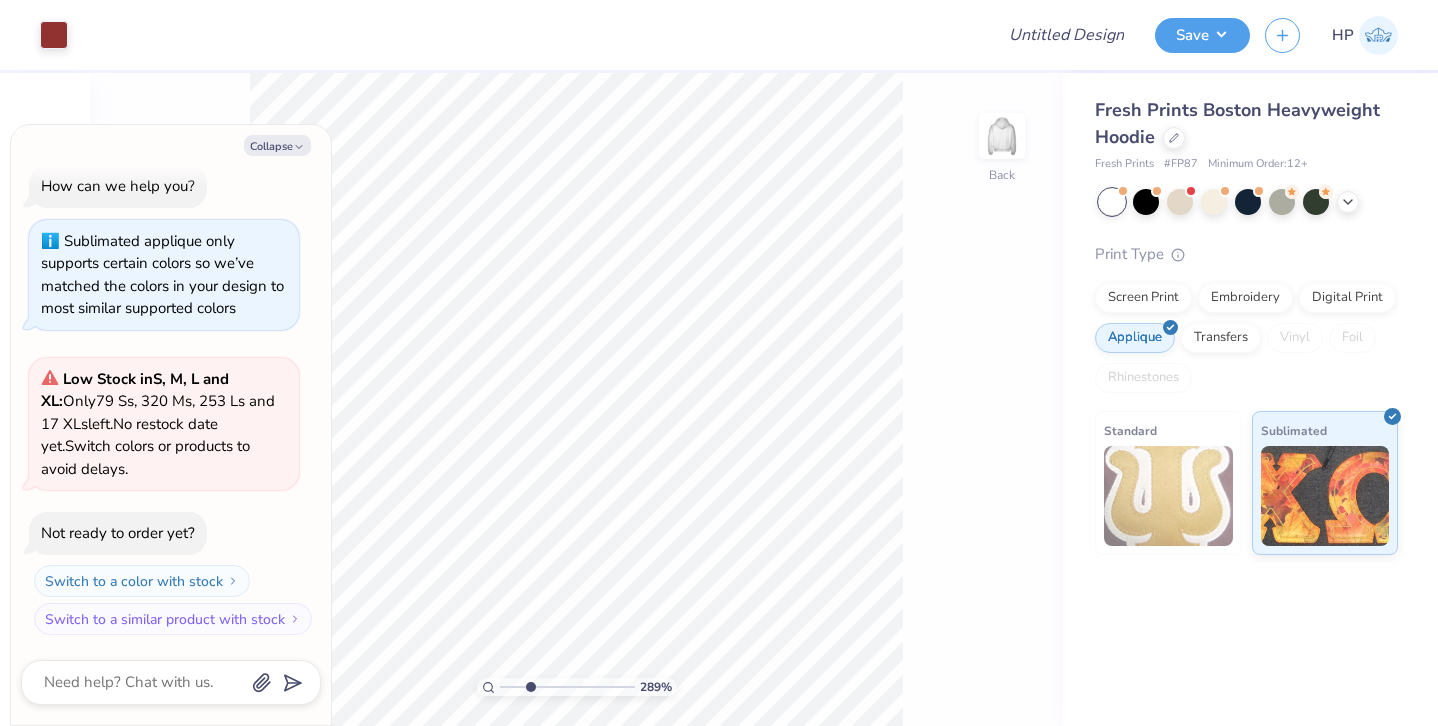 drag, startPoint x: 505, startPoint y: 683, endPoint x: 529, endPoint y: 678, distance: 24.5153 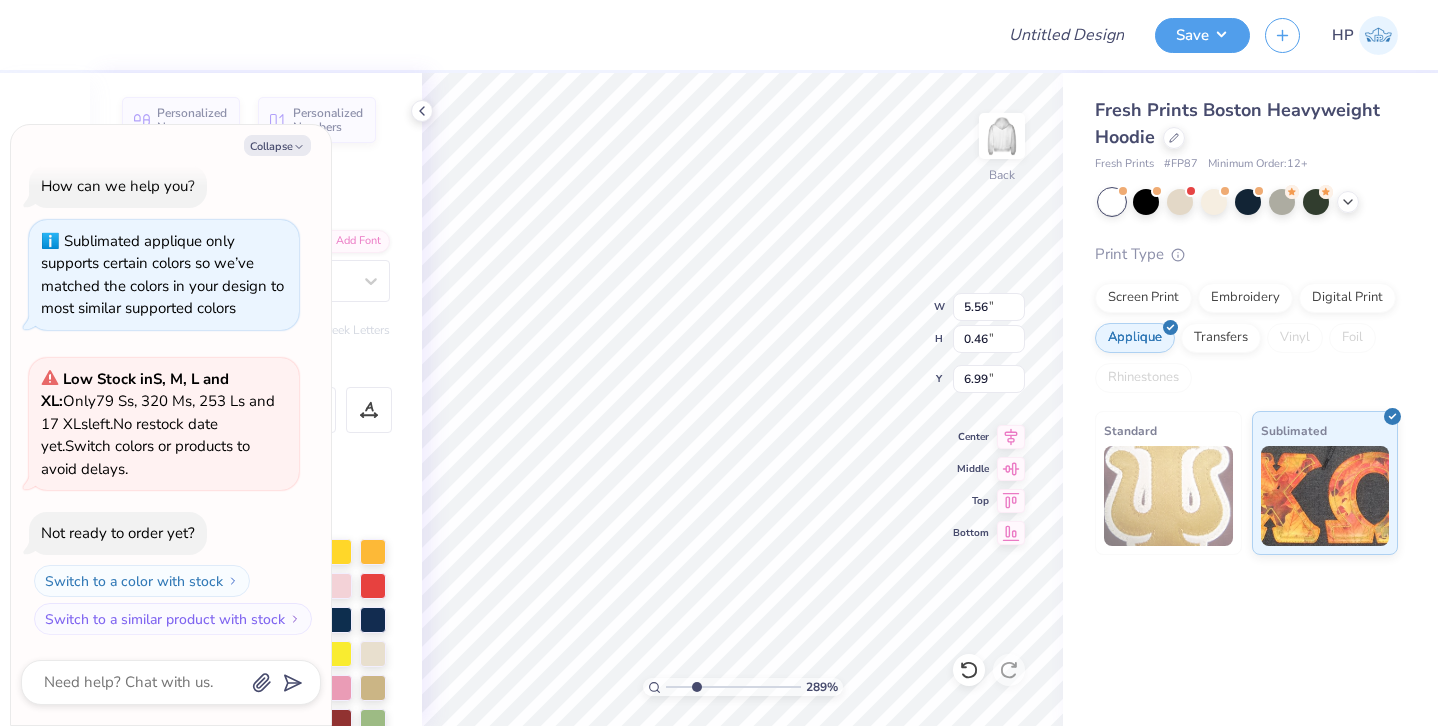 scroll, scrollTop: 0, scrollLeft: 6, axis: horizontal 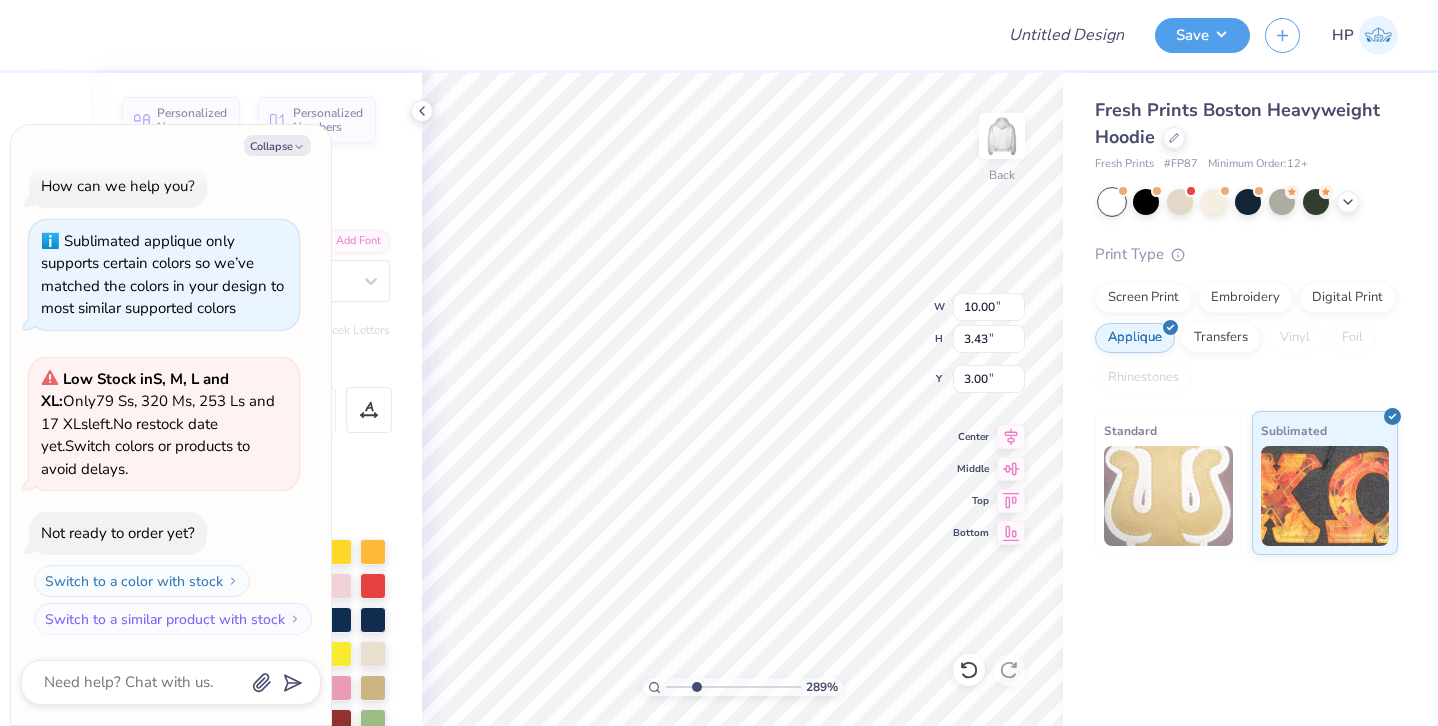 type on "x" 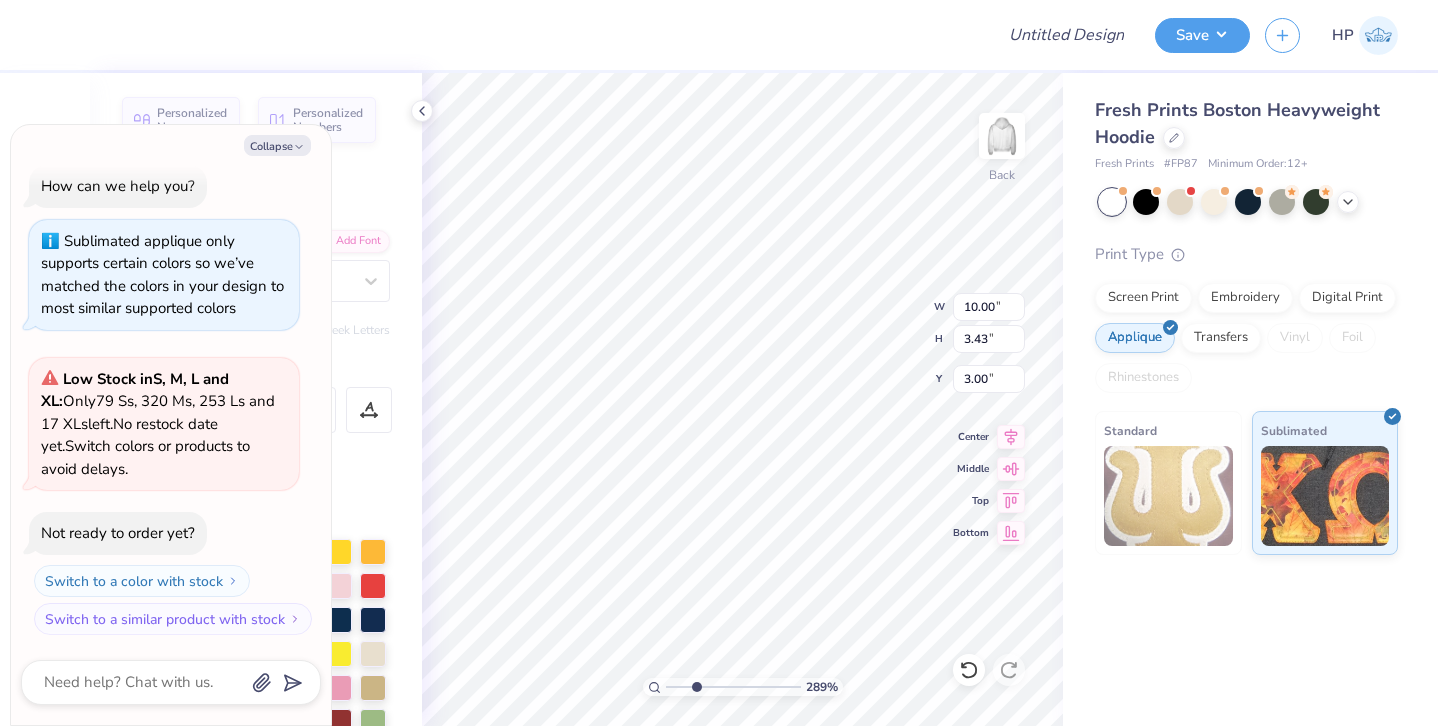 type on "x" 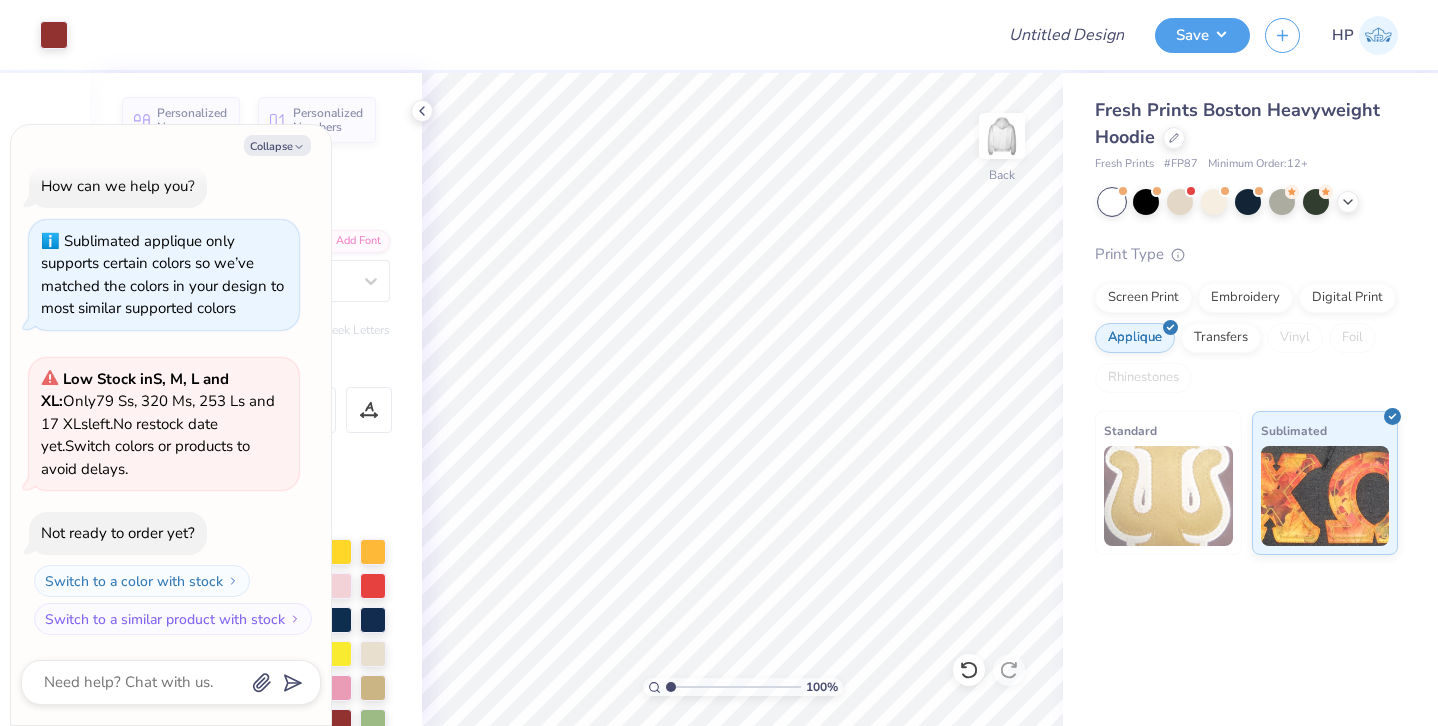 drag, startPoint x: 693, startPoint y: 686, endPoint x: 657, endPoint y: 686, distance: 36 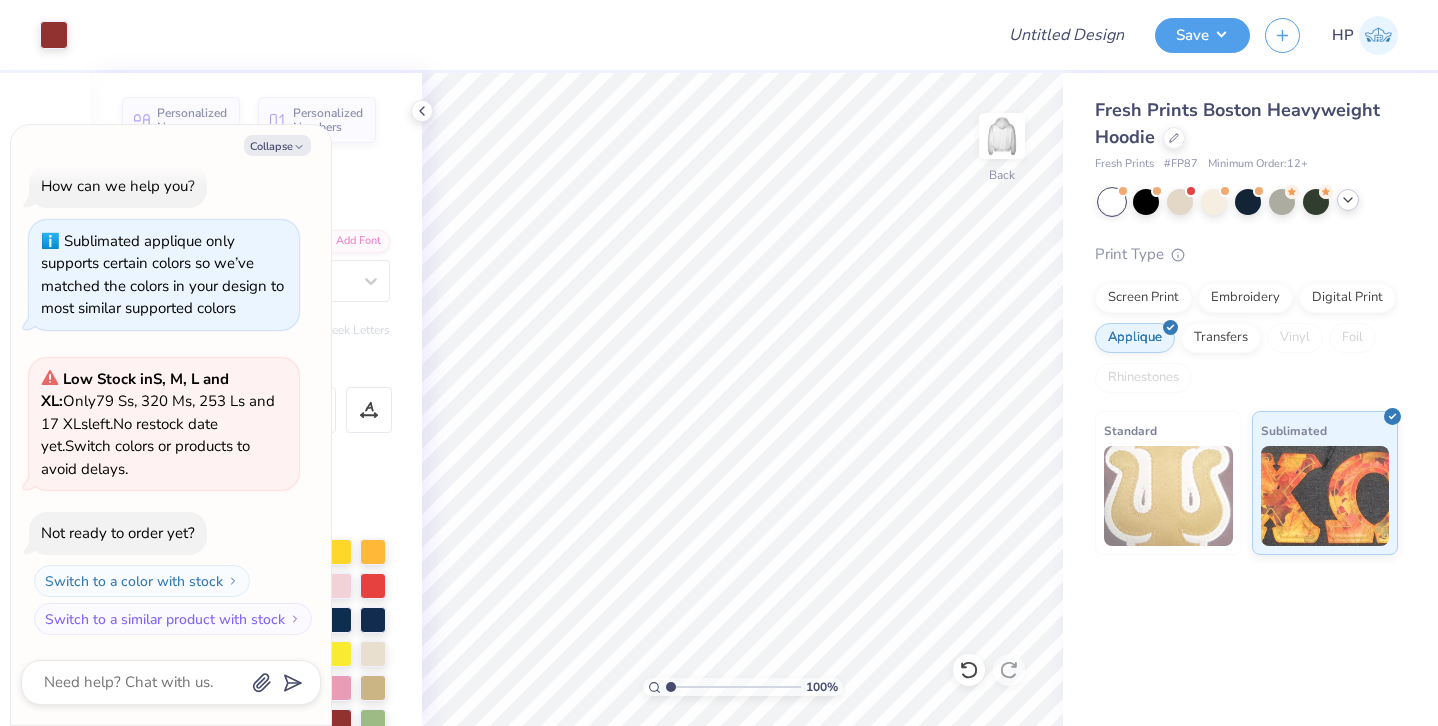 click 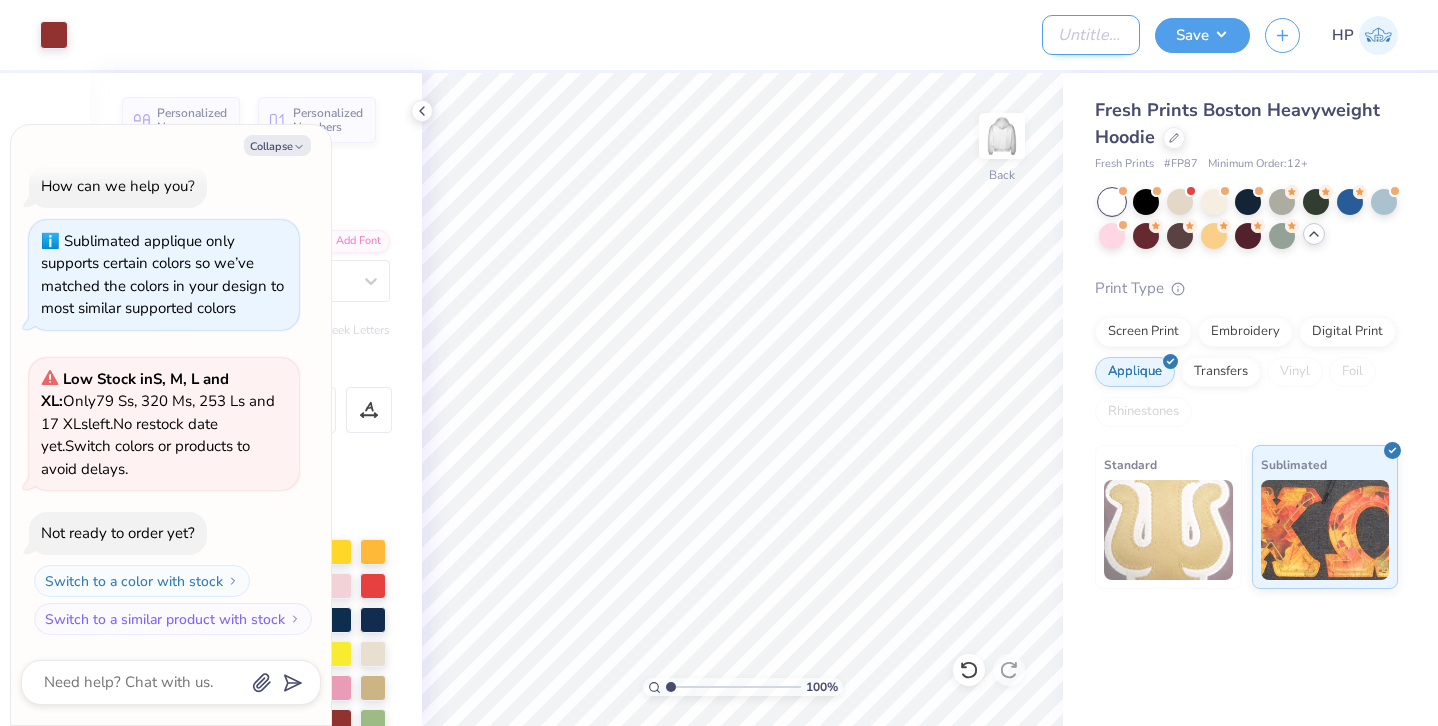 click on "Design Title" at bounding box center [1091, 35] 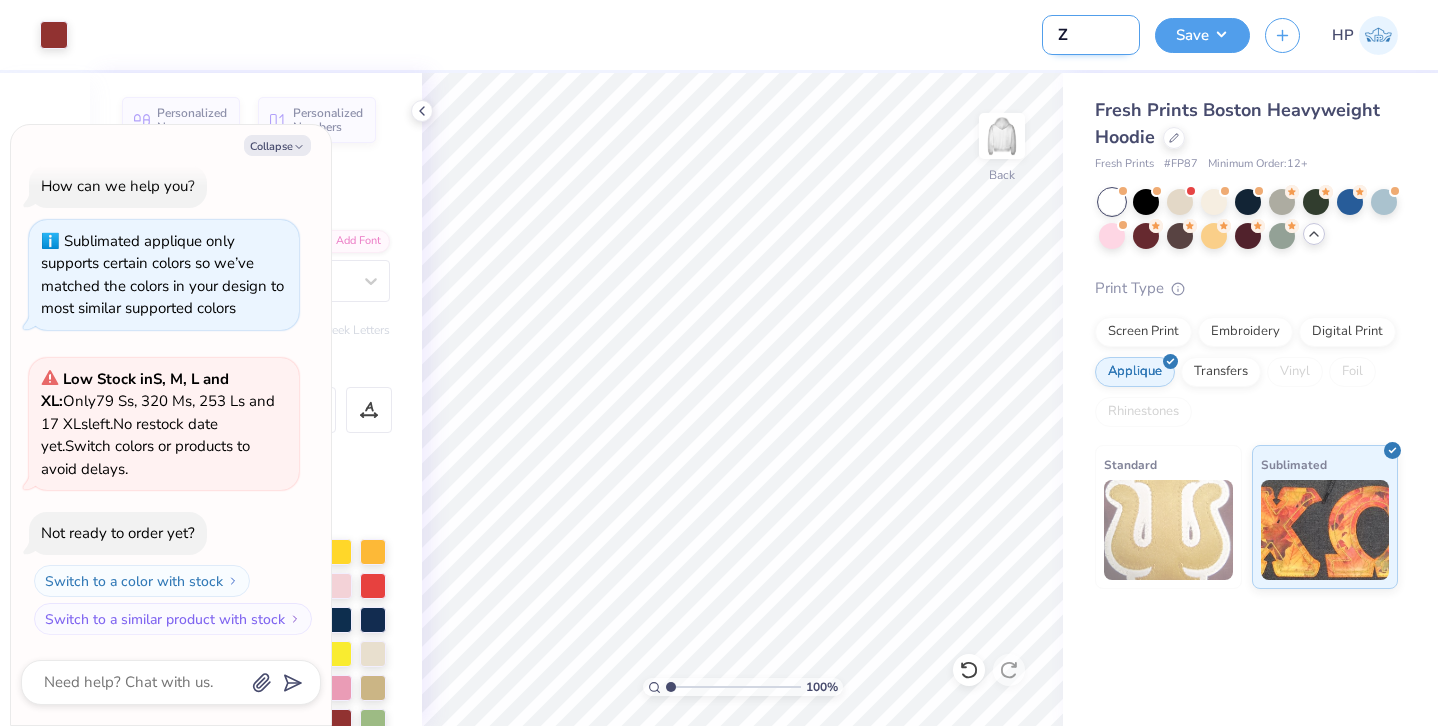 type on "x" 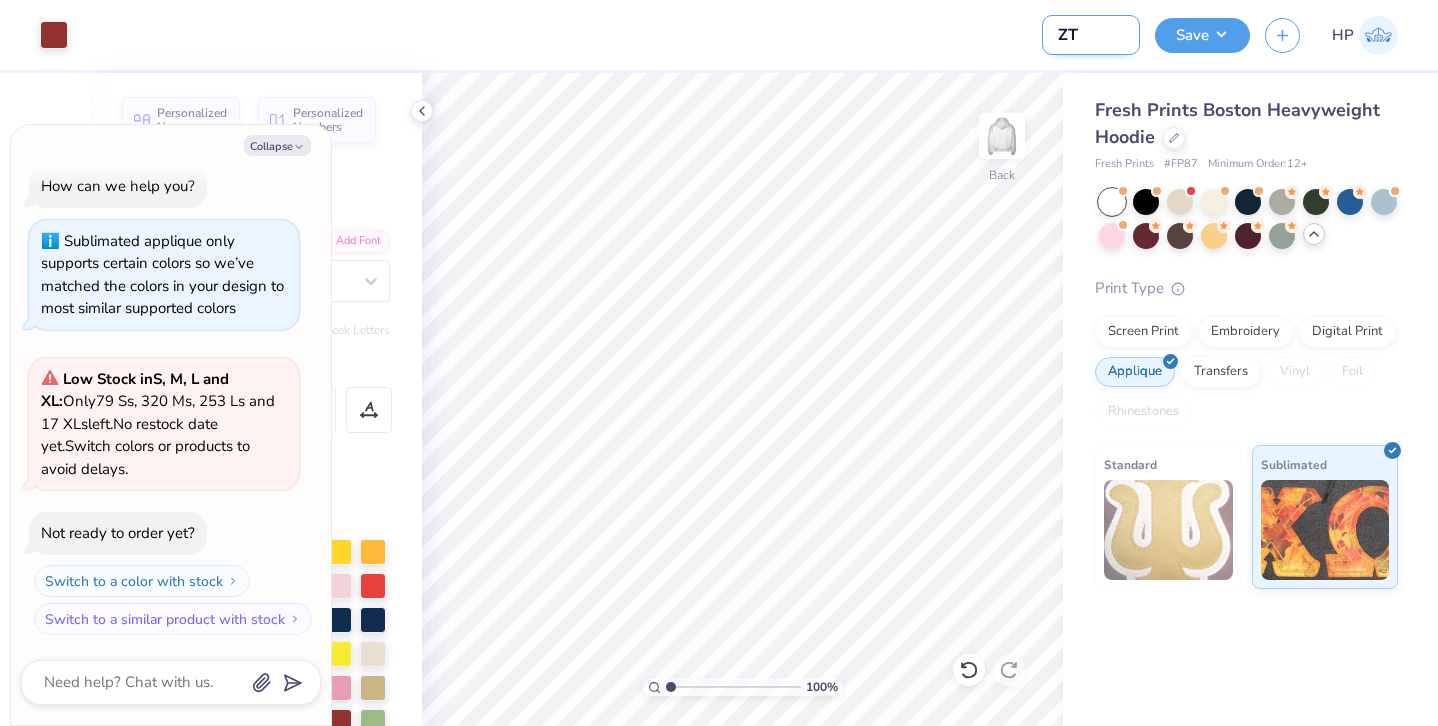 type on "ZTA" 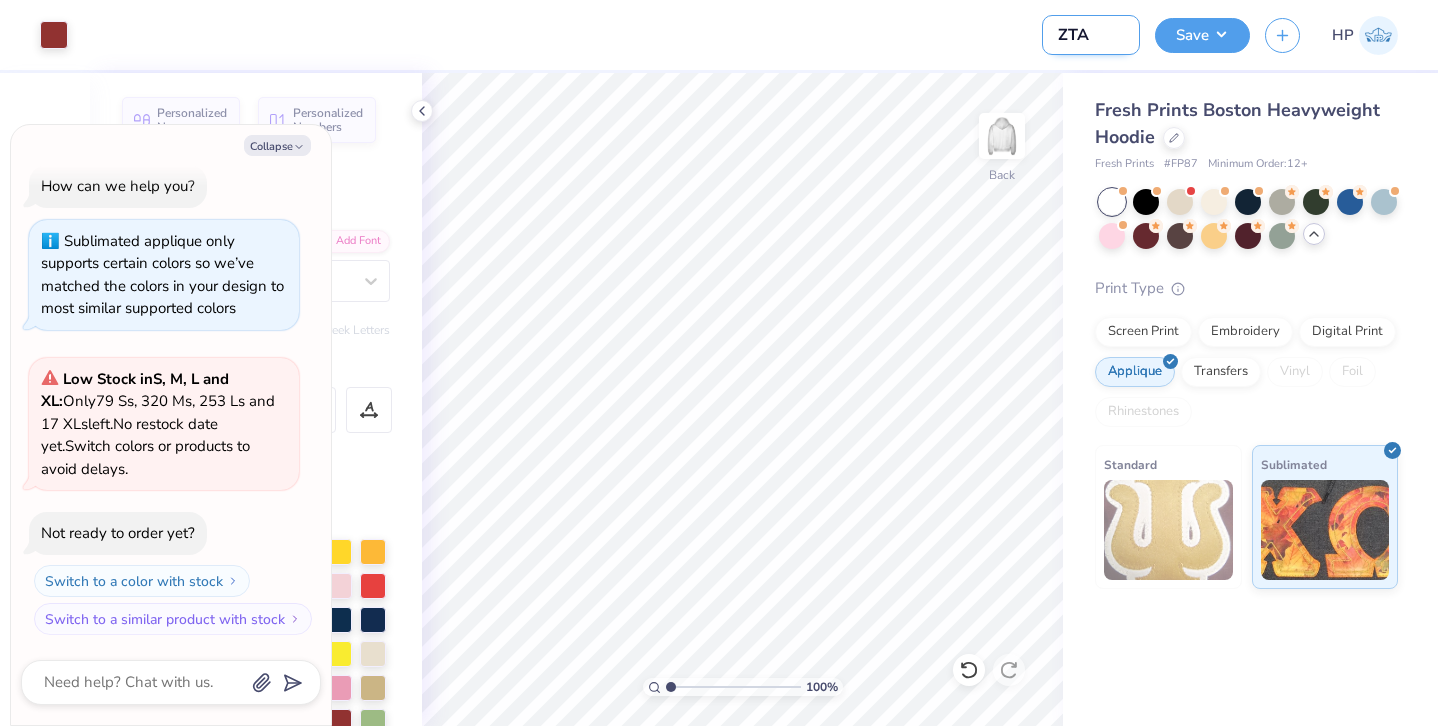 type on "ZTA" 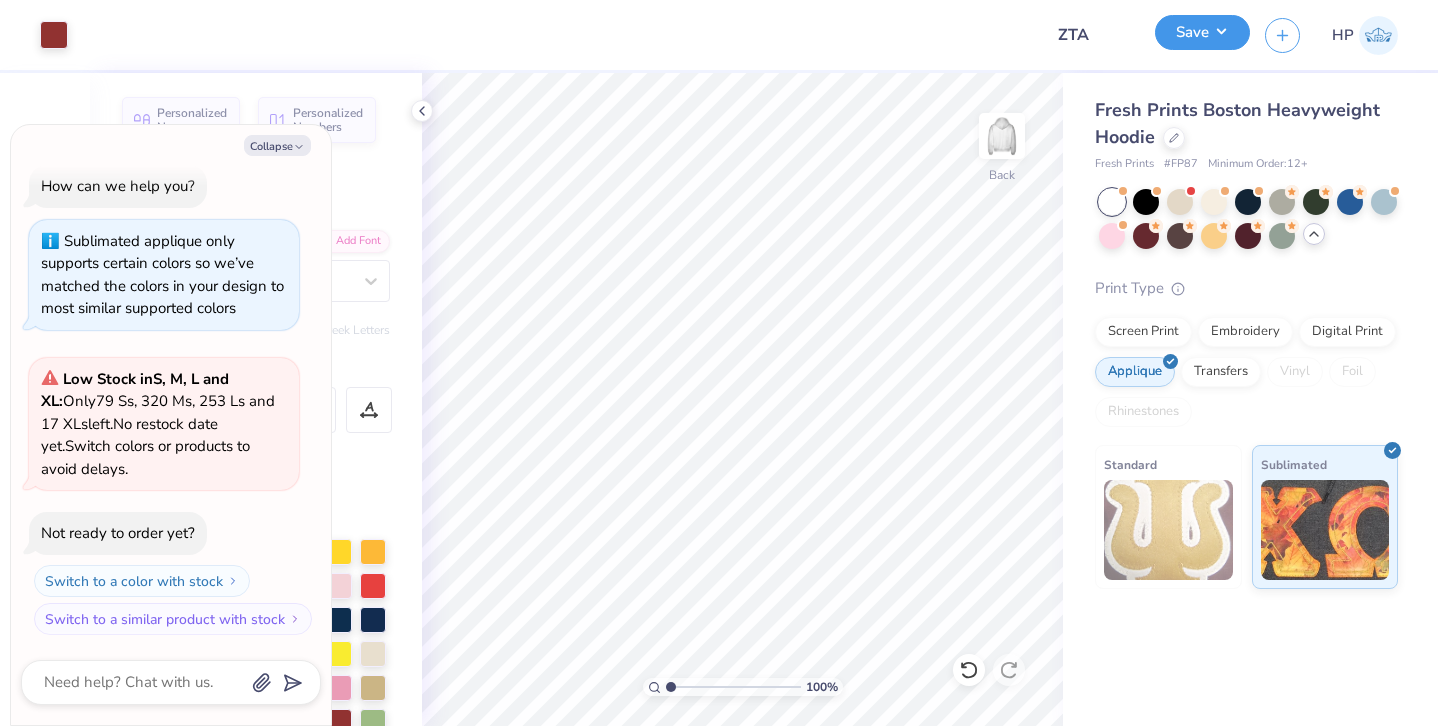 click on "Save" at bounding box center [1202, 32] 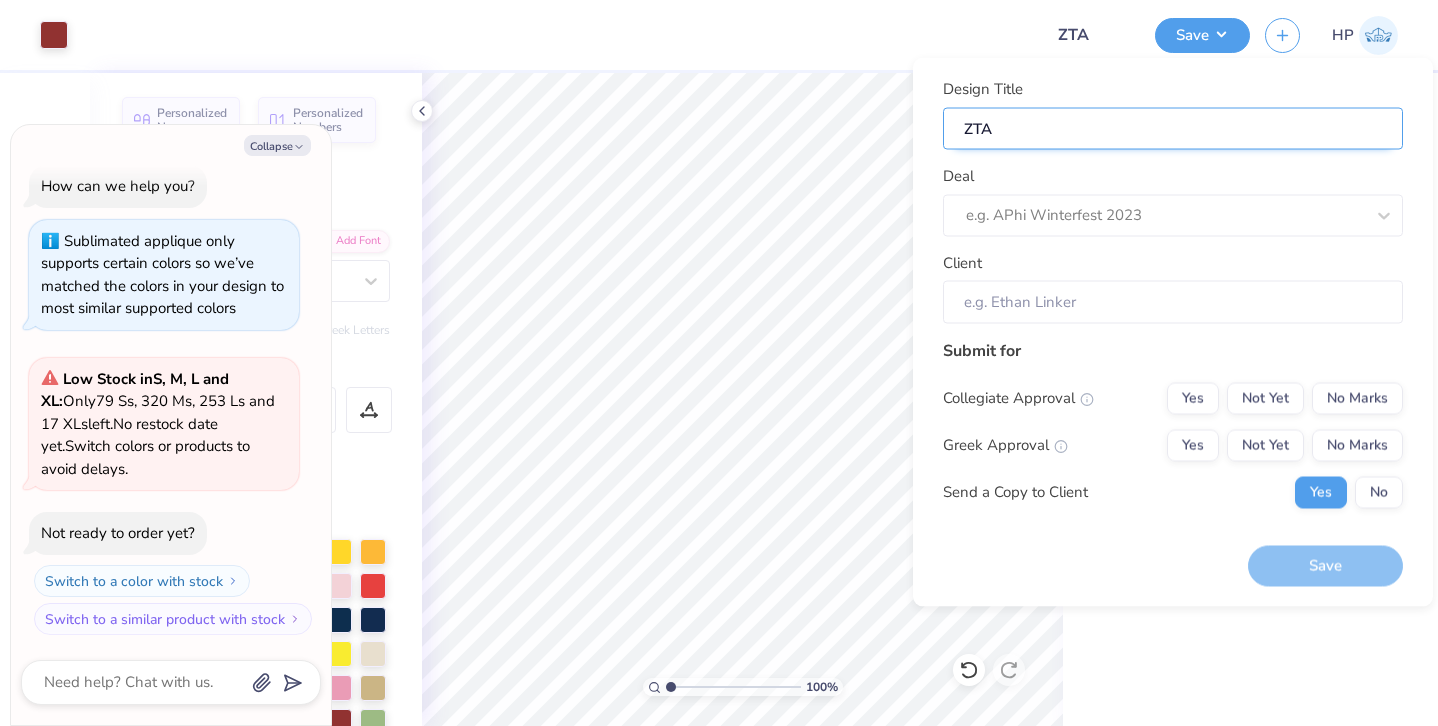 click on "ZTA" at bounding box center [1173, 128] 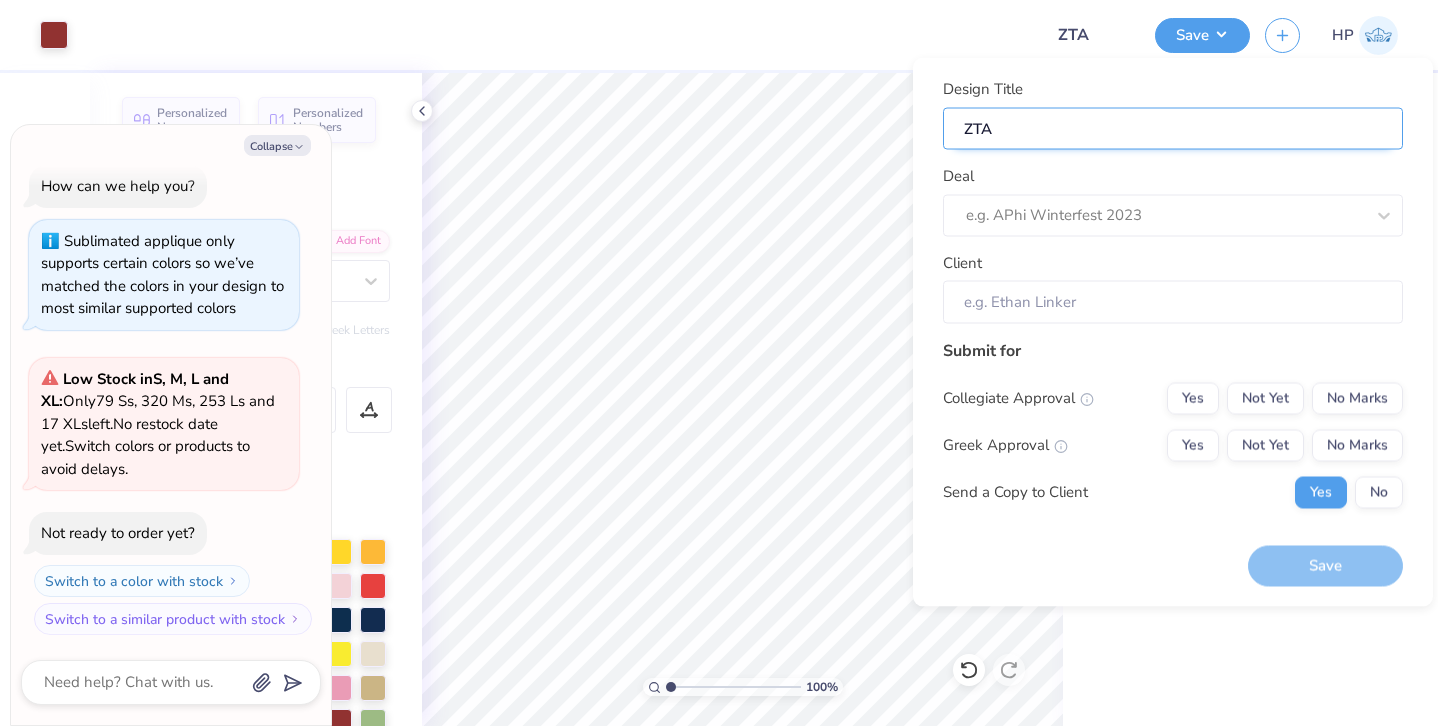 type on "ZTA" 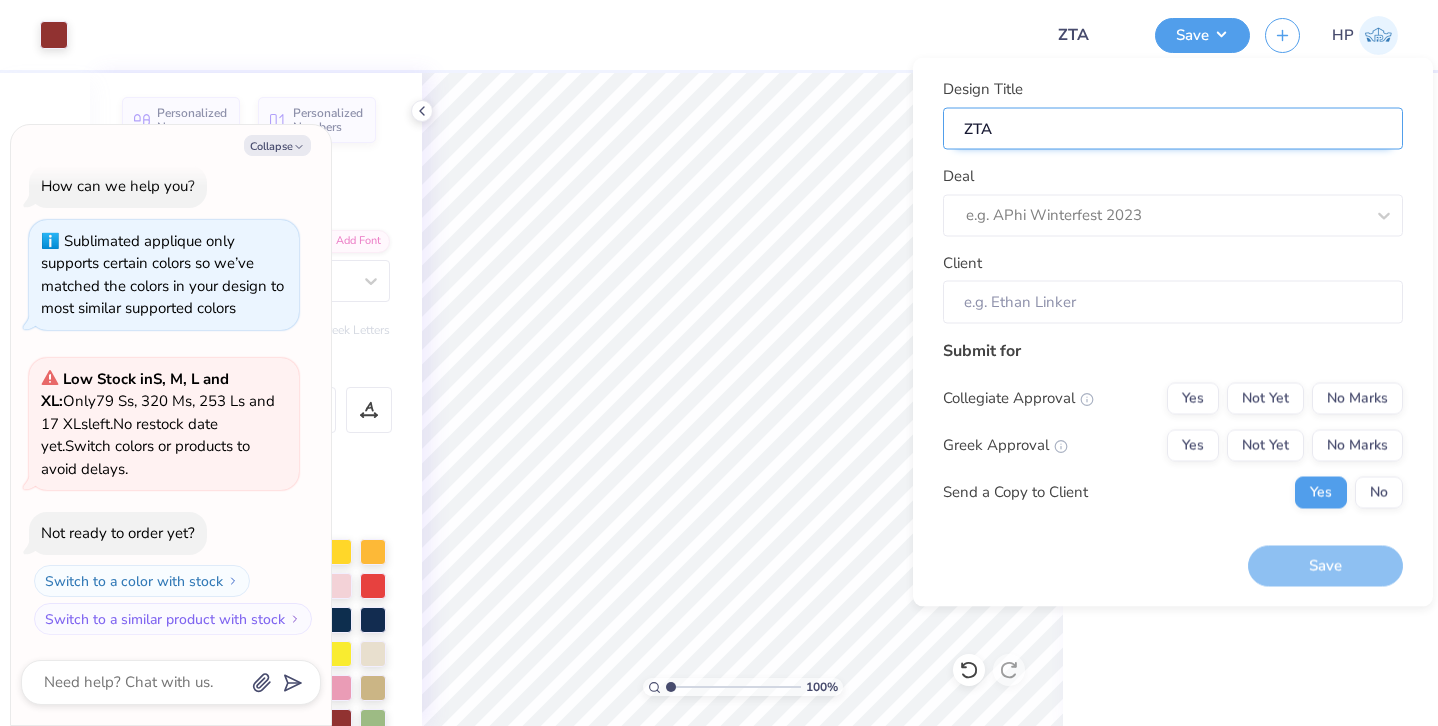 type on "ZTA P" 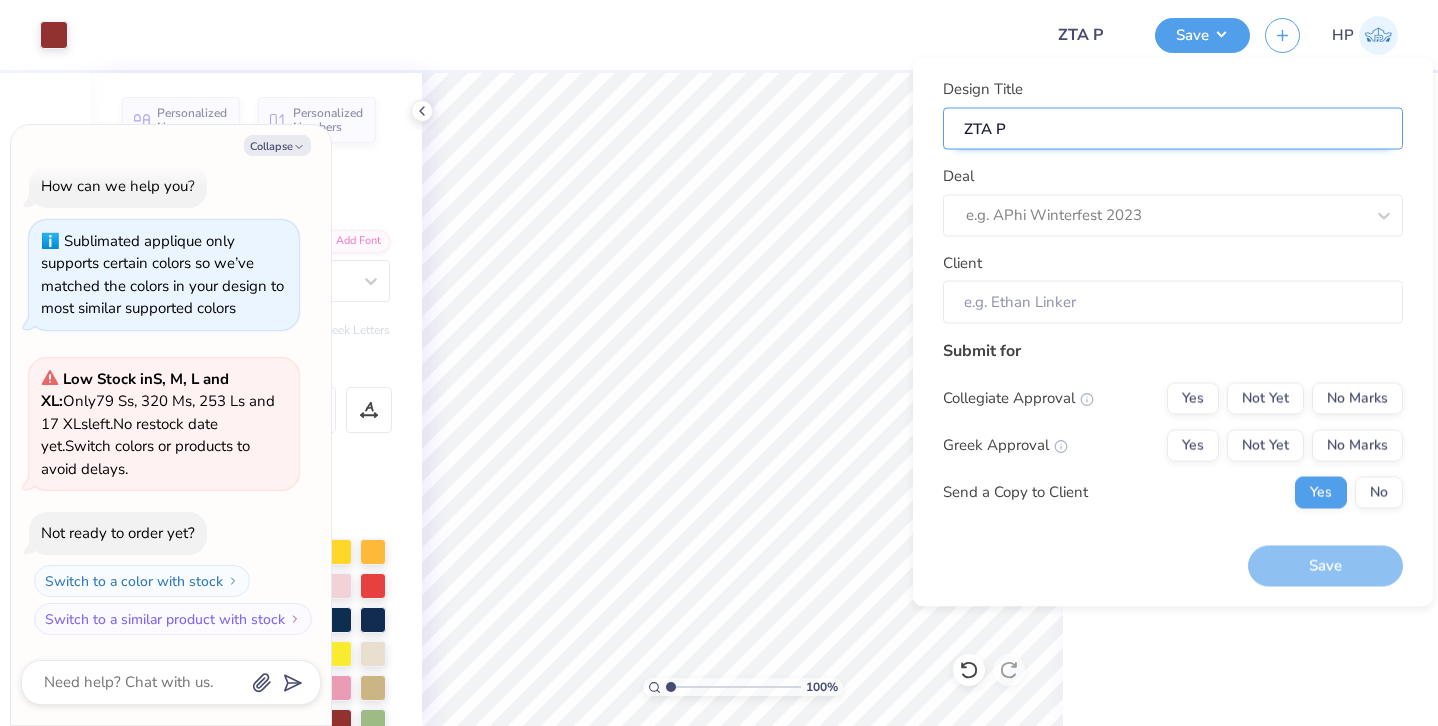 type on "ZTA PR" 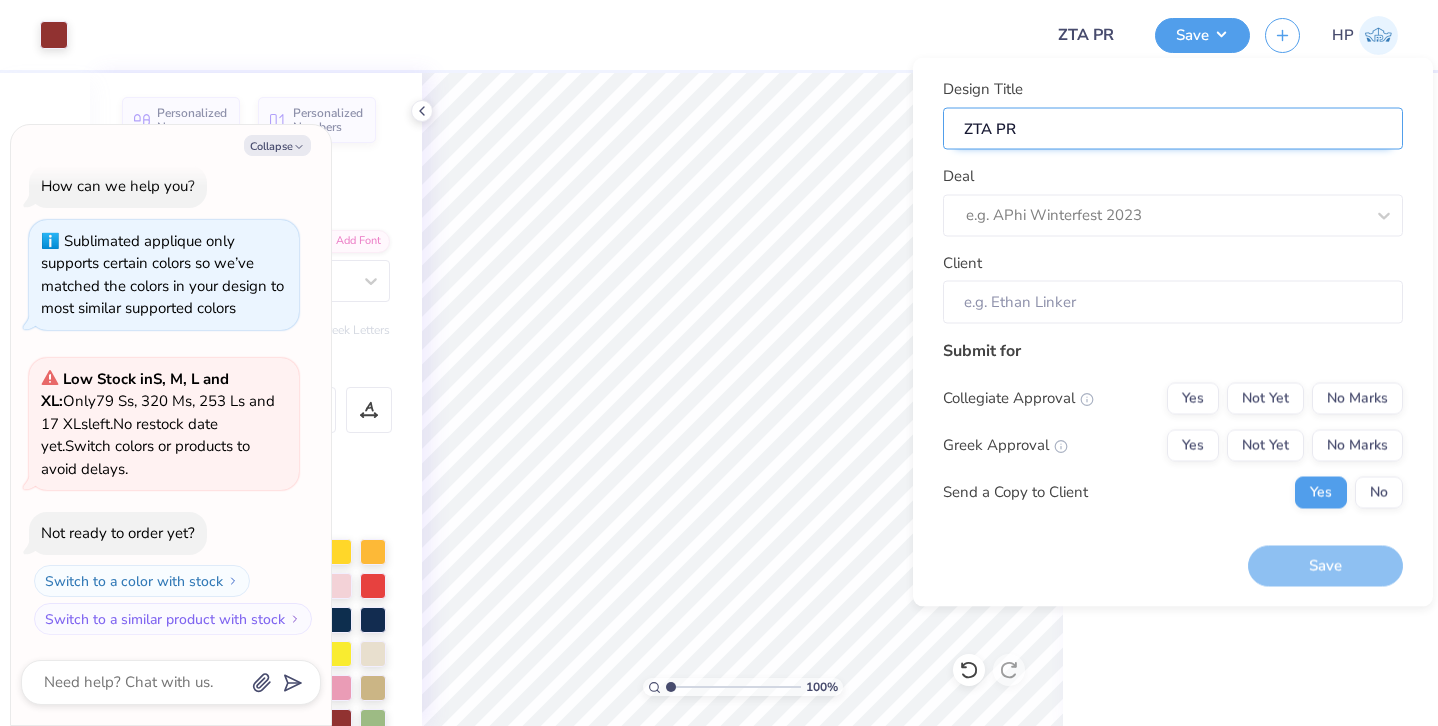 type on "ZTA PR" 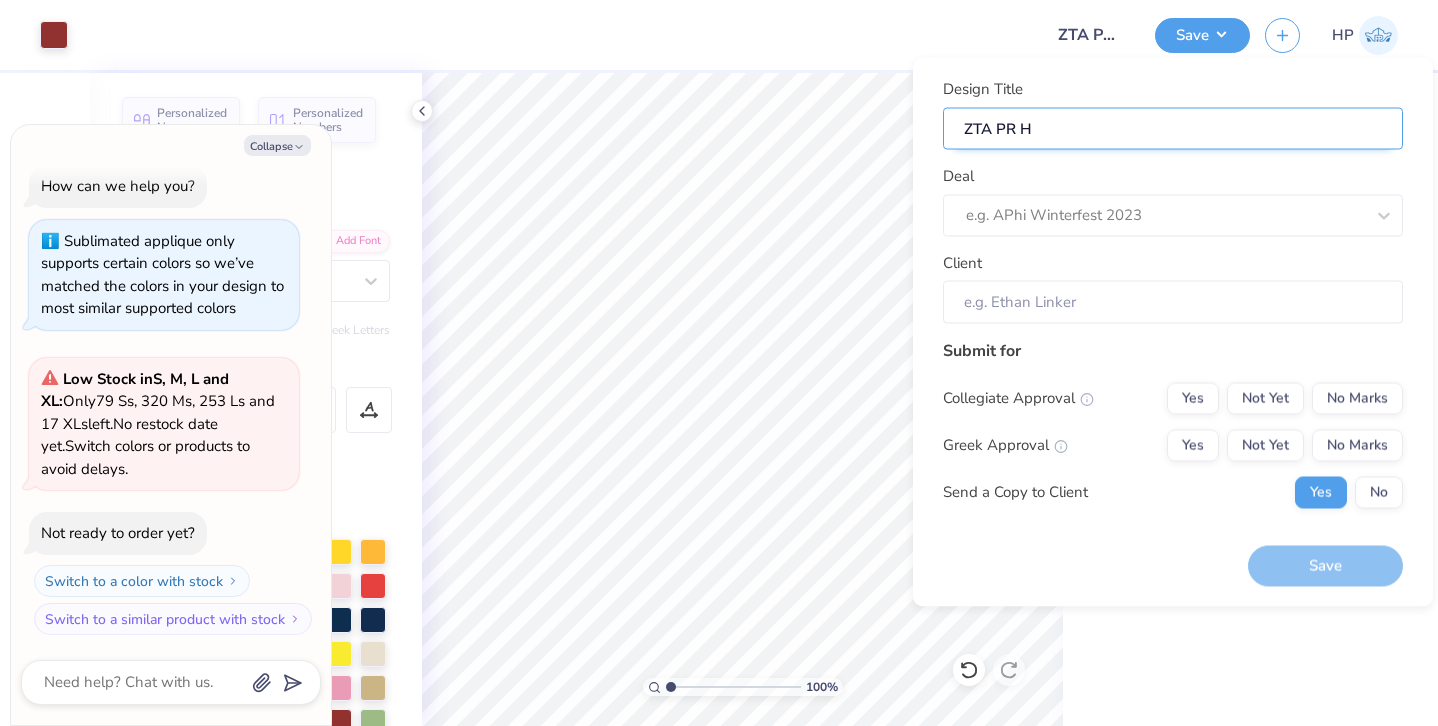 type on "ZTA PR Ho" 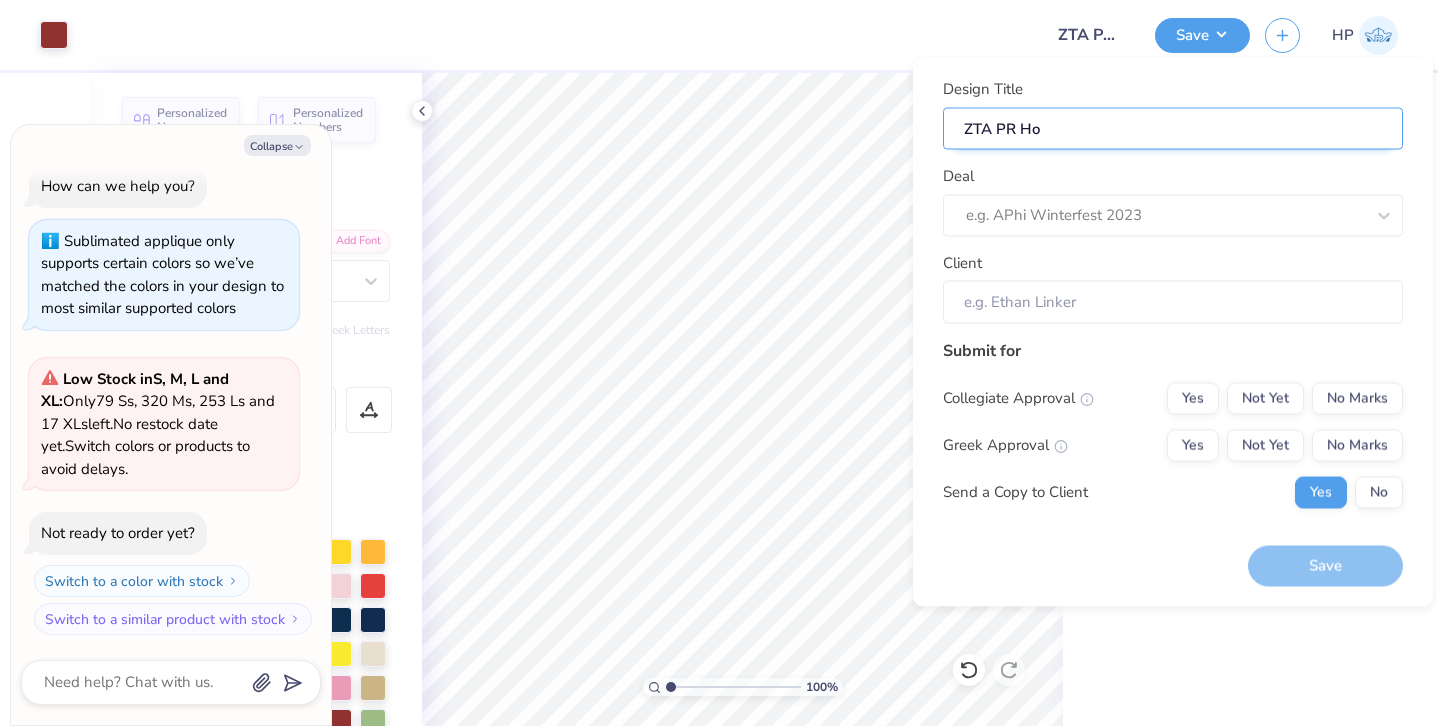 type on "ZTA PR Hoo" 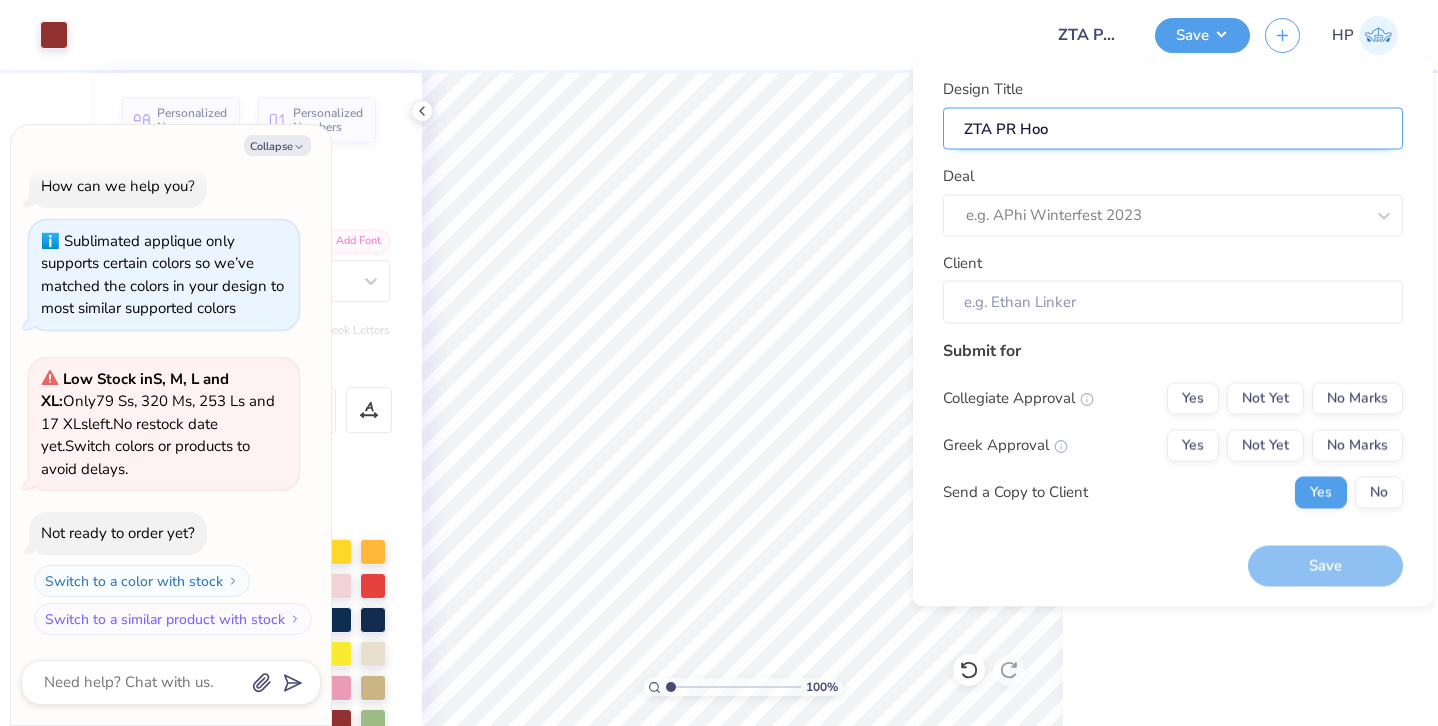type on "ZTA PR Hood" 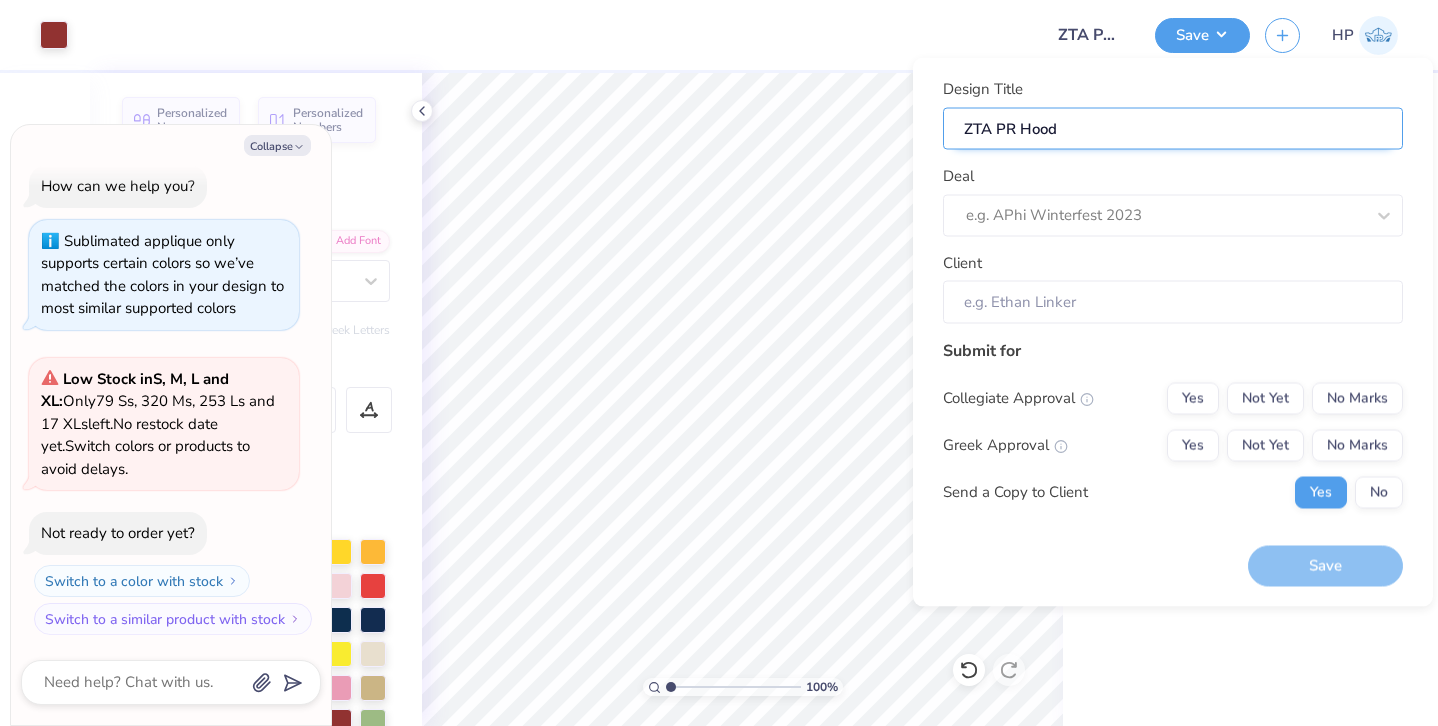 type on "ZTA PR Hoodi" 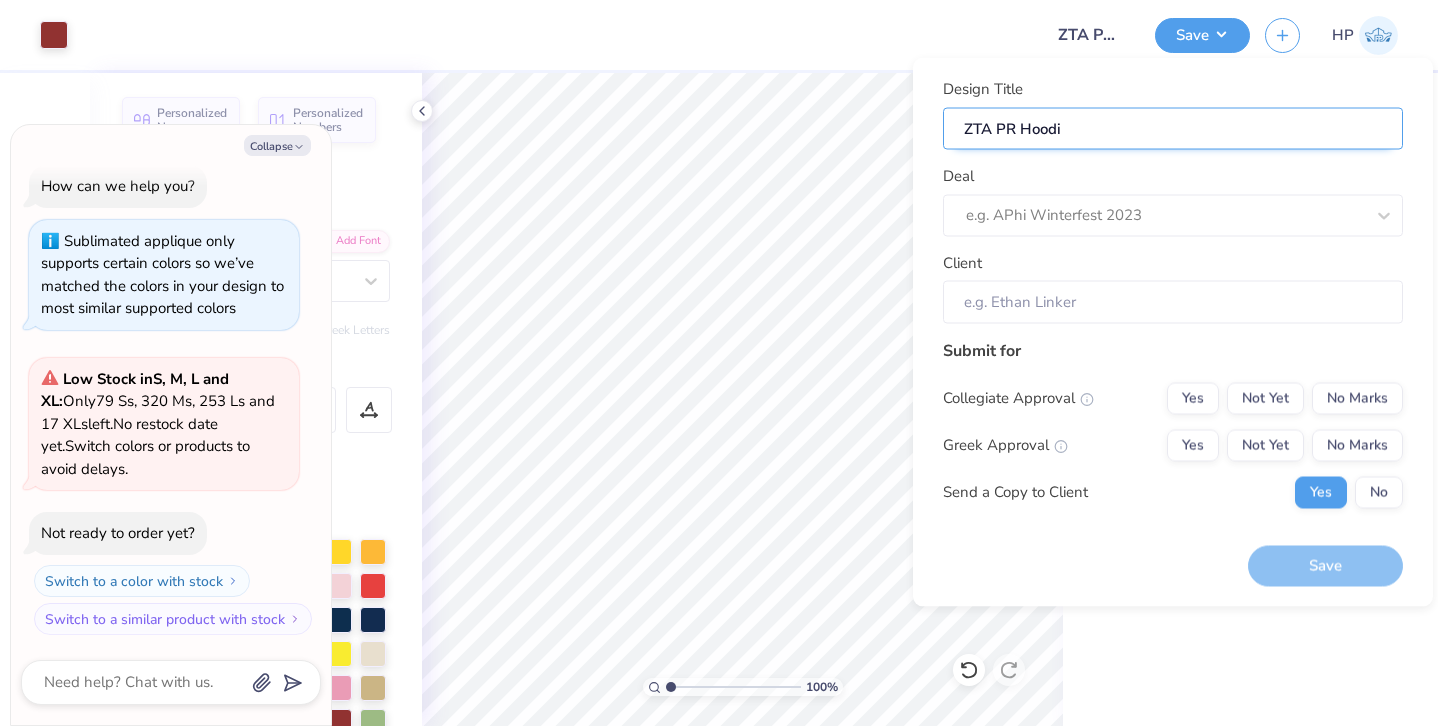 type on "ZTA PR Hoodie" 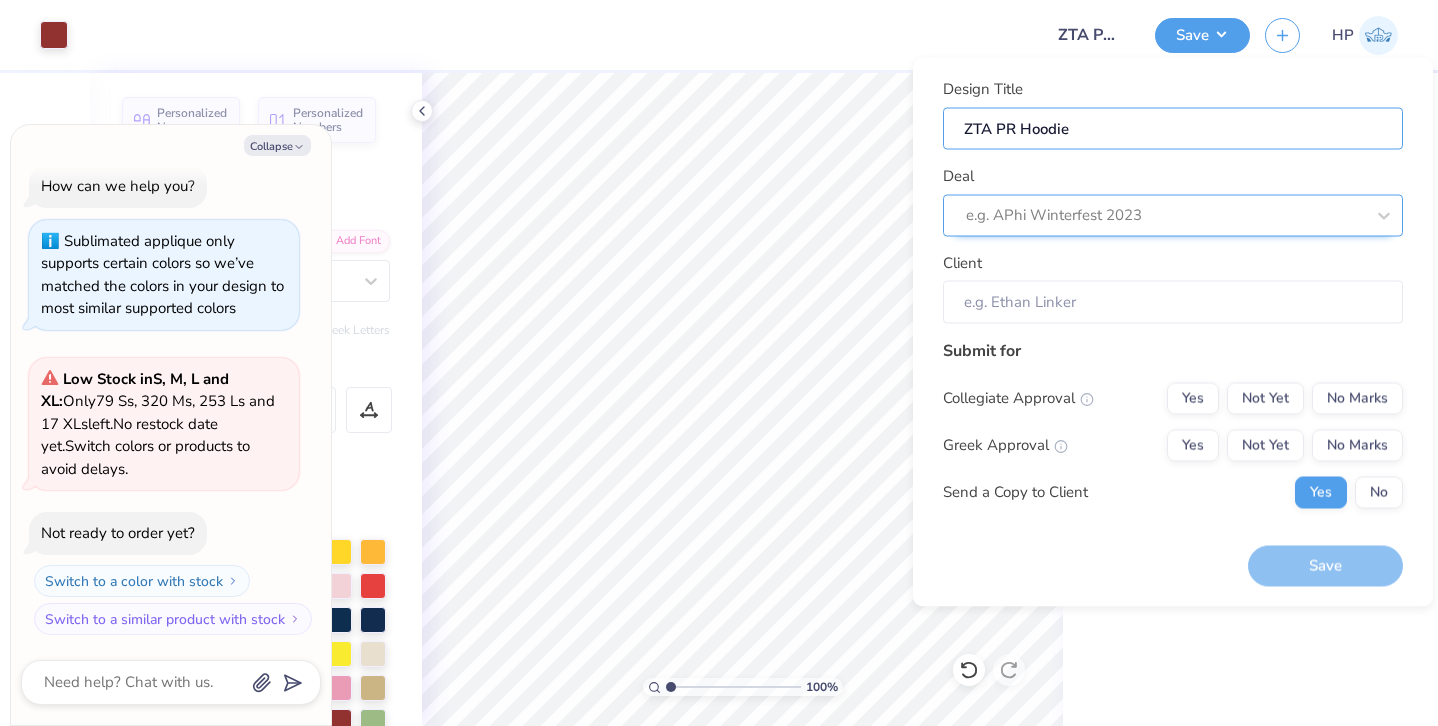 type on "ZTA PR Hoodie" 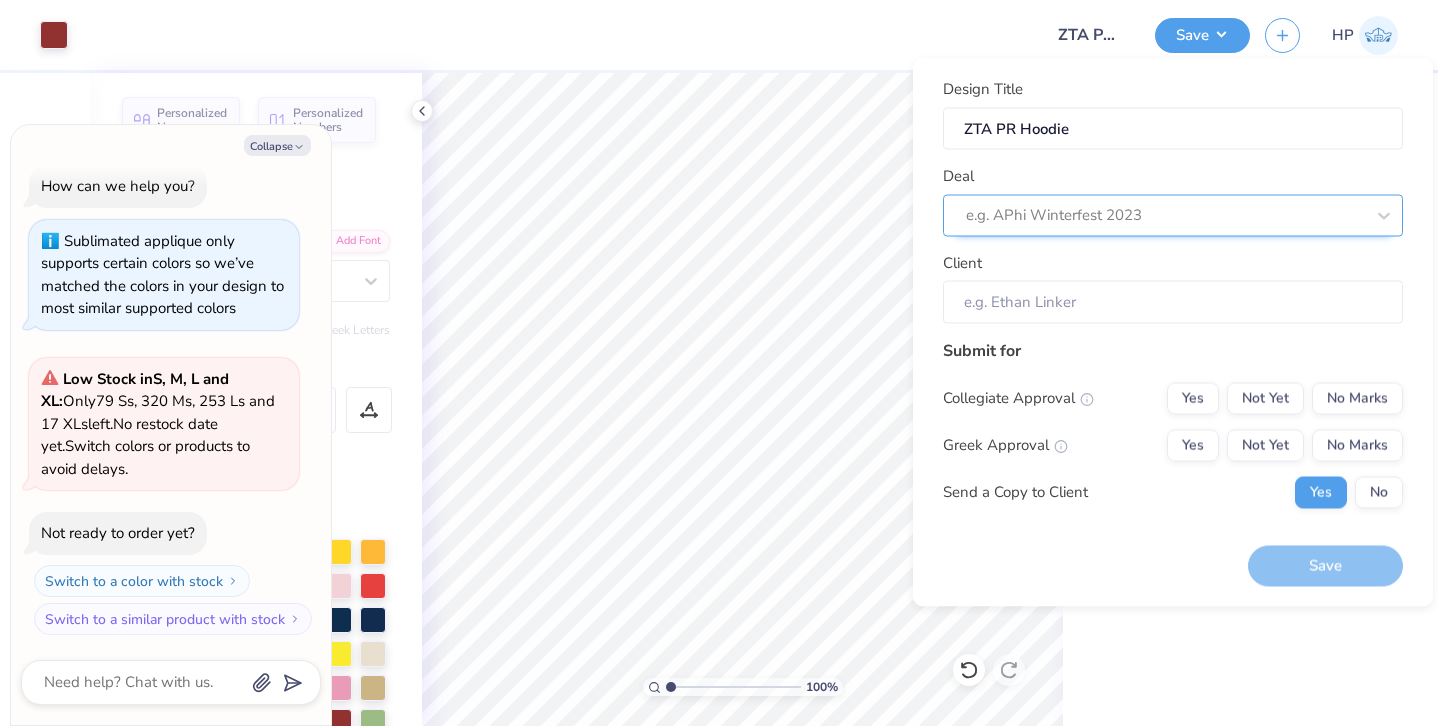 click at bounding box center (1165, 215) 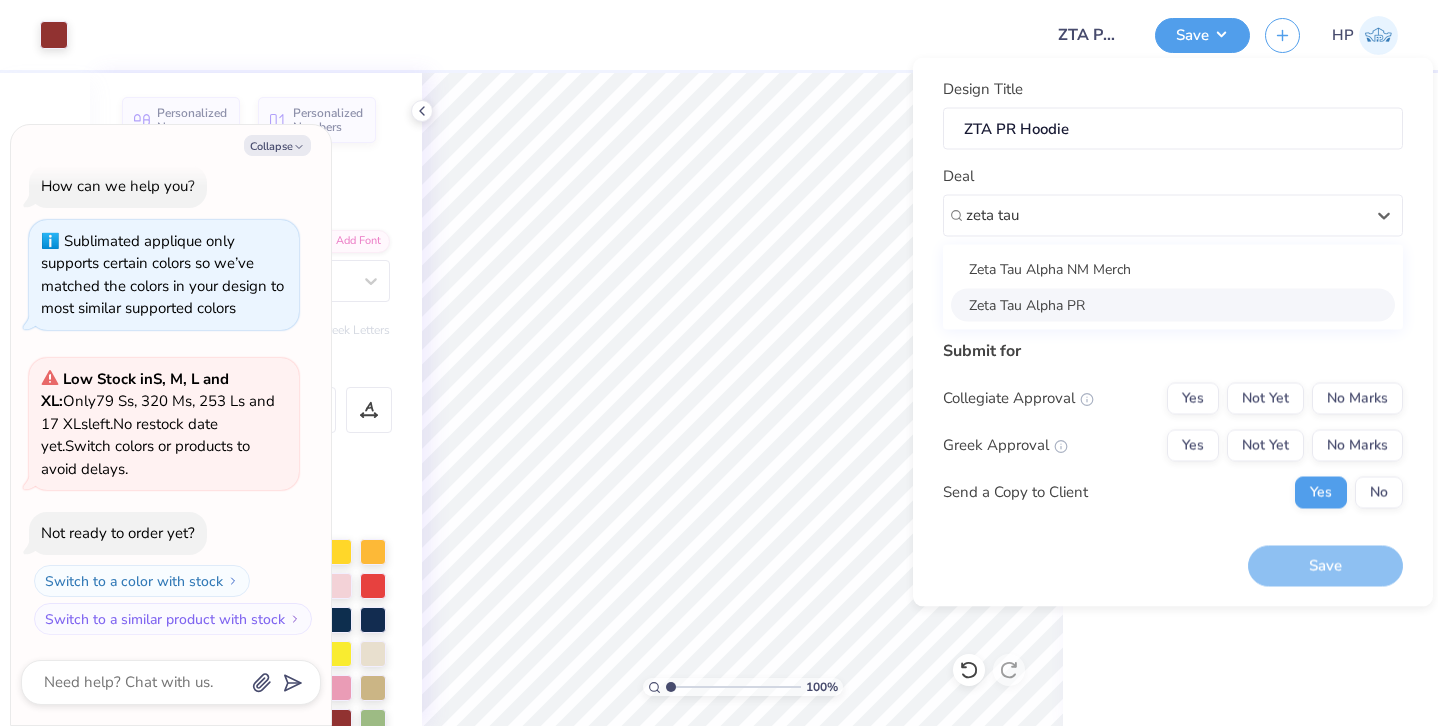 click on "Zeta Tau Alpha PR" at bounding box center (1173, 304) 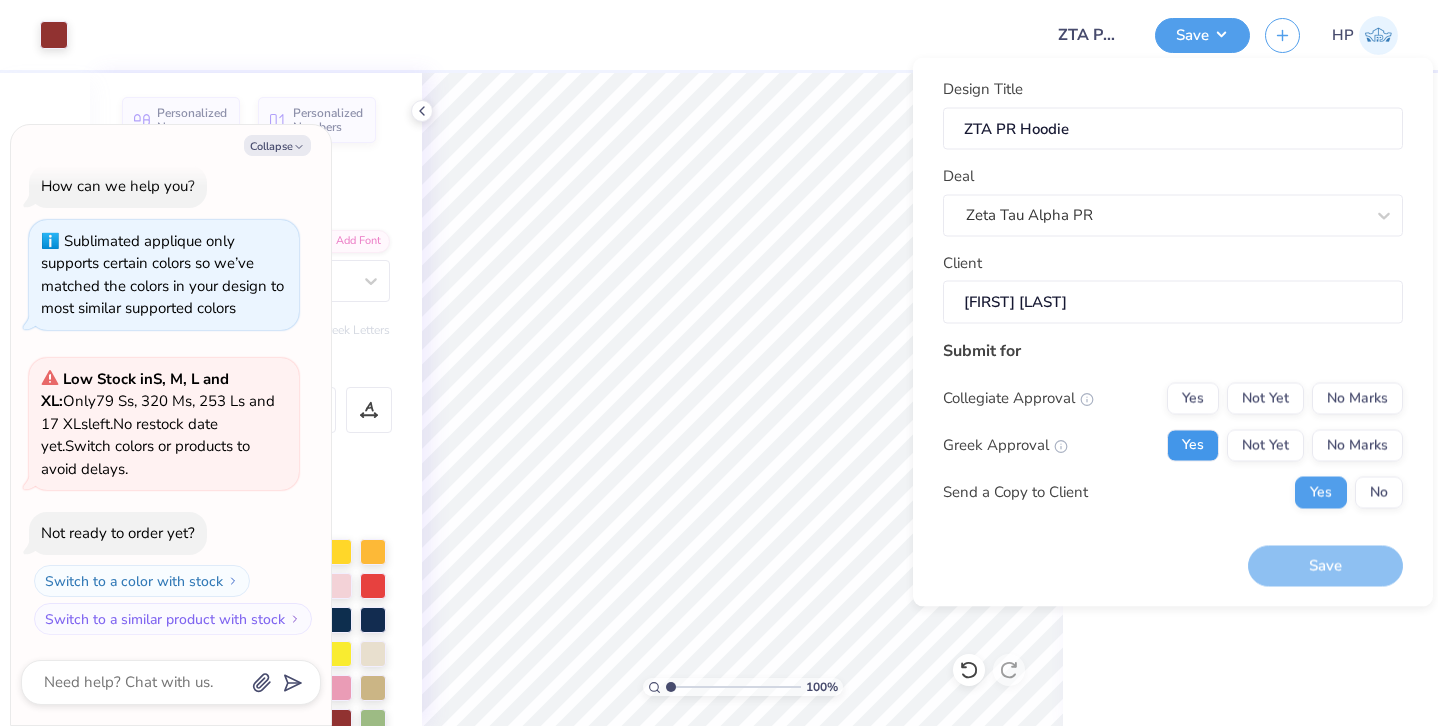 click on "Yes" at bounding box center [1193, 445] 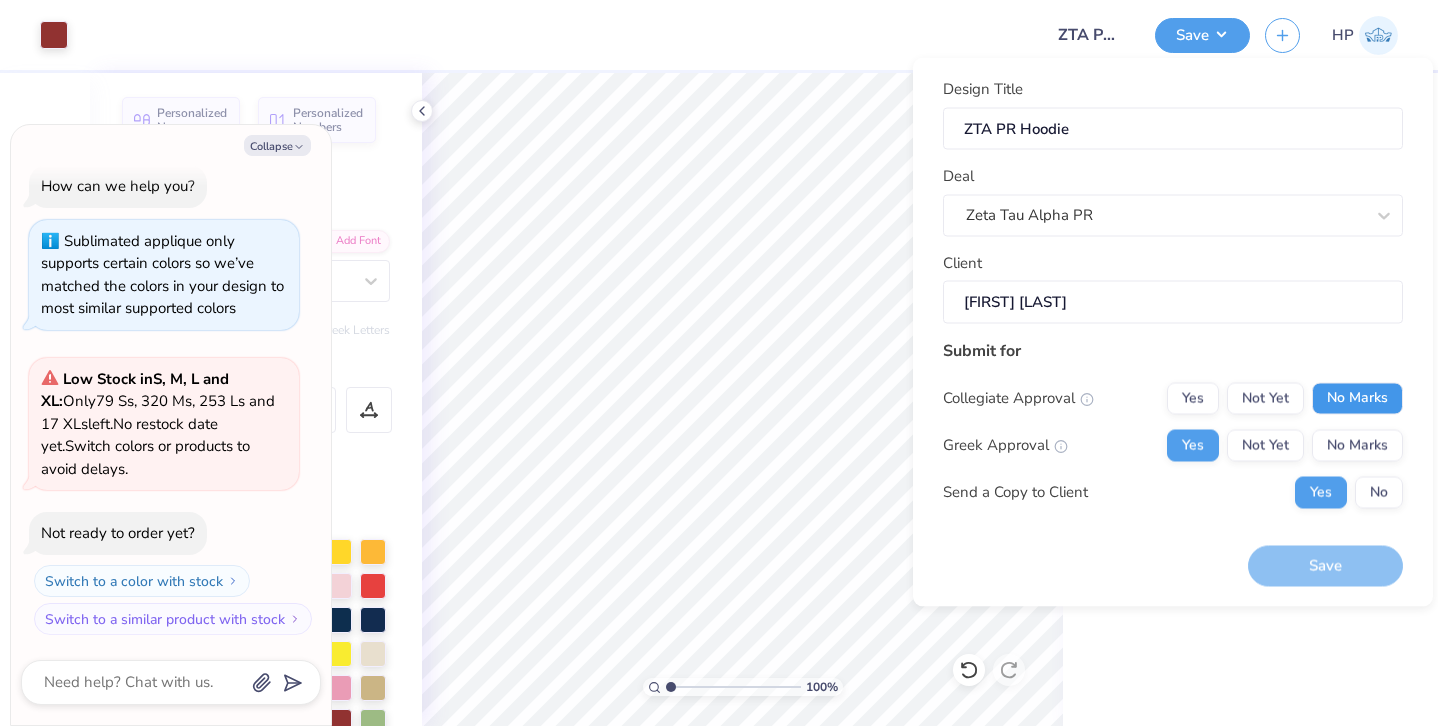 click on "No Marks" at bounding box center [1357, 398] 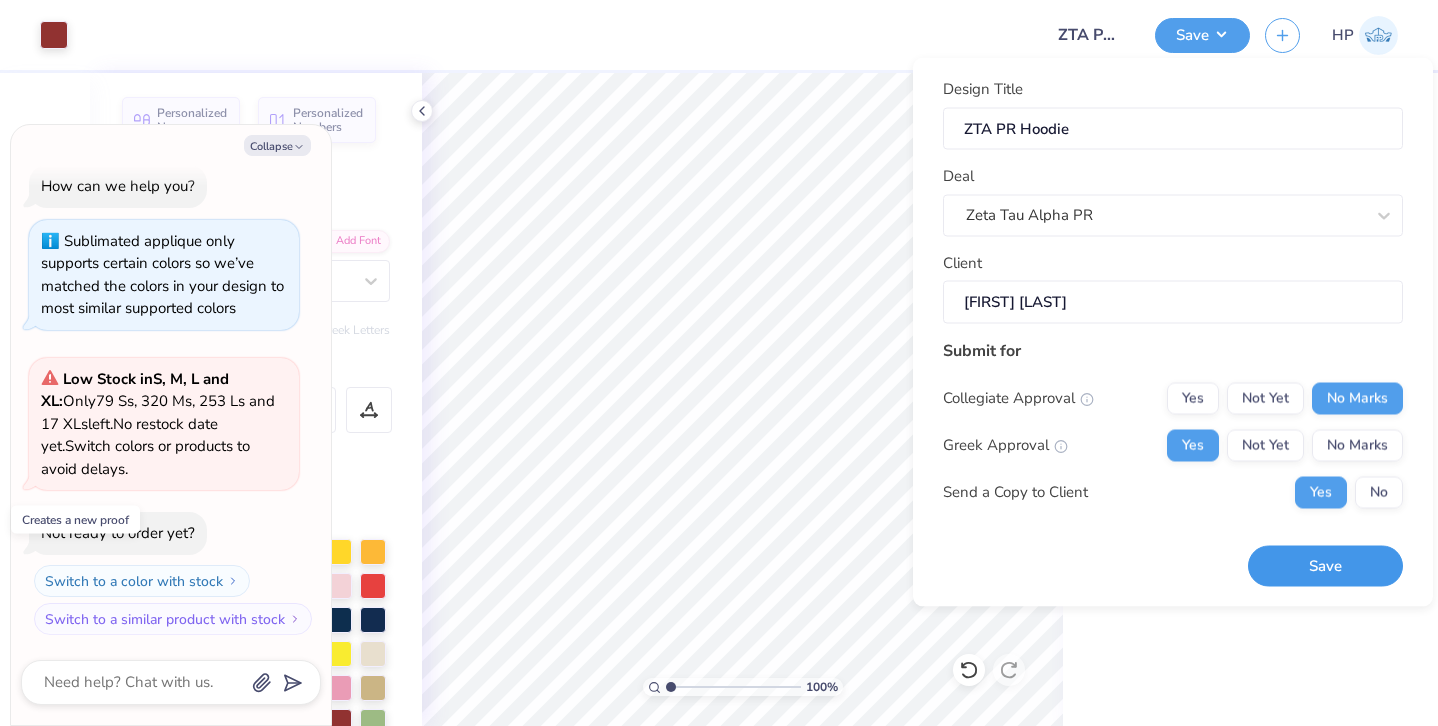 click on "Save" at bounding box center [1325, 566] 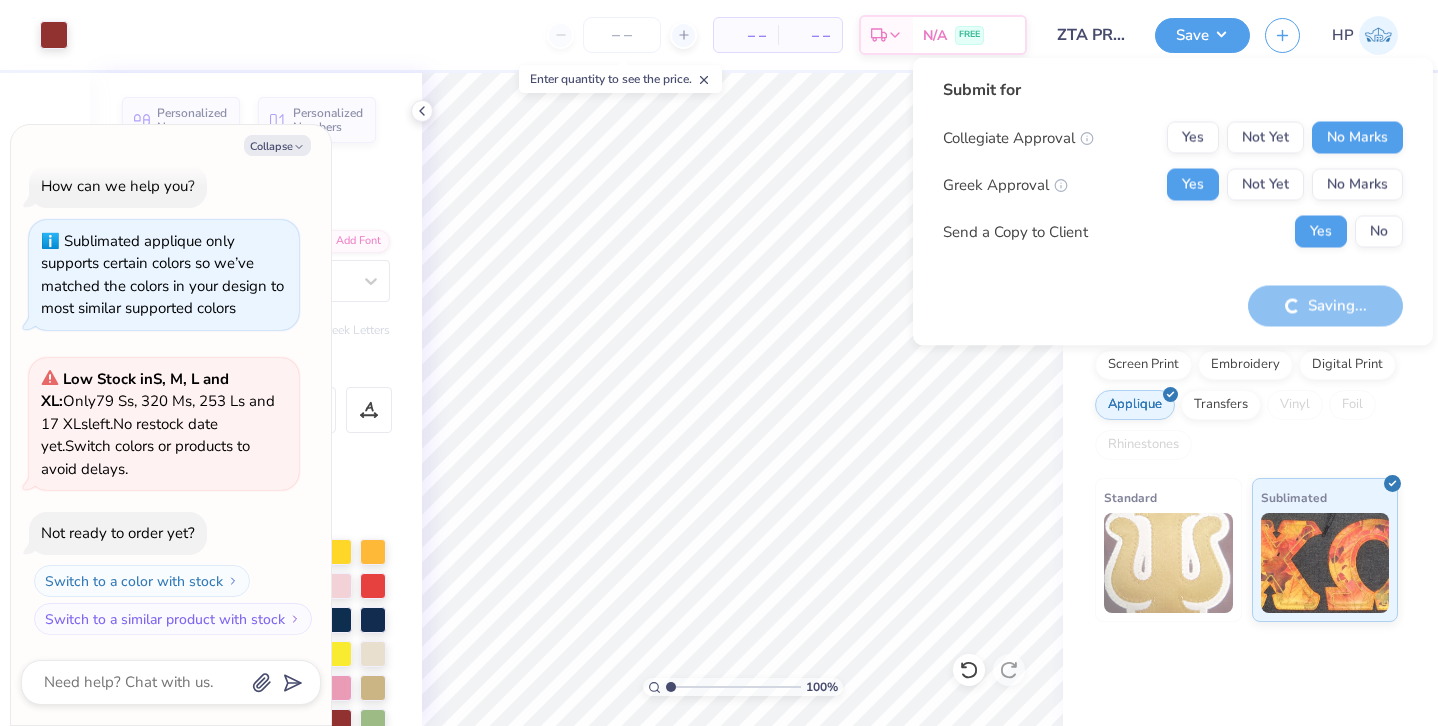 type on "x" 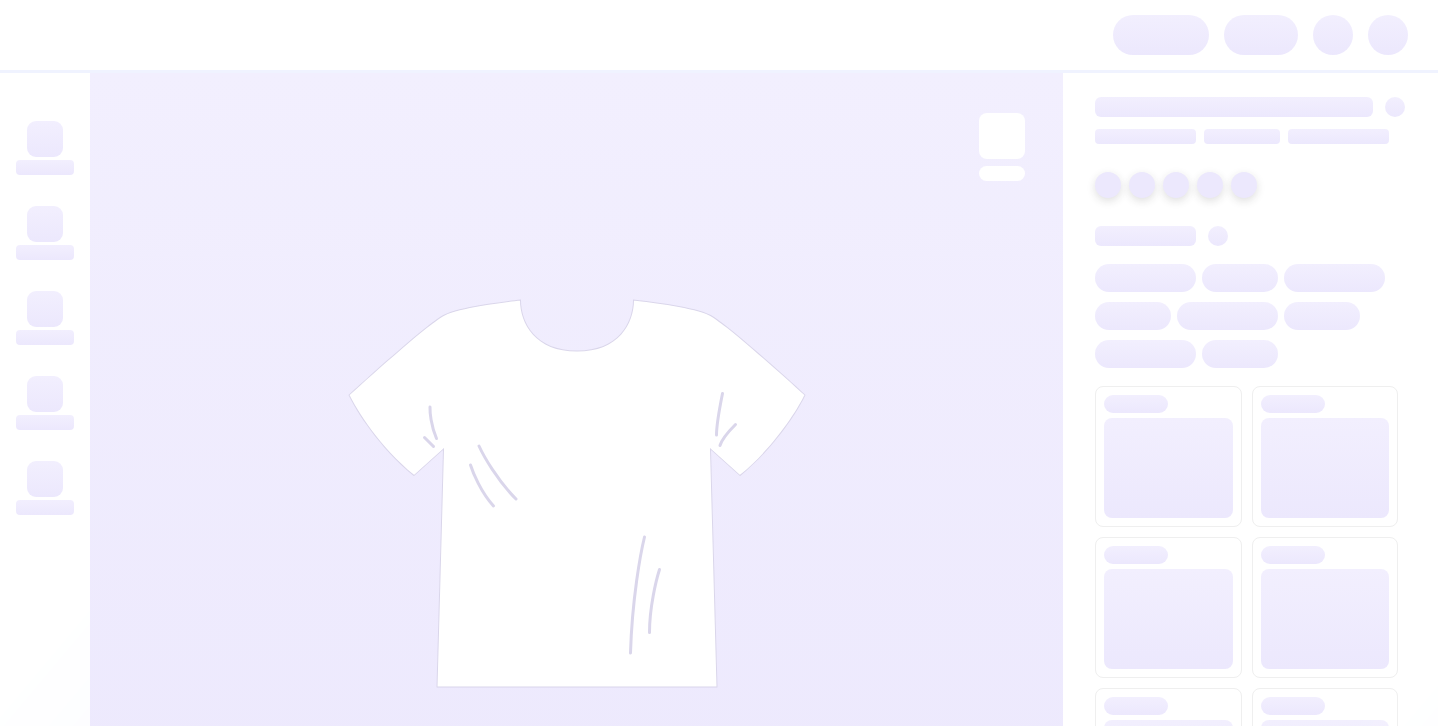 scroll, scrollTop: 0, scrollLeft: 0, axis: both 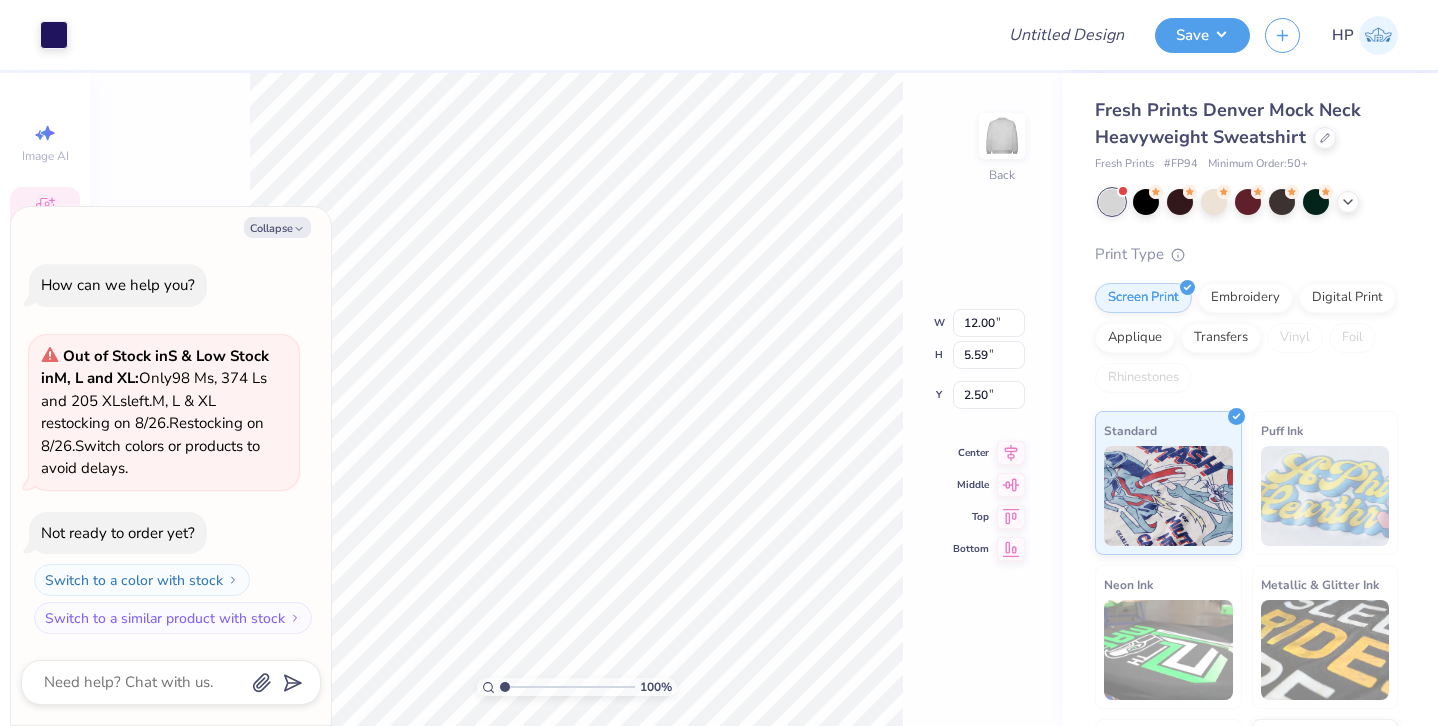 type on "x" 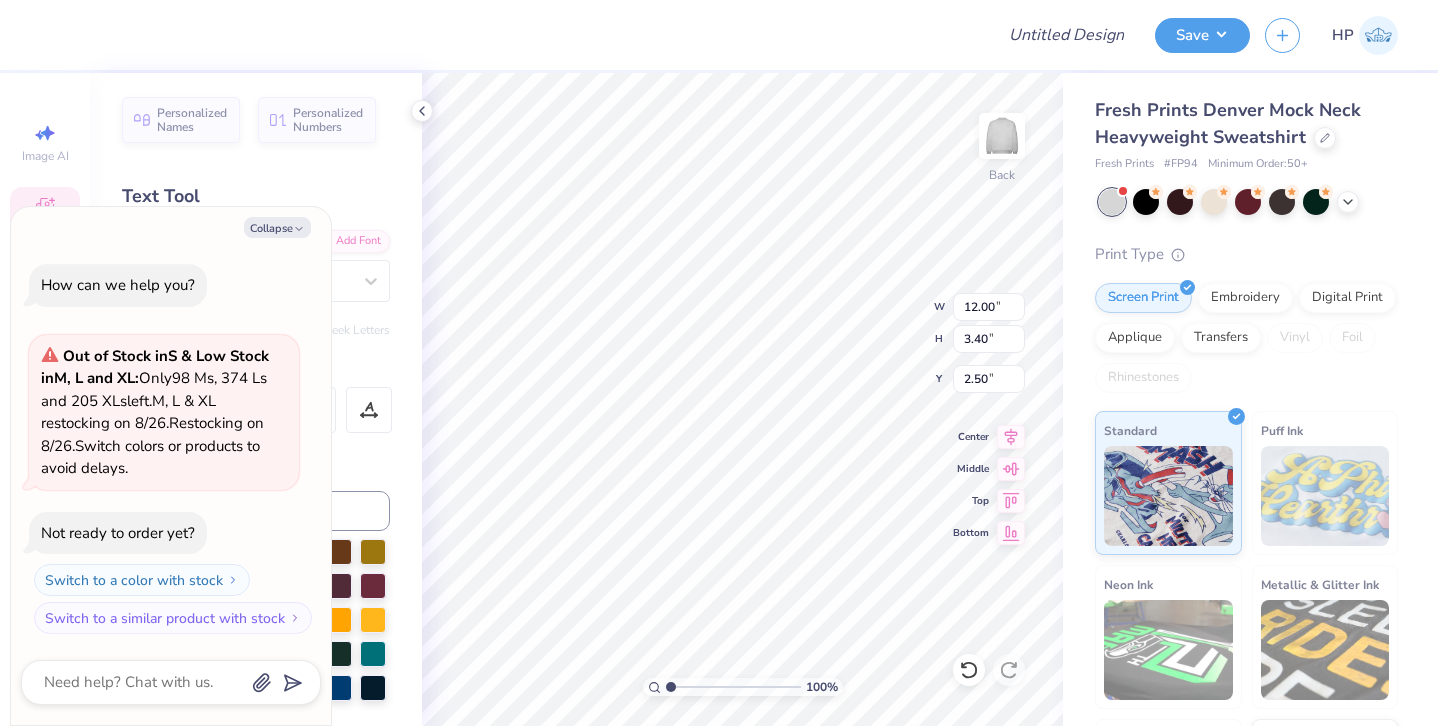 type on "x" 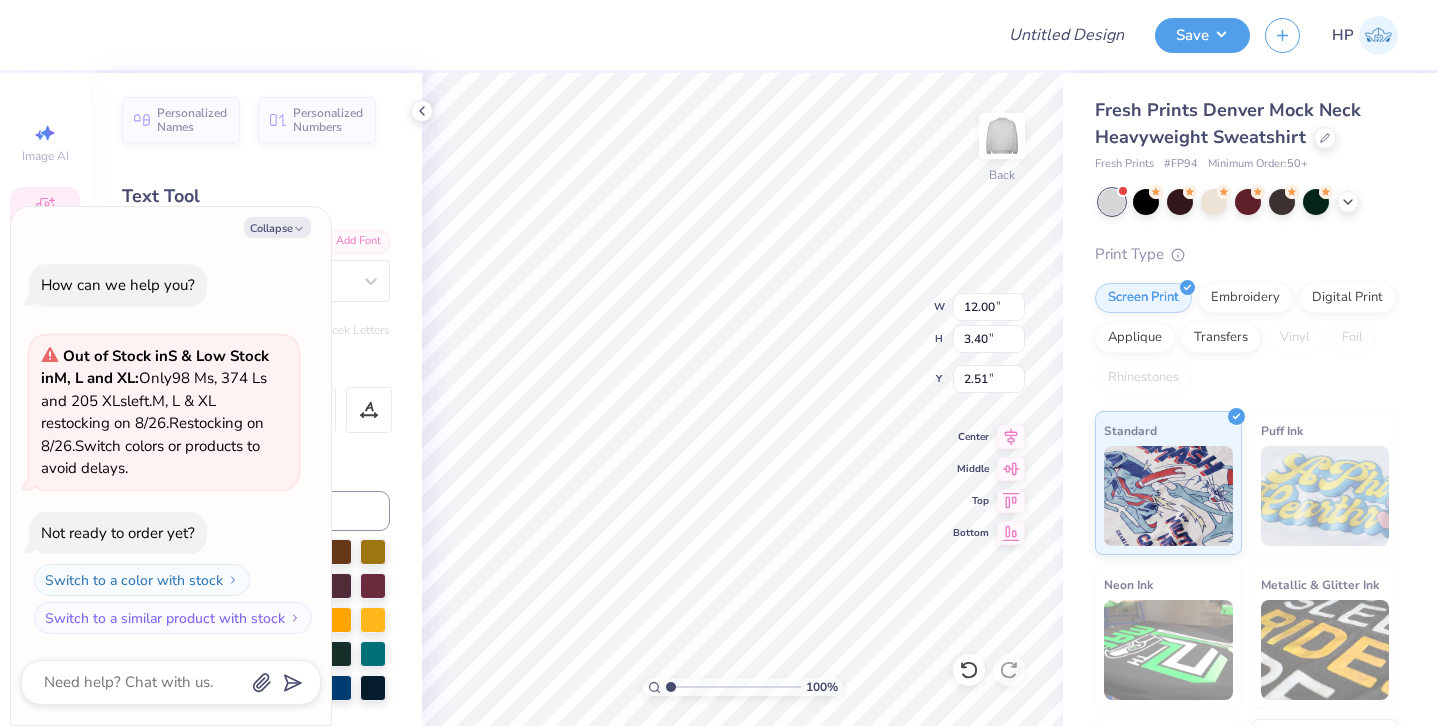 scroll, scrollTop: 0, scrollLeft: 4, axis: horizontal 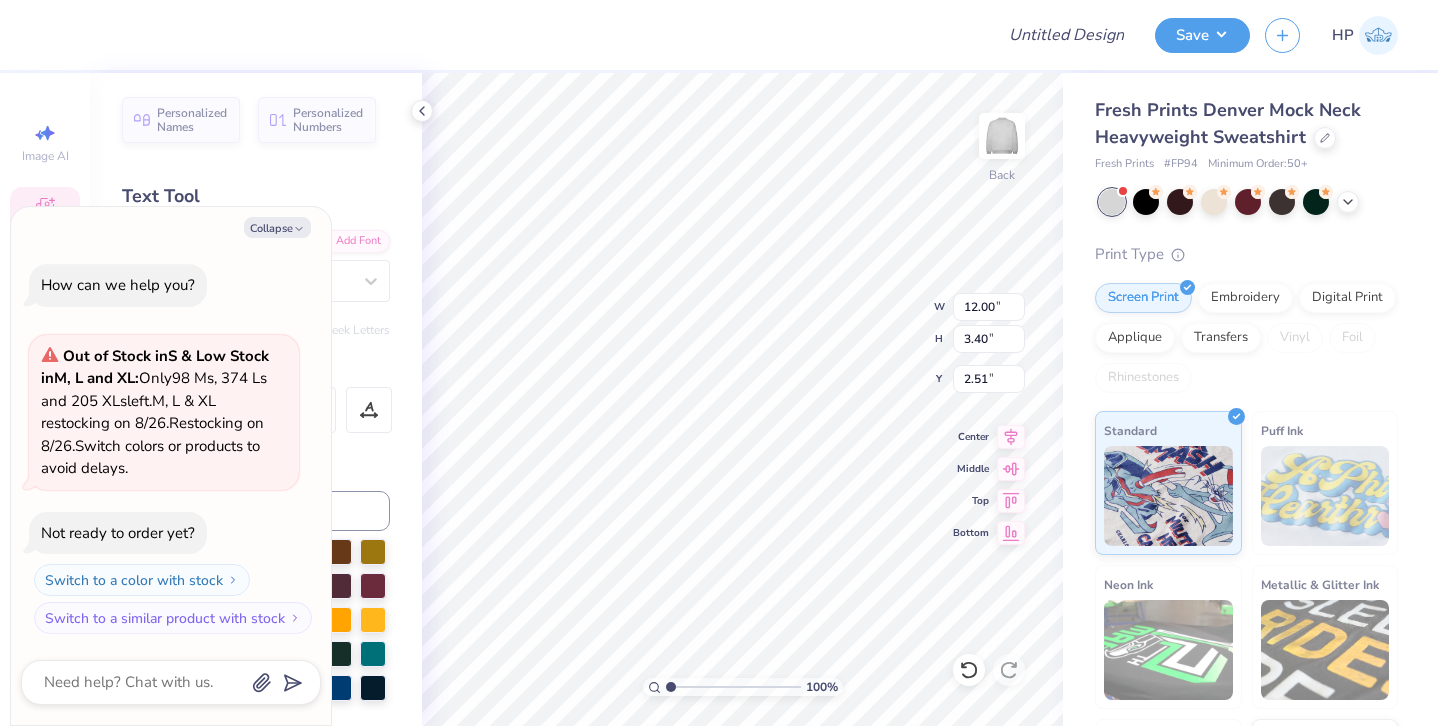 type on "x" 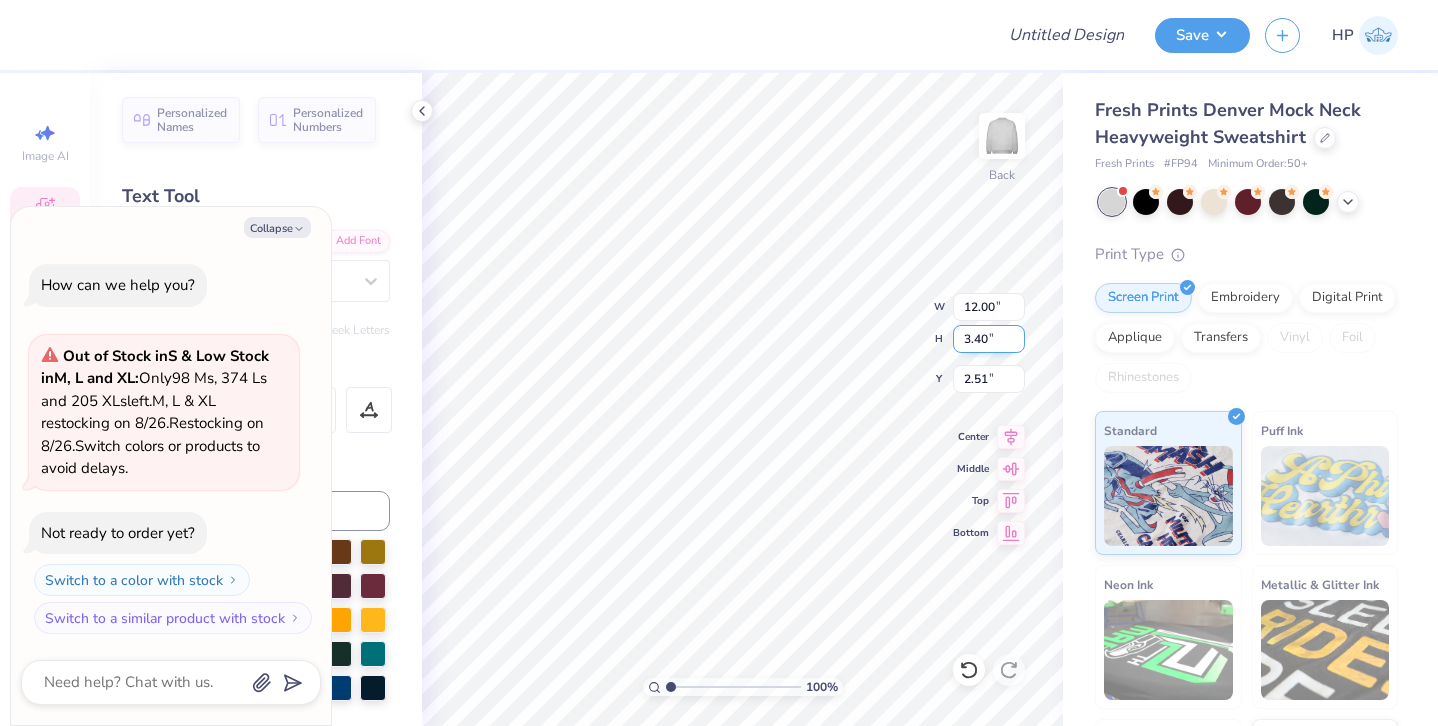 type on "x" 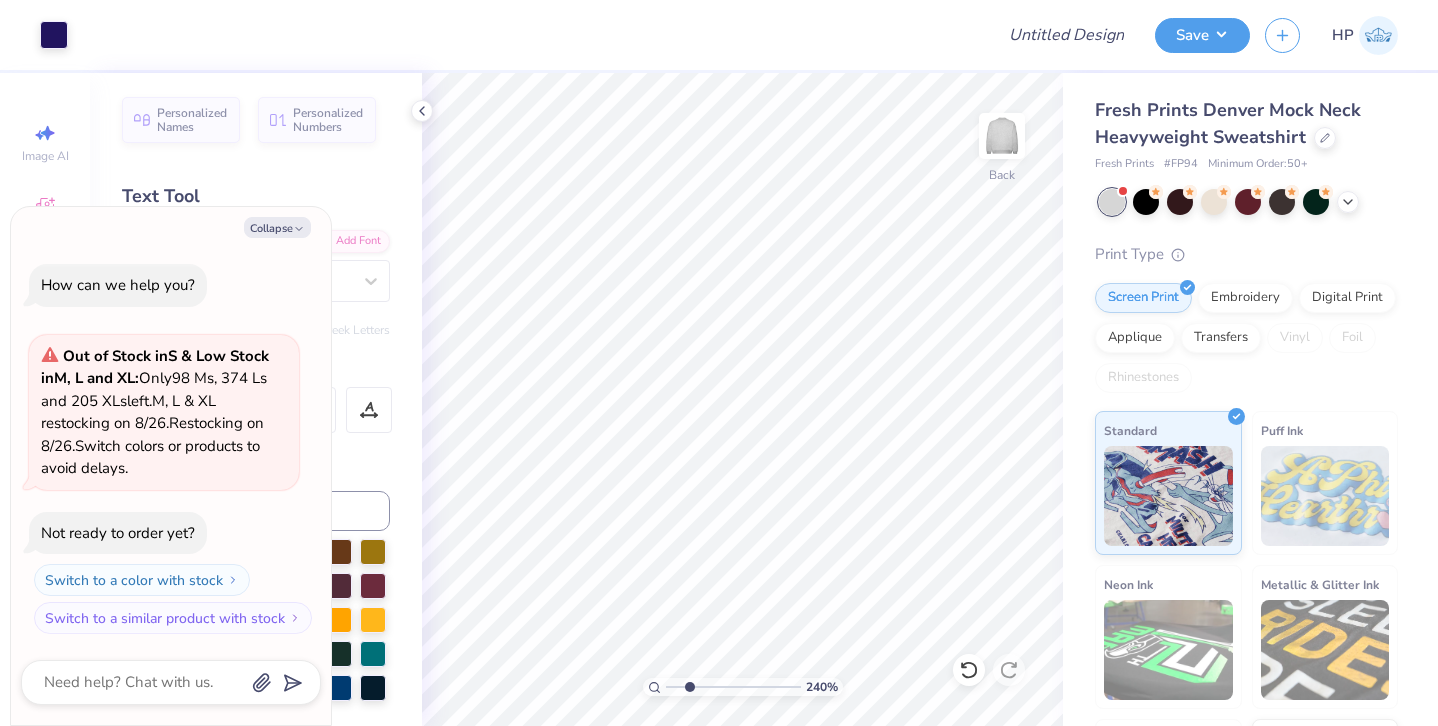 drag, startPoint x: 669, startPoint y: 684, endPoint x: 689, endPoint y: 682, distance: 20.09975 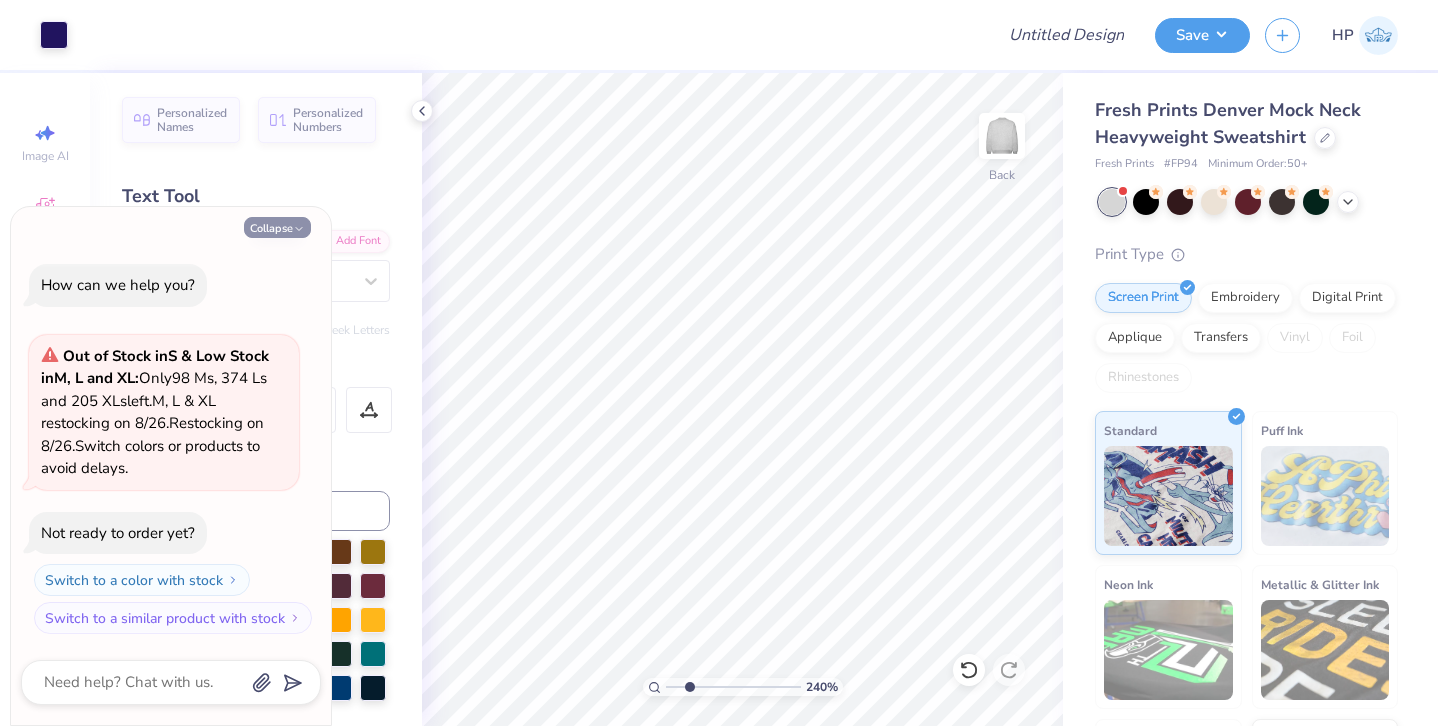 click on "Collapse" at bounding box center [277, 227] 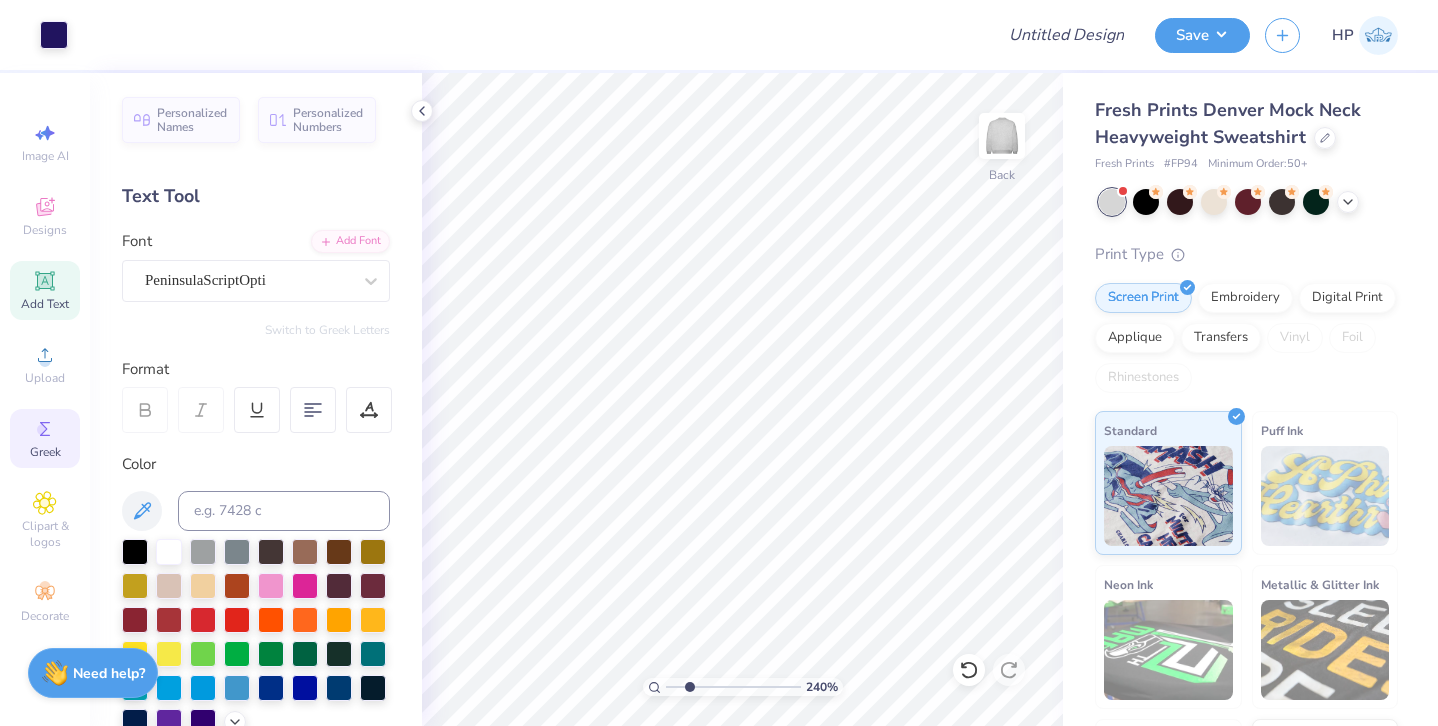 click 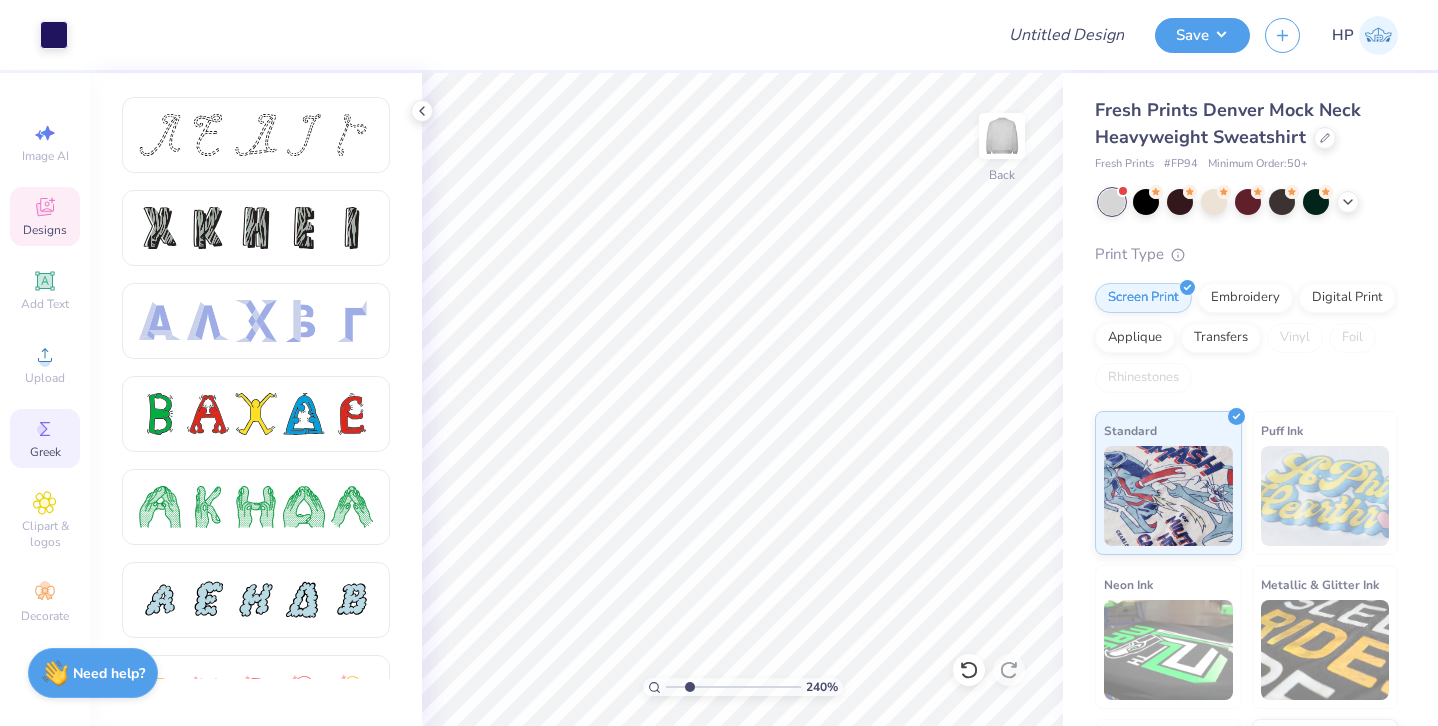 click 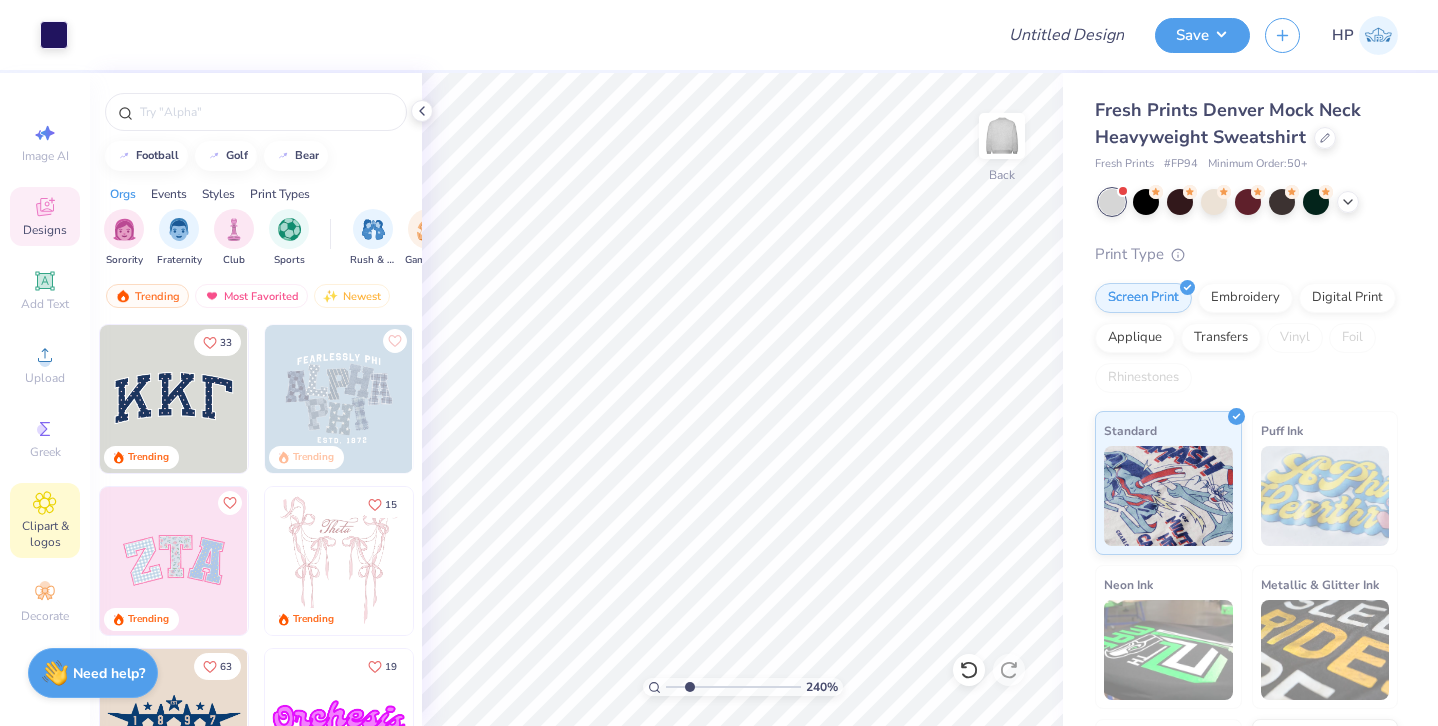 click on "Clipart & logos" at bounding box center [45, 534] 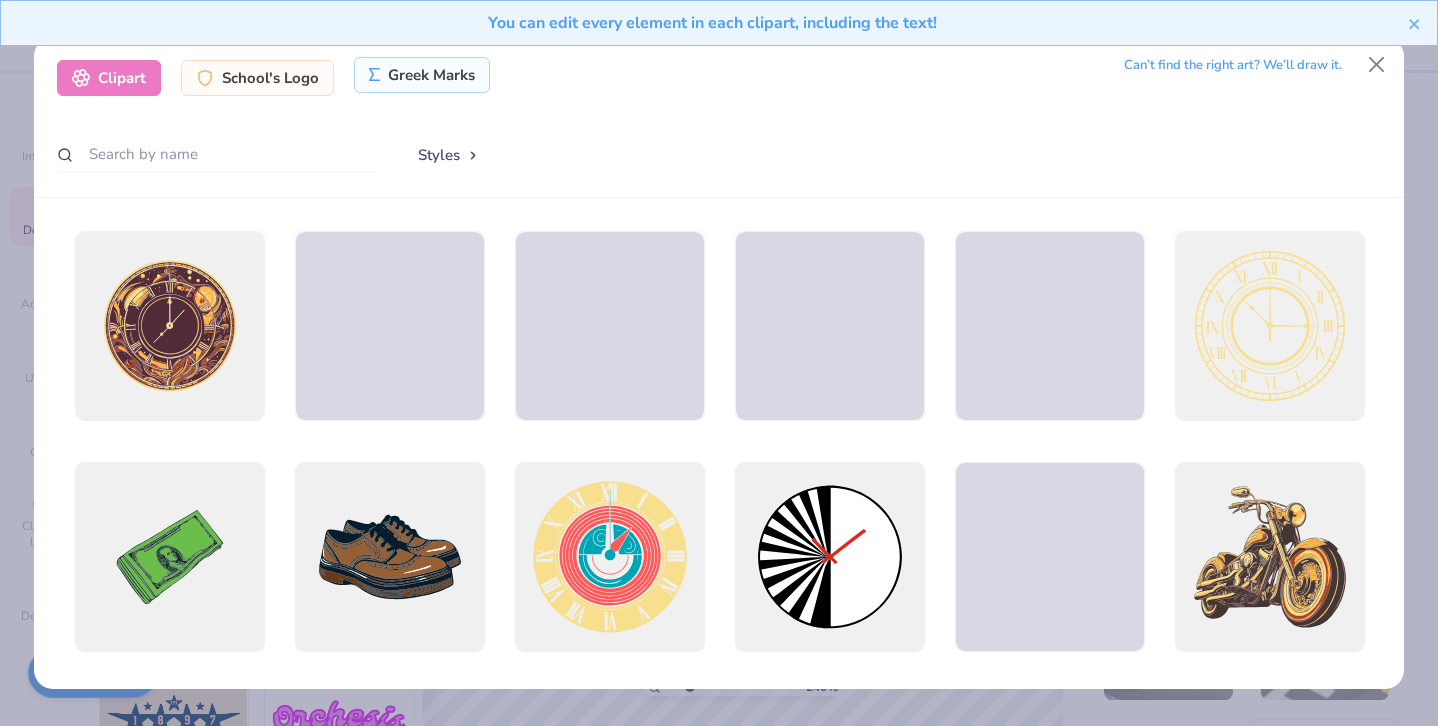 click on "Greek Marks" at bounding box center [422, 75] 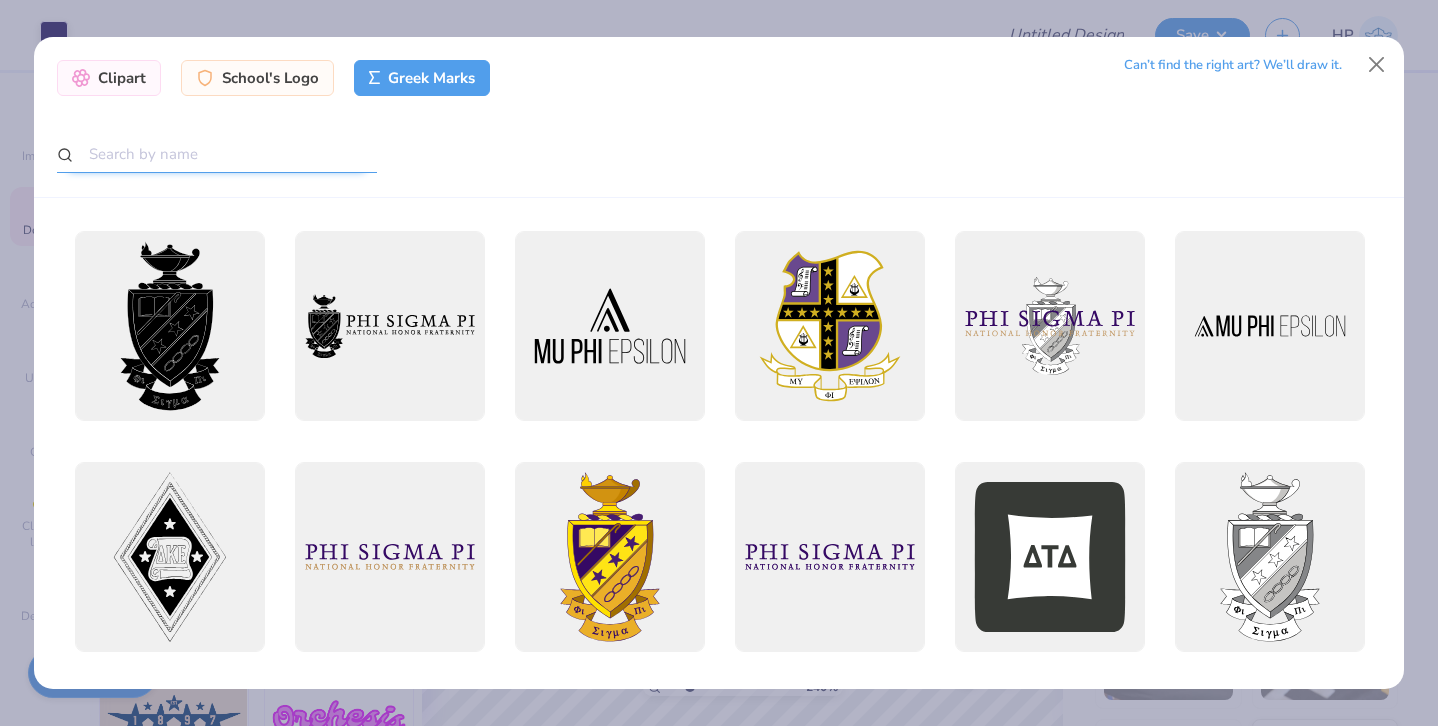 click at bounding box center (217, 154) 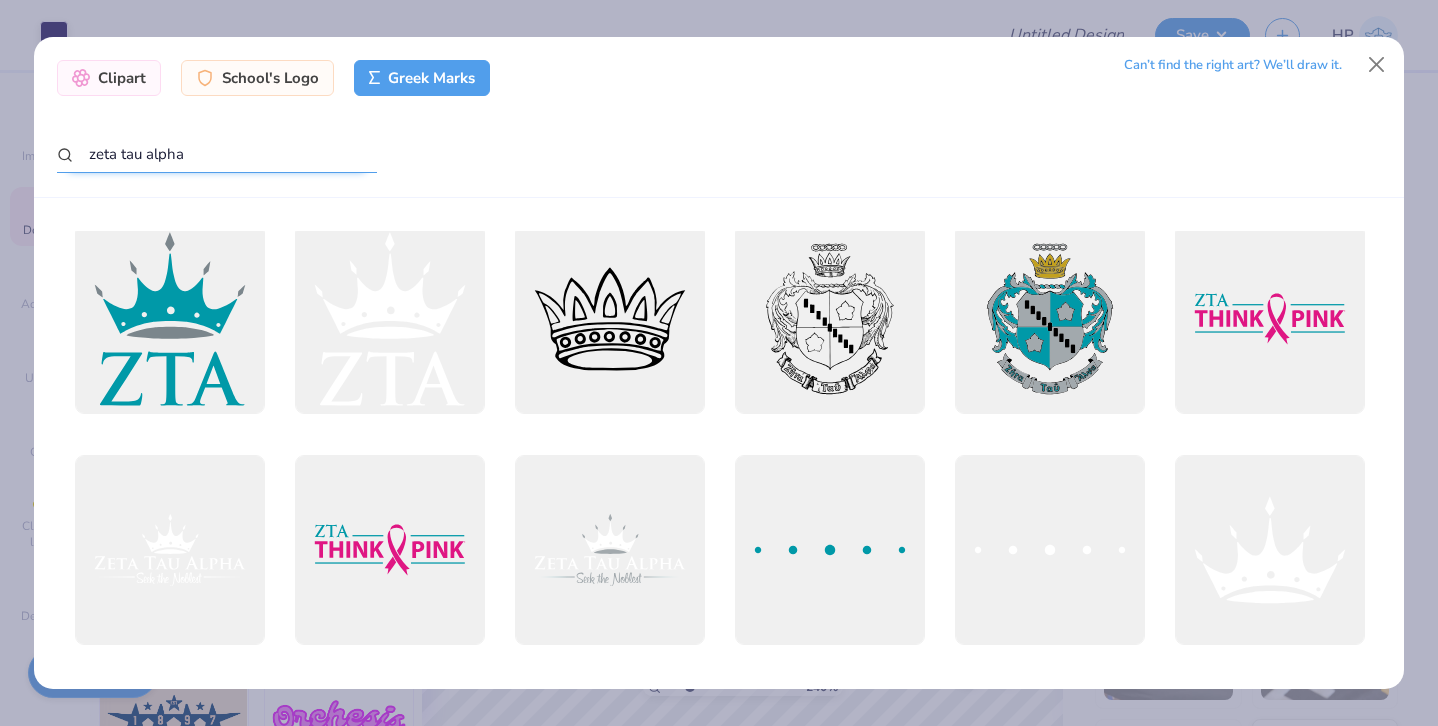 scroll, scrollTop: 0, scrollLeft: 0, axis: both 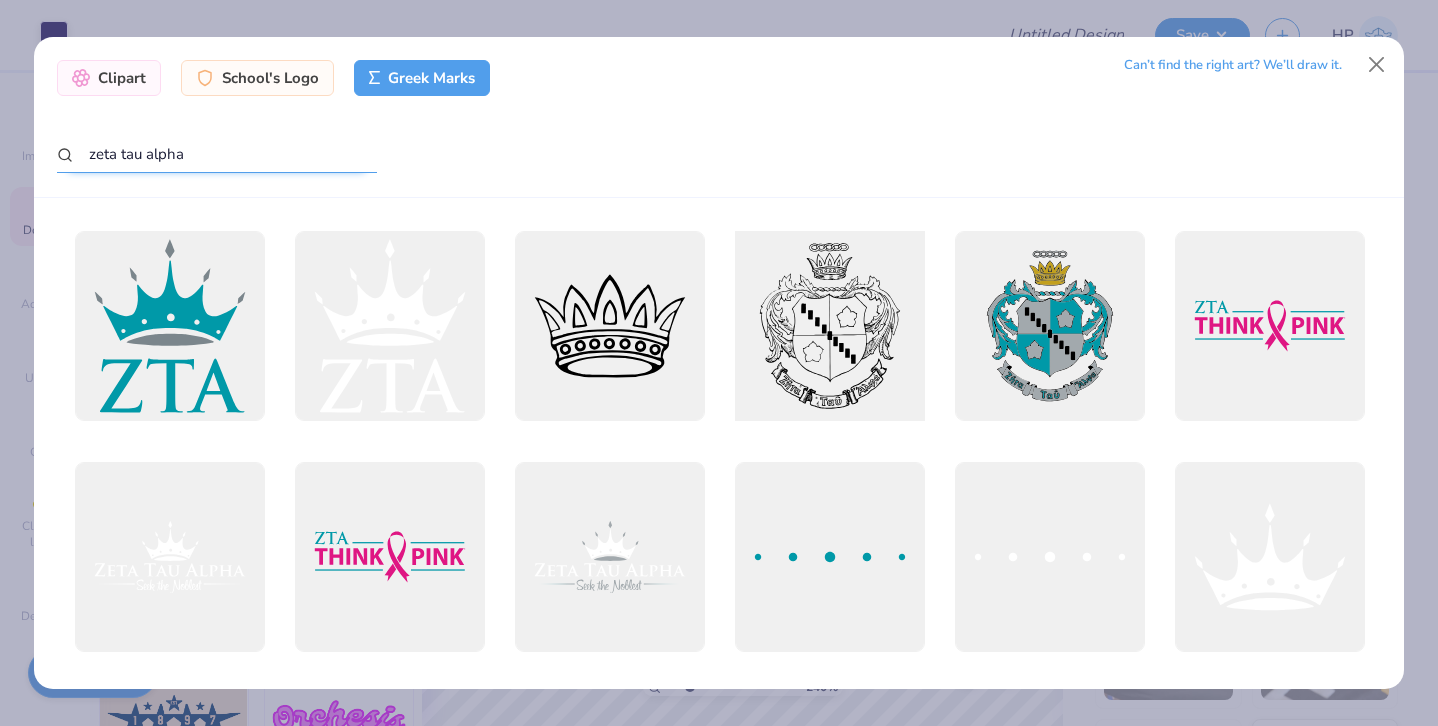 type on "zeta tau alpha" 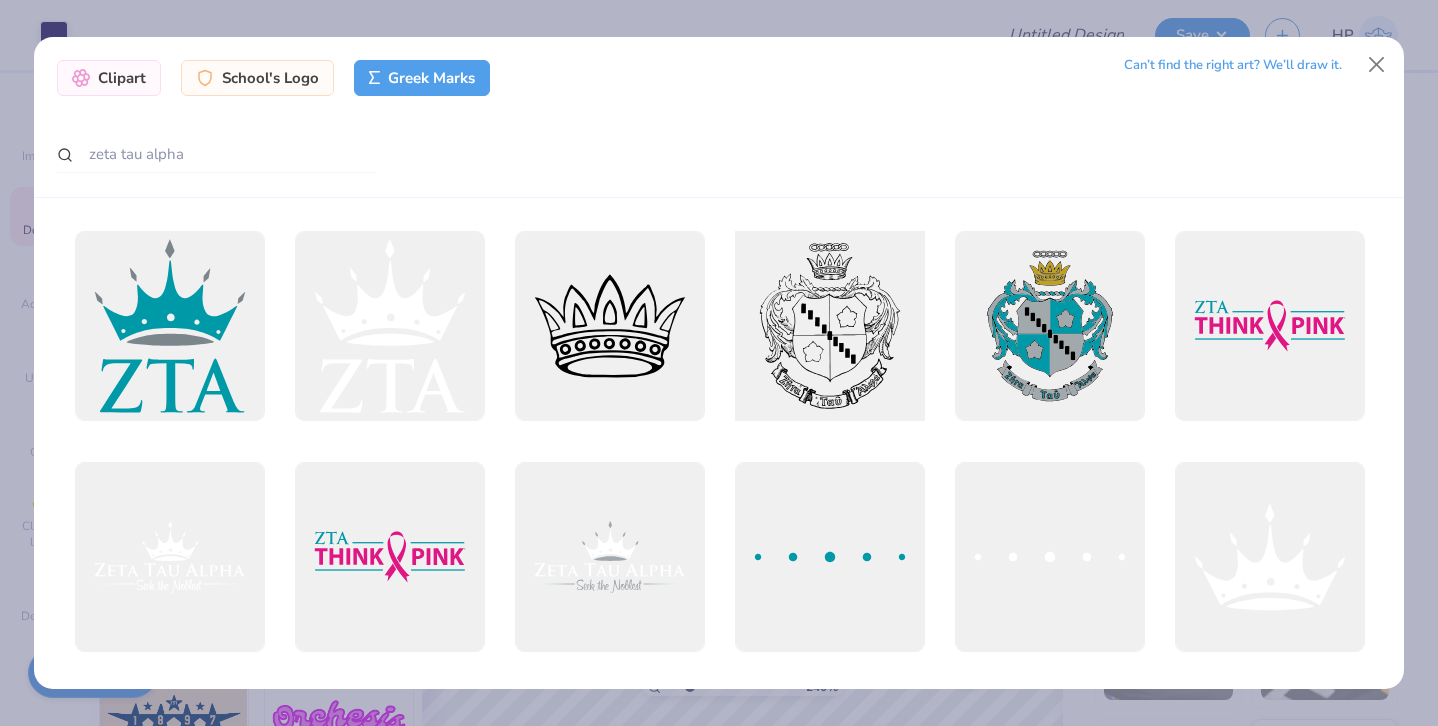 click at bounding box center (829, 325) 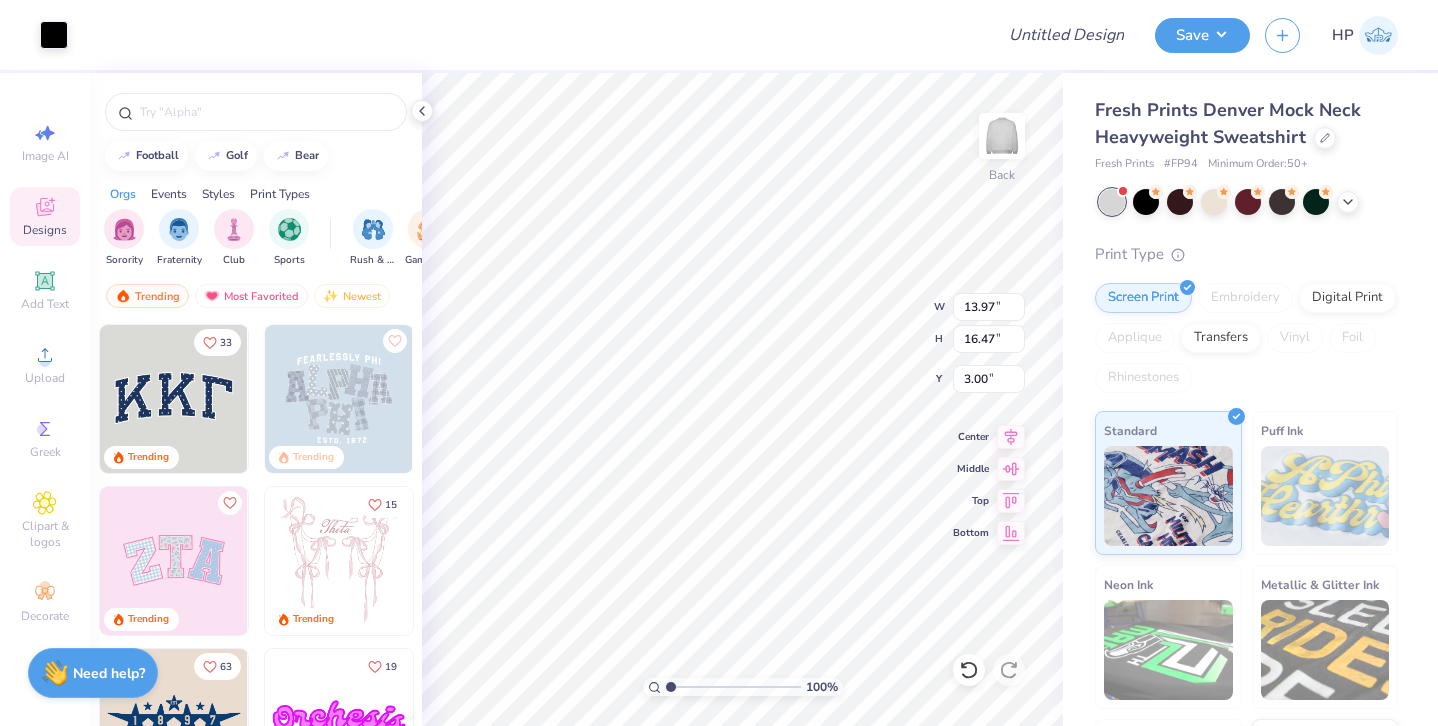 drag, startPoint x: 691, startPoint y: 686, endPoint x: 661, endPoint y: 684, distance: 30.066593 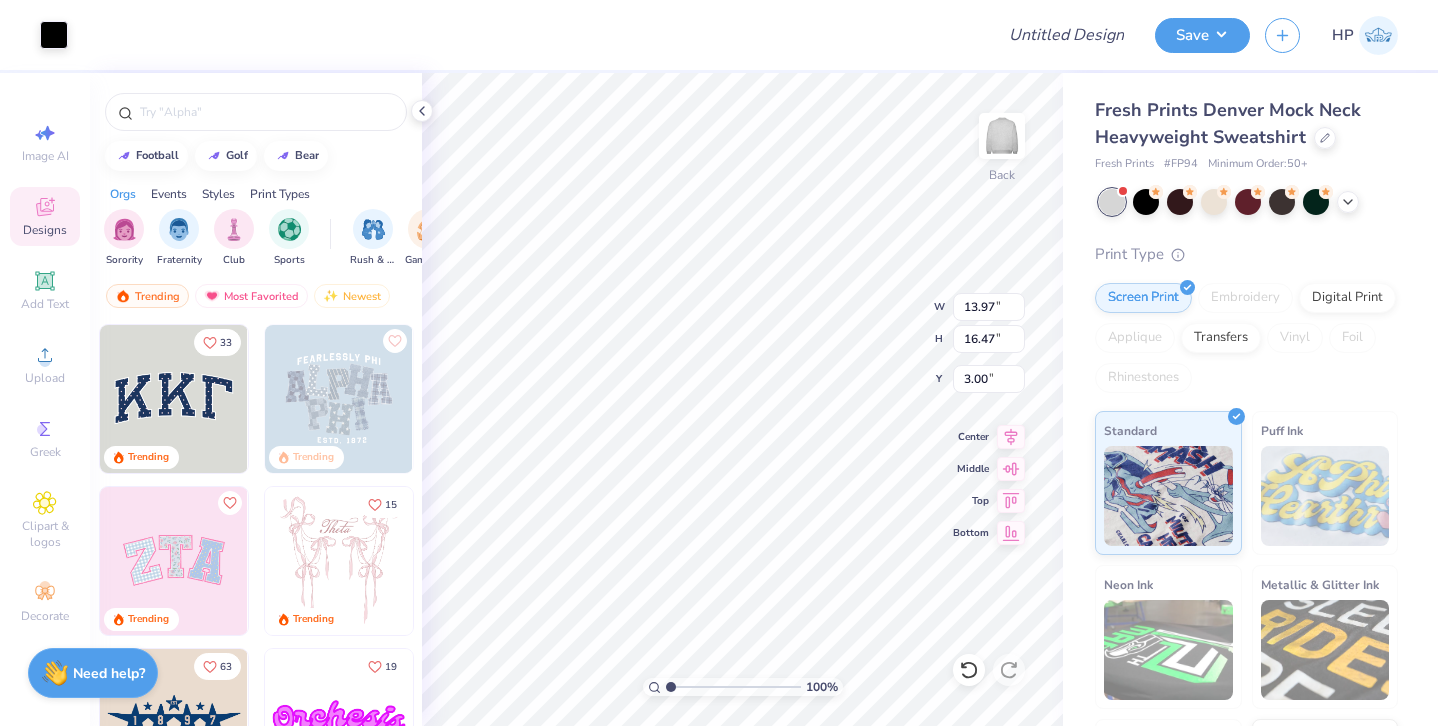 type on "1" 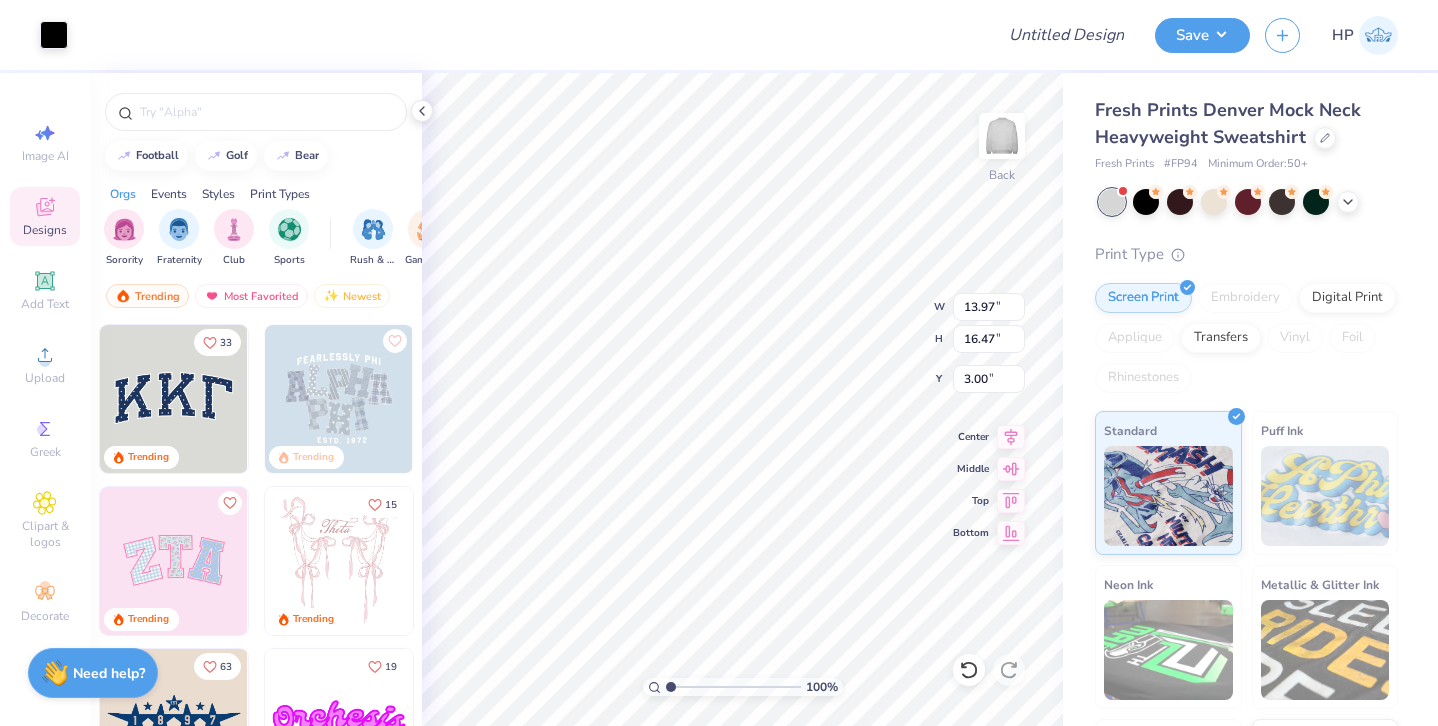 click at bounding box center [733, 687] 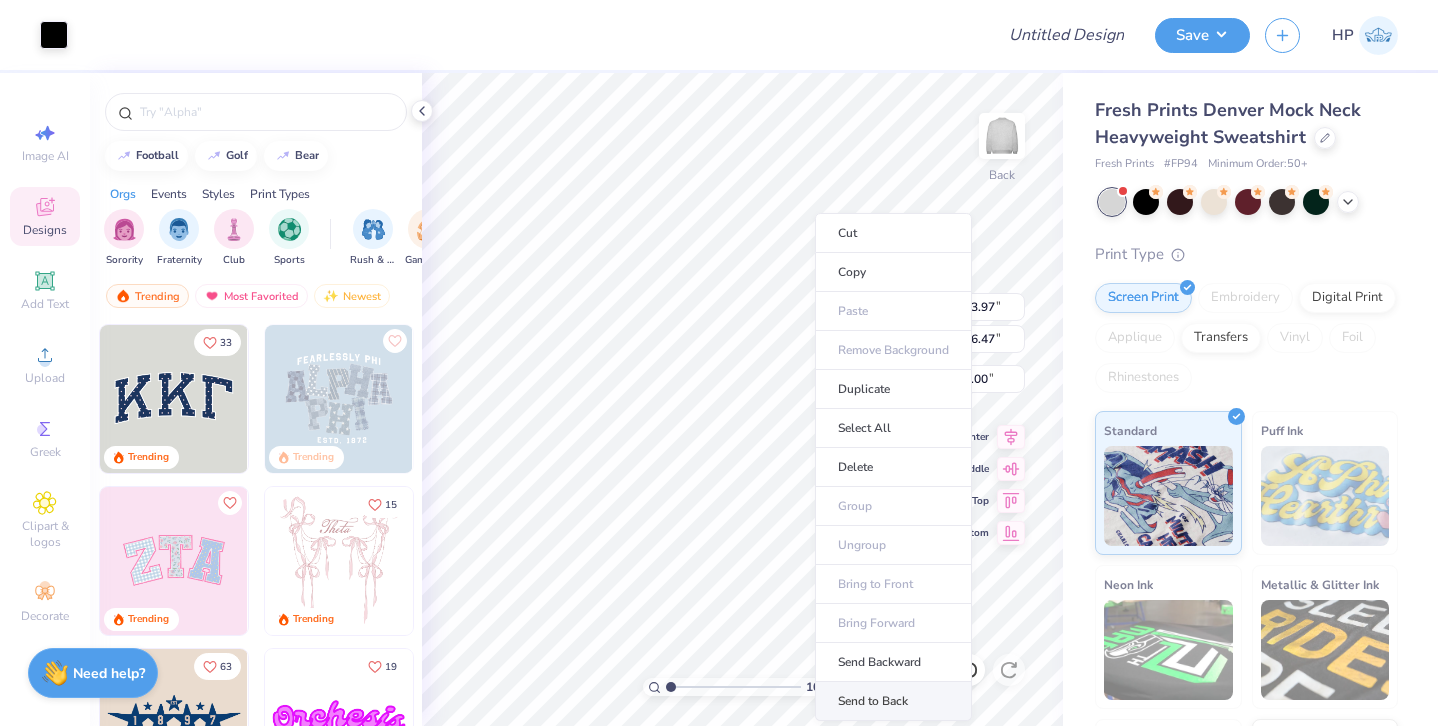 click on "Send to Back" at bounding box center (893, 701) 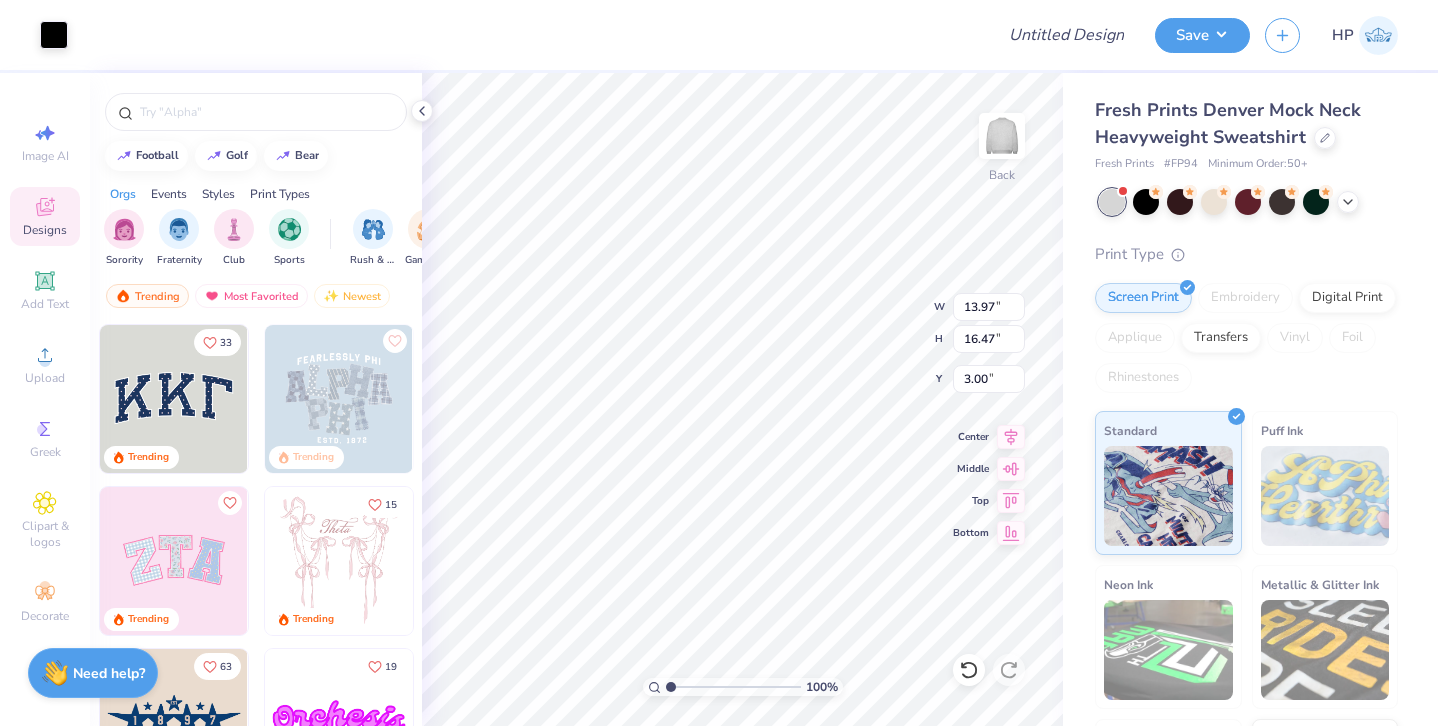 type on "2.90" 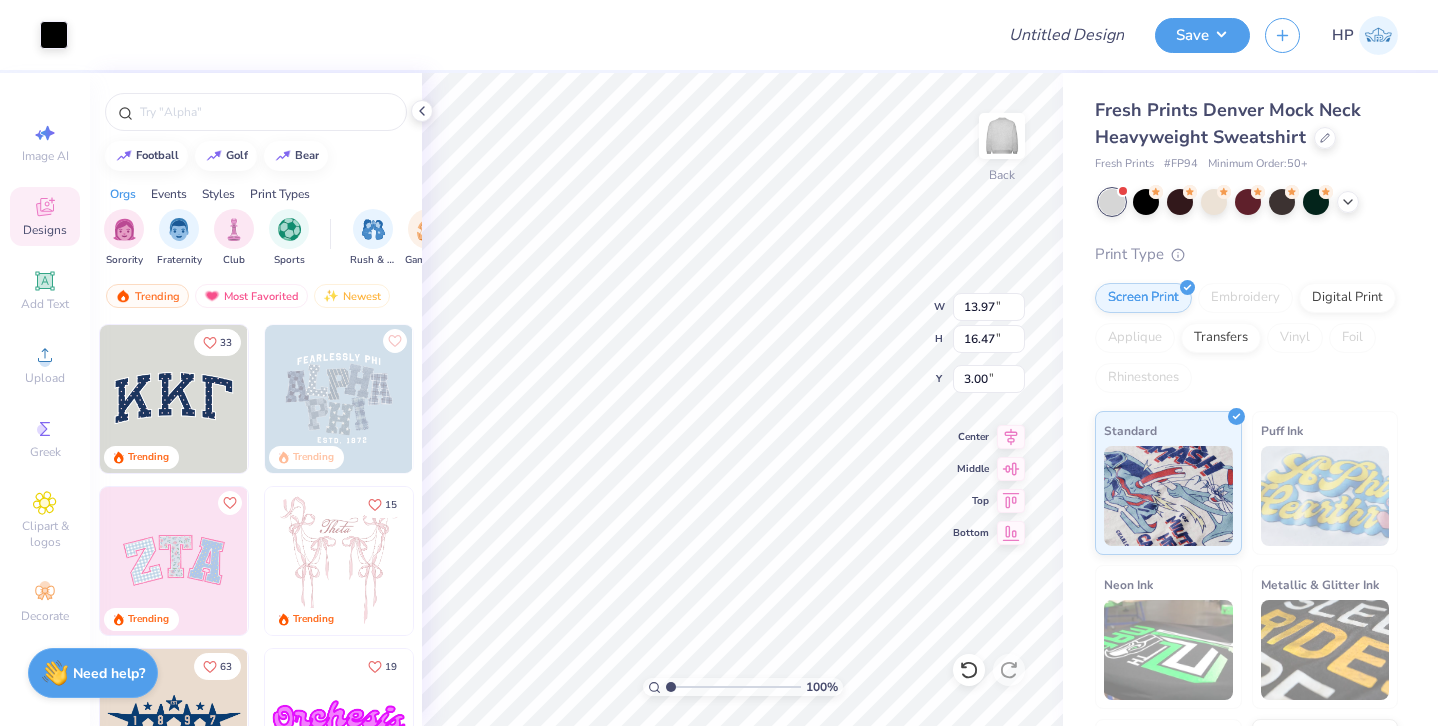 type on "3.17" 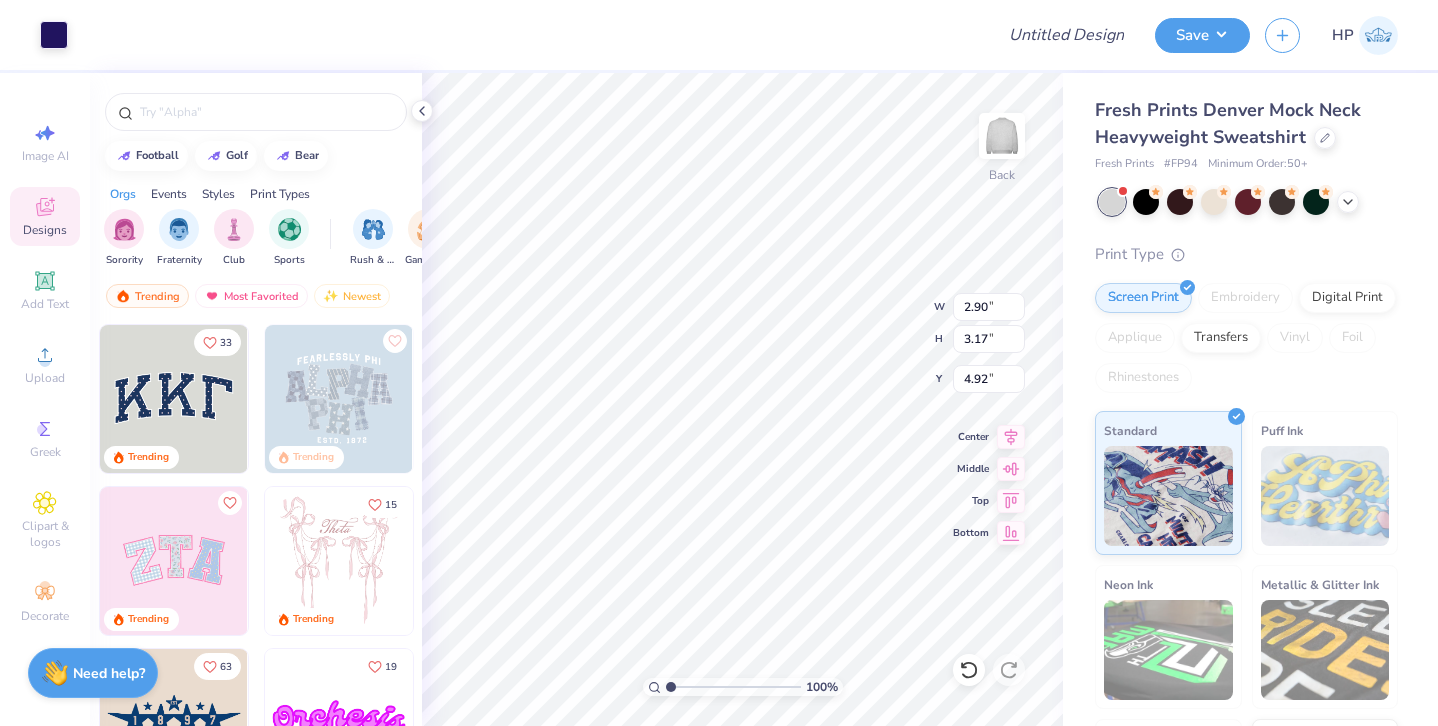 type on "5.01" 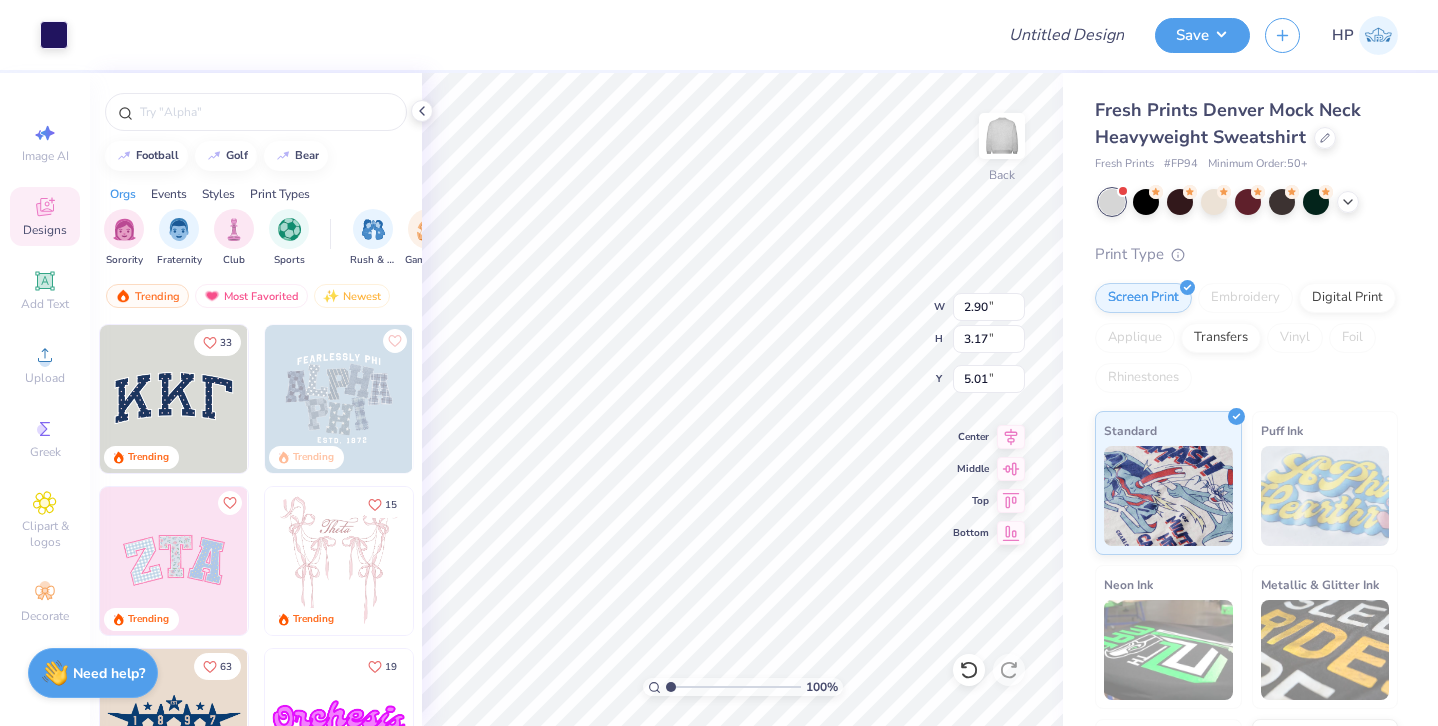 type on "13.97" 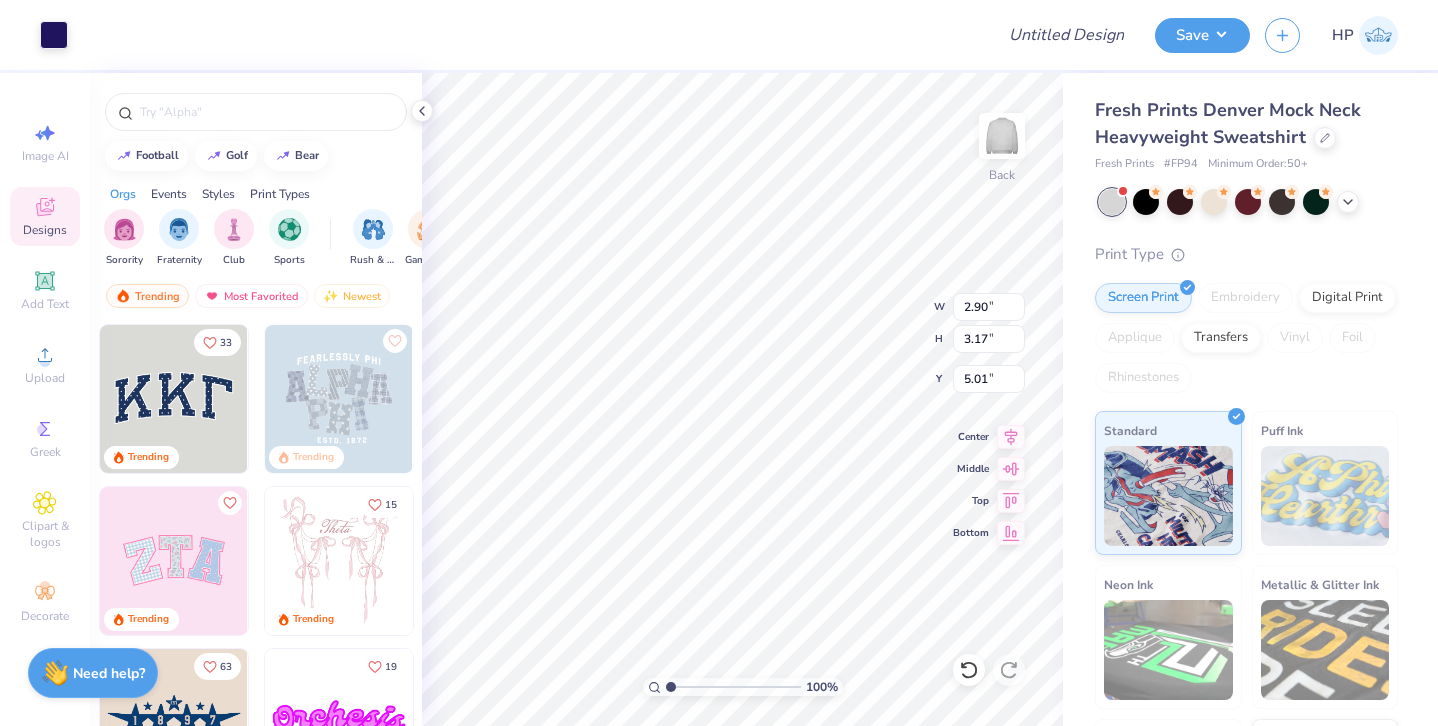 type on "16.47" 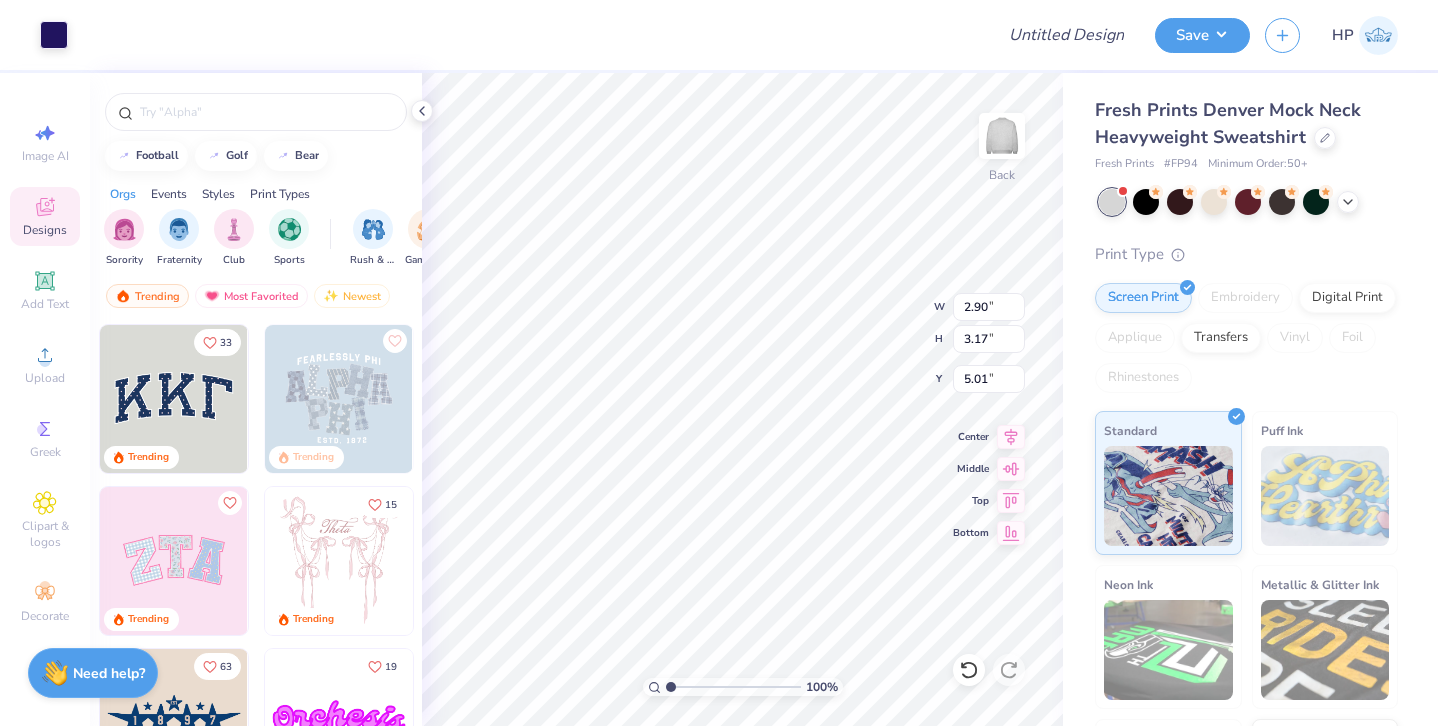 type on "3.00" 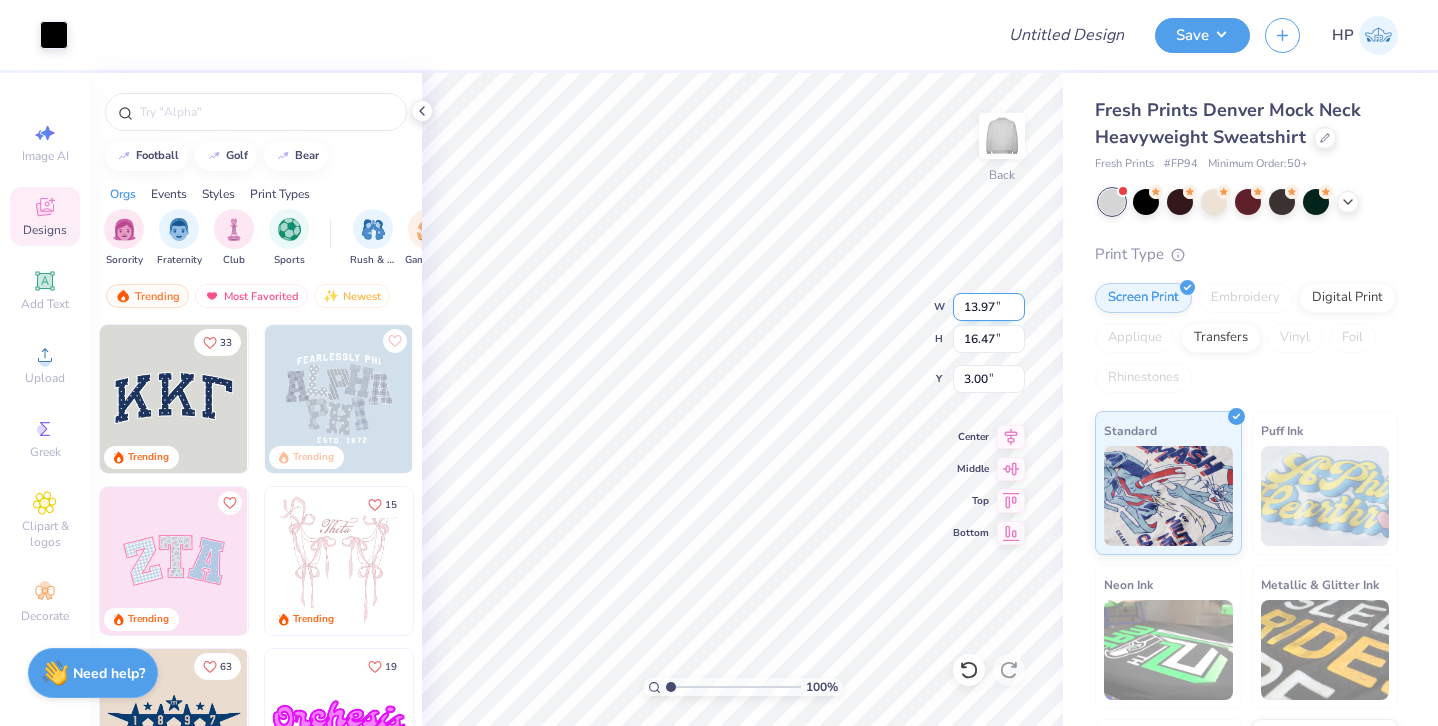 click on "13.97" at bounding box center [989, 307] 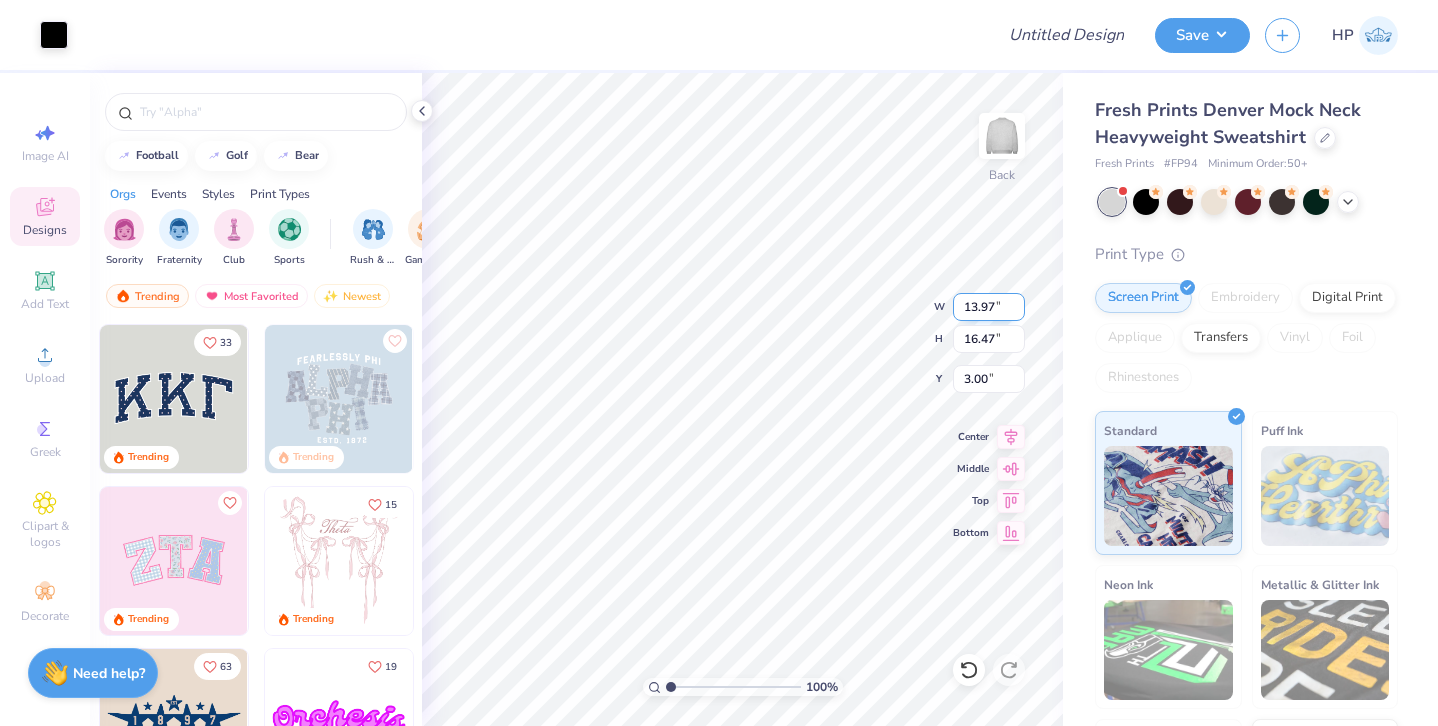 click on "13.97" at bounding box center (989, 307) 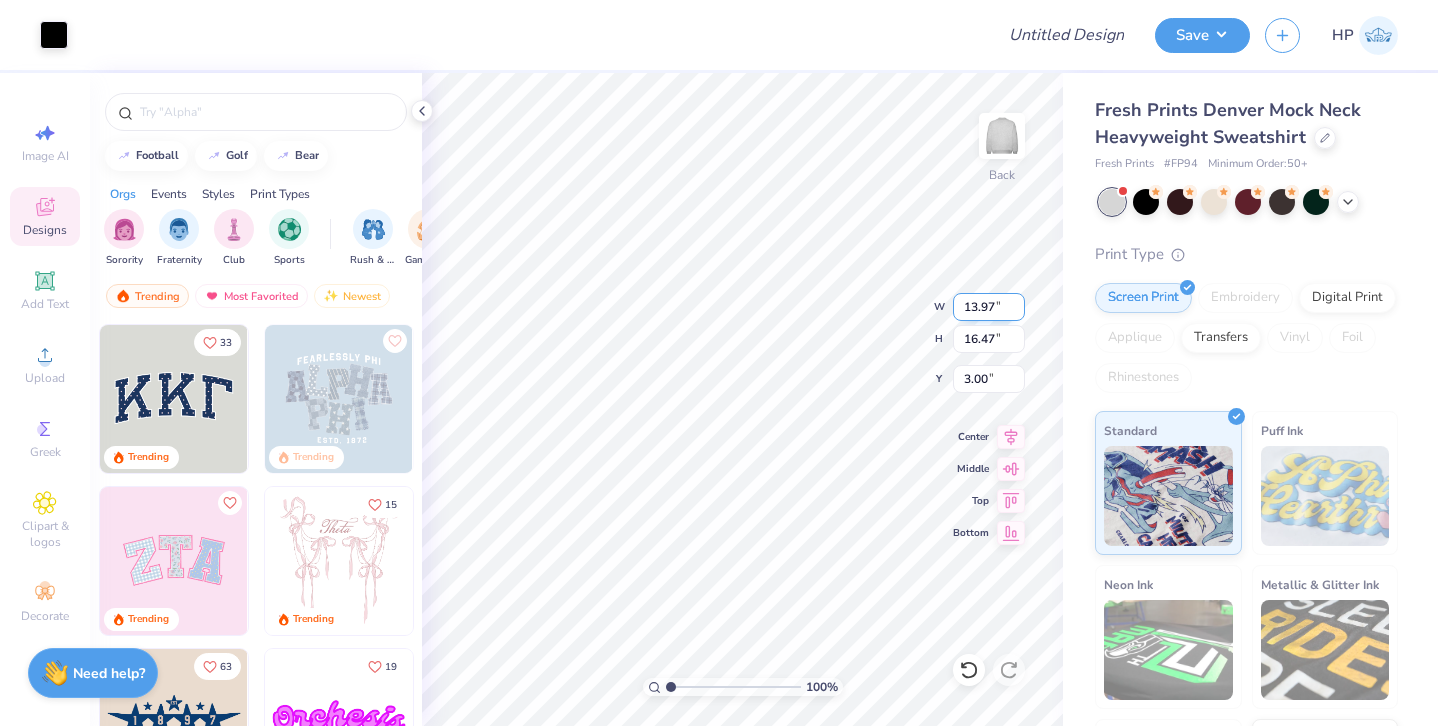 click on "13.97" at bounding box center (989, 307) 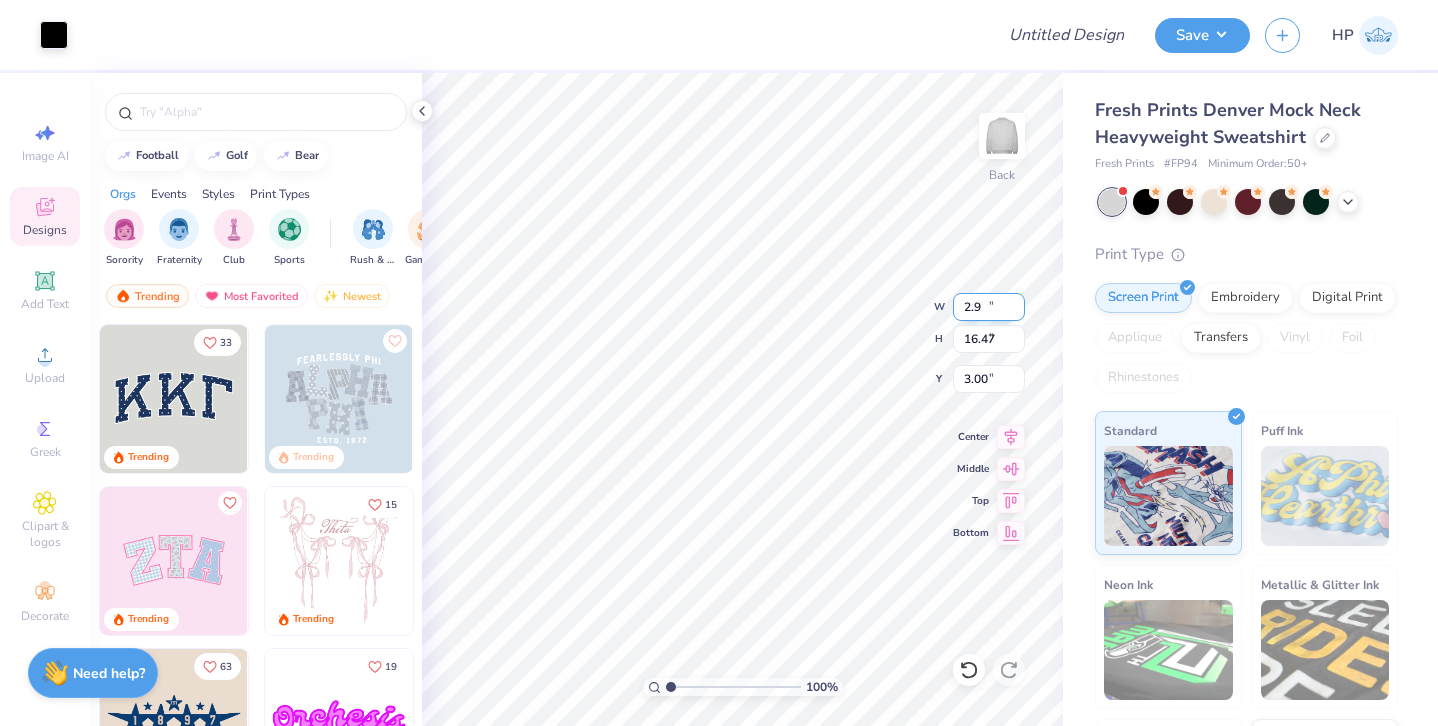type on "2.90" 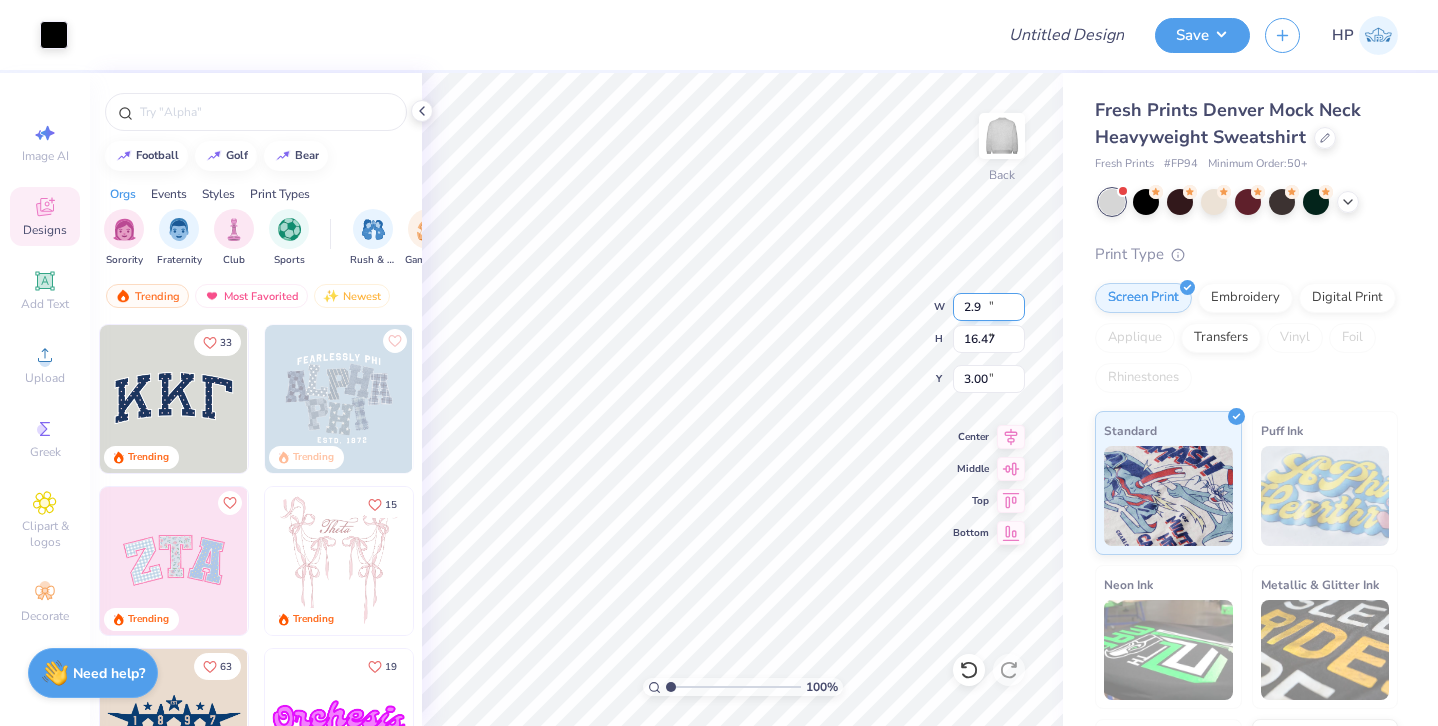 type on "3.42" 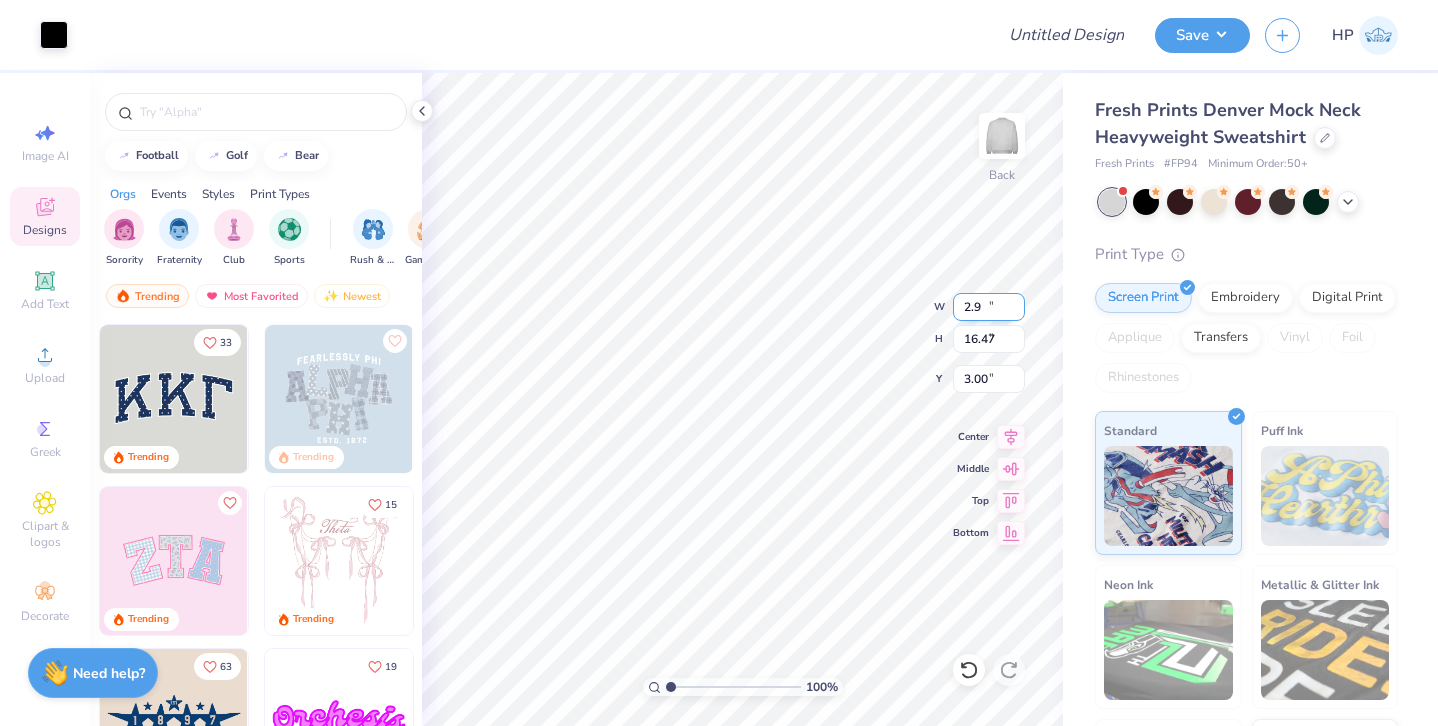 type on "9.52" 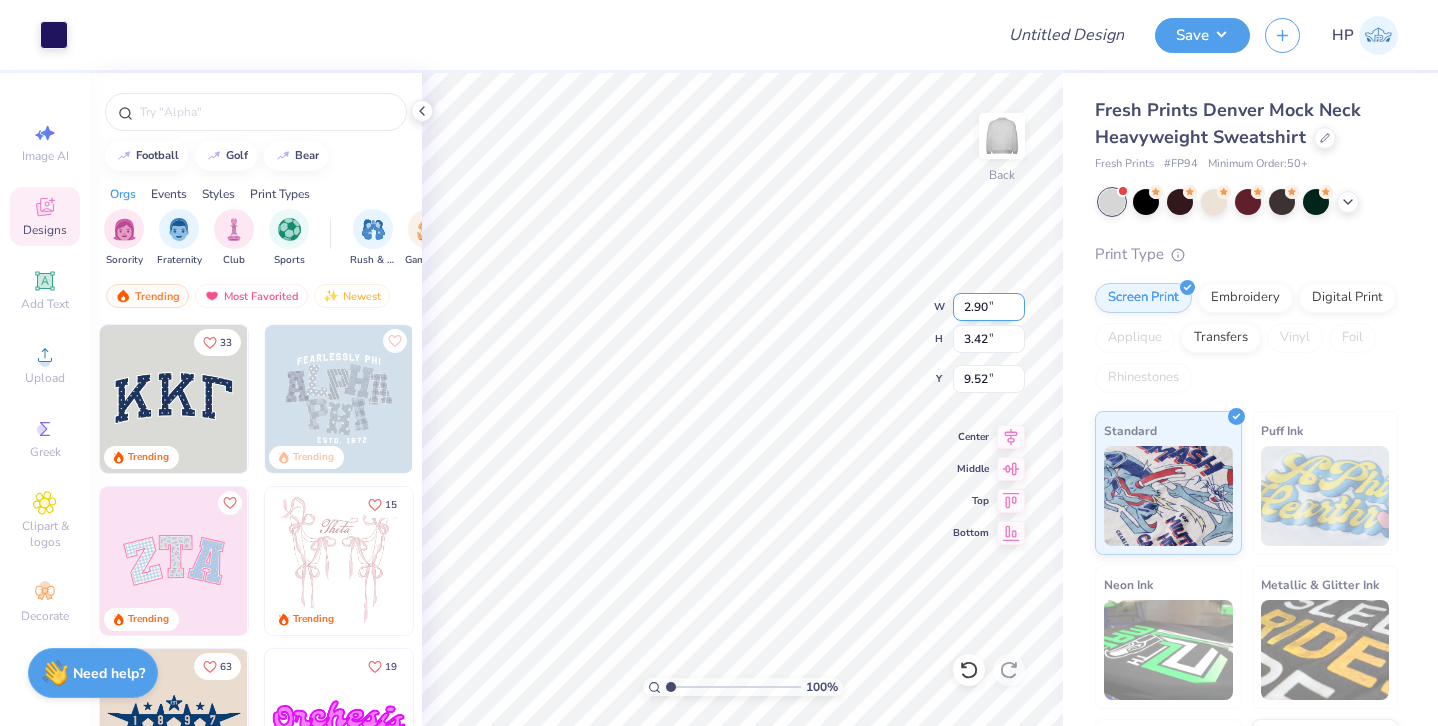 type on "1.18" 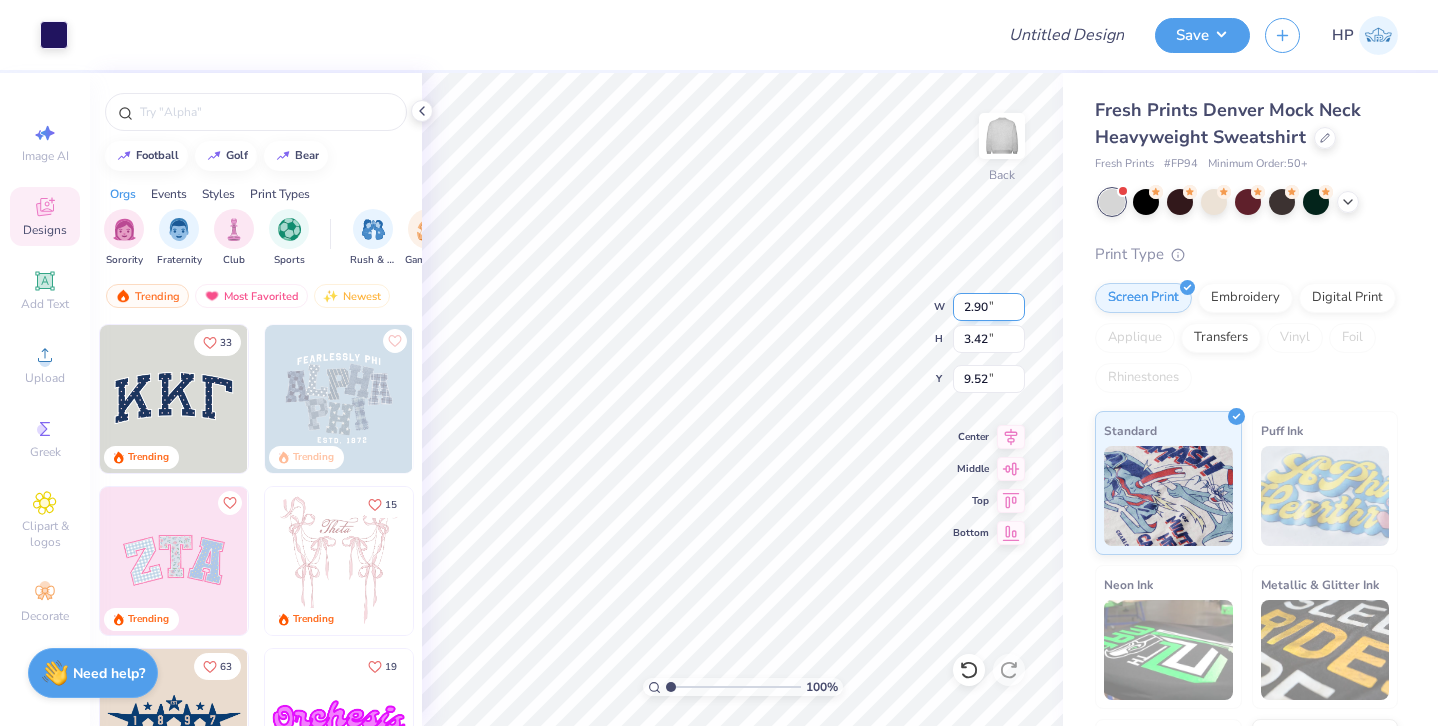 type on "1.37" 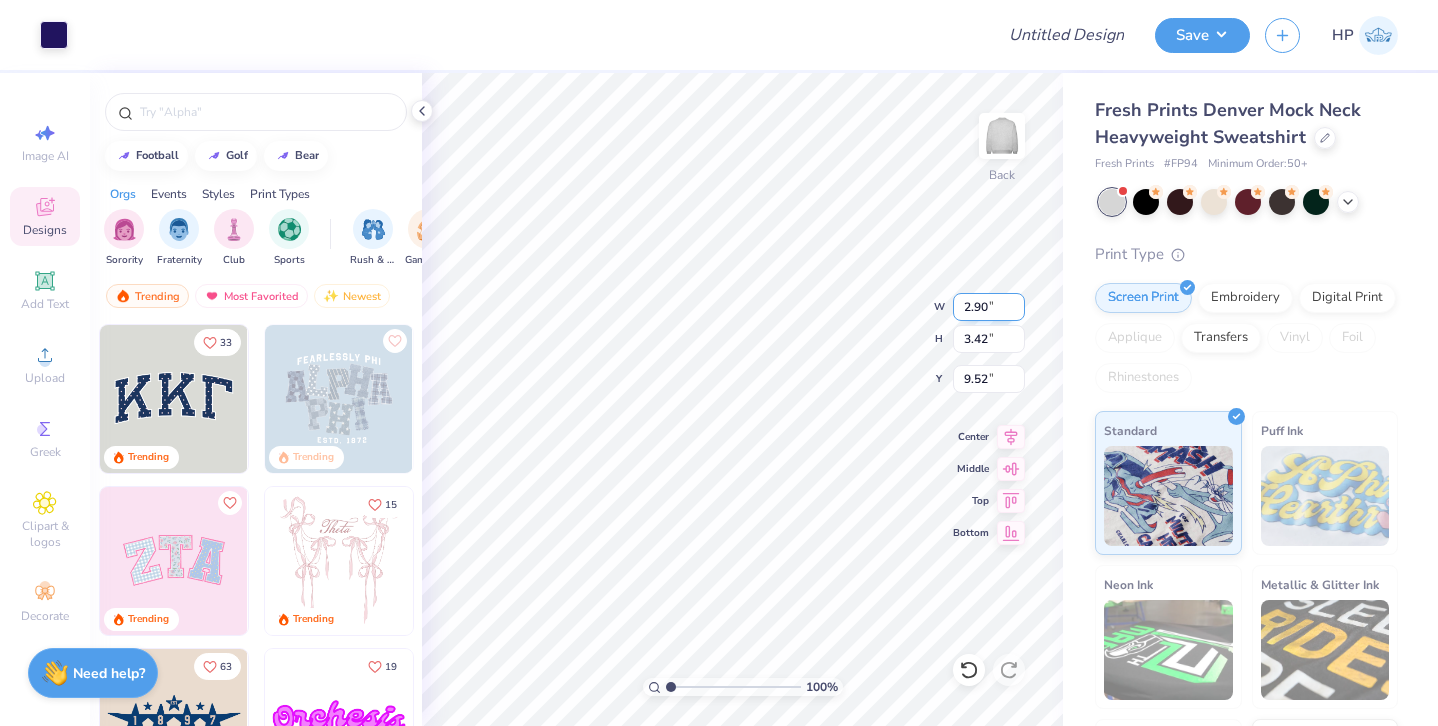 type on "5.91" 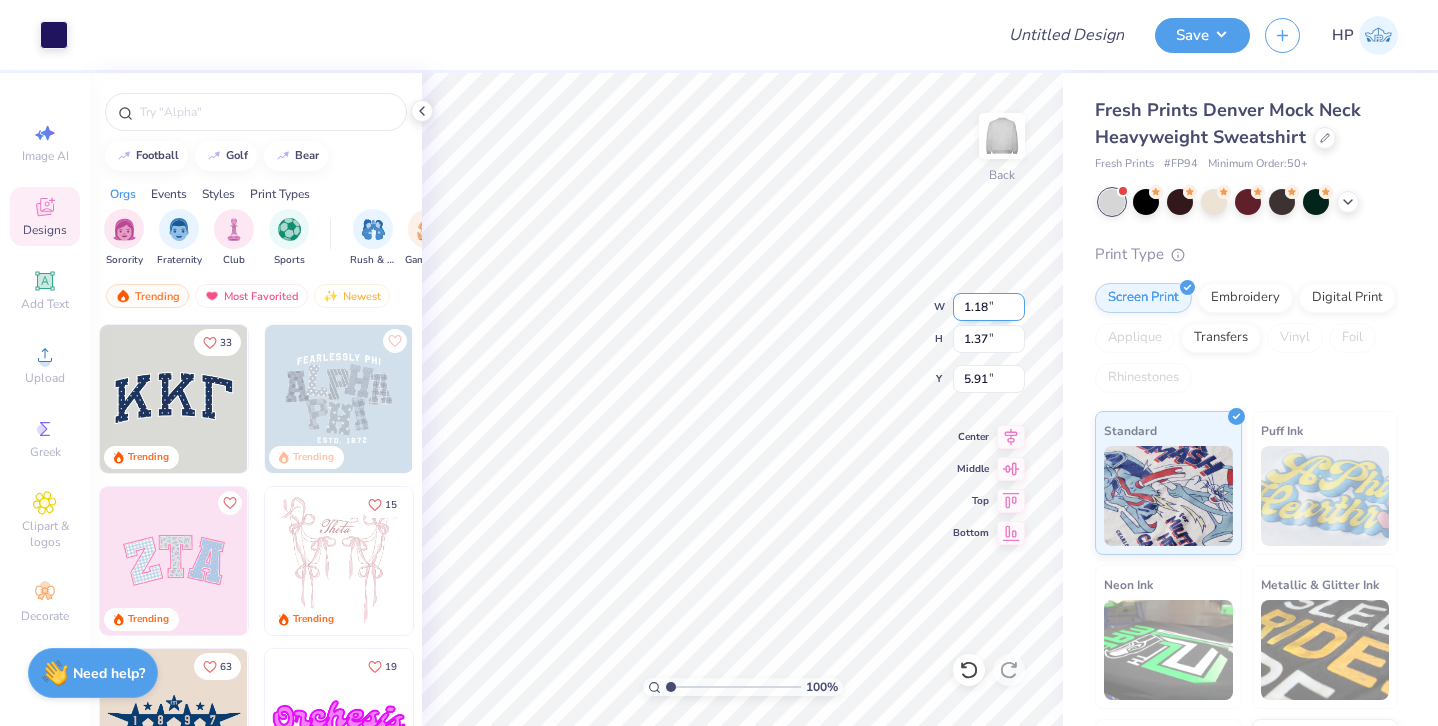 click on "100  % Back W 1.18 1.18 " H 1.37 1.37 " Y 5.91 5.91 " Center Middle Top Bottom" at bounding box center (742, 399) 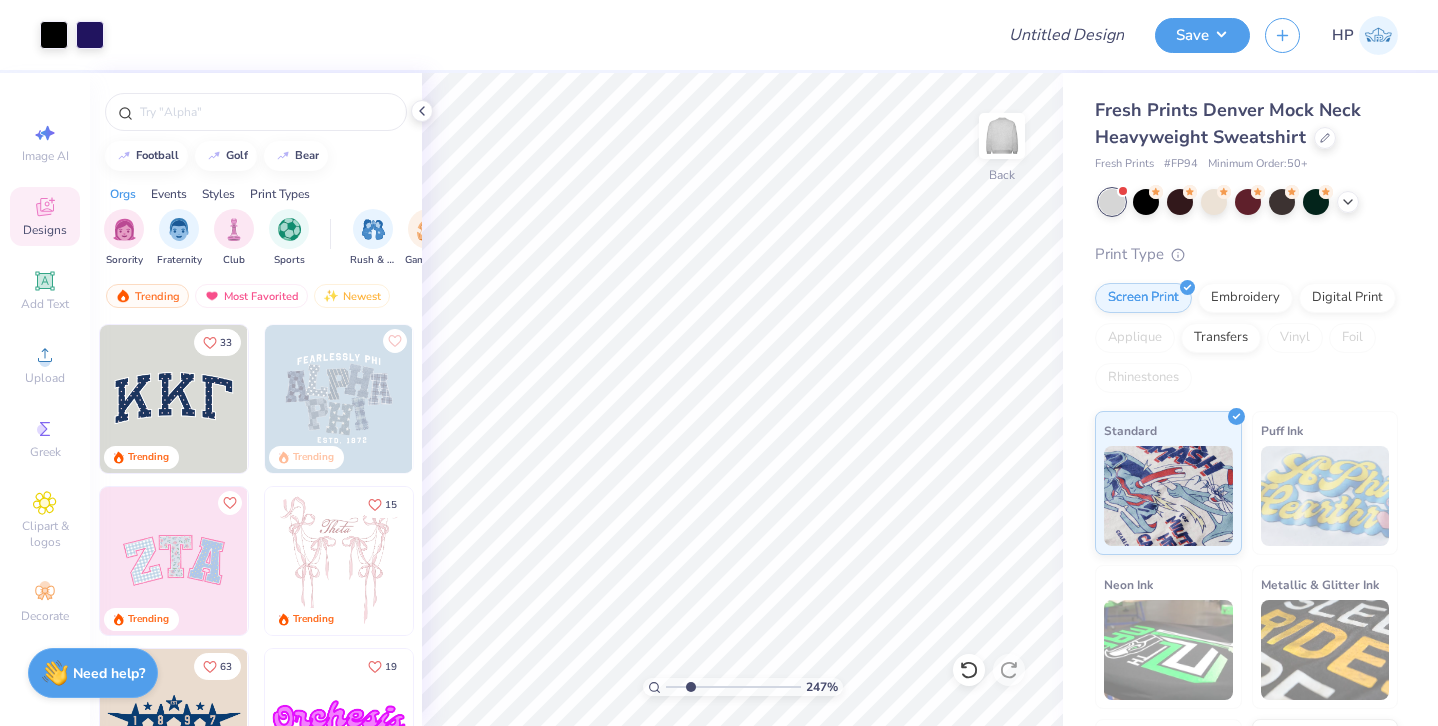 drag, startPoint x: 671, startPoint y: 685, endPoint x: 690, endPoint y: 685, distance: 19 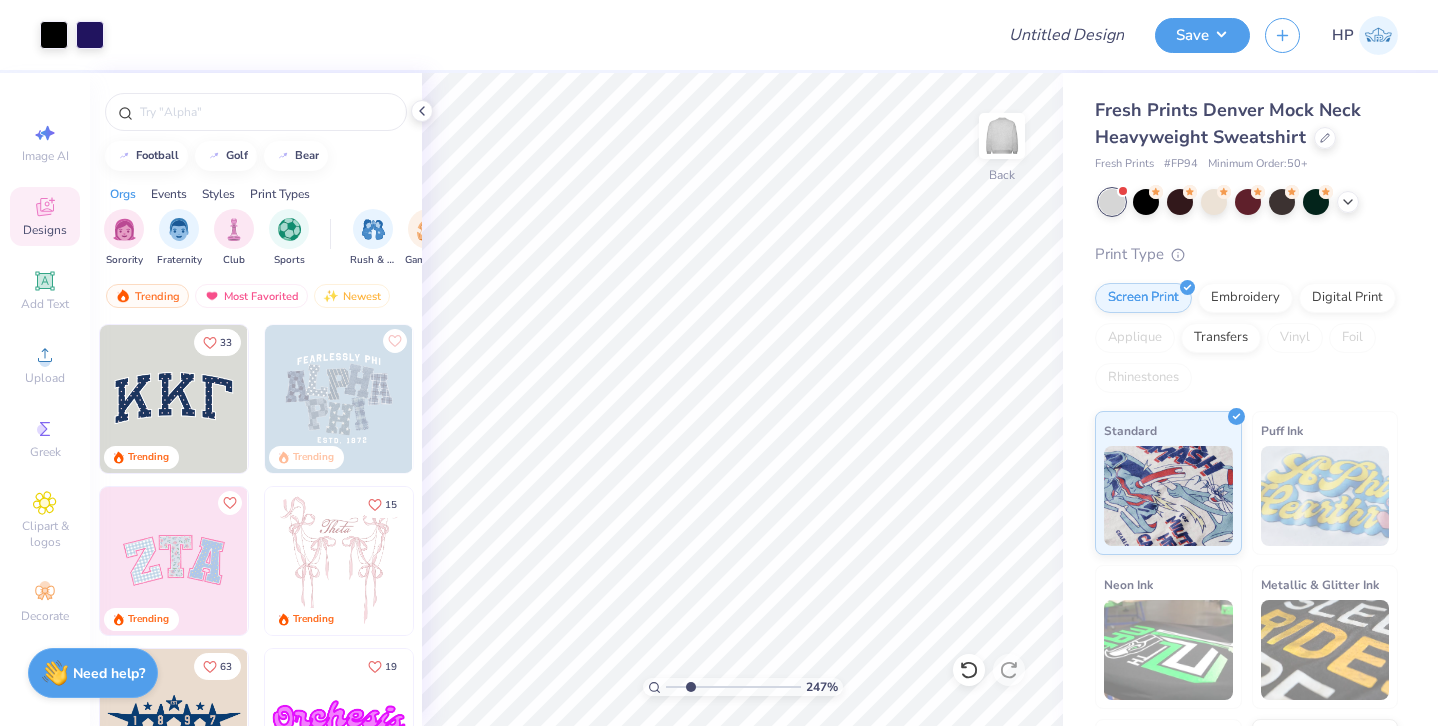 type on "2.47" 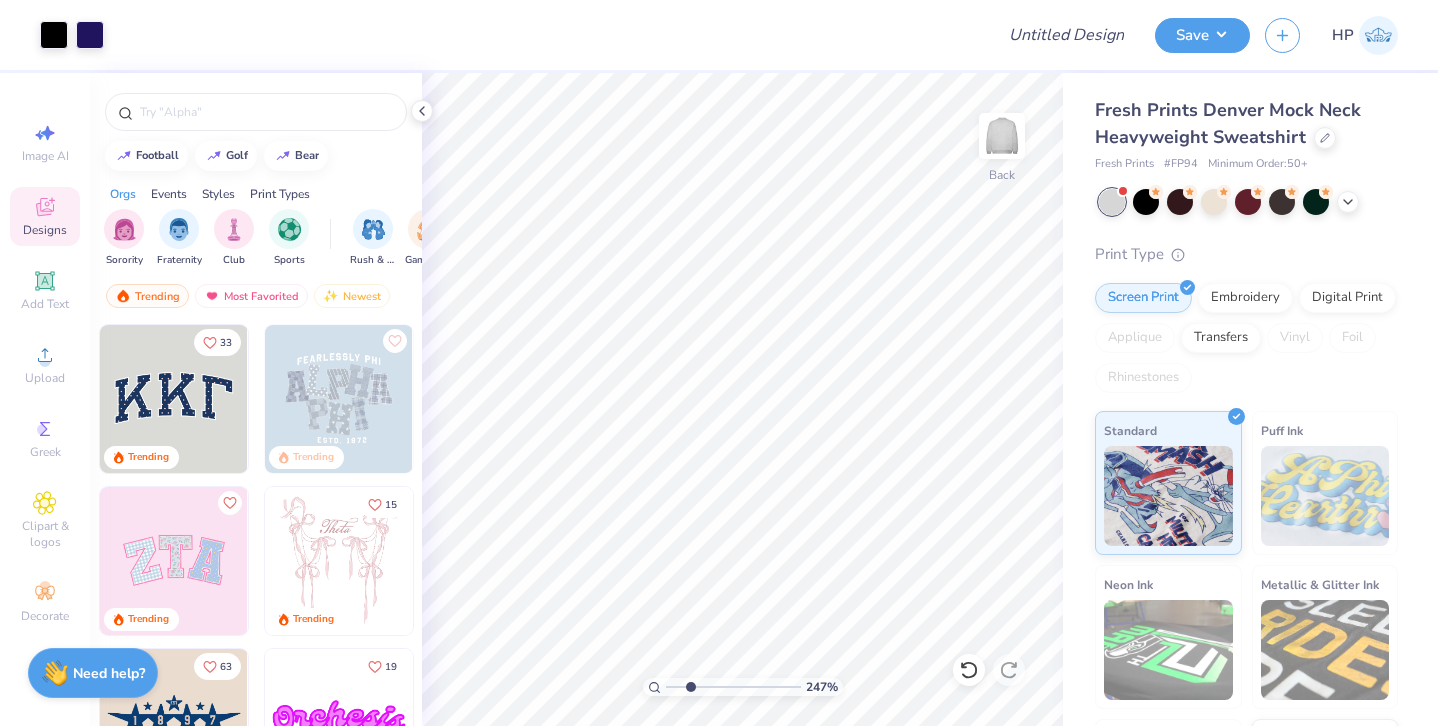 click at bounding box center (733, 687) 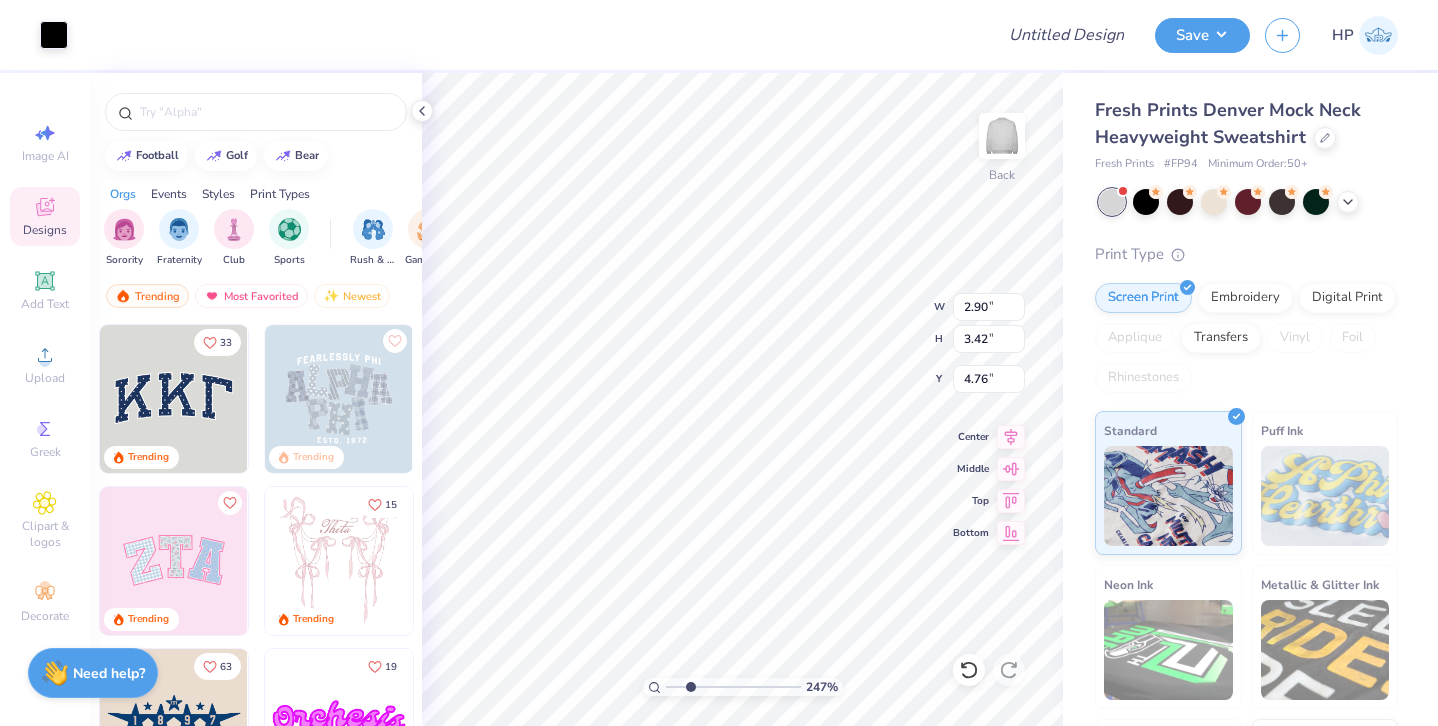 type on "4.76" 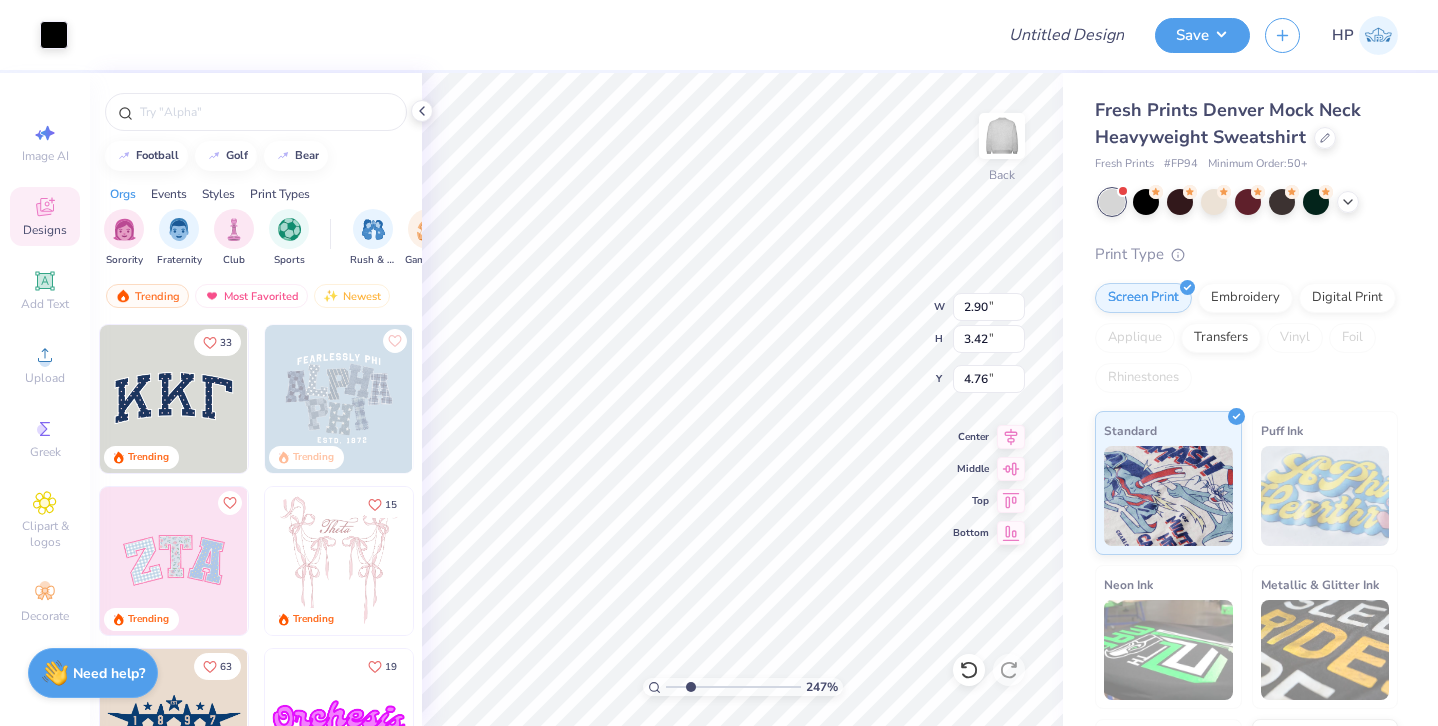 type on "1.18" 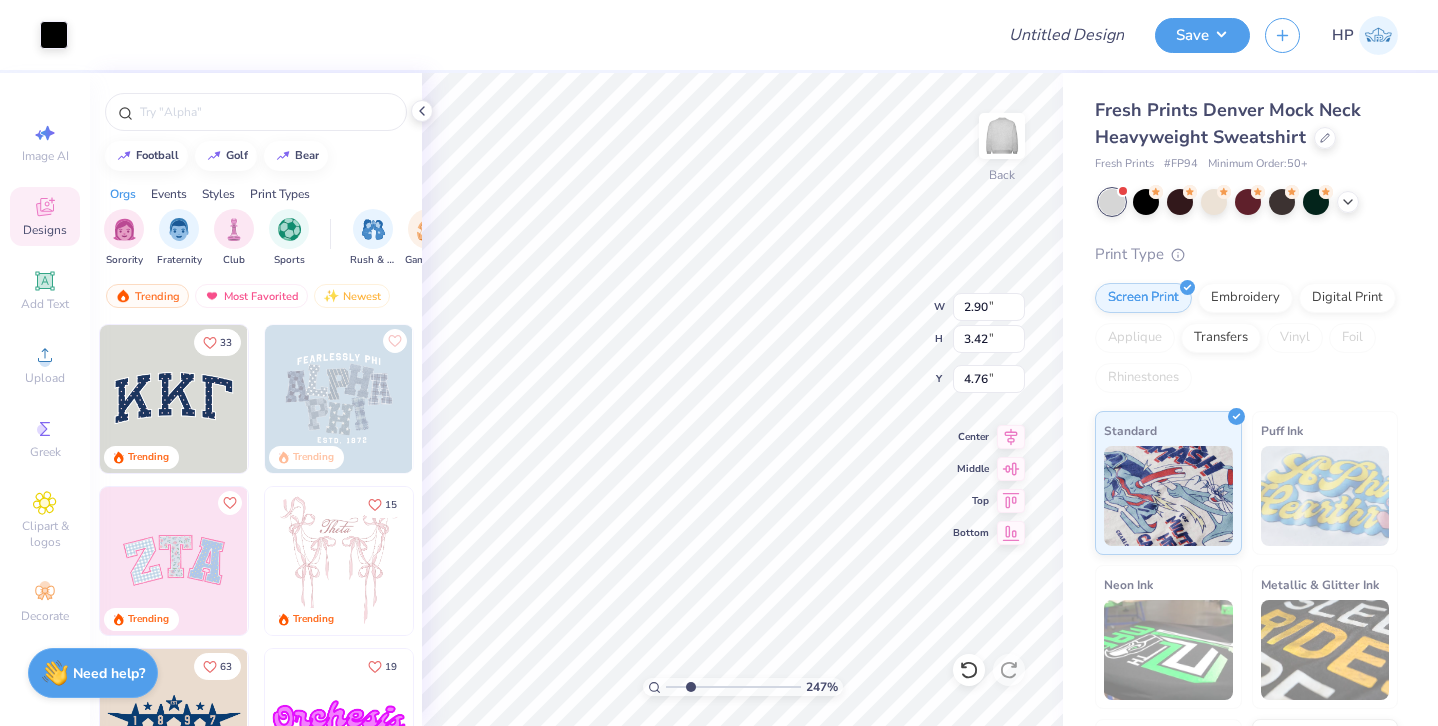 type on "1.37" 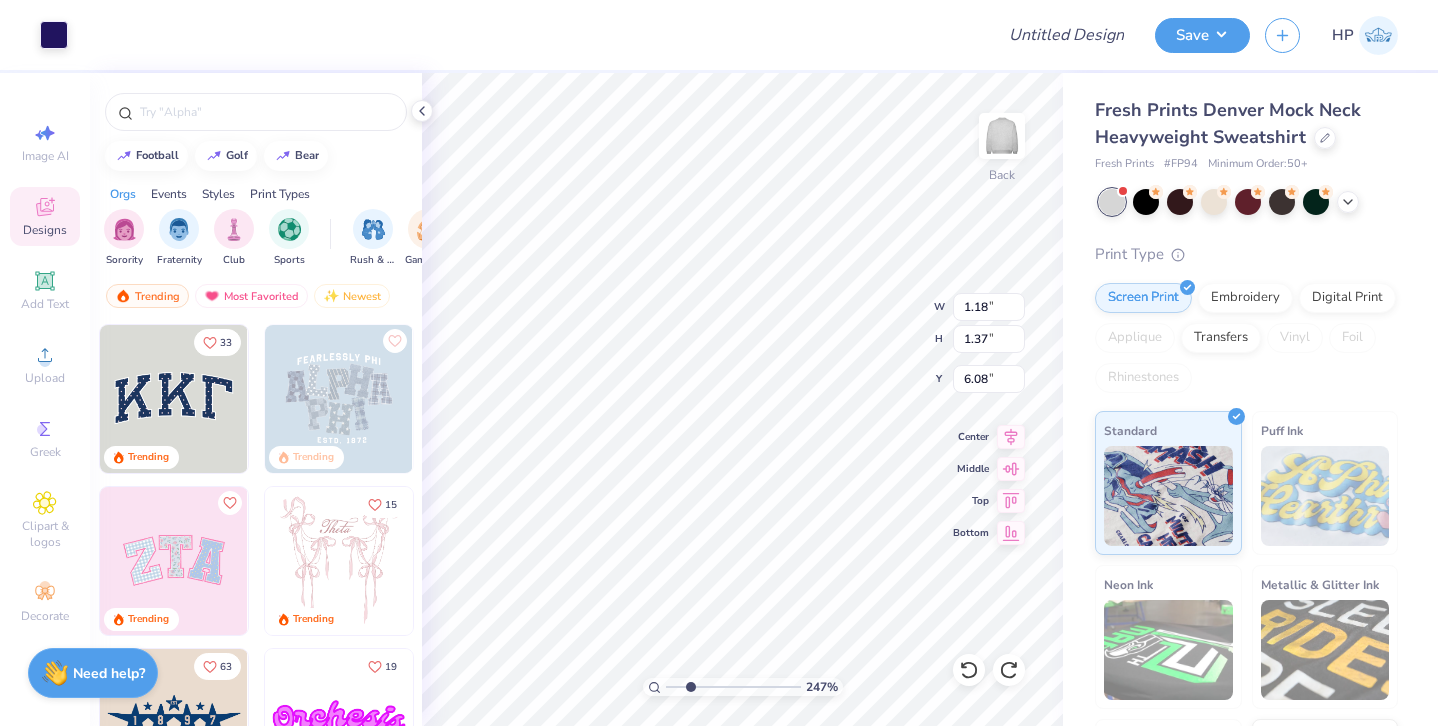 type on "5.91" 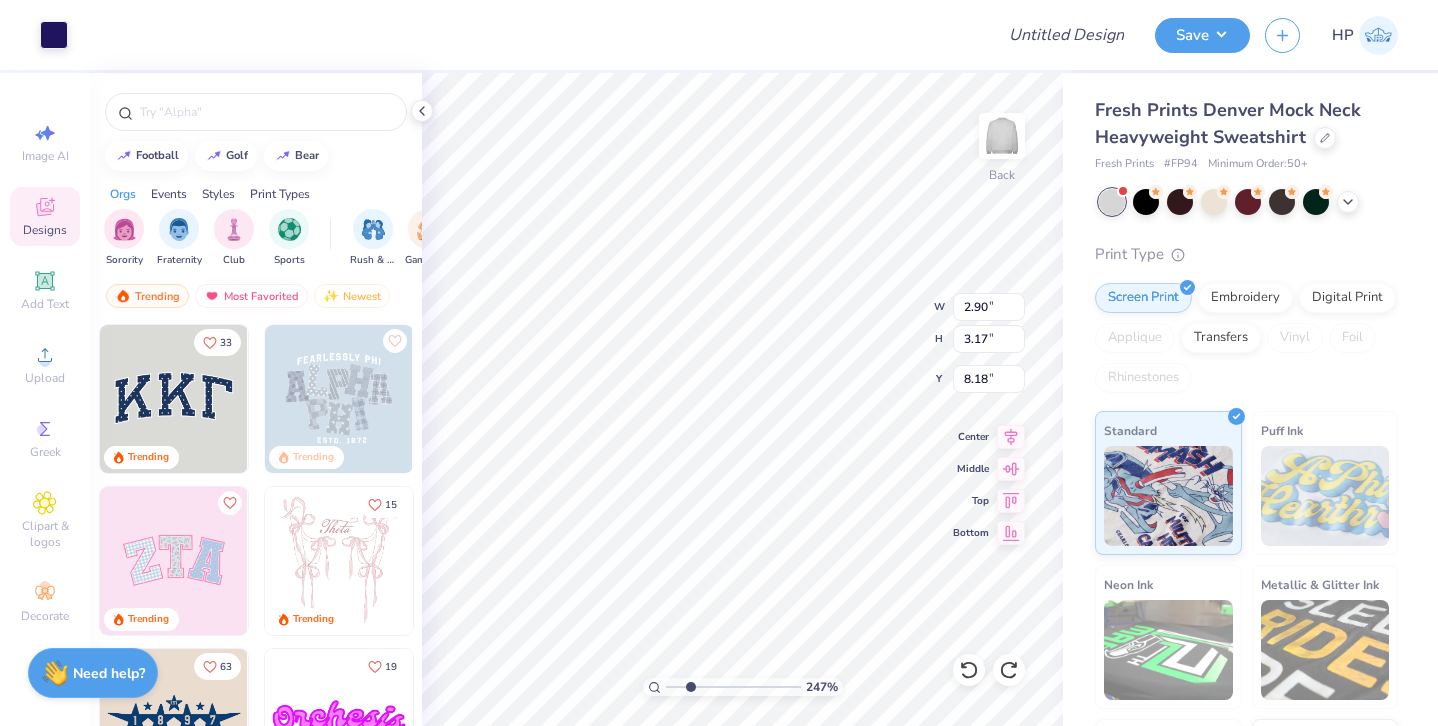 type on "5.01" 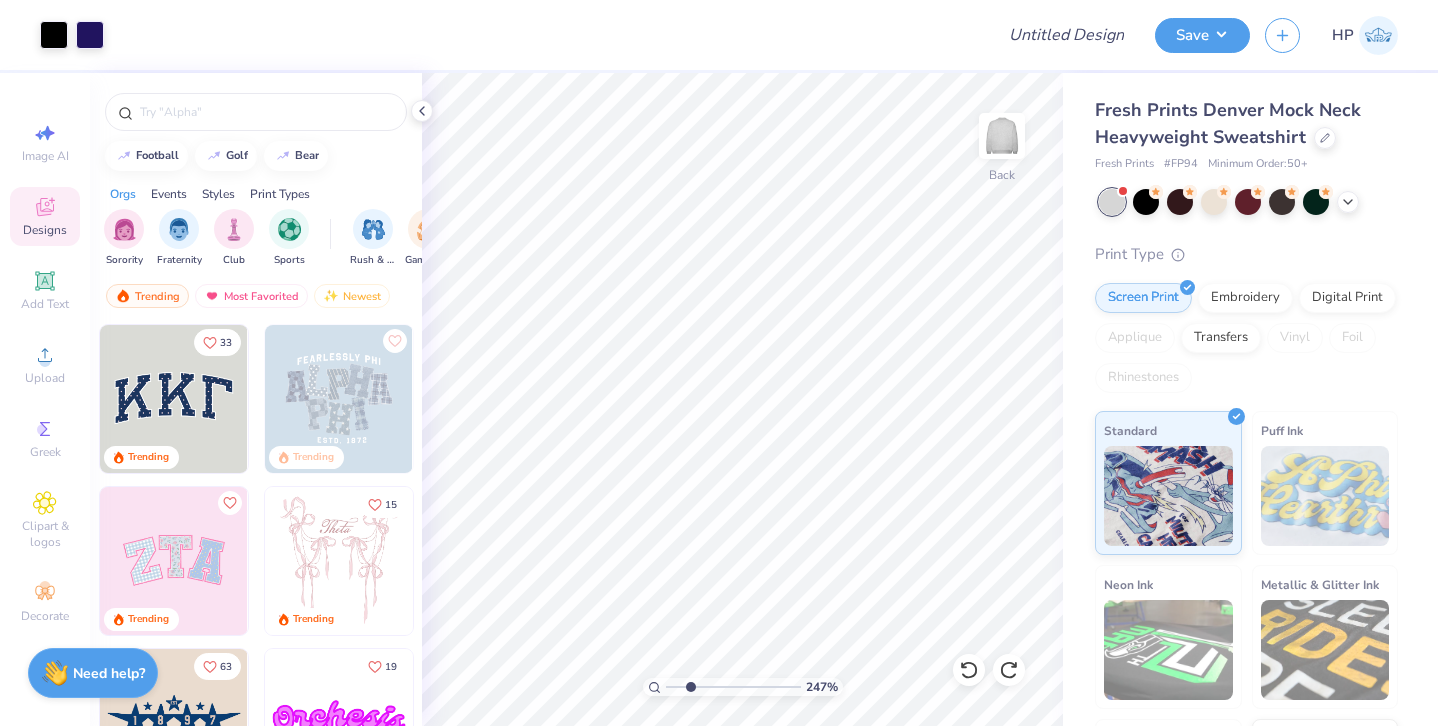 click on "247  %" at bounding box center (742, 399) 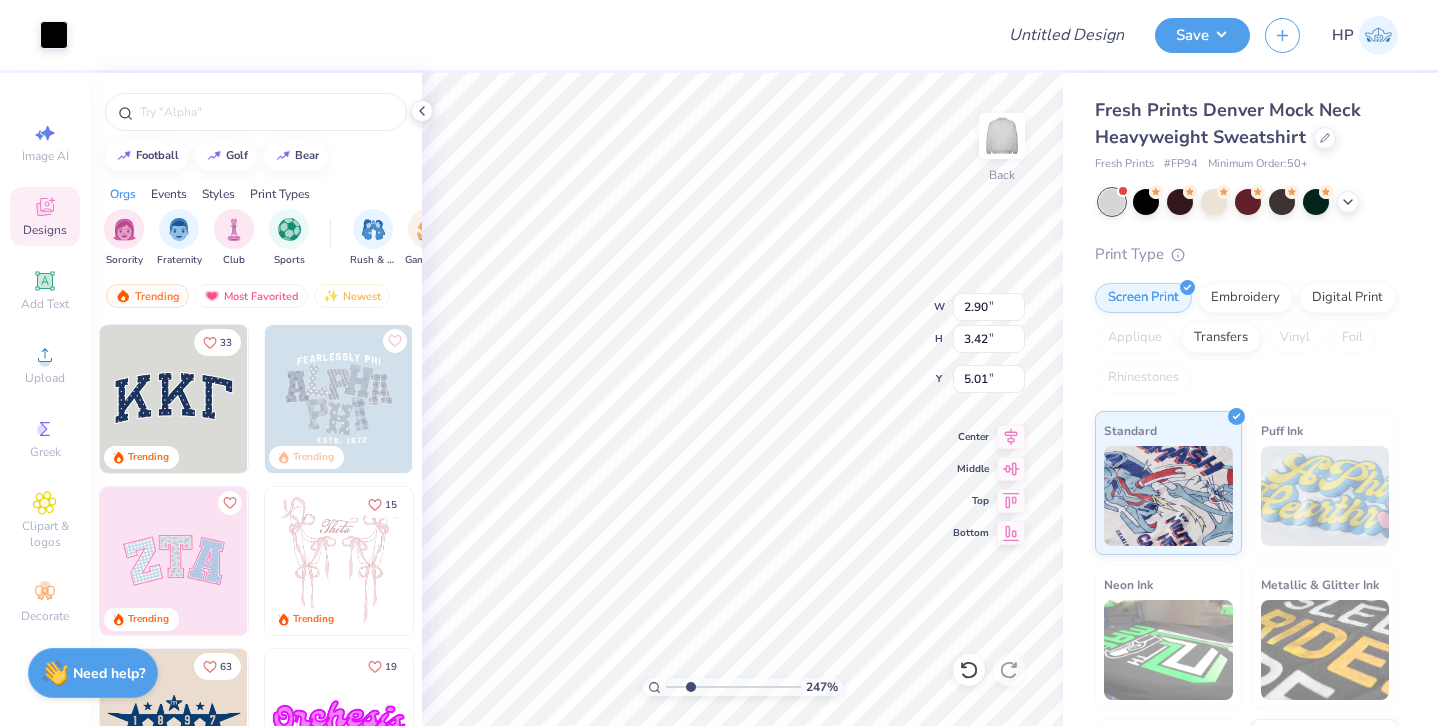 type on "5.01" 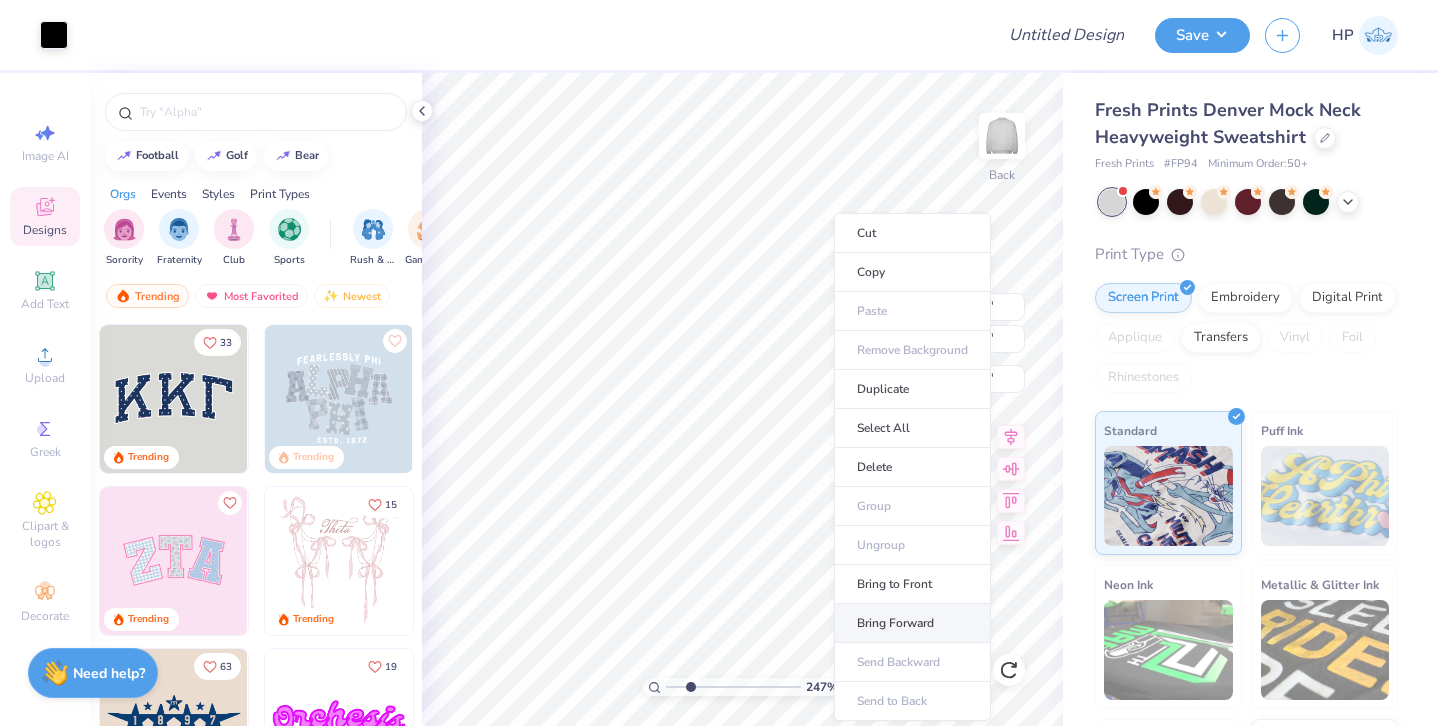 click on "Bring Forward" at bounding box center (912, 623) 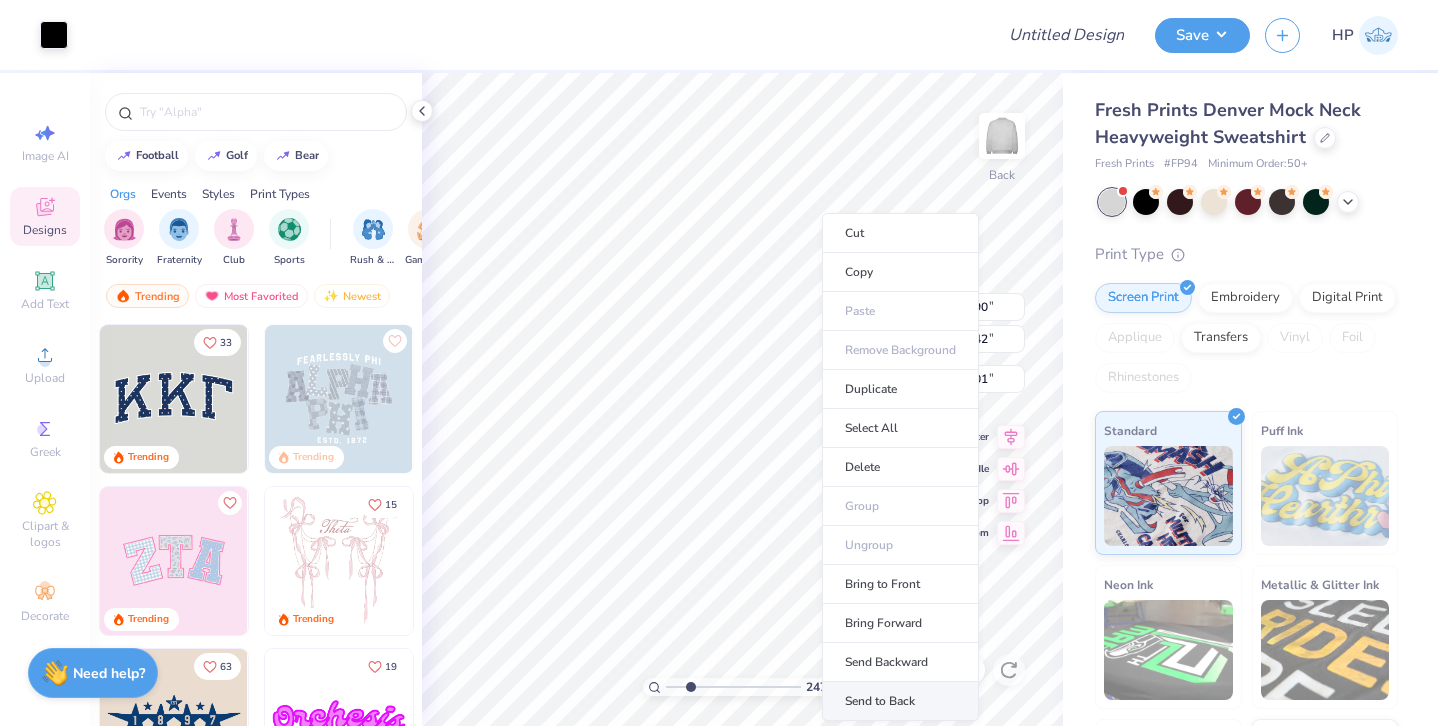 click on "Send to Back" at bounding box center (900, 701) 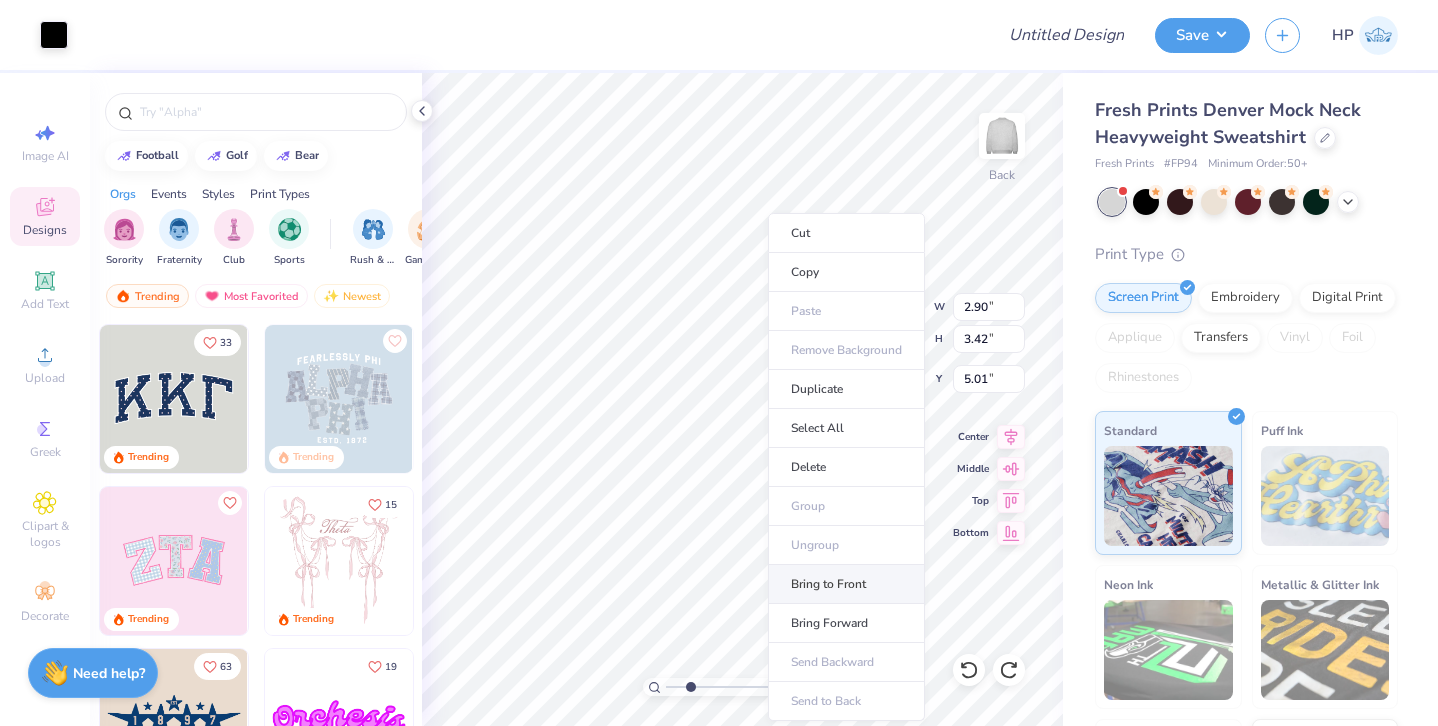 click on "Bring to Front" at bounding box center (846, 584) 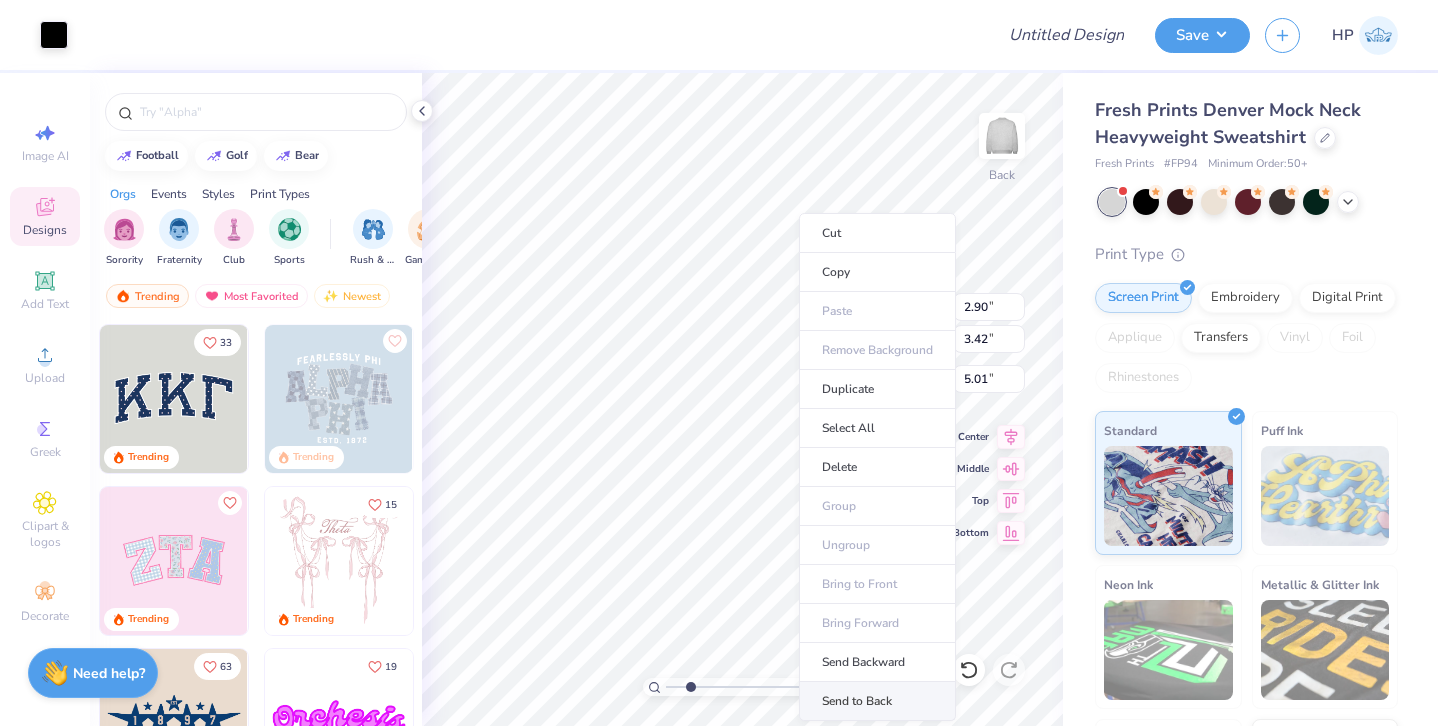 click on "Send to Back" at bounding box center (877, 701) 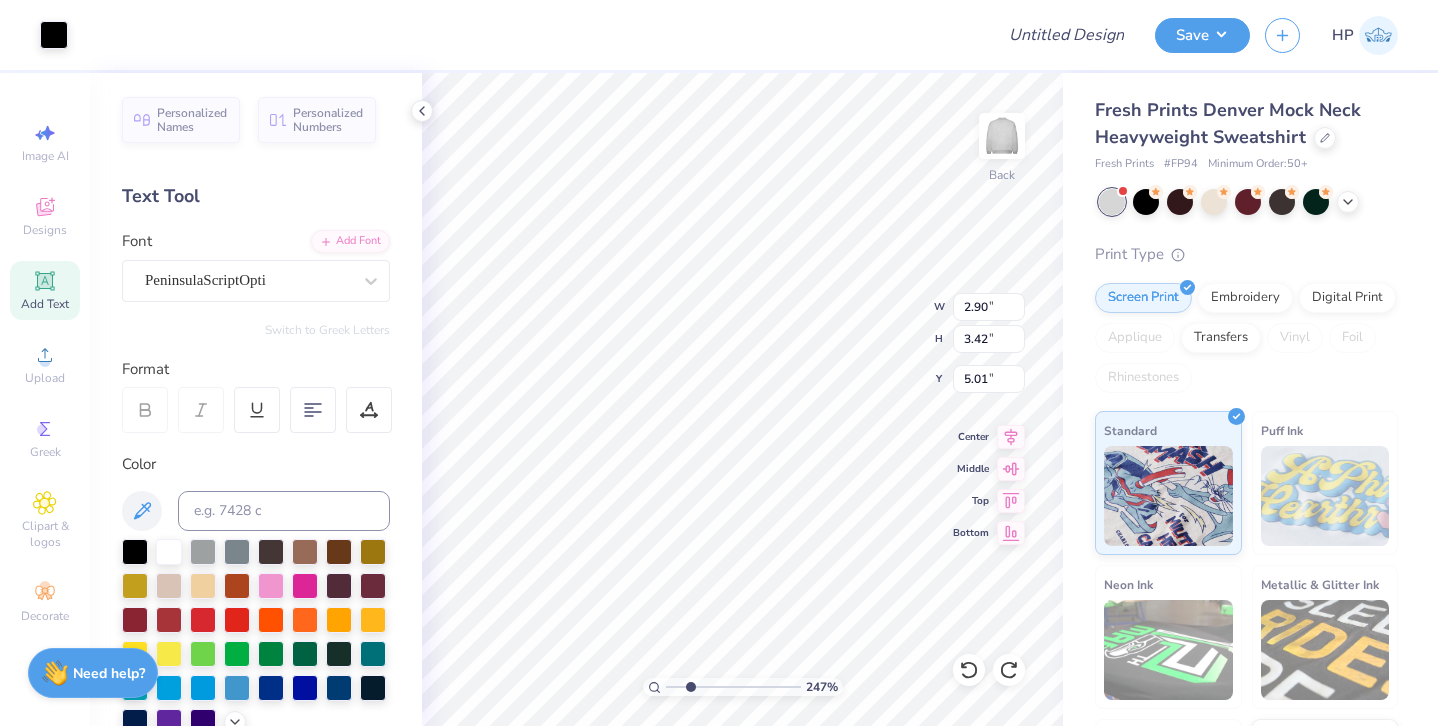 type on "7.47" 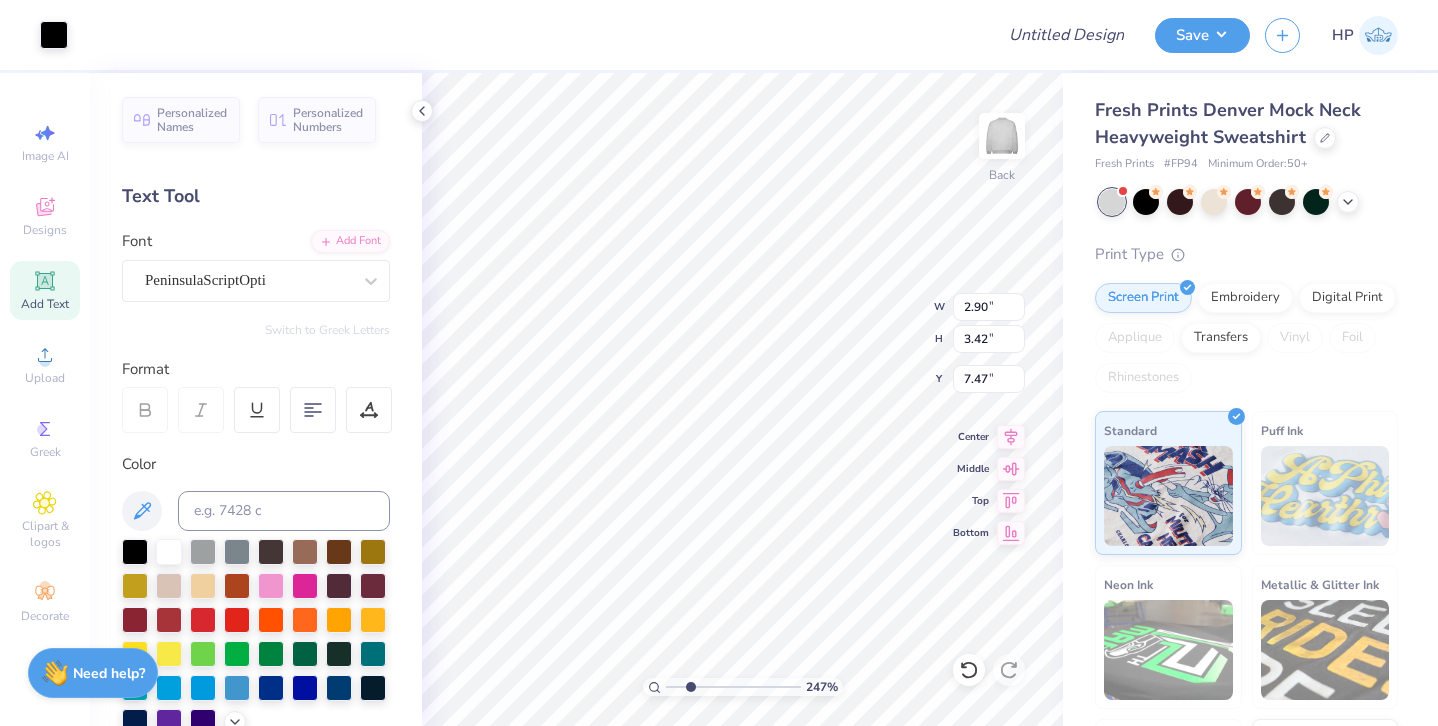 type on "3.17" 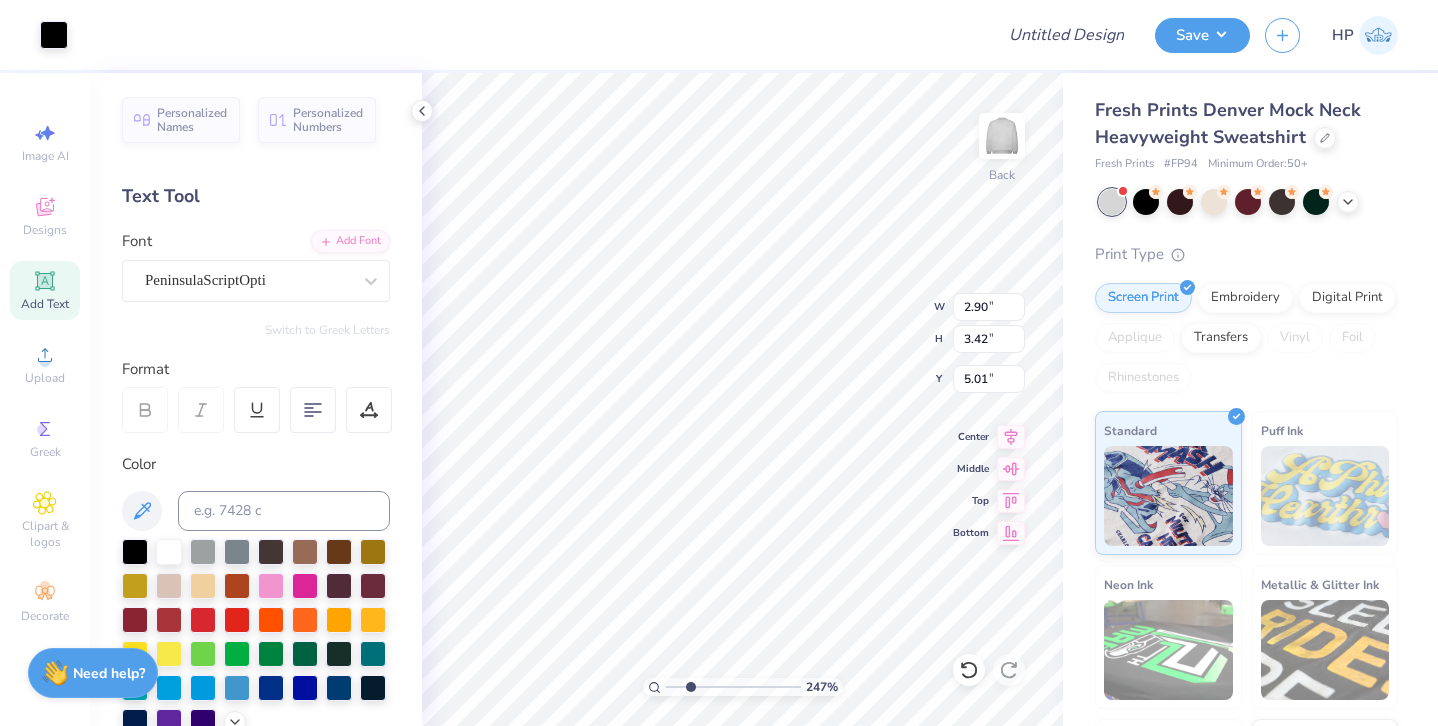 type on "5.01" 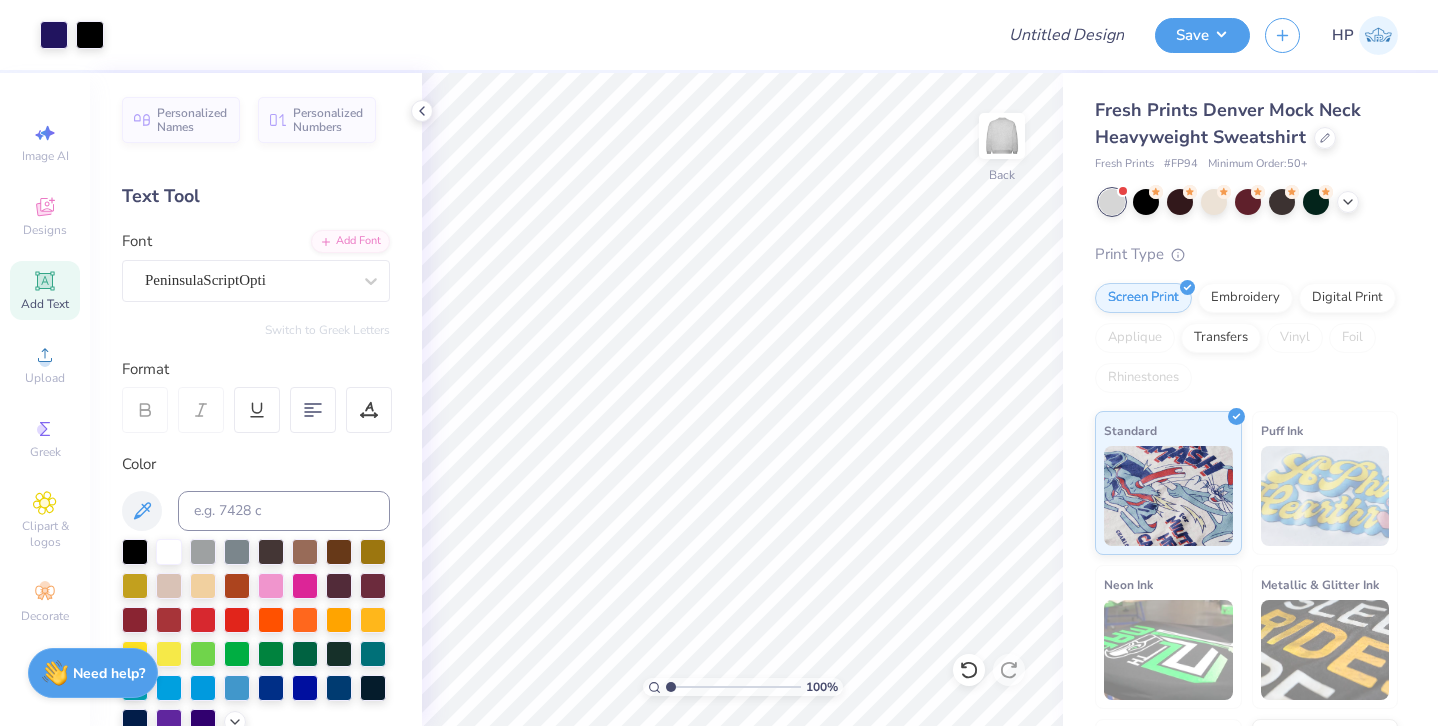 drag, startPoint x: 690, startPoint y: 683, endPoint x: 649, endPoint y: 682, distance: 41.01219 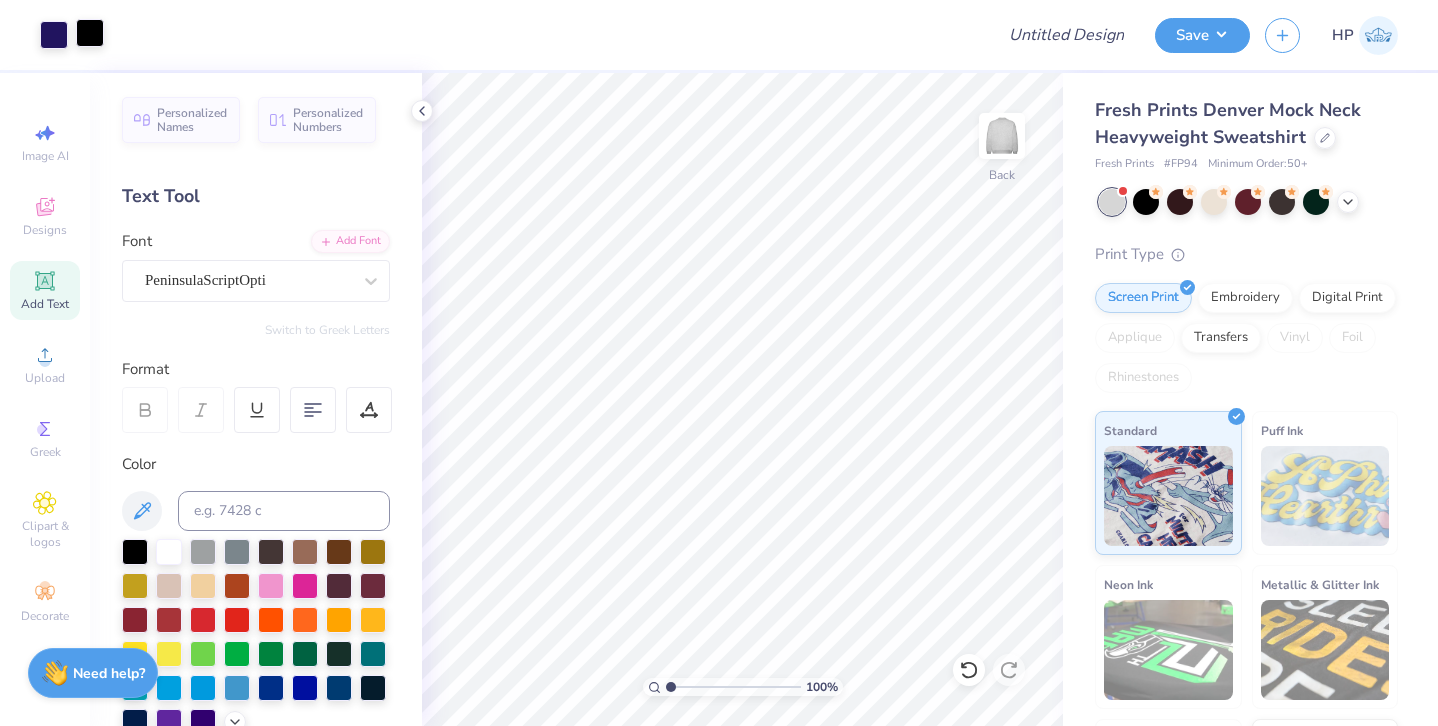 click at bounding box center (90, 33) 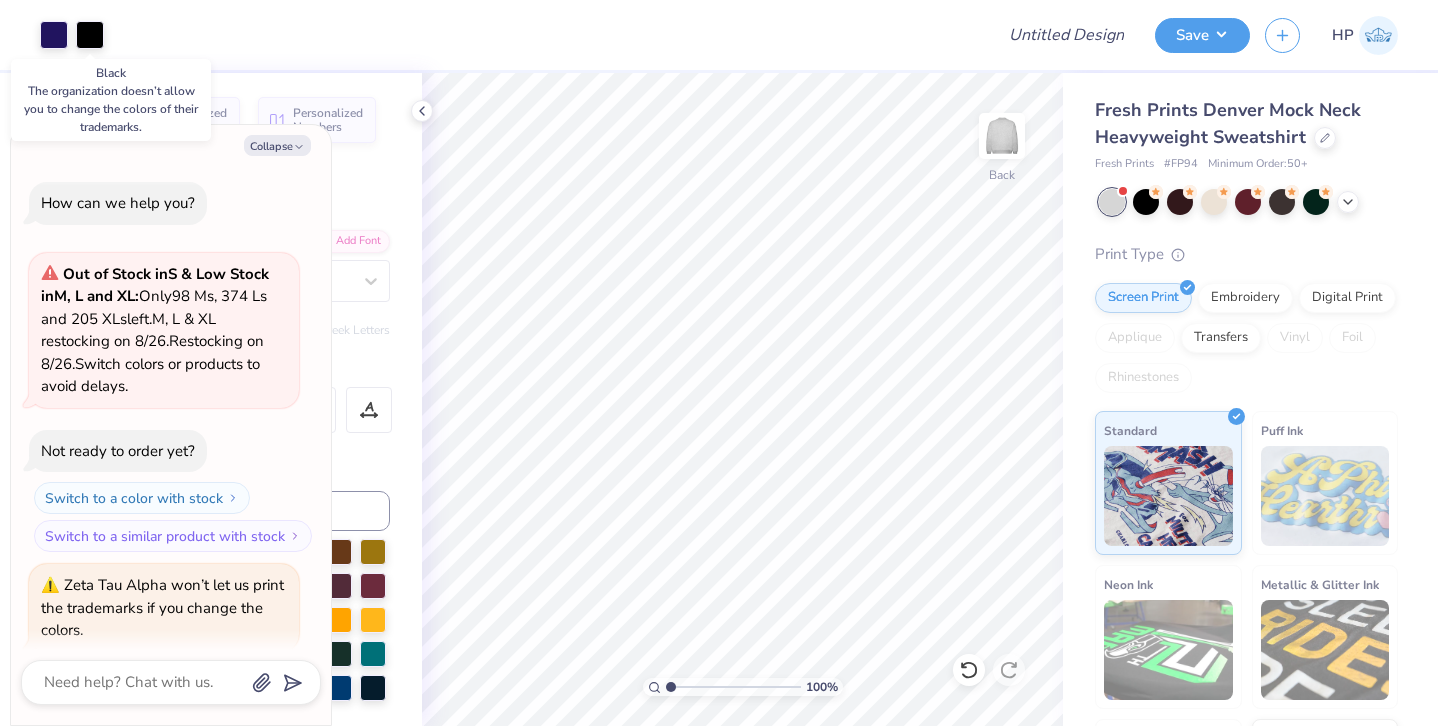 scroll, scrollTop: 17, scrollLeft: 0, axis: vertical 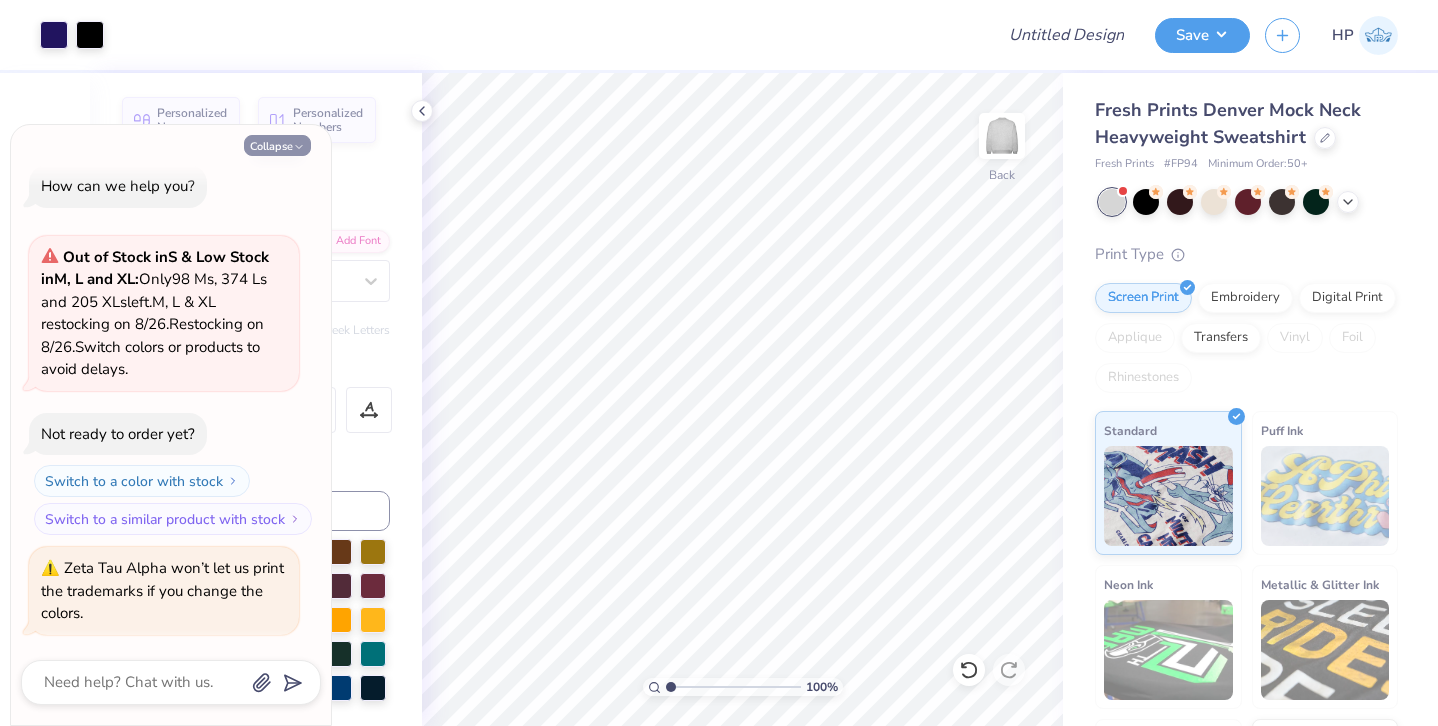 click 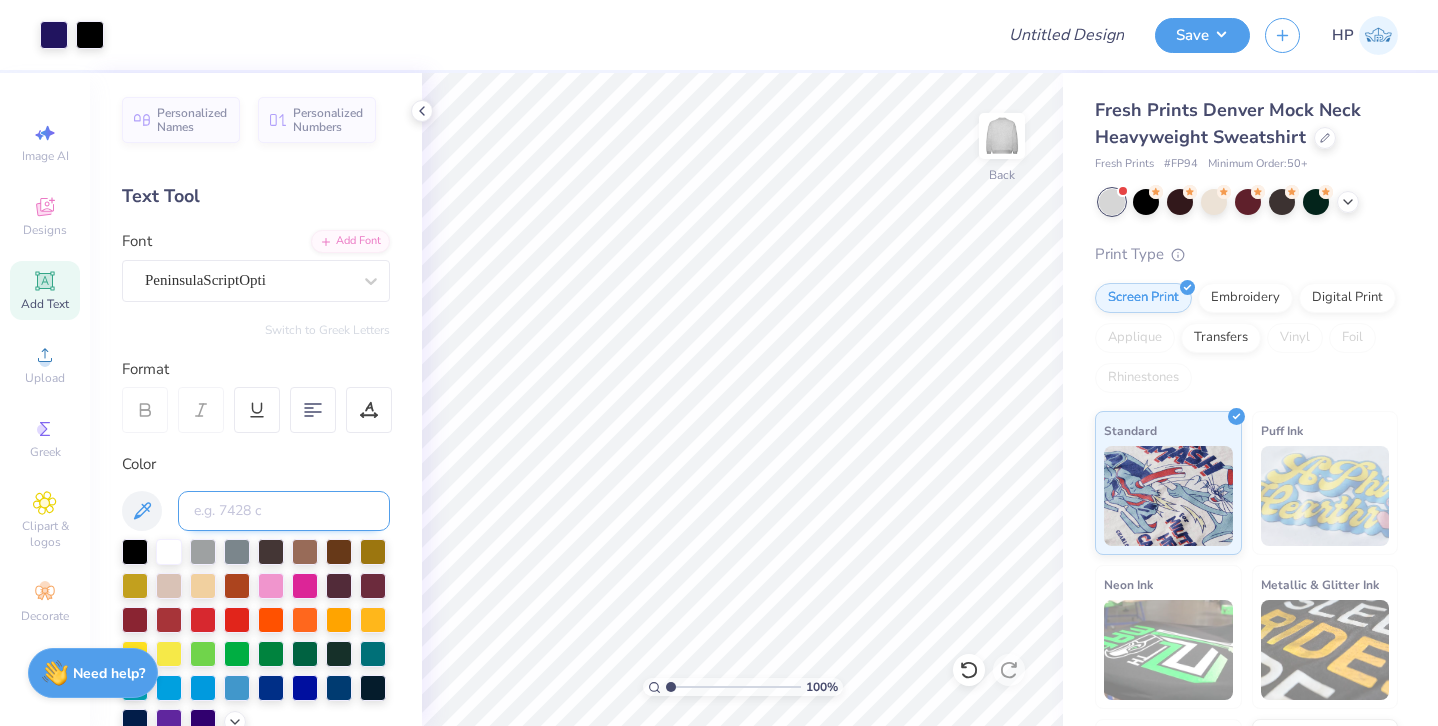 click at bounding box center [284, 511] 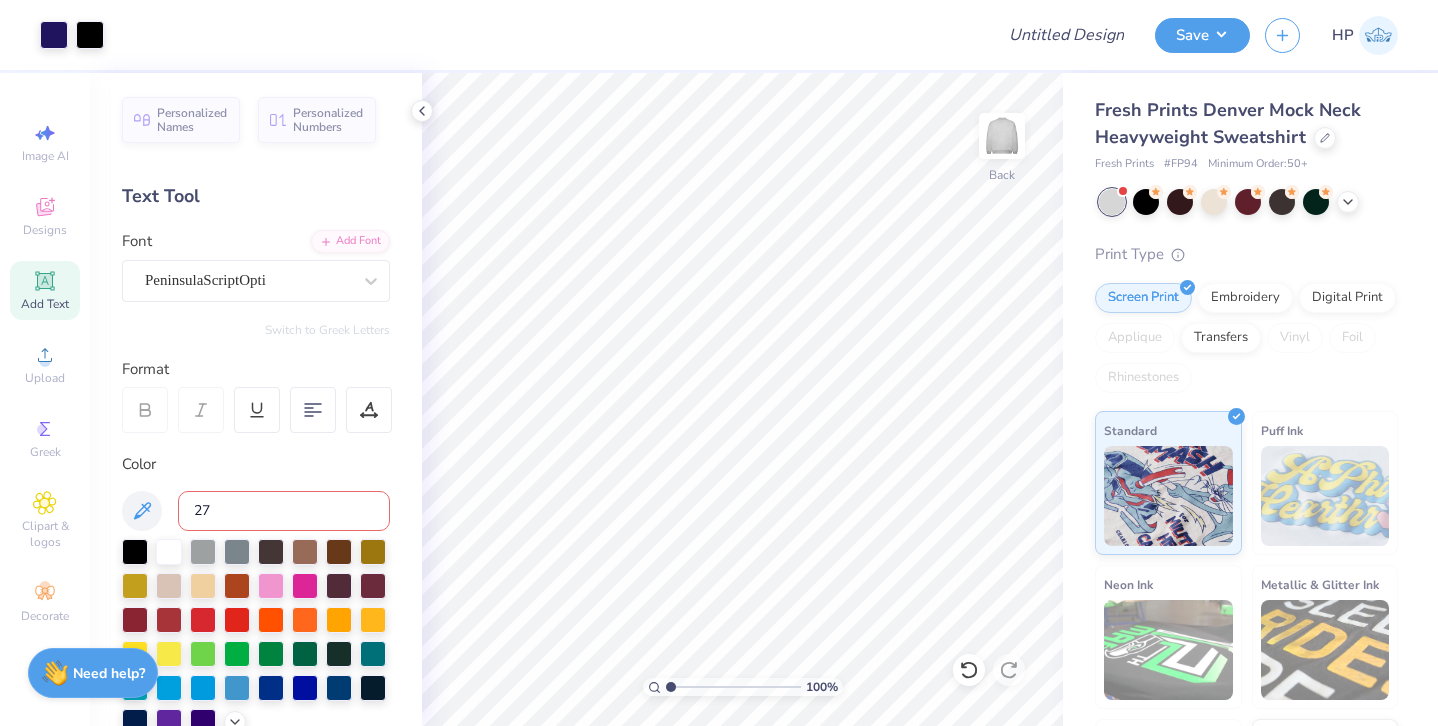 type on "273" 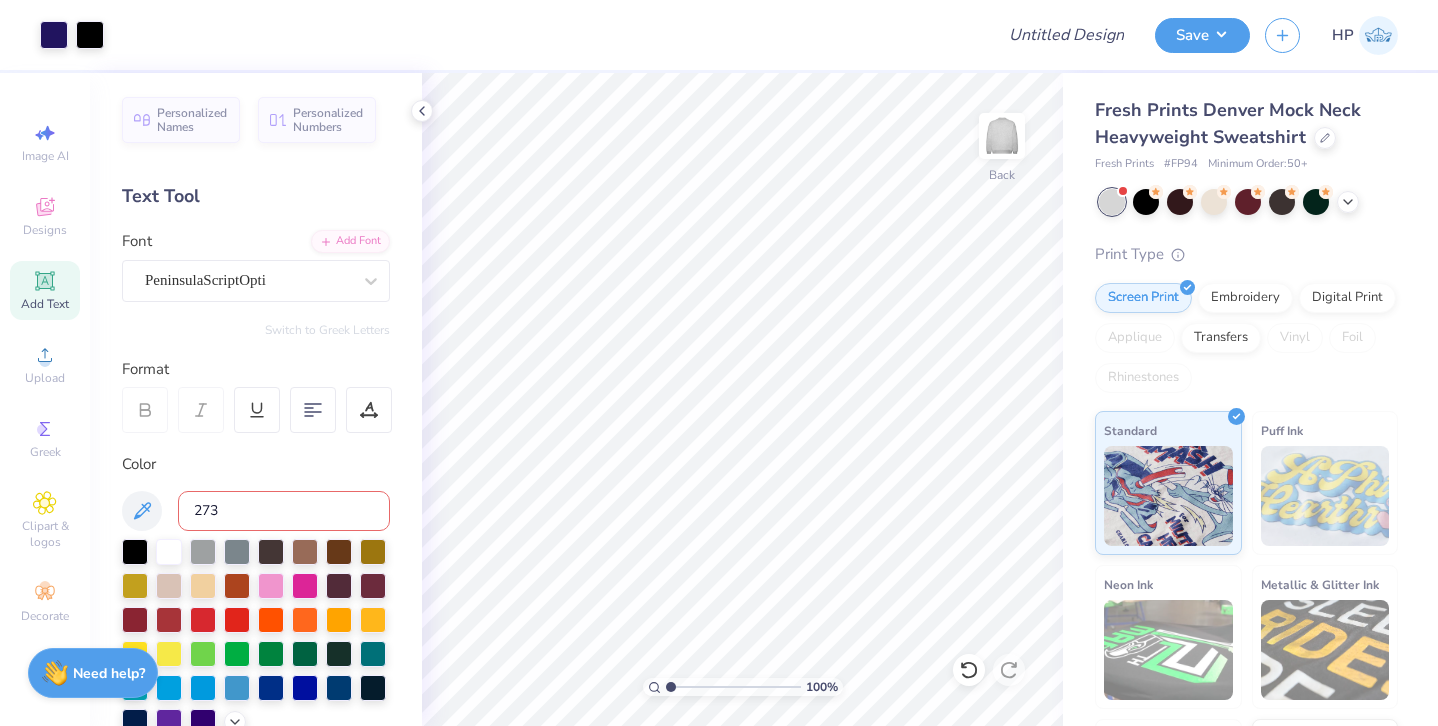 type 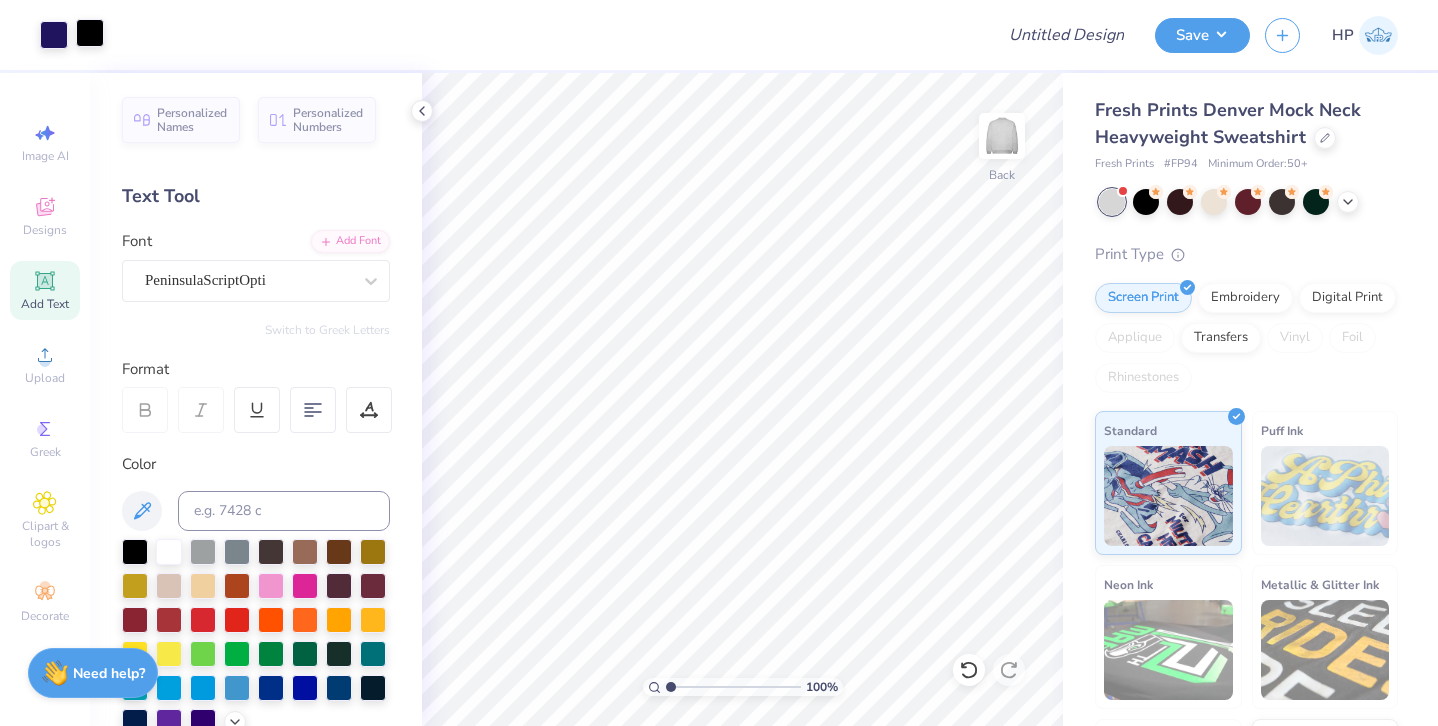 click at bounding box center [90, 33] 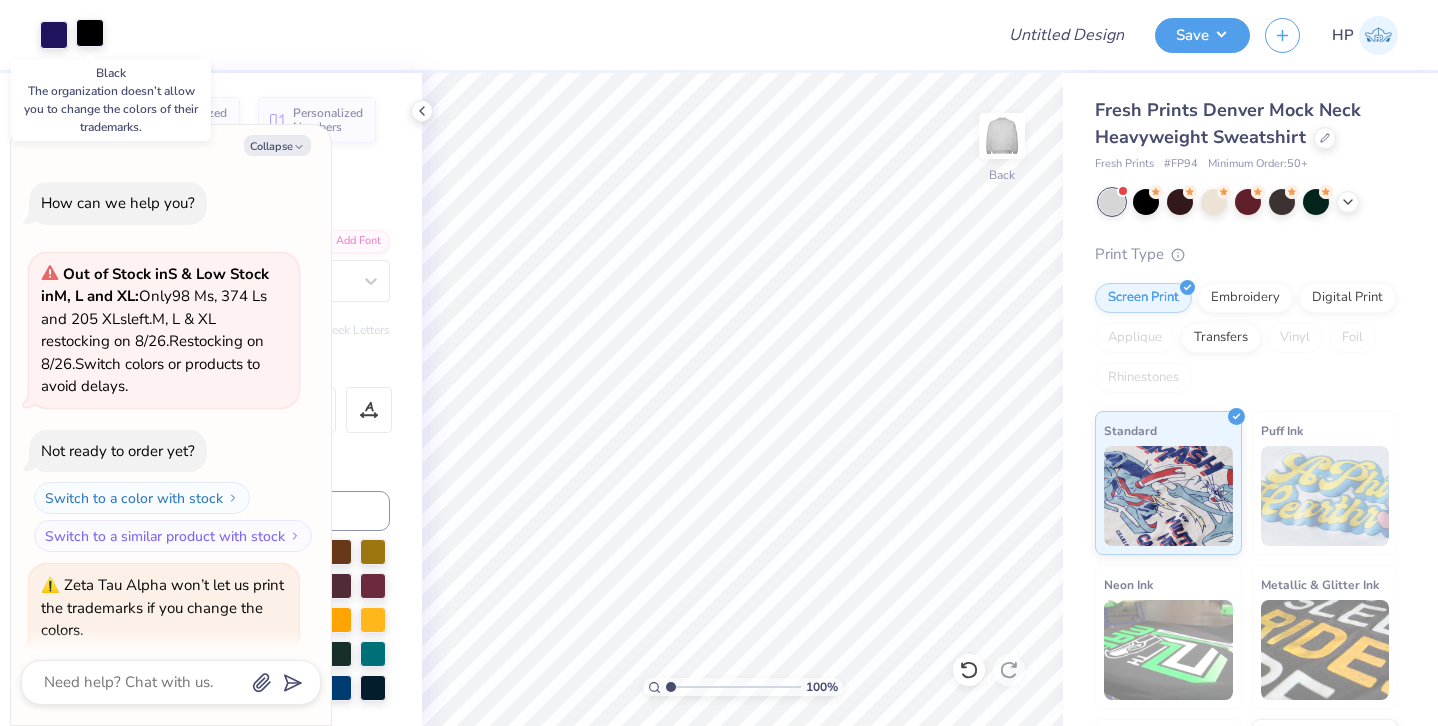 scroll, scrollTop: 117, scrollLeft: 0, axis: vertical 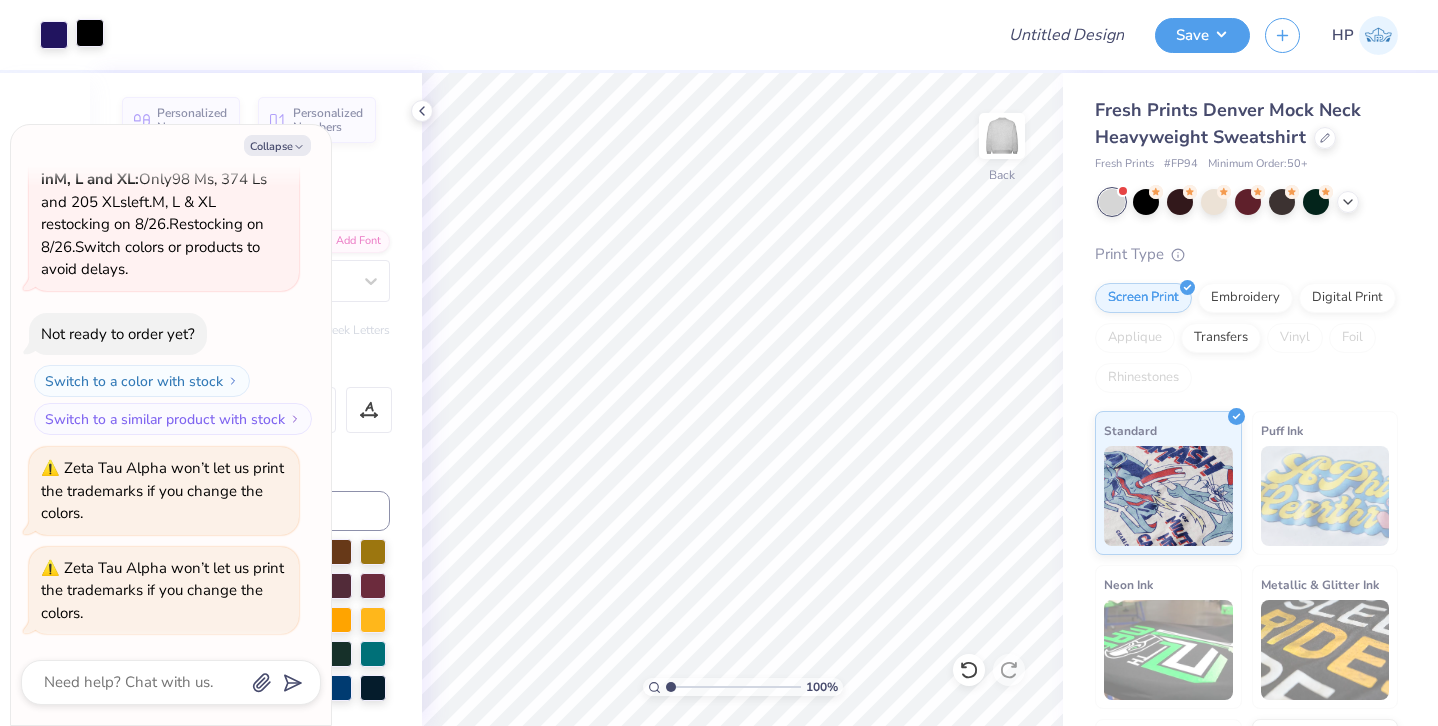 click at bounding box center [90, 33] 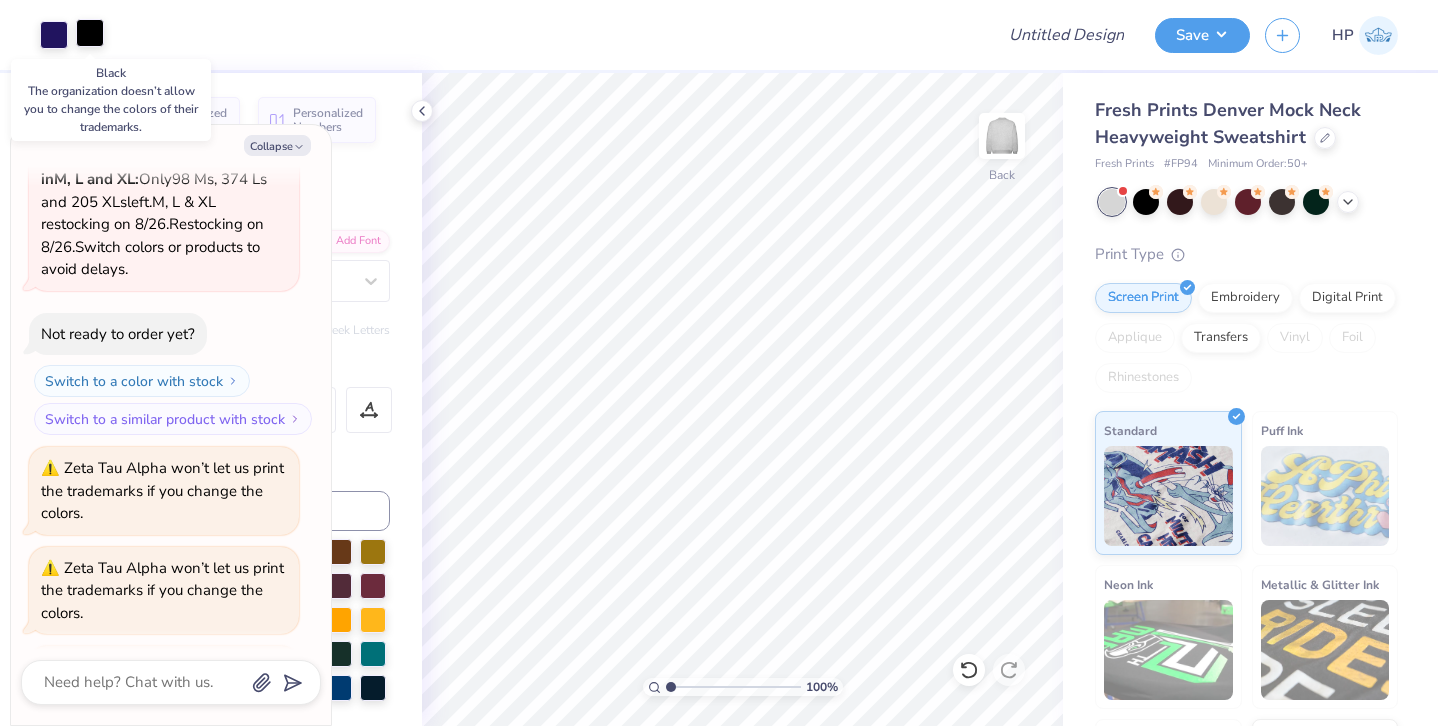 scroll, scrollTop: 216, scrollLeft: 0, axis: vertical 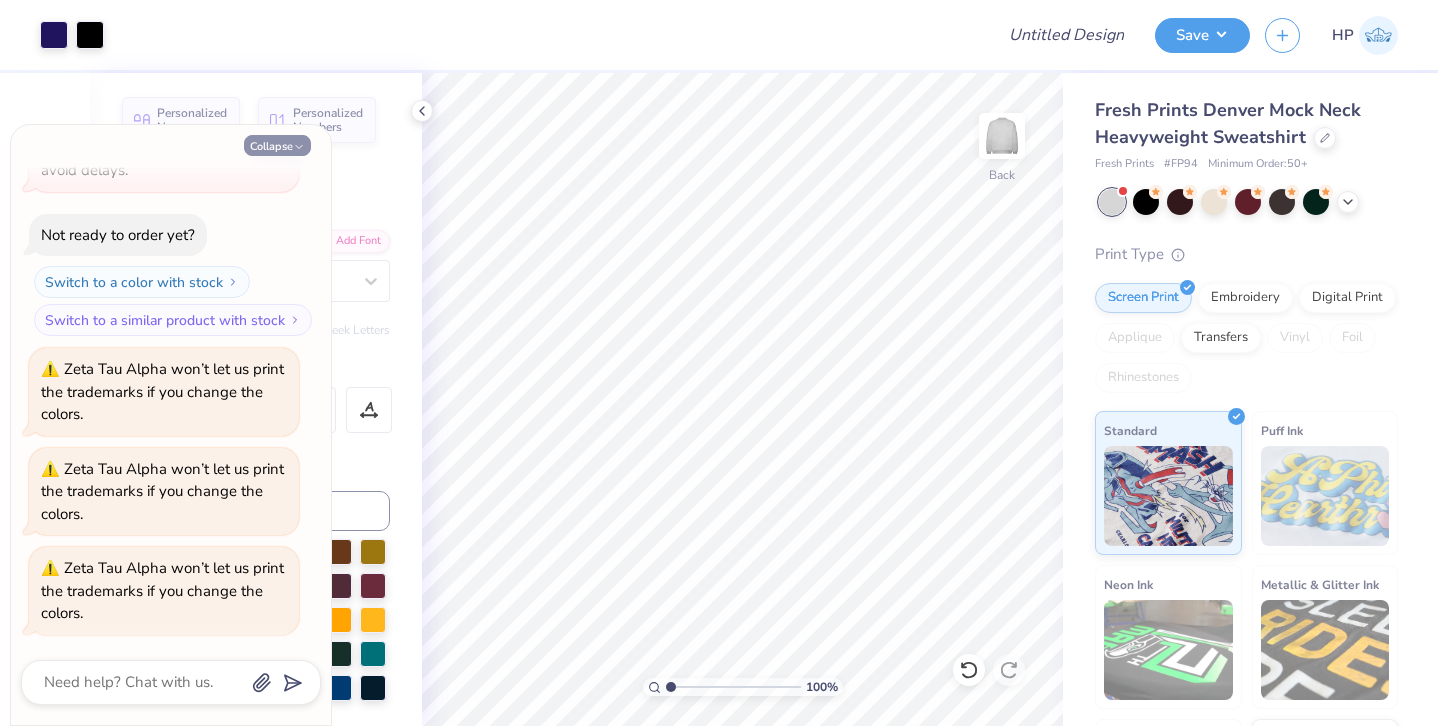 click 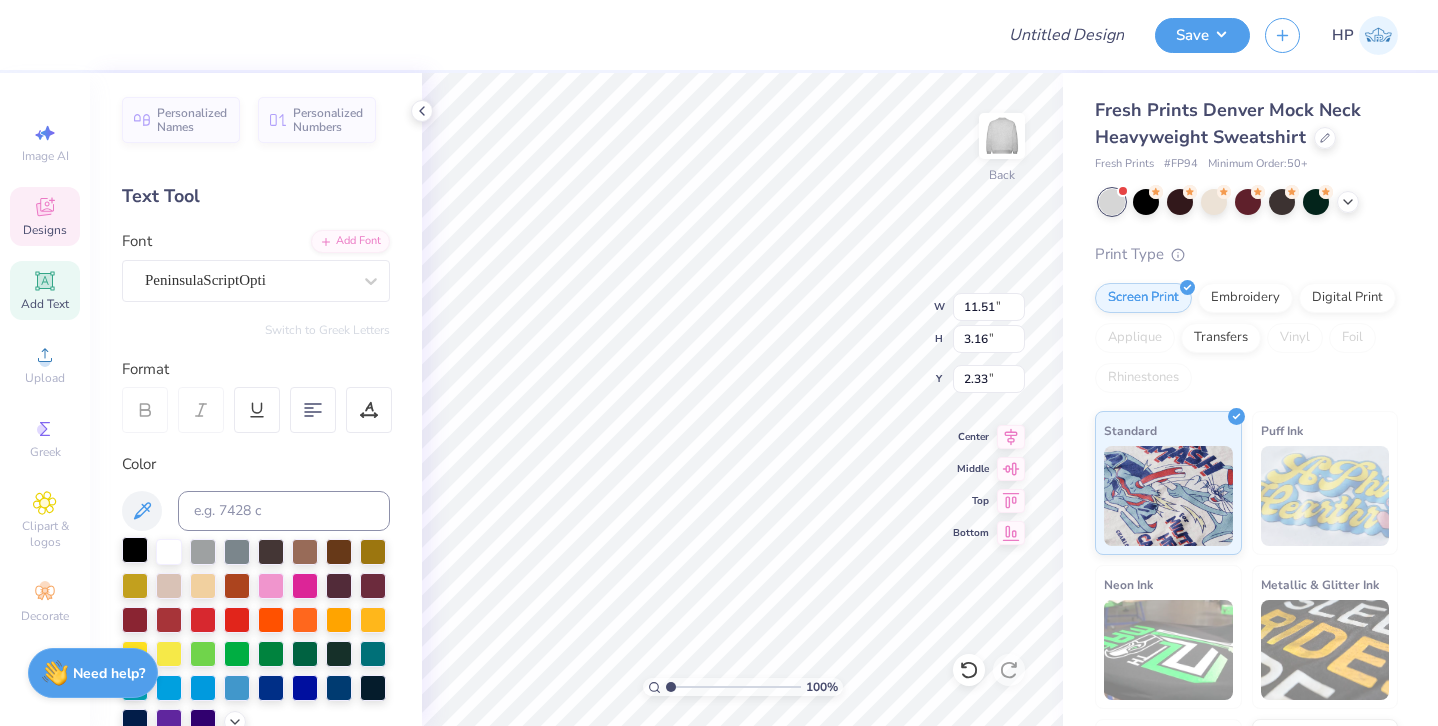 click at bounding box center [135, 550] 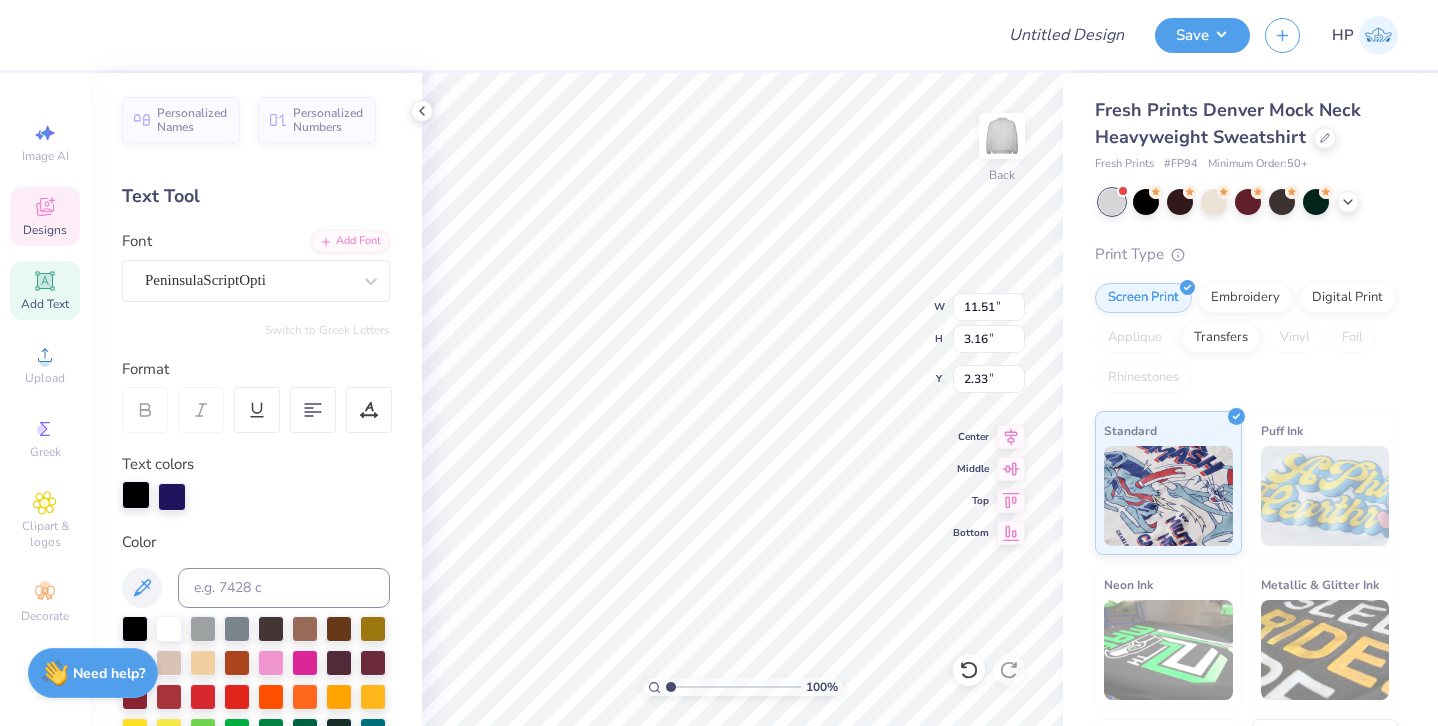 click at bounding box center [136, 495] 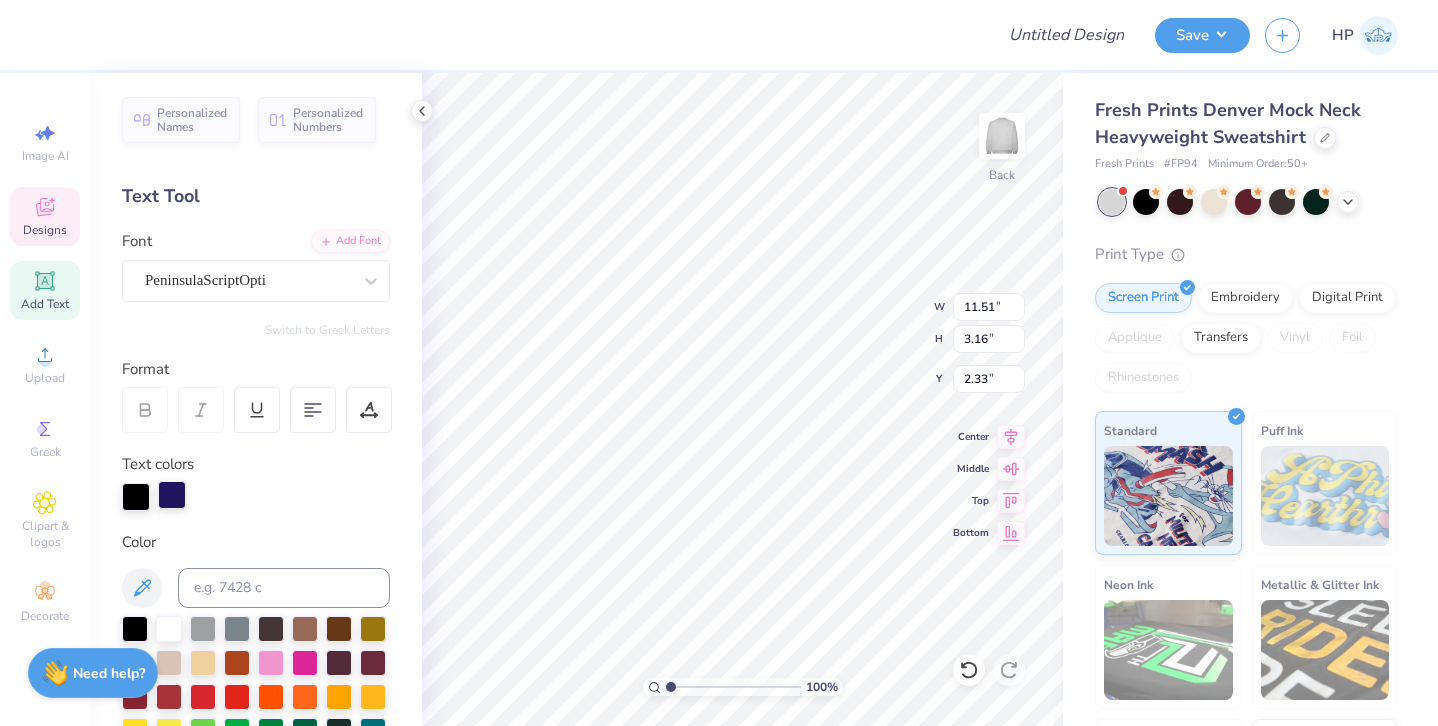 click at bounding box center [172, 495] 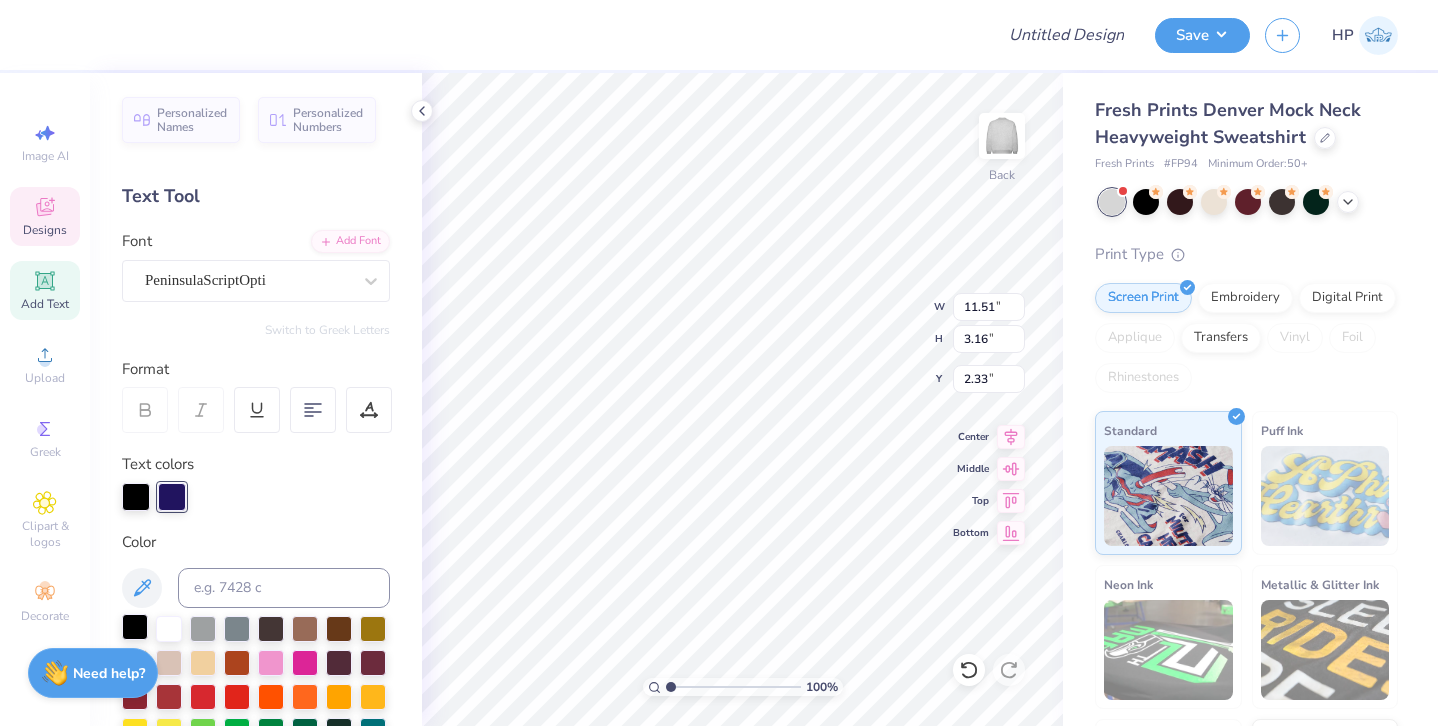 click at bounding box center [135, 627] 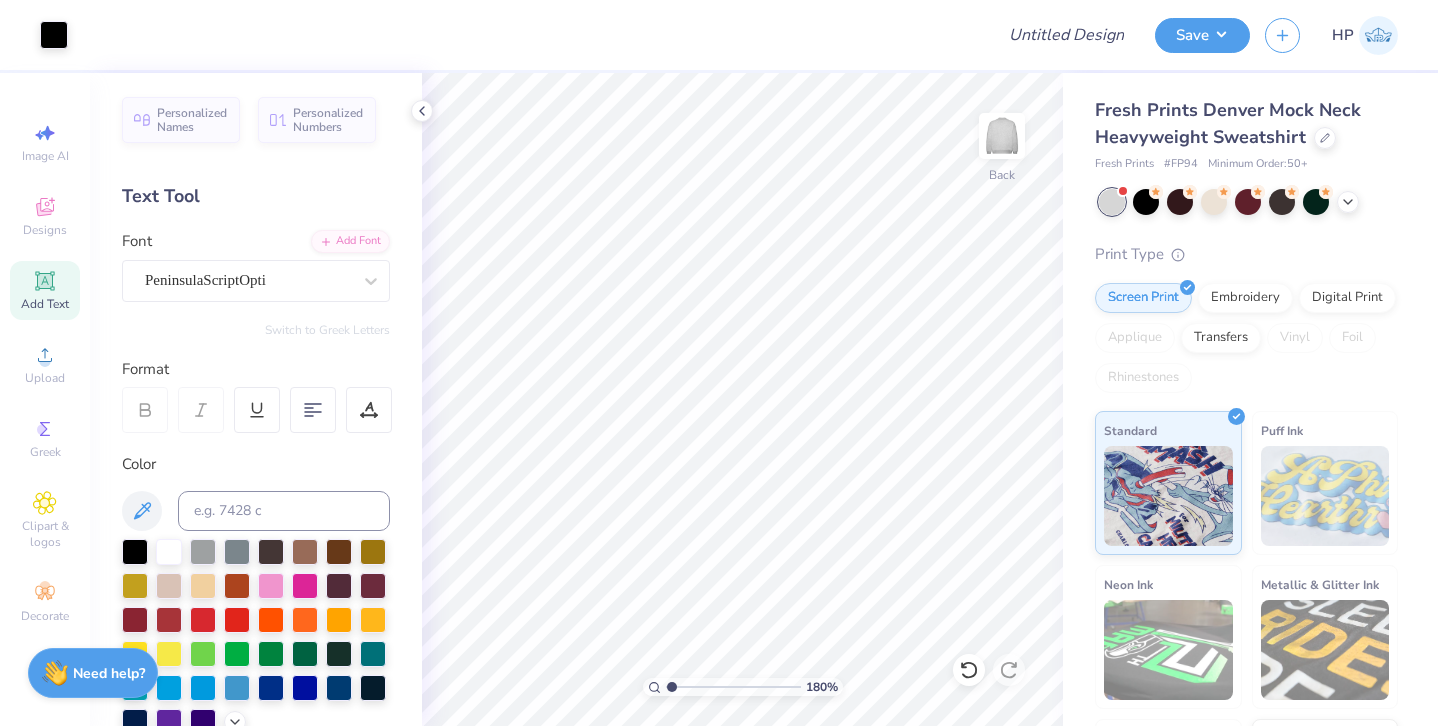 type on "1" 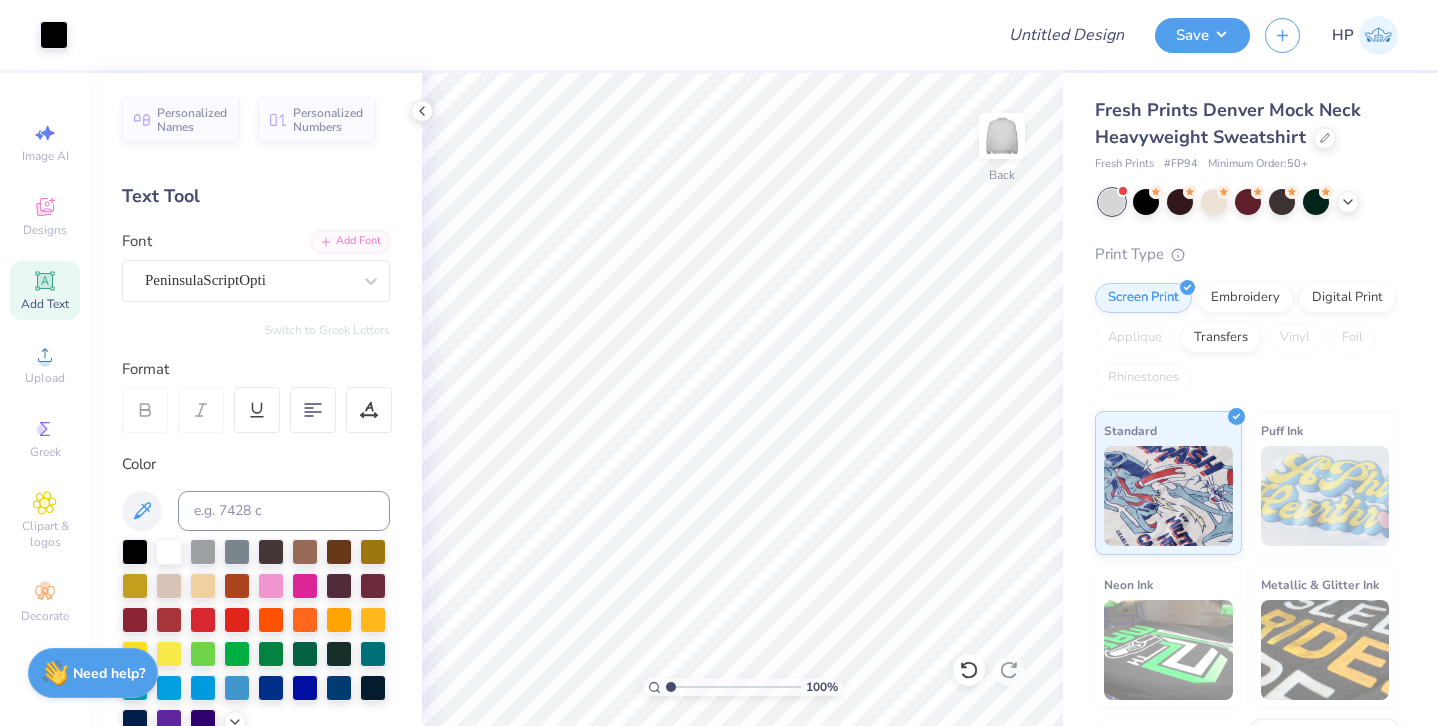 click at bounding box center (733, 687) 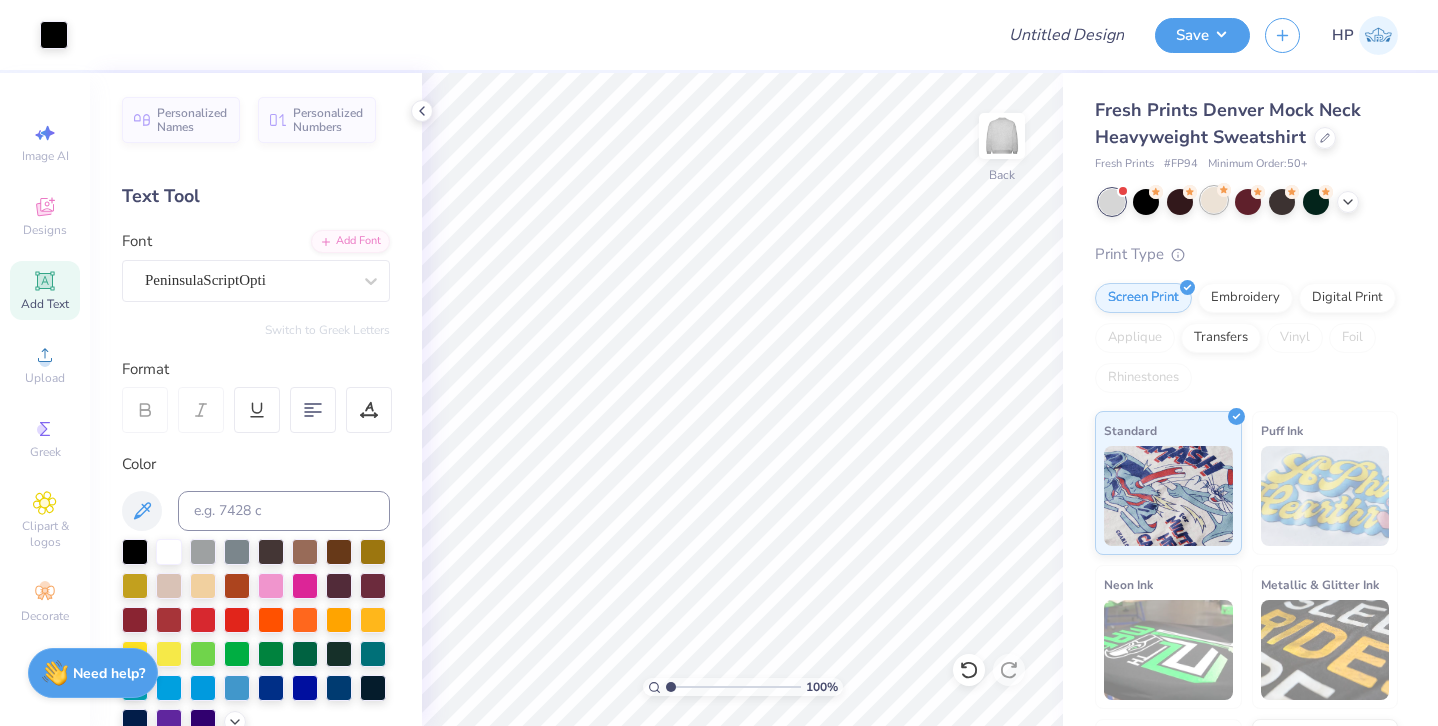 click at bounding box center (1214, 200) 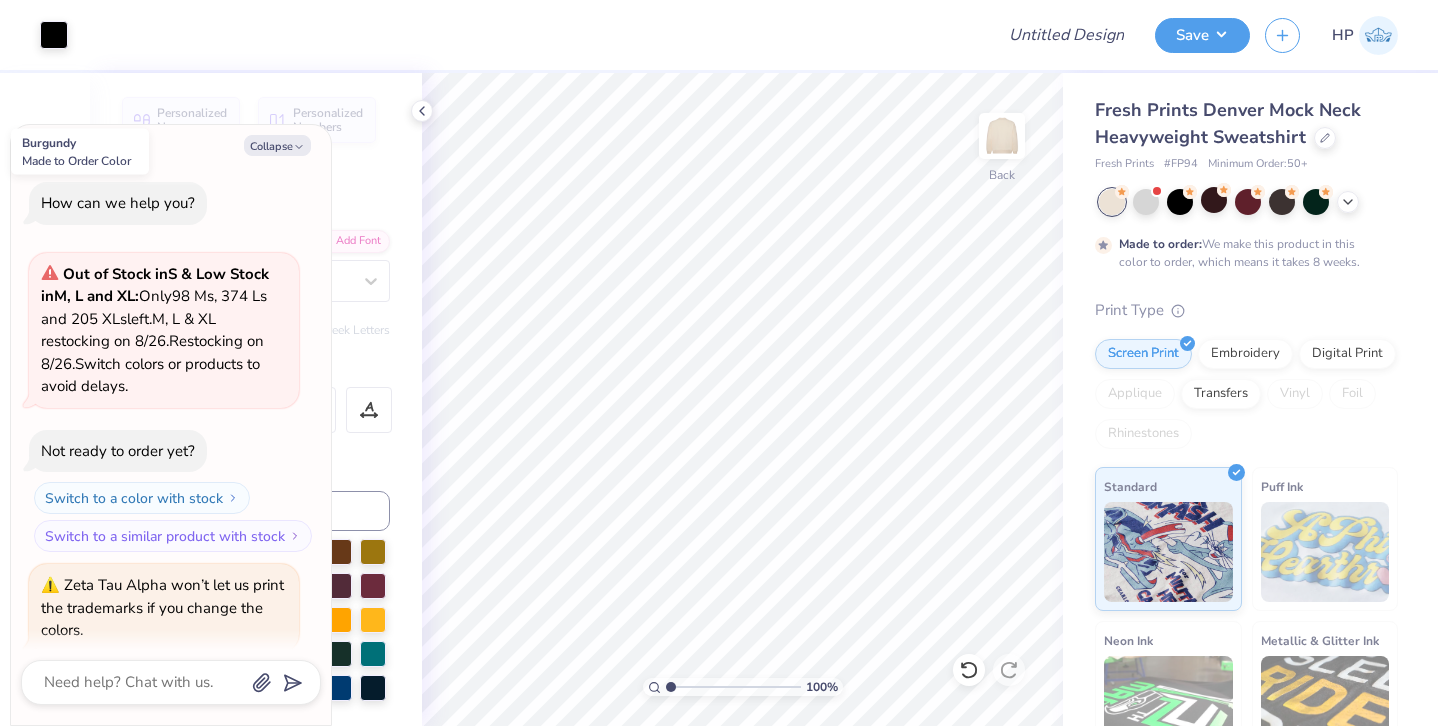 scroll, scrollTop: 382, scrollLeft: 0, axis: vertical 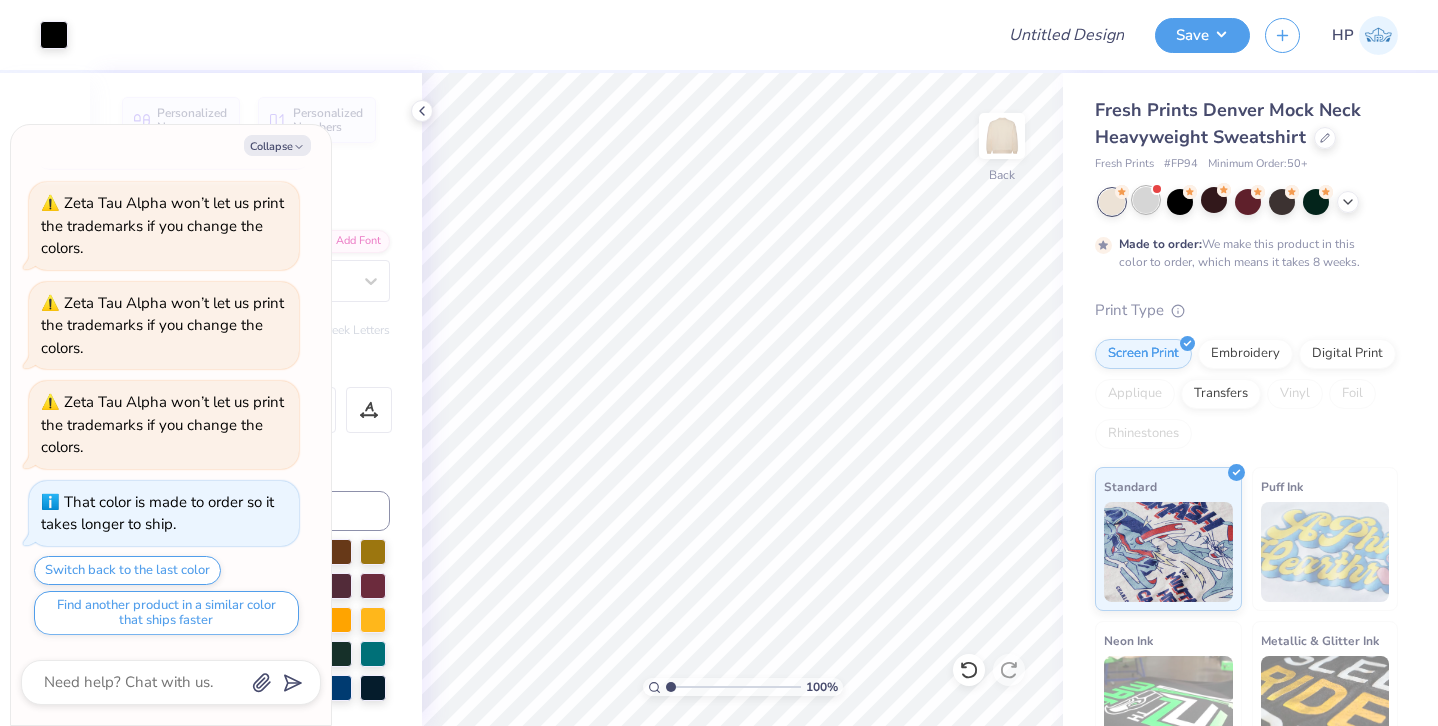 click at bounding box center [1146, 200] 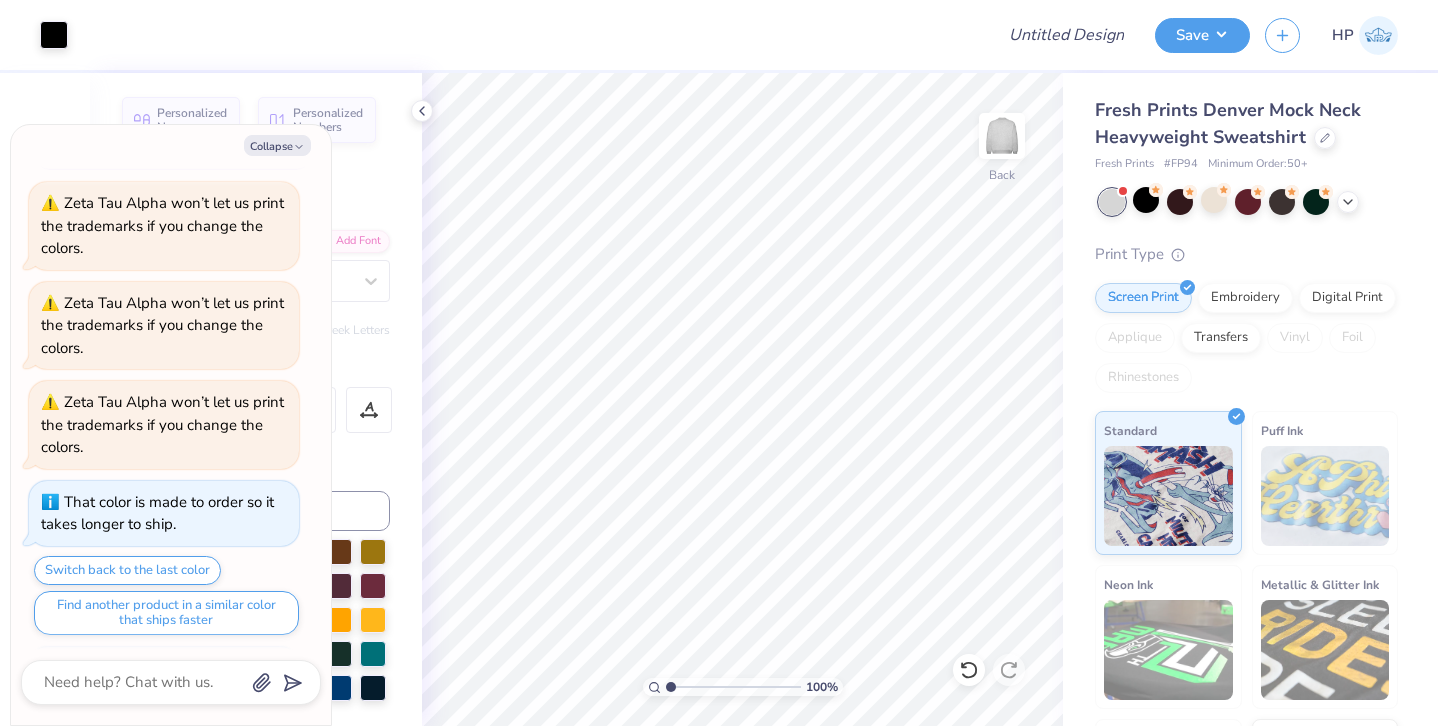 scroll, scrollTop: 809, scrollLeft: 0, axis: vertical 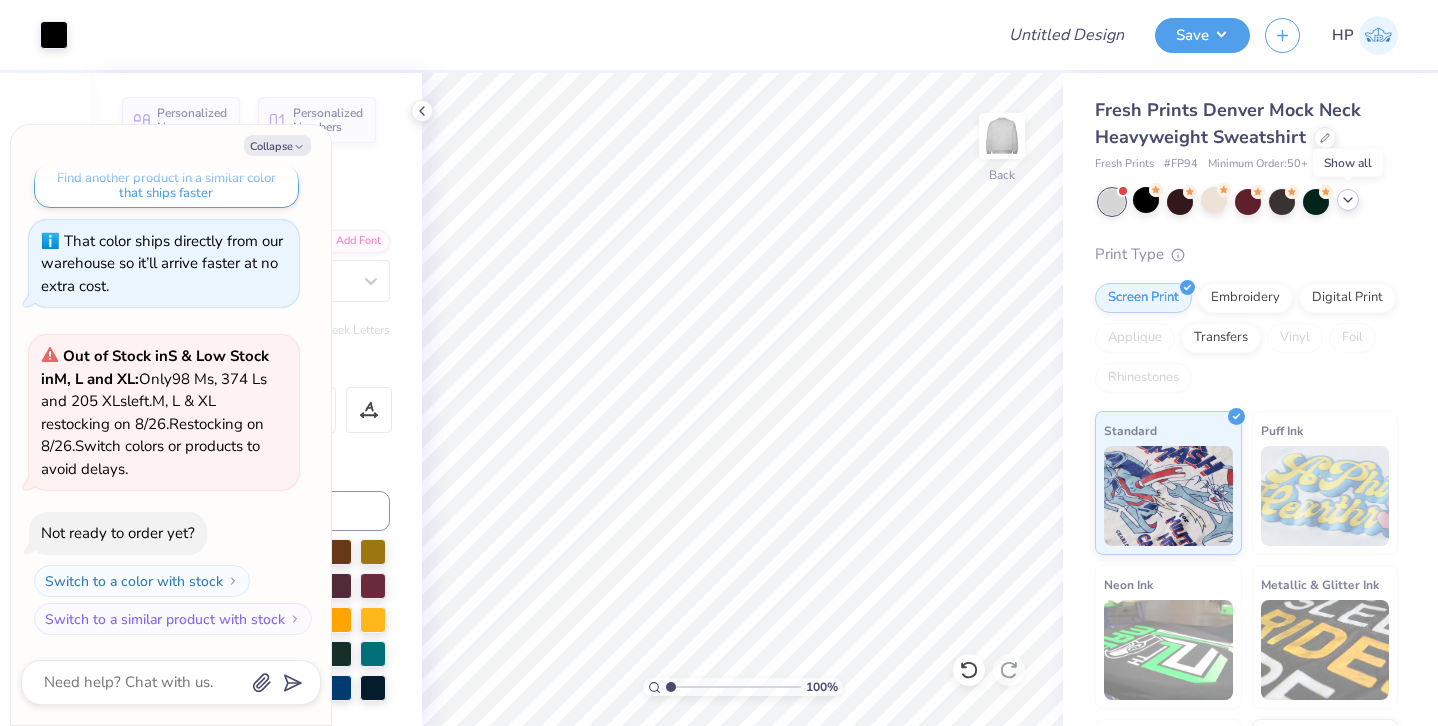 click 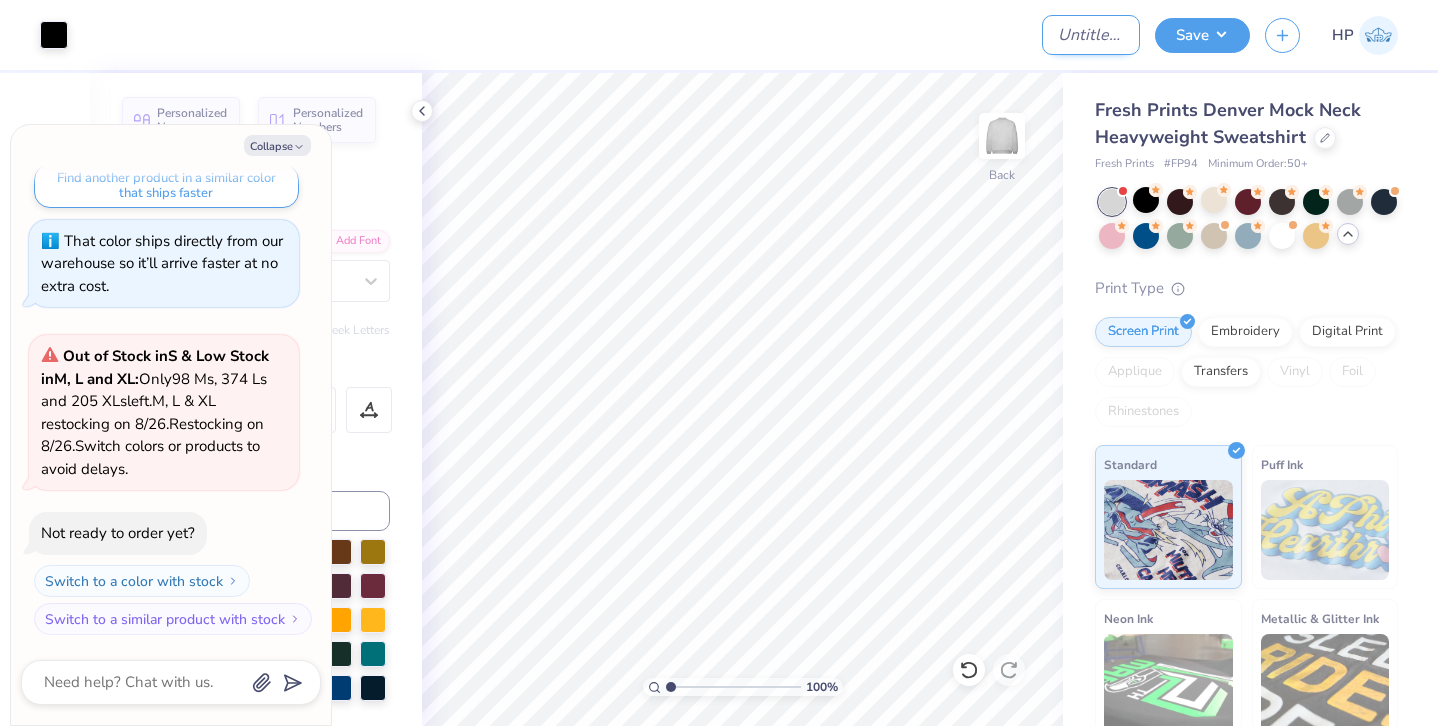 click on "Design Title" at bounding box center (1091, 35) 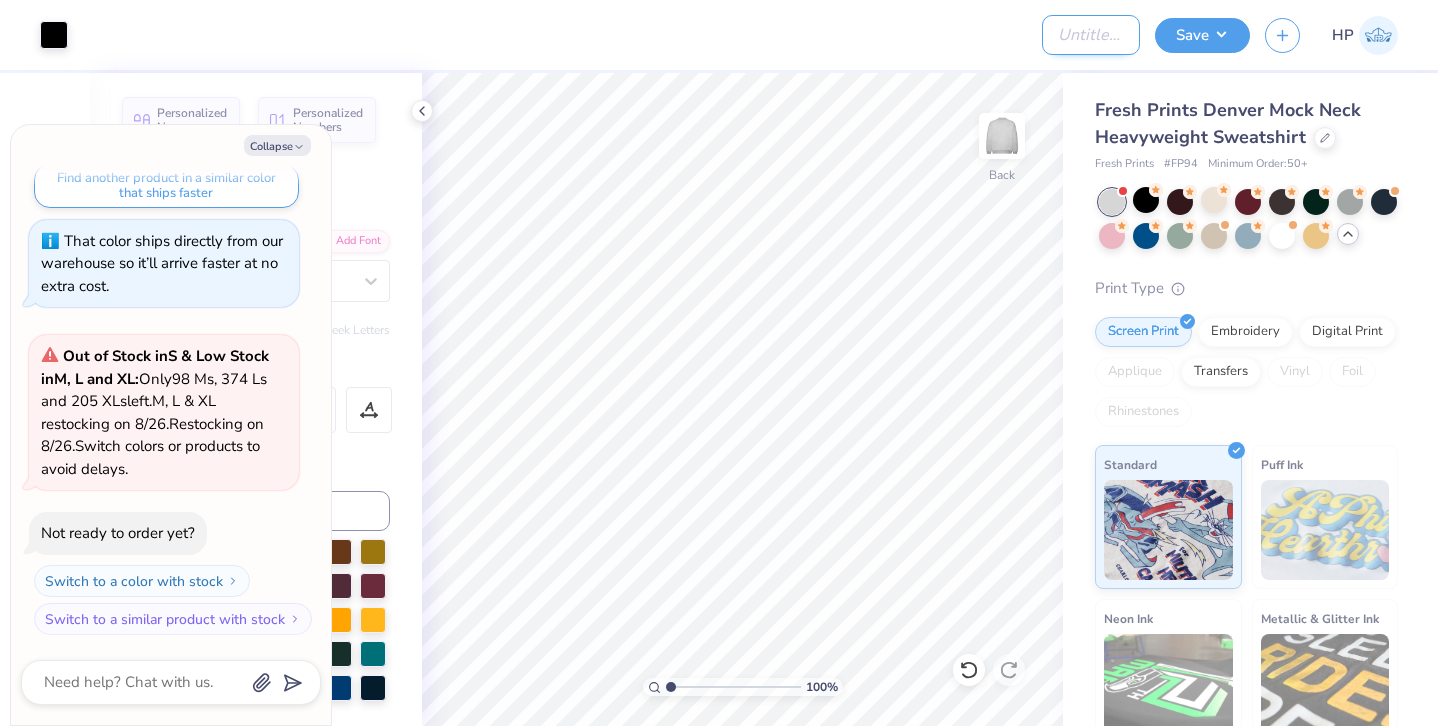 type on "Z" 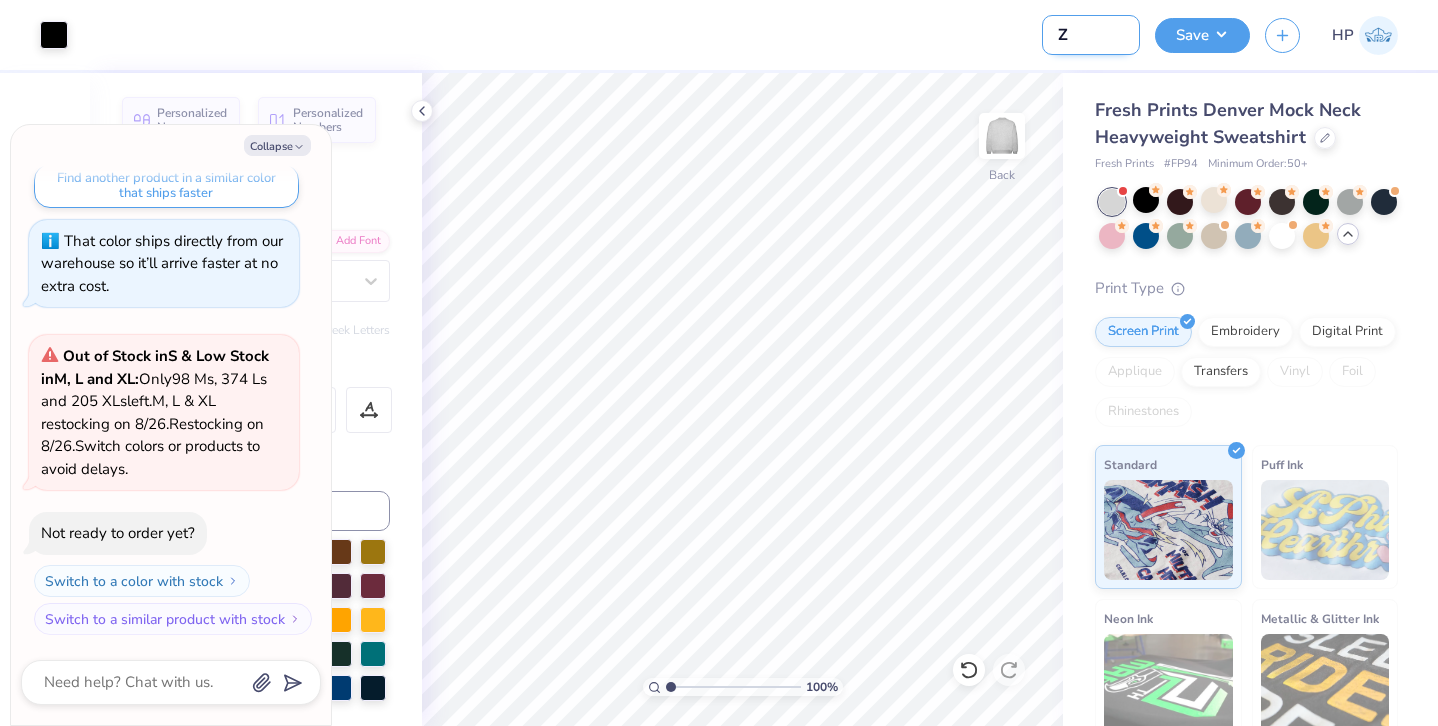 type on "ZT" 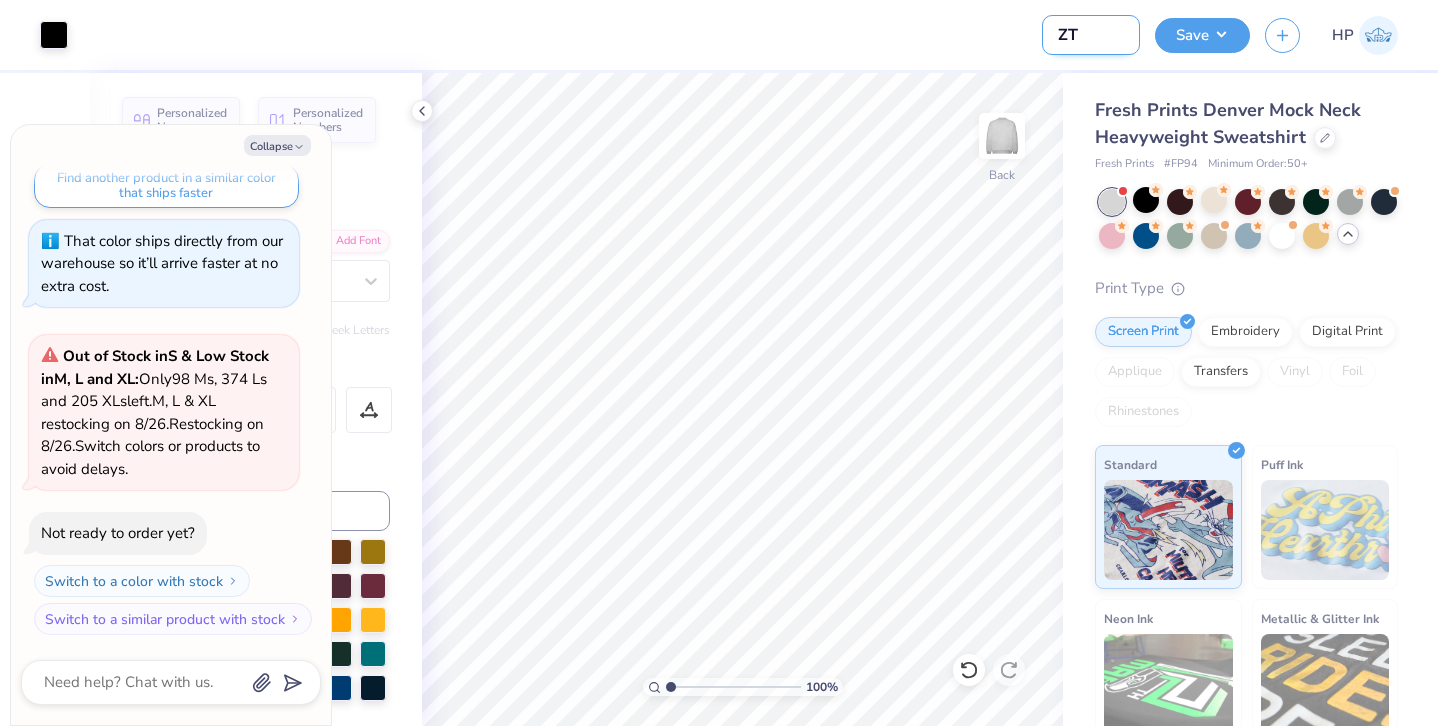type on "ZTA" 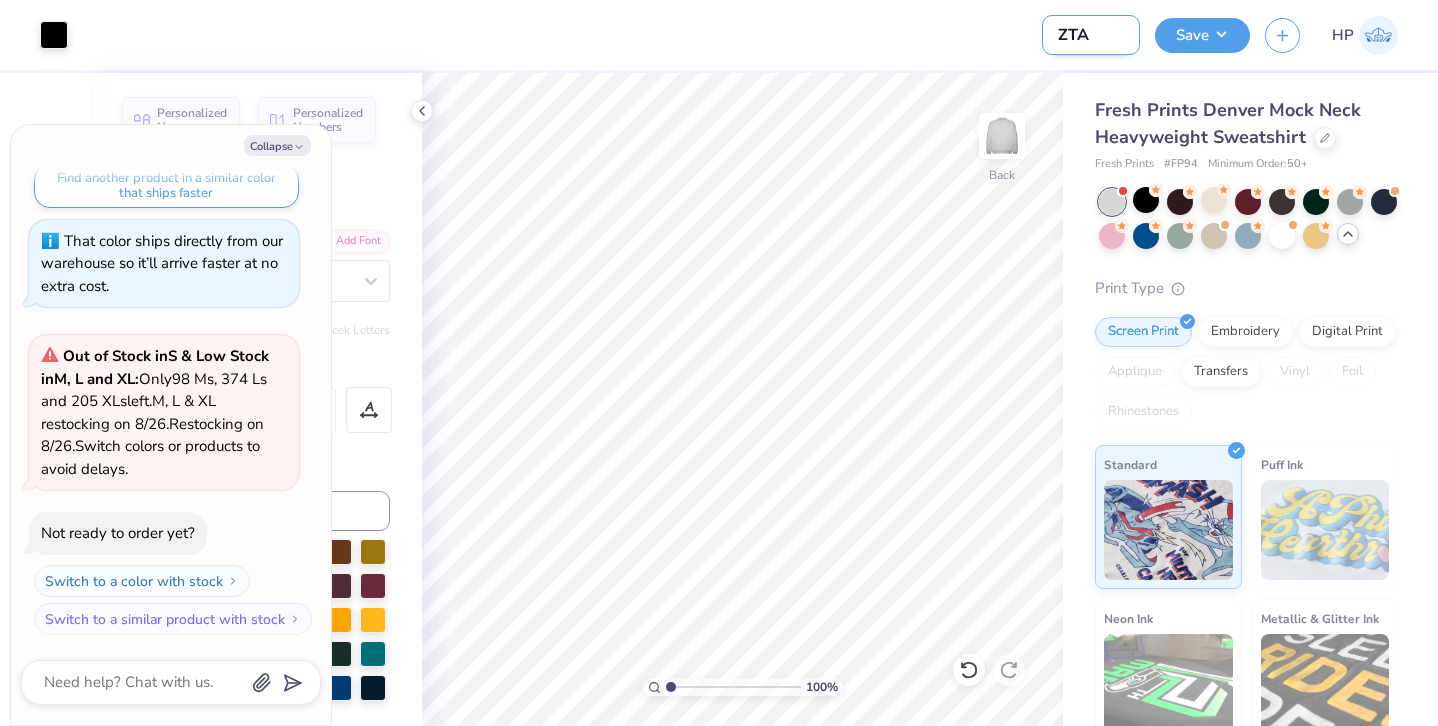 type on "ZTA" 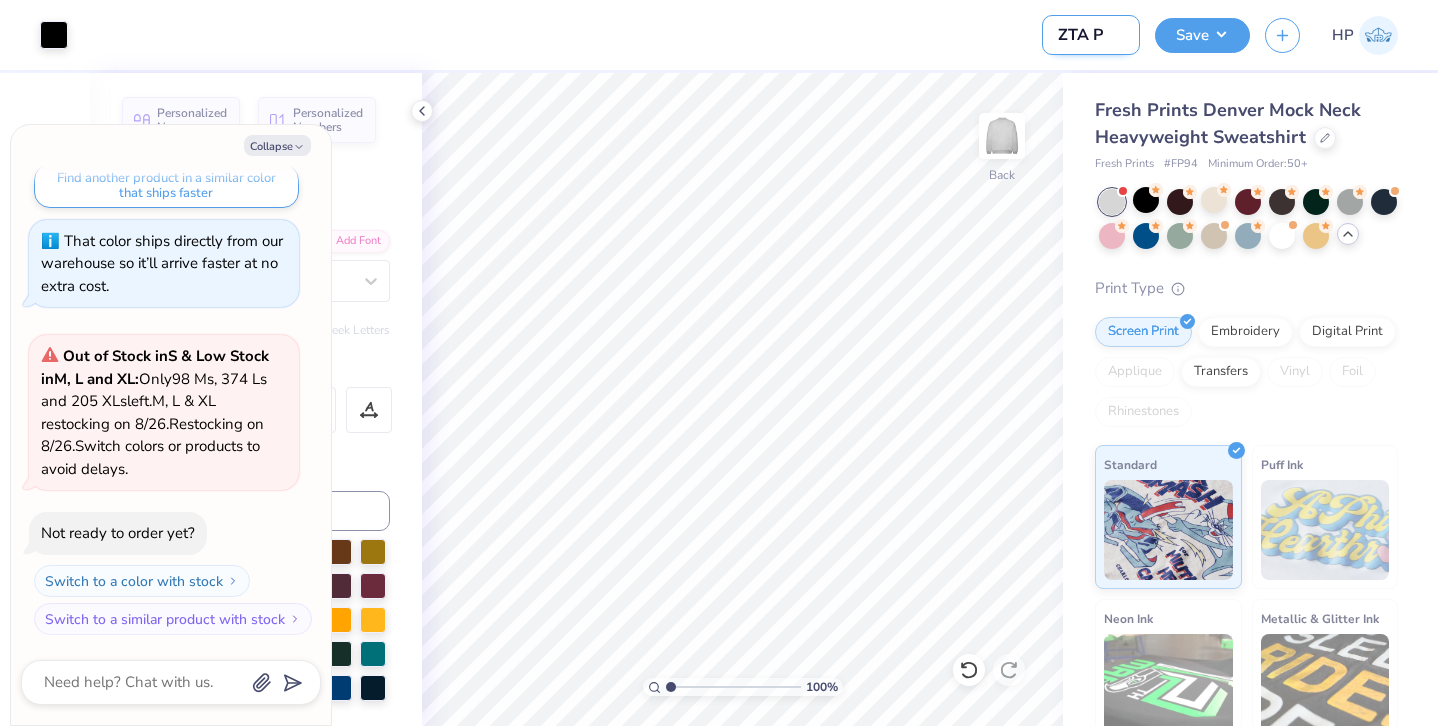 type on "ZTA PR" 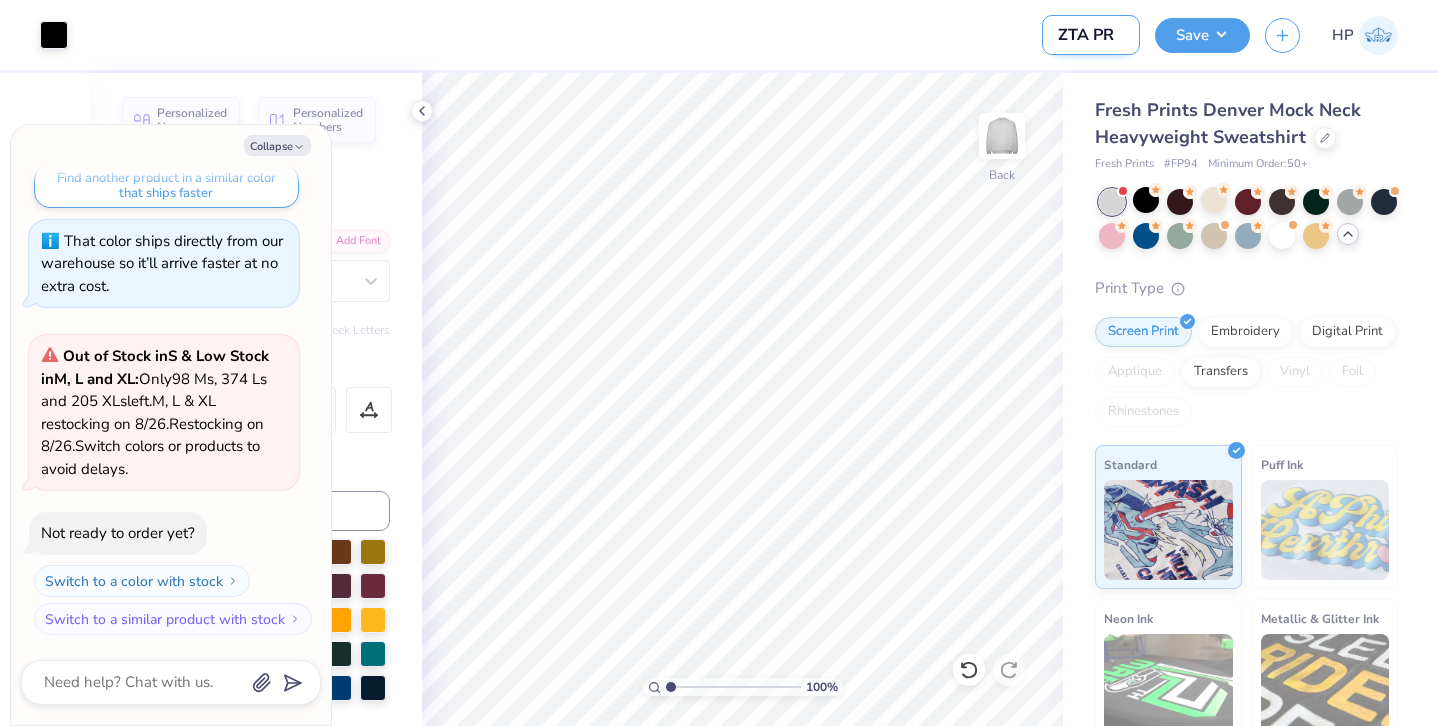 type on "x" 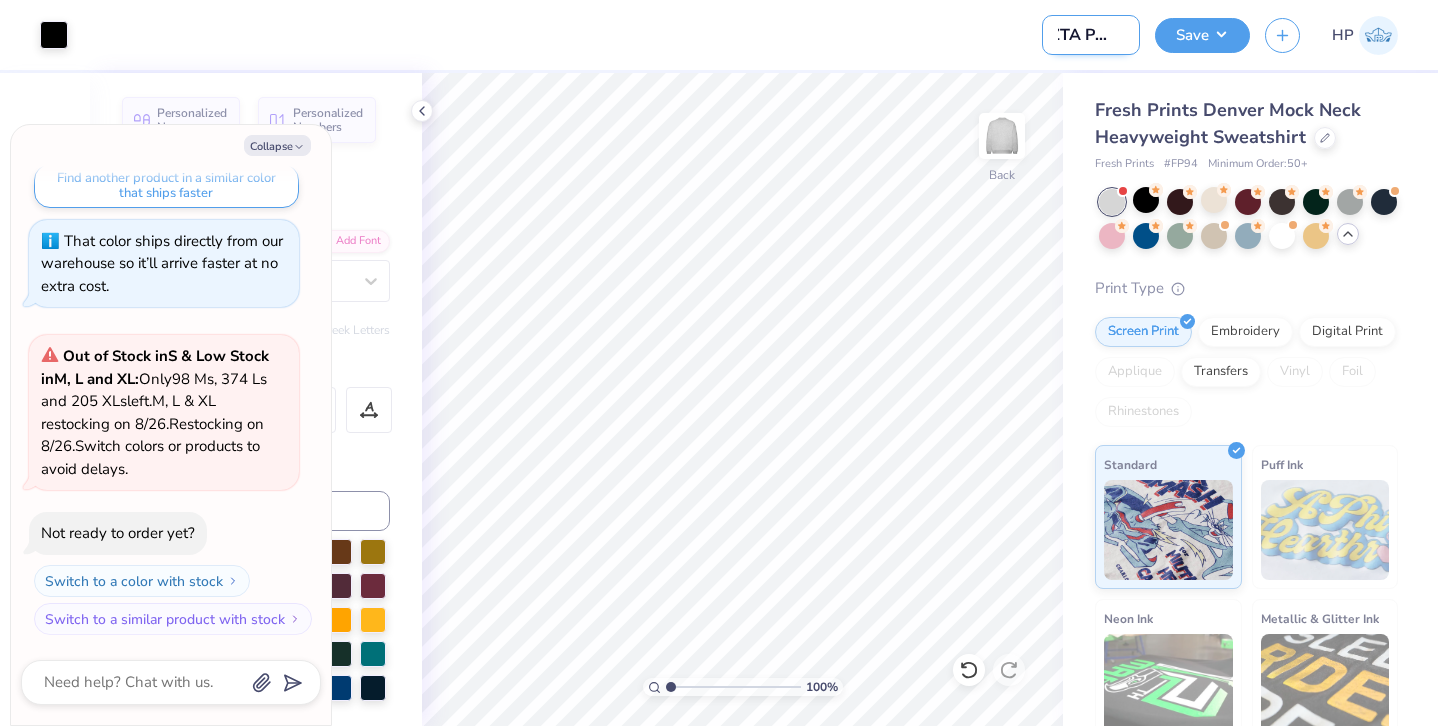 type on "ZTA PR Mo" 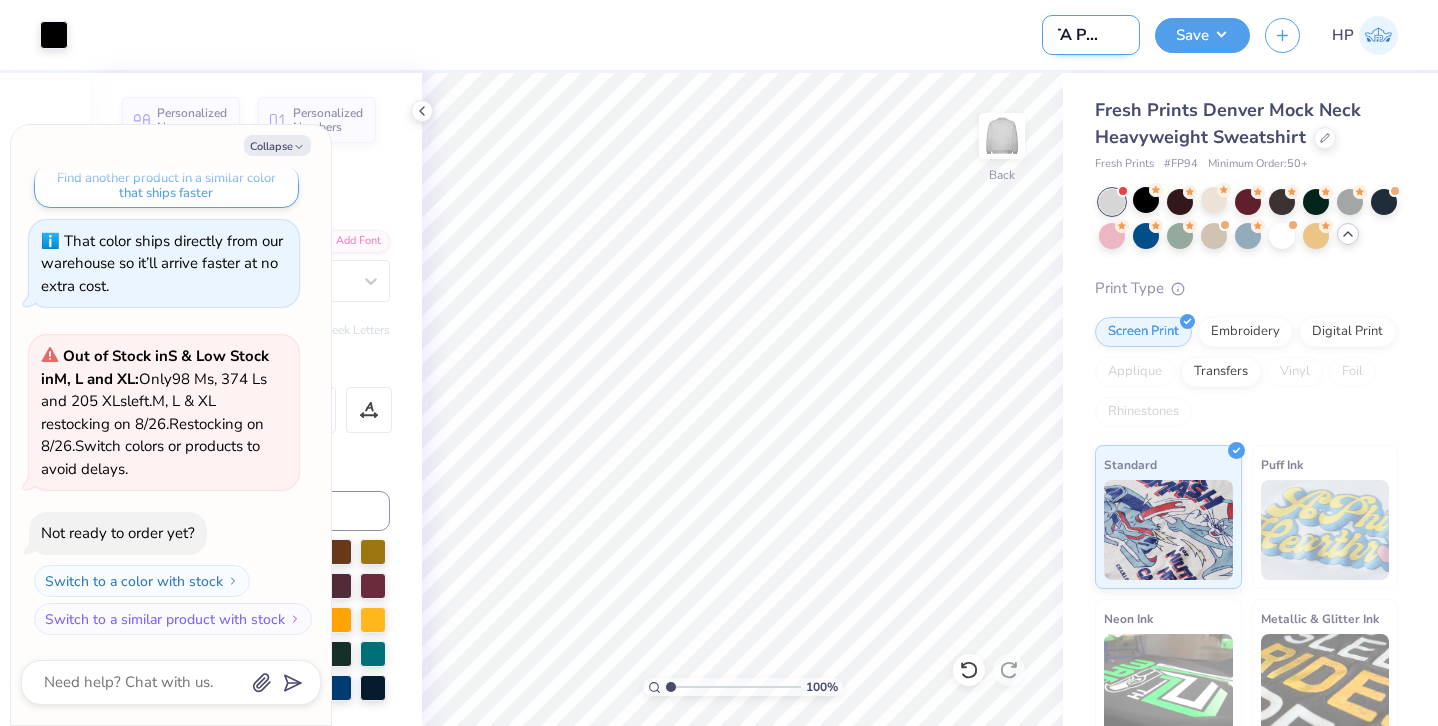 type on "ZTA PR Moc" 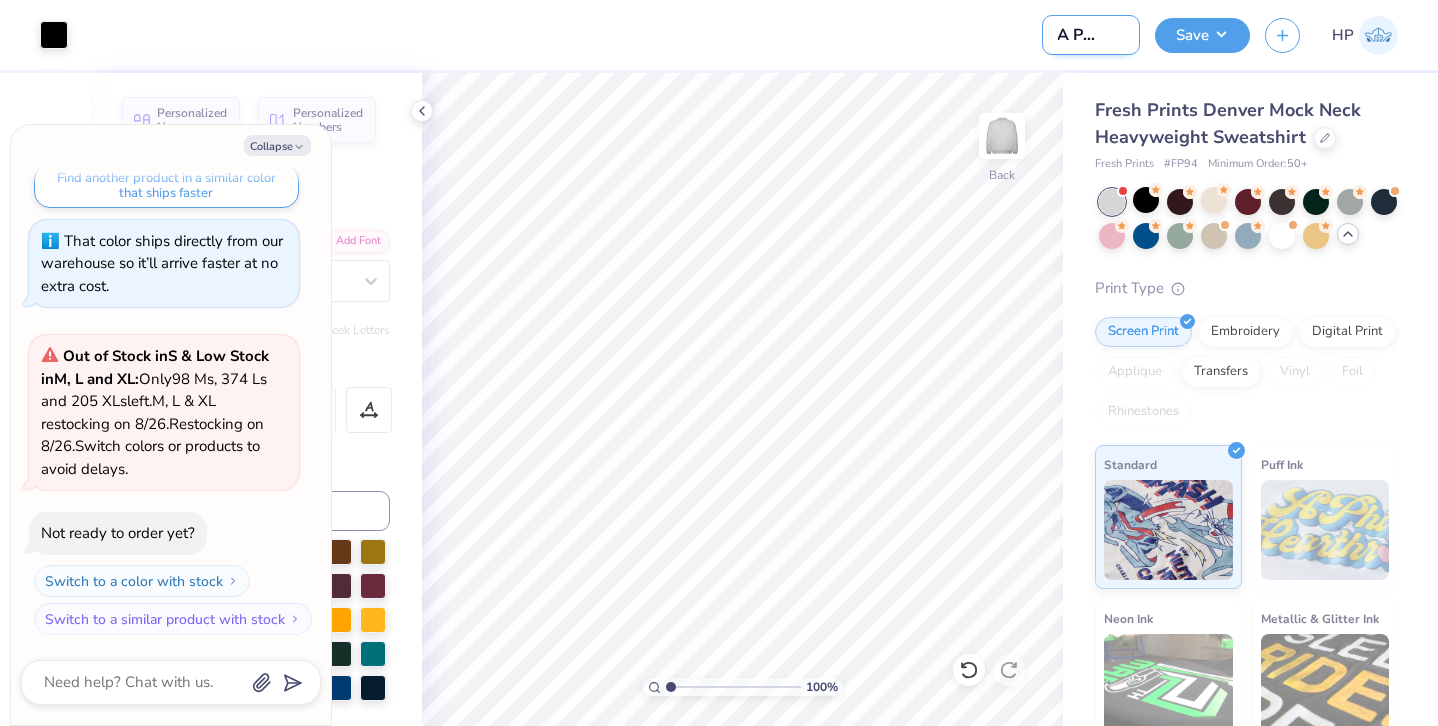 type on "x" 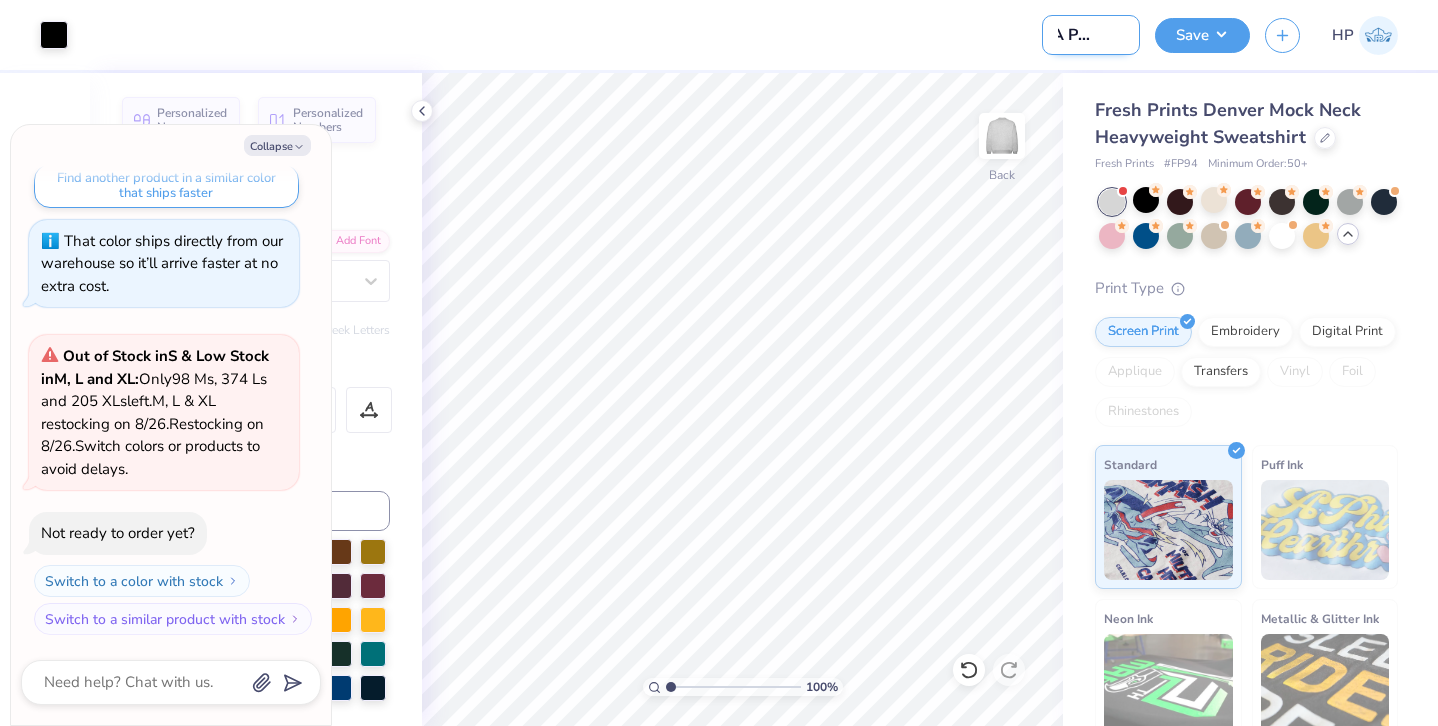 type on "ZTA PR Mock" 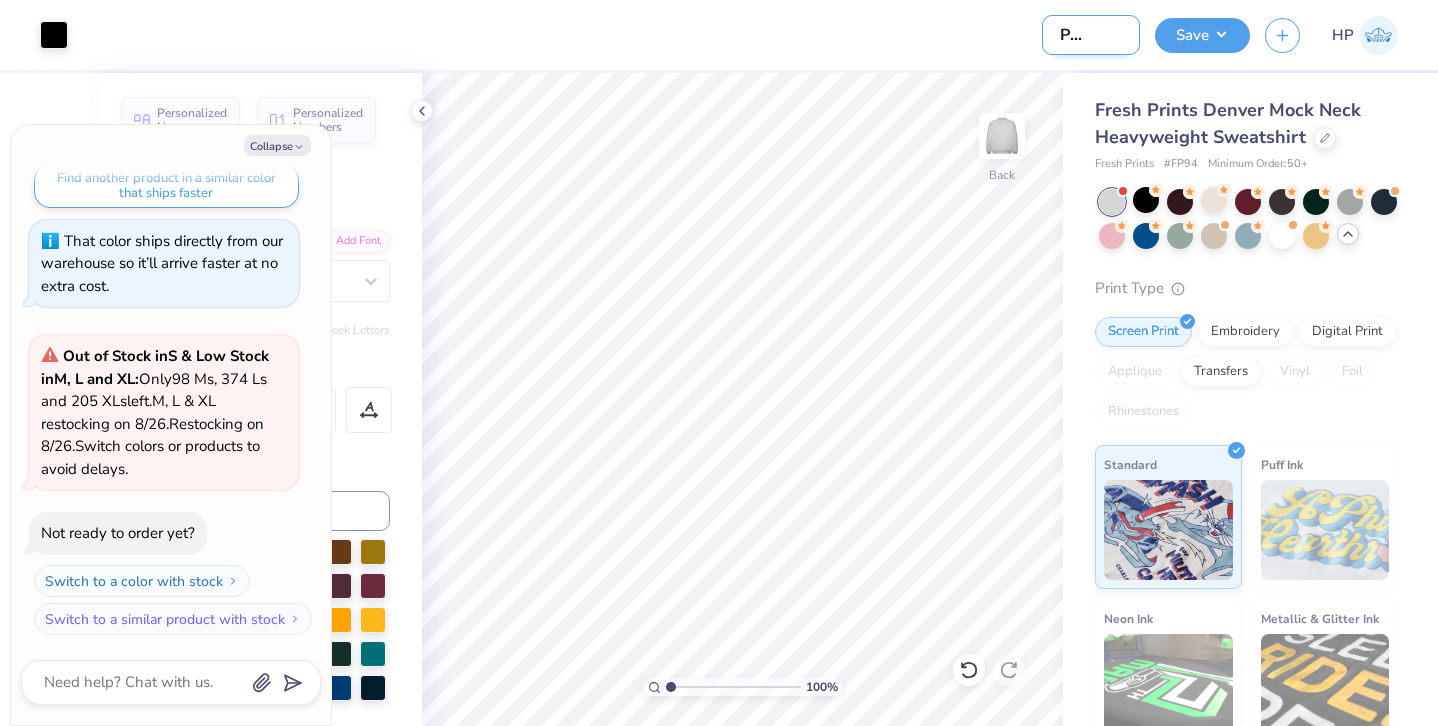type on "ZTA PR Mockn" 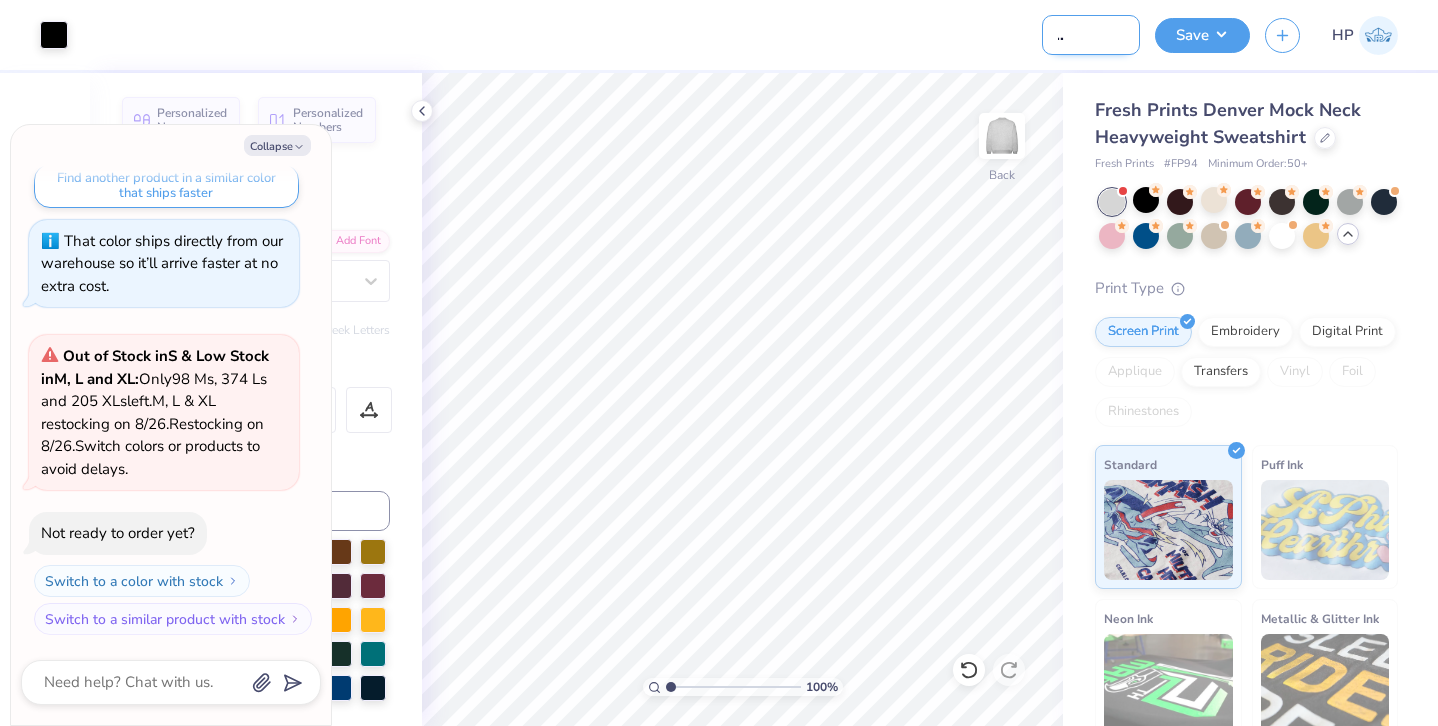 type on "ZTA PR Mocknec" 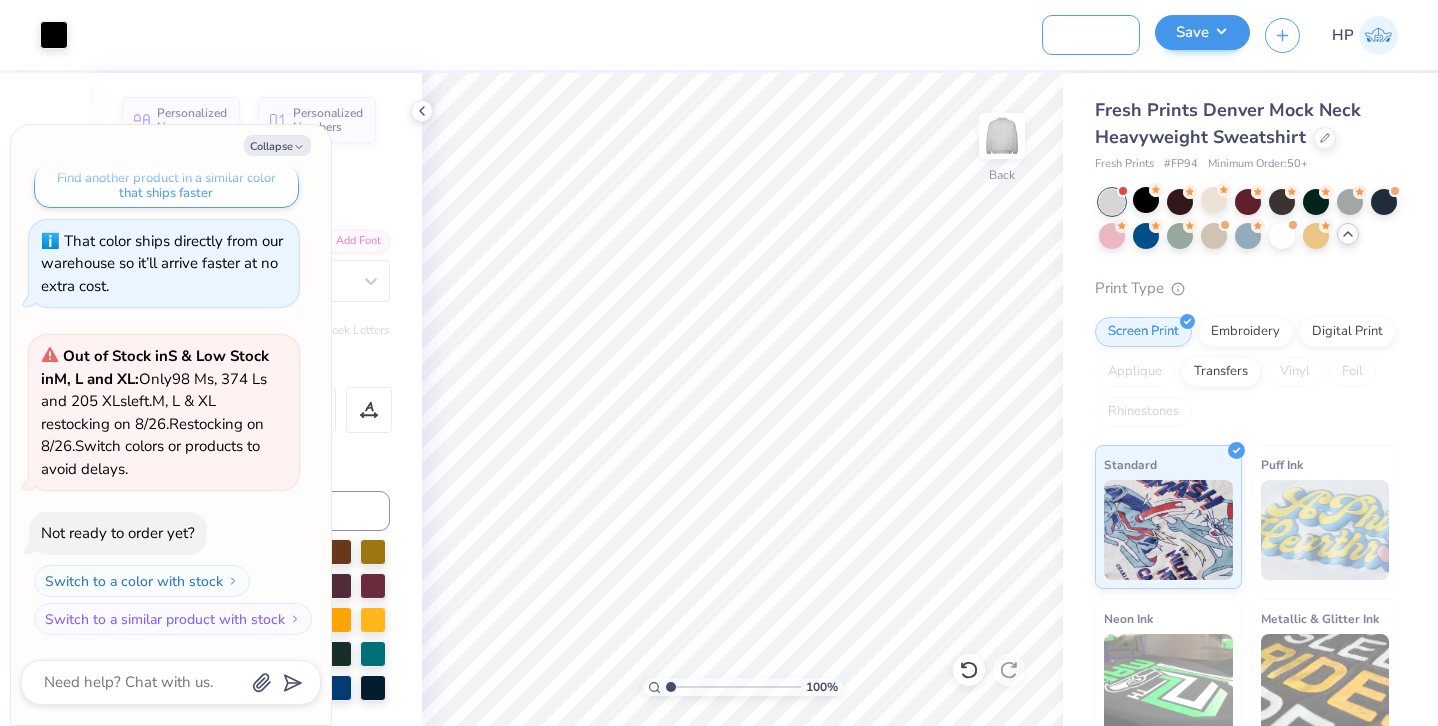 type on "ZTA PR Mockneck" 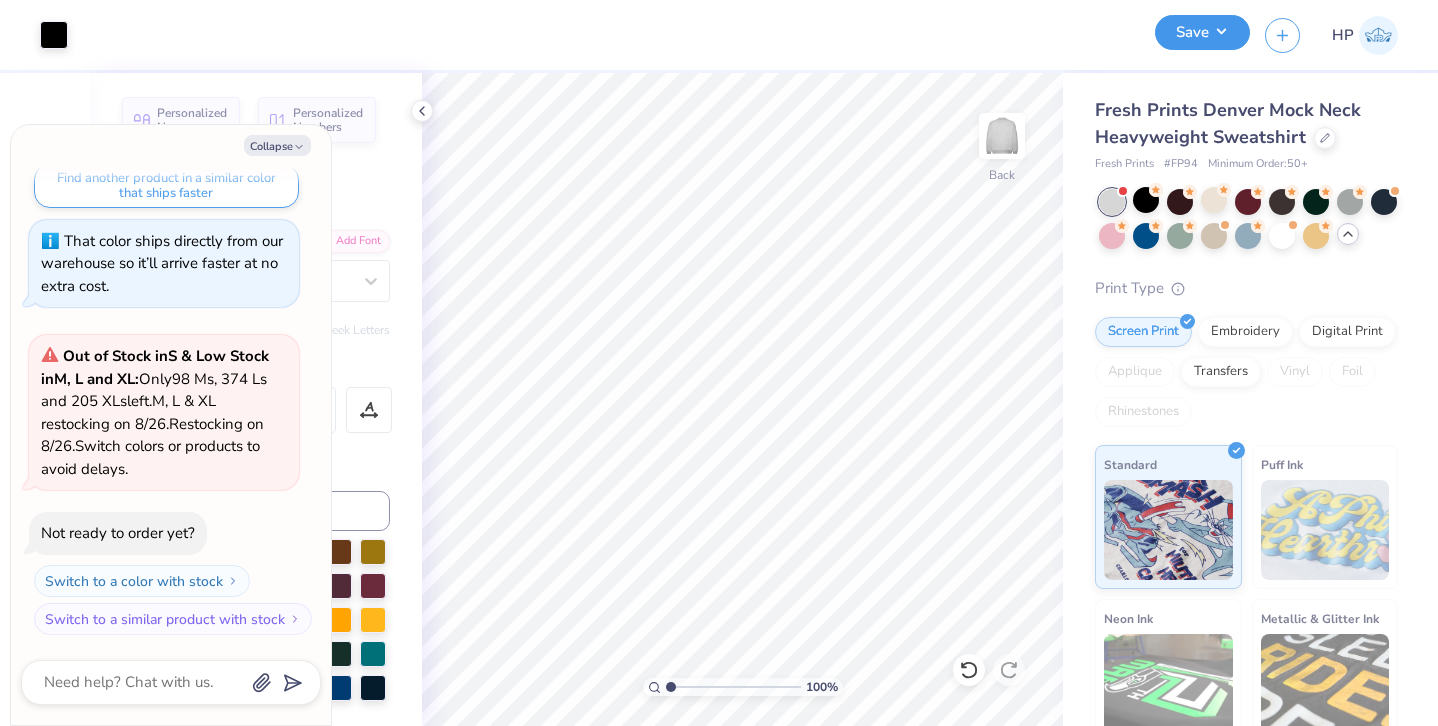 click on "Save" at bounding box center [1202, 32] 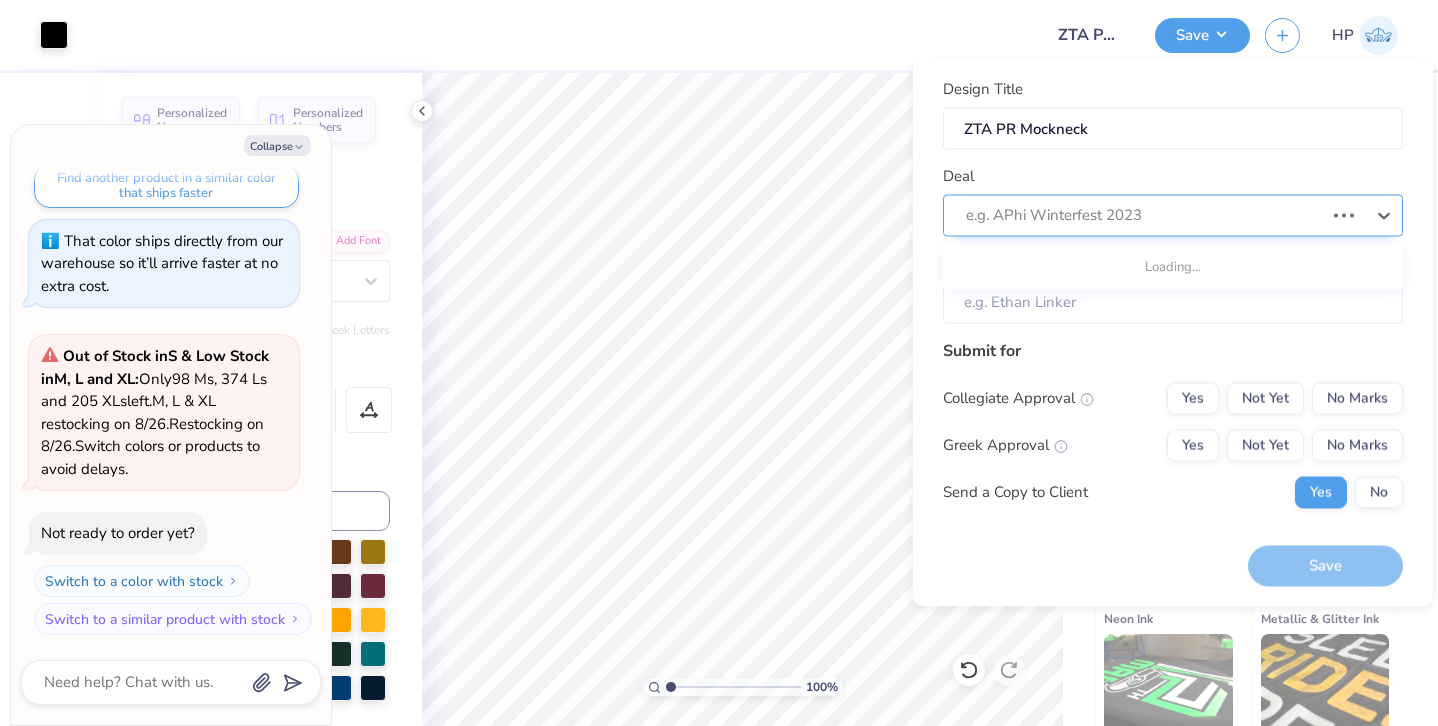 click at bounding box center (1145, 215) 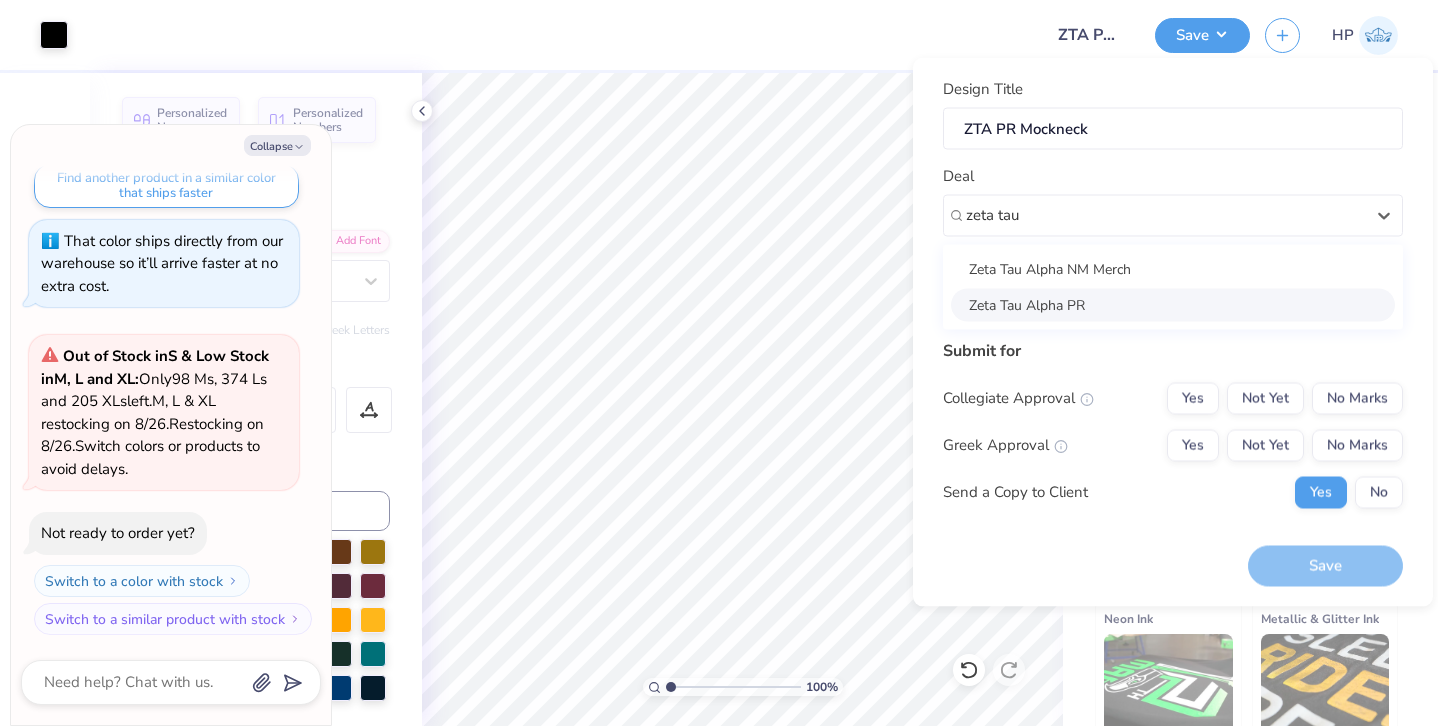 click on "Zeta Tau Alpha PR" at bounding box center (1173, 304) 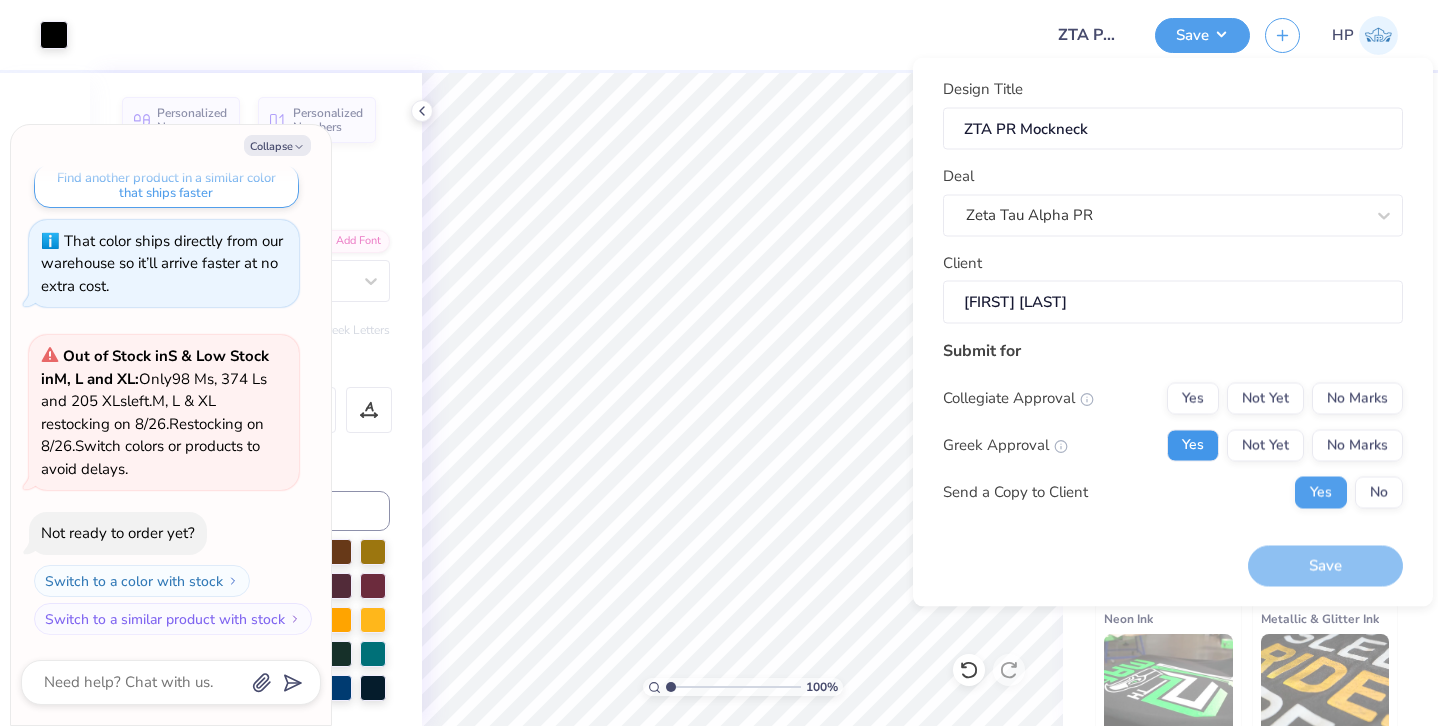 click on "Yes" at bounding box center [1193, 445] 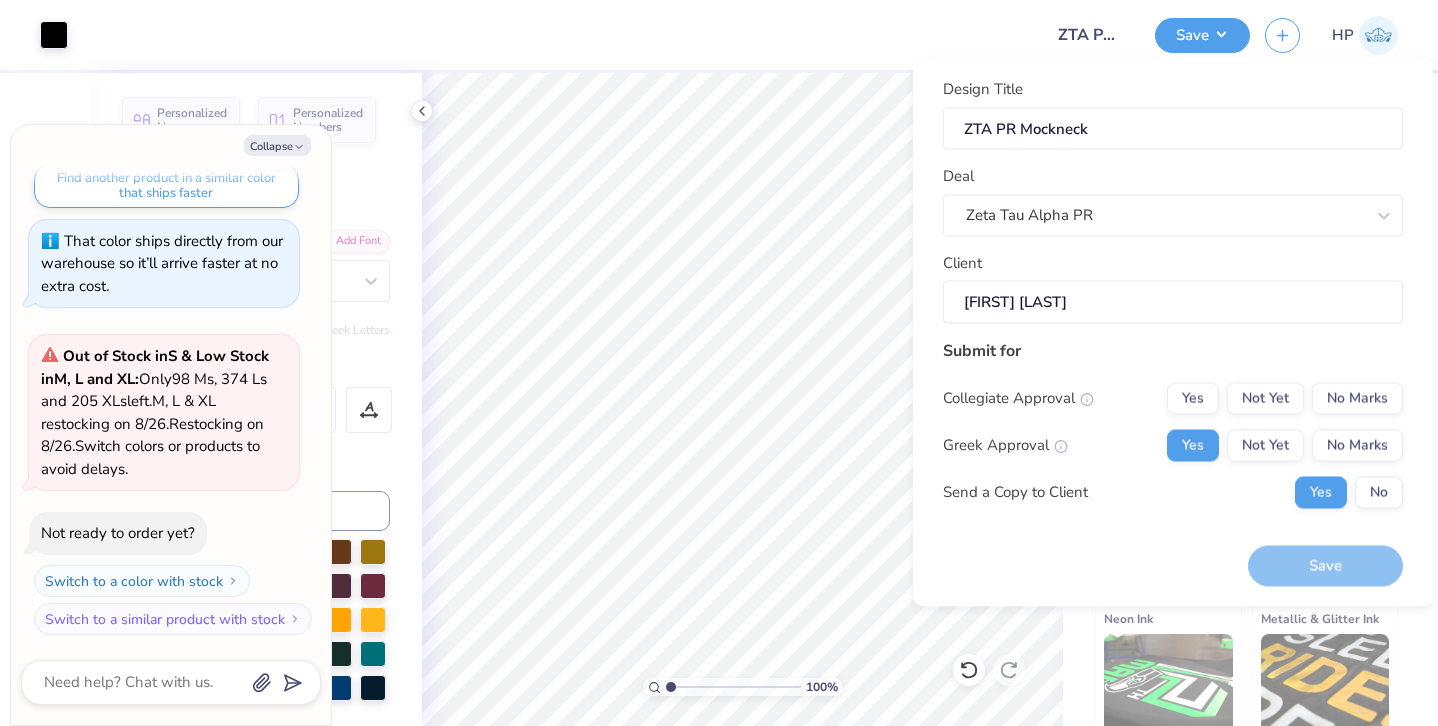 click on "Submit for Collegiate Approval Yes Not Yet No Marks Greek Approval Yes Not Yet No Marks Send a Copy to Client Yes No" at bounding box center (1173, 430) 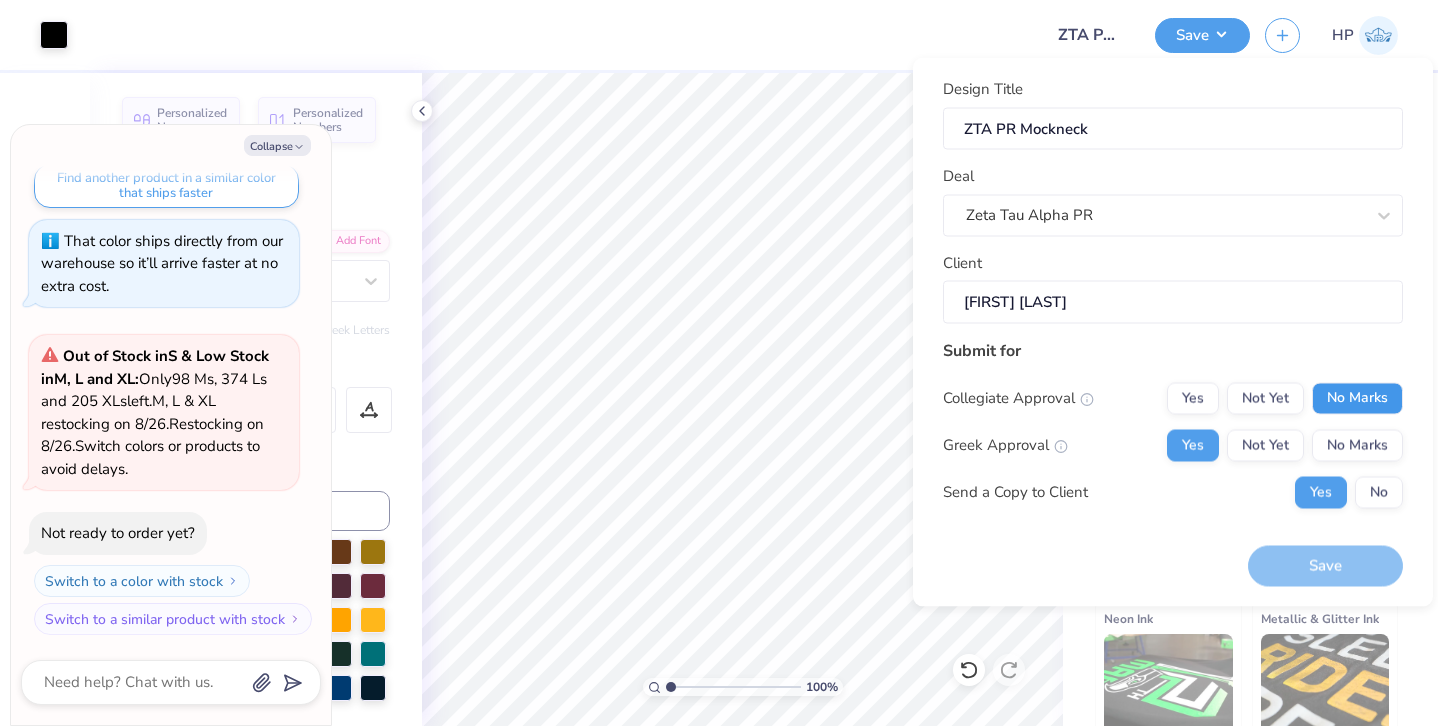 click on "No Marks" at bounding box center (1357, 398) 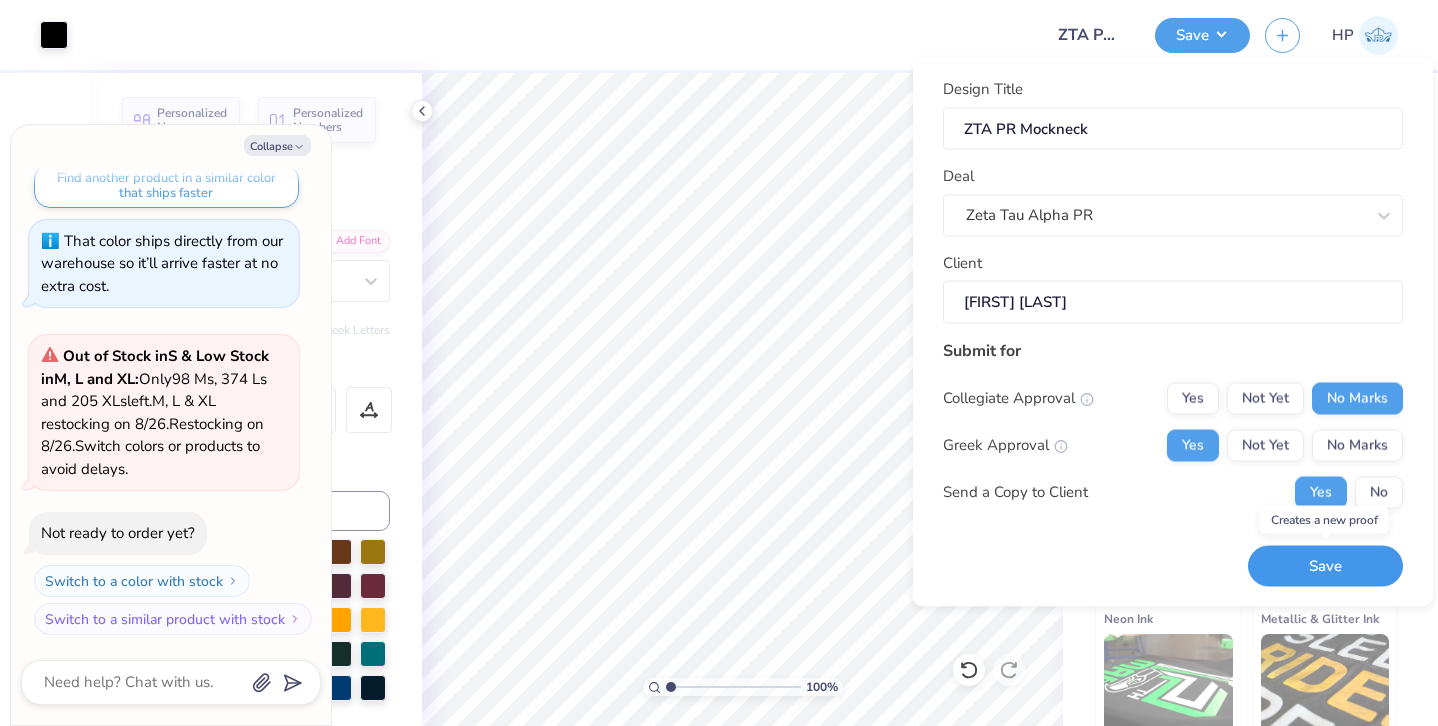 click on "Save" at bounding box center [1325, 566] 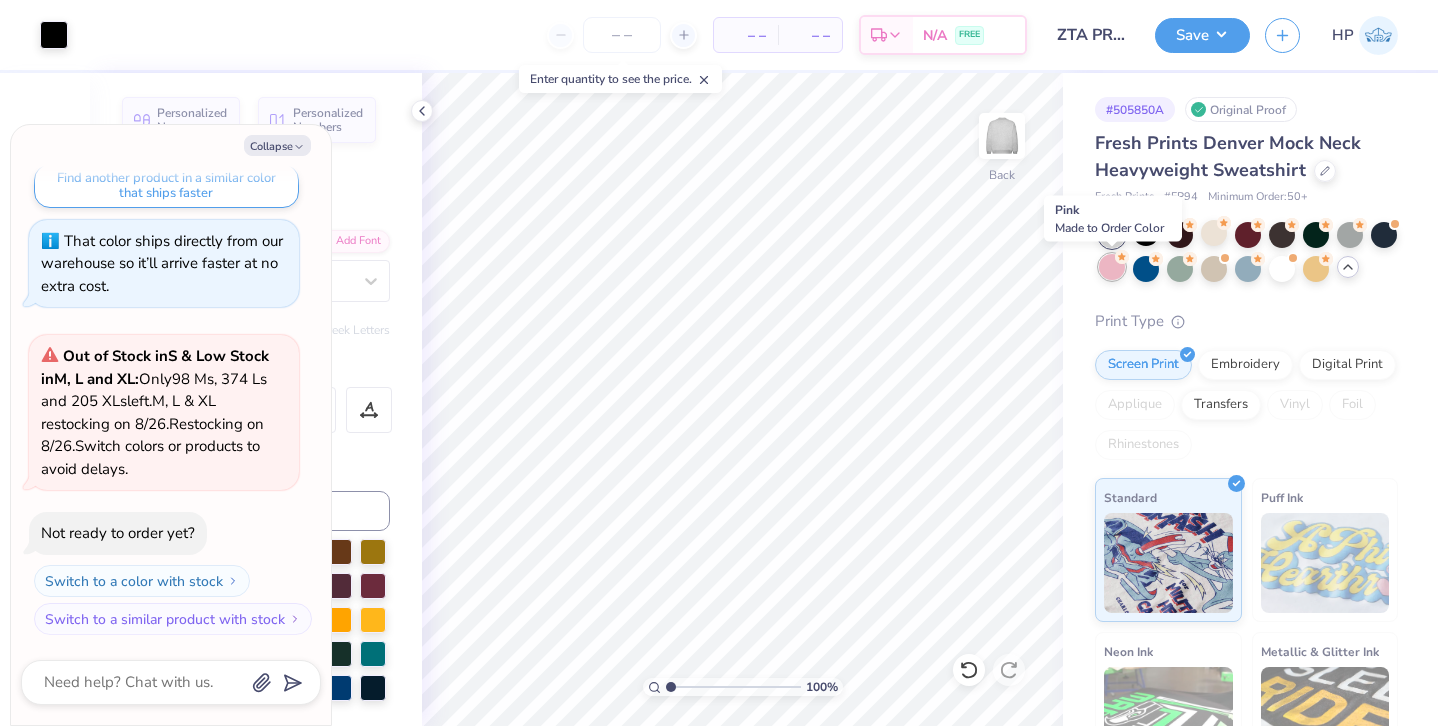 click at bounding box center (1112, 267) 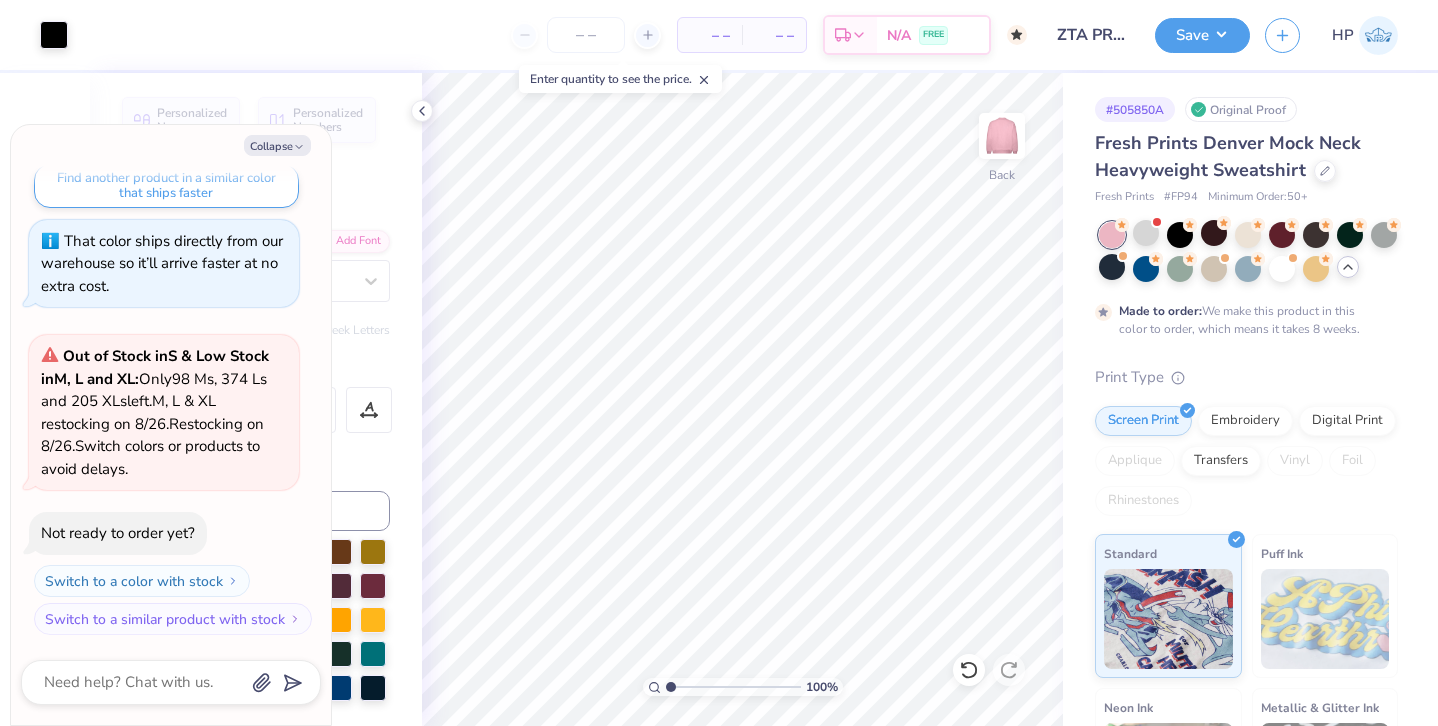 scroll, scrollTop: 975, scrollLeft: 0, axis: vertical 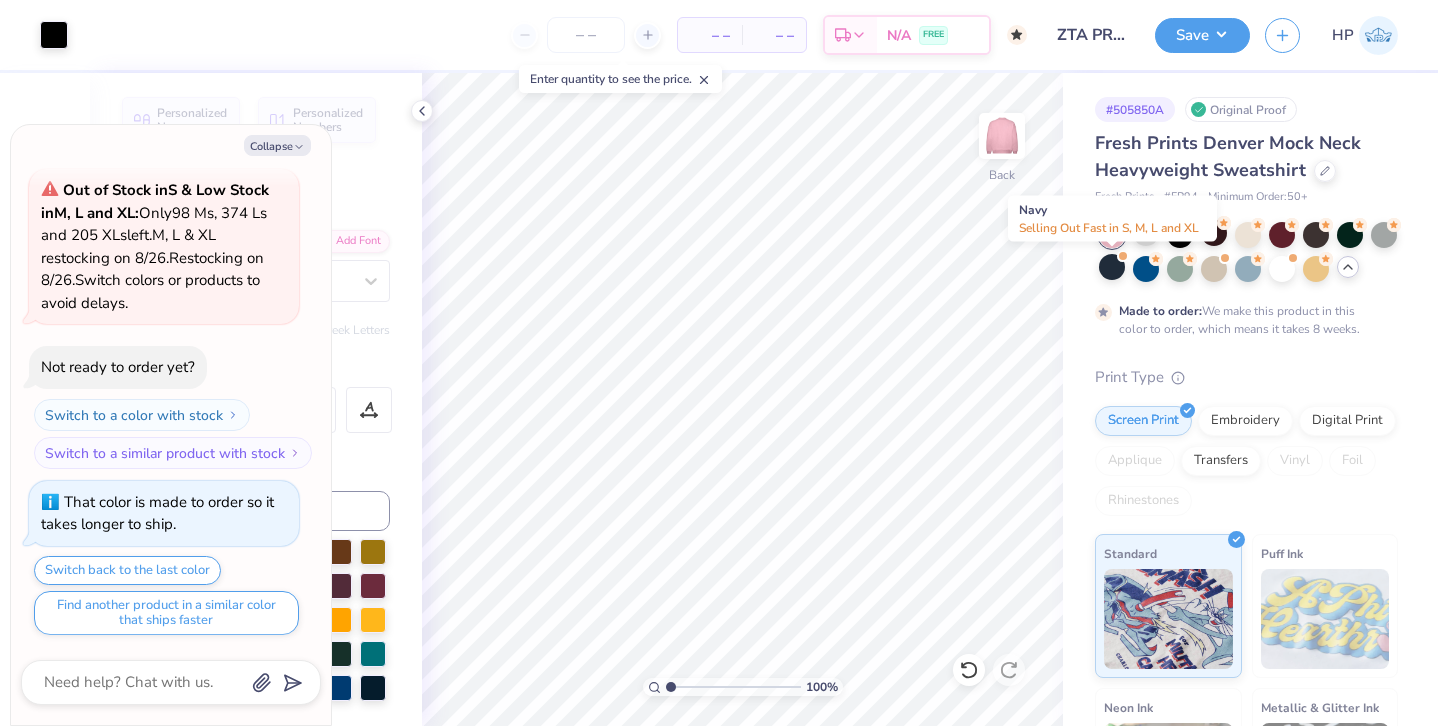 type on "x" 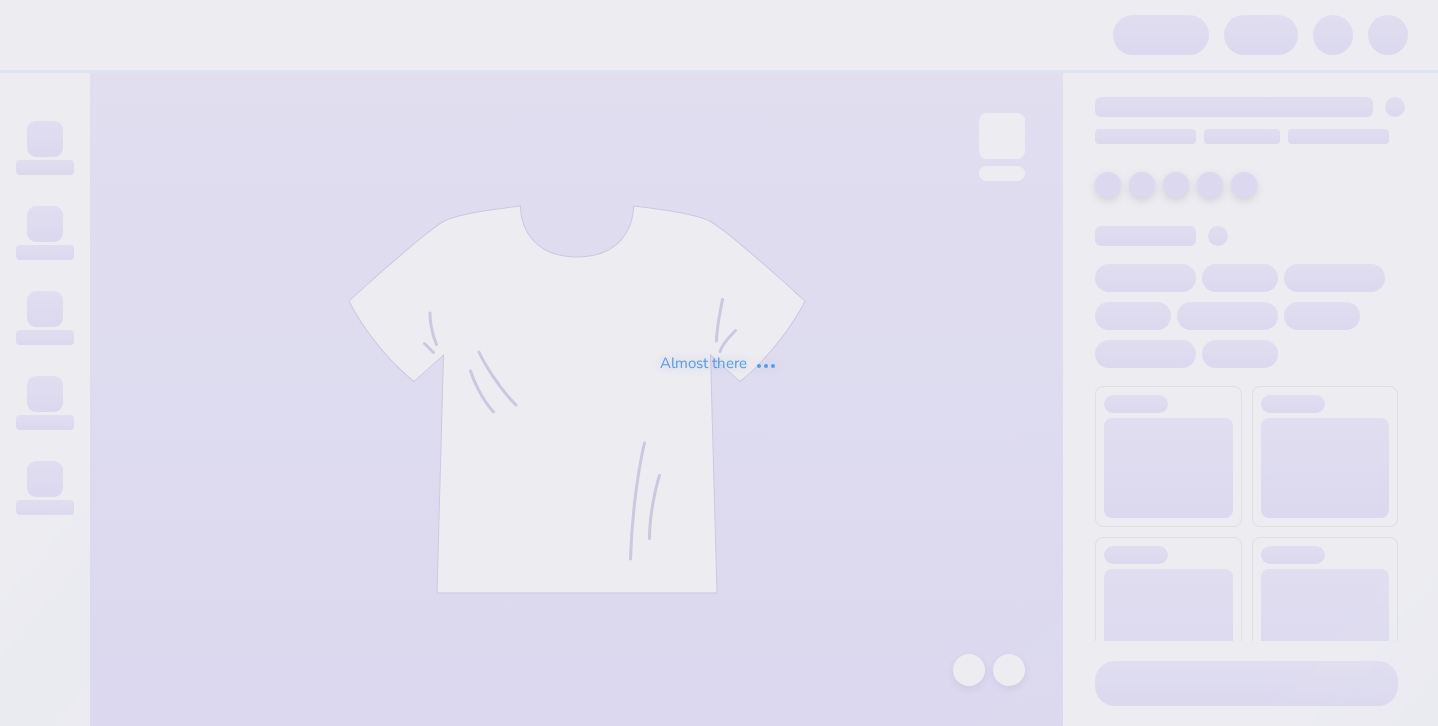 scroll, scrollTop: 0, scrollLeft: 0, axis: both 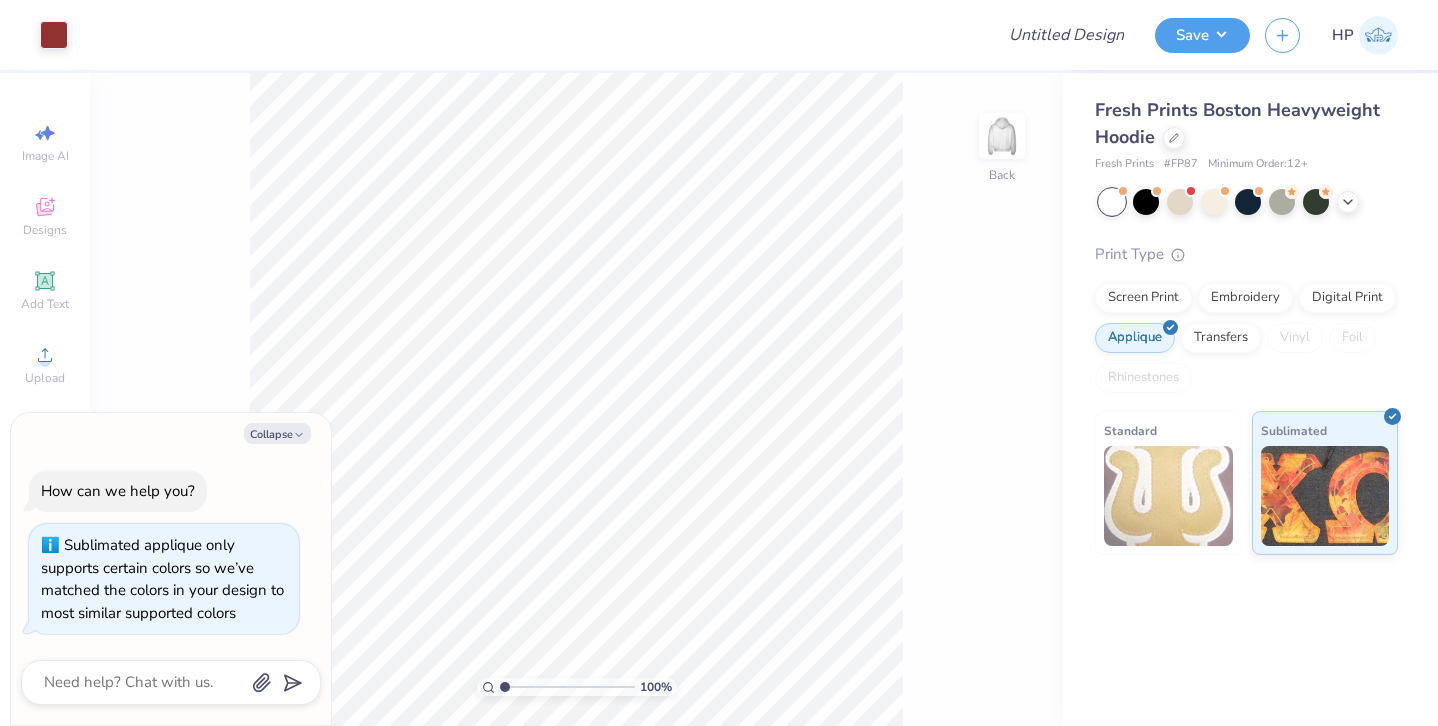 type on "x" 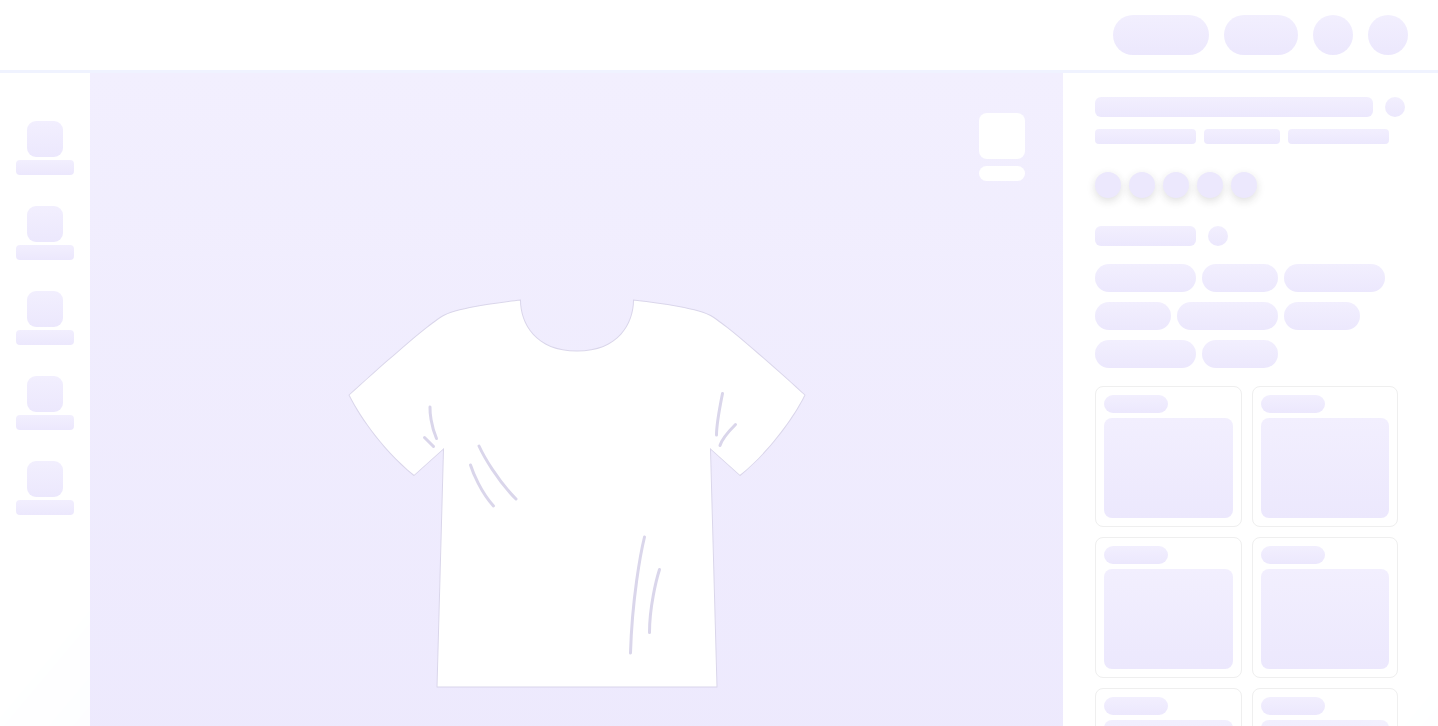 scroll, scrollTop: 0, scrollLeft: 0, axis: both 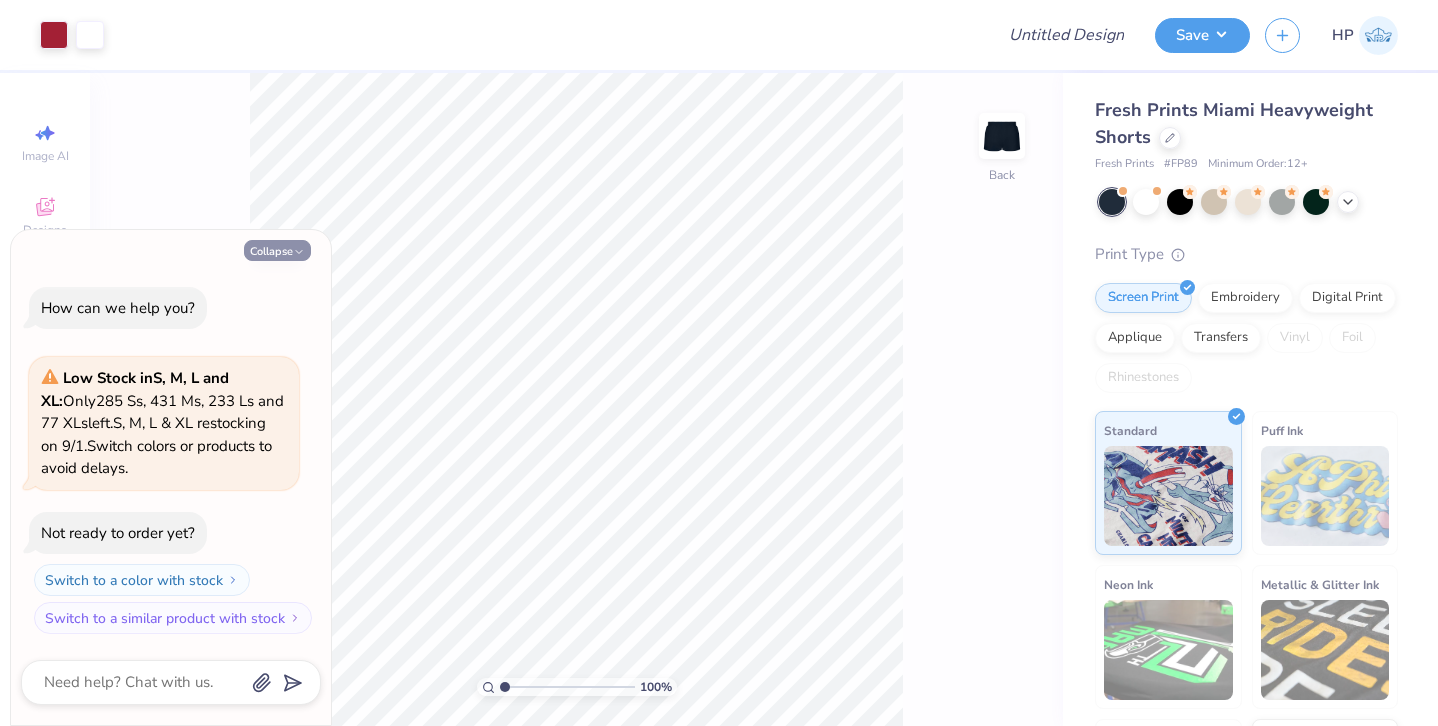 click on "Collapse" at bounding box center [277, 250] 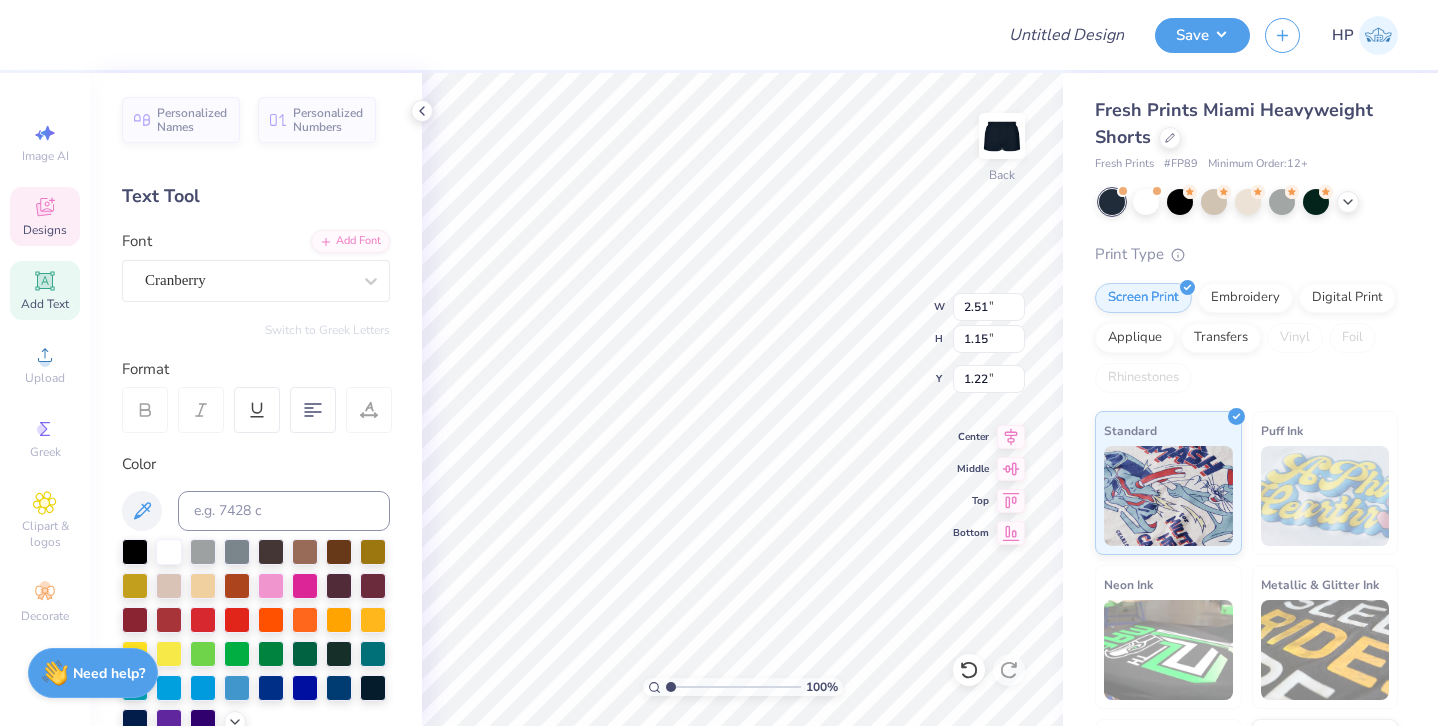 type on "2.51" 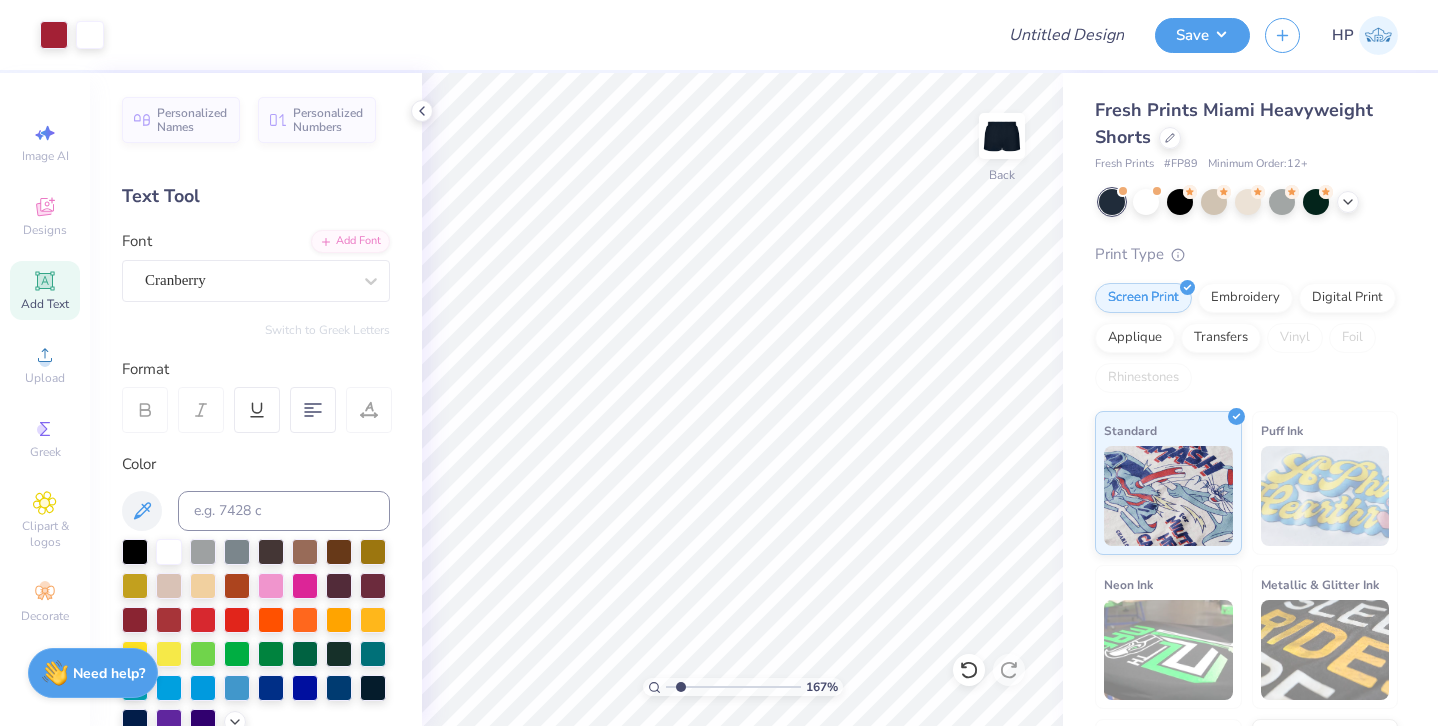 type on "1.79" 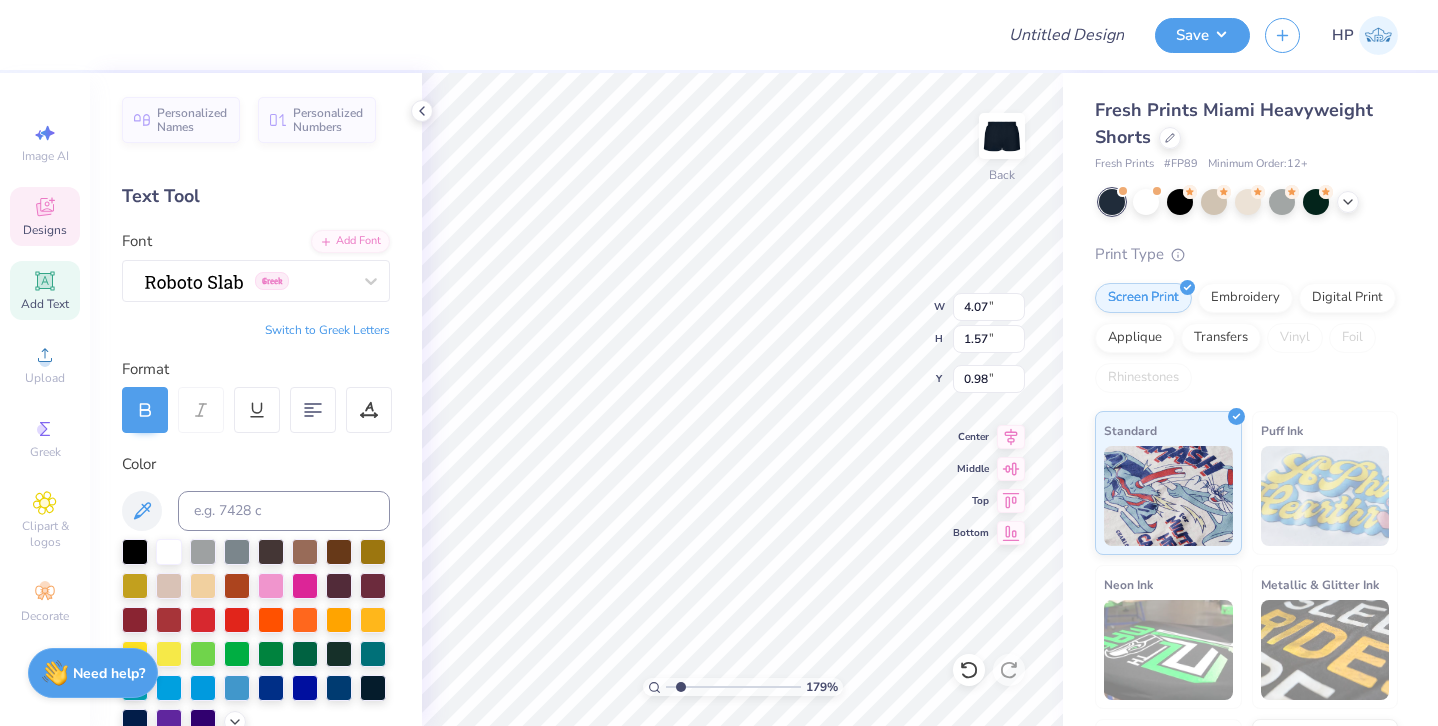 type on "ZTA" 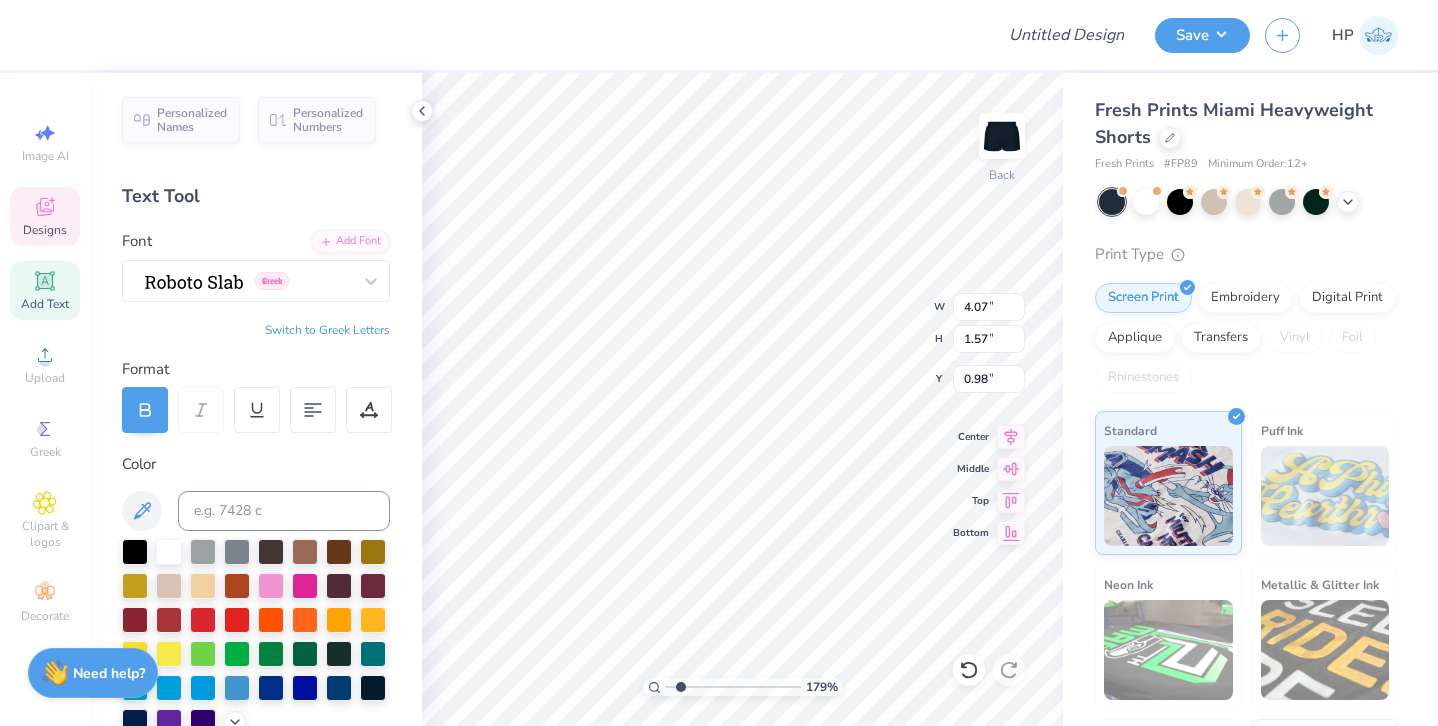 type on "2.51" 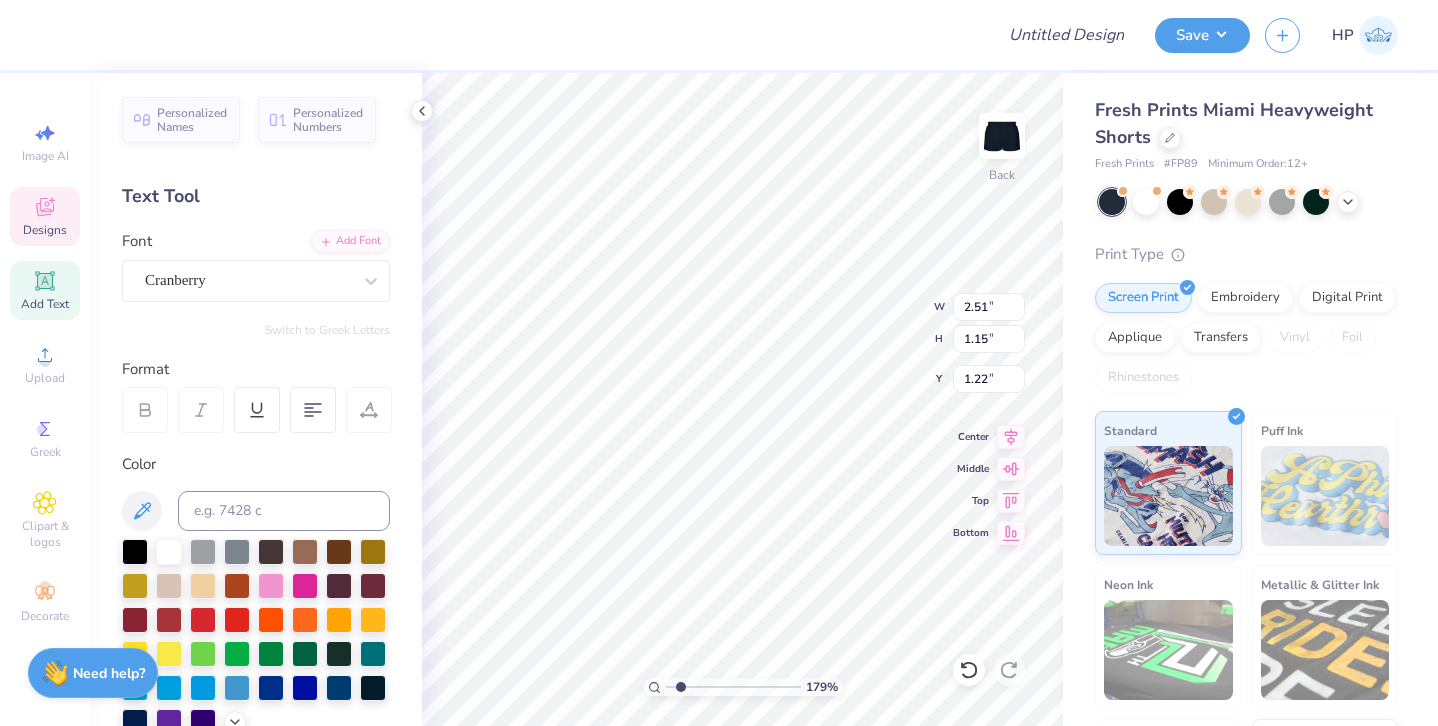 scroll, scrollTop: 0, scrollLeft: 5, axis: horizontal 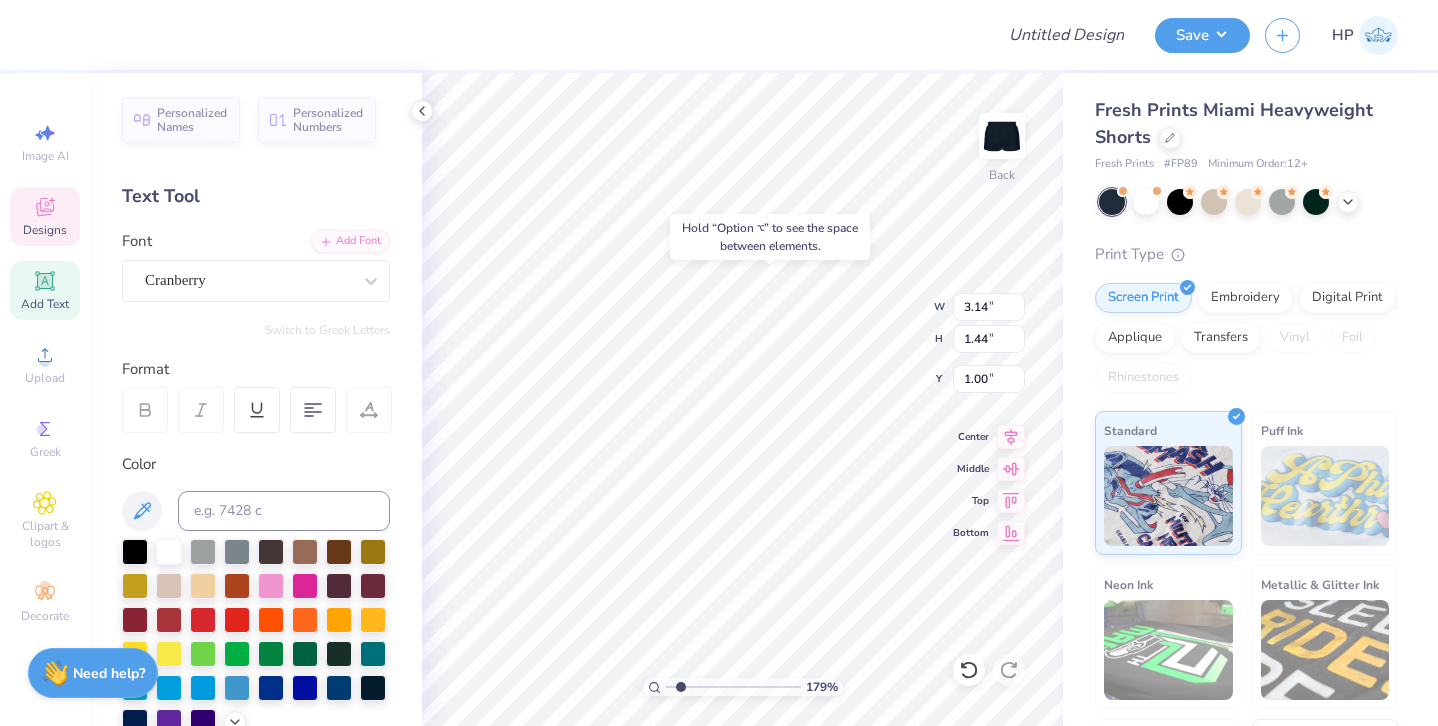 type on "1.00" 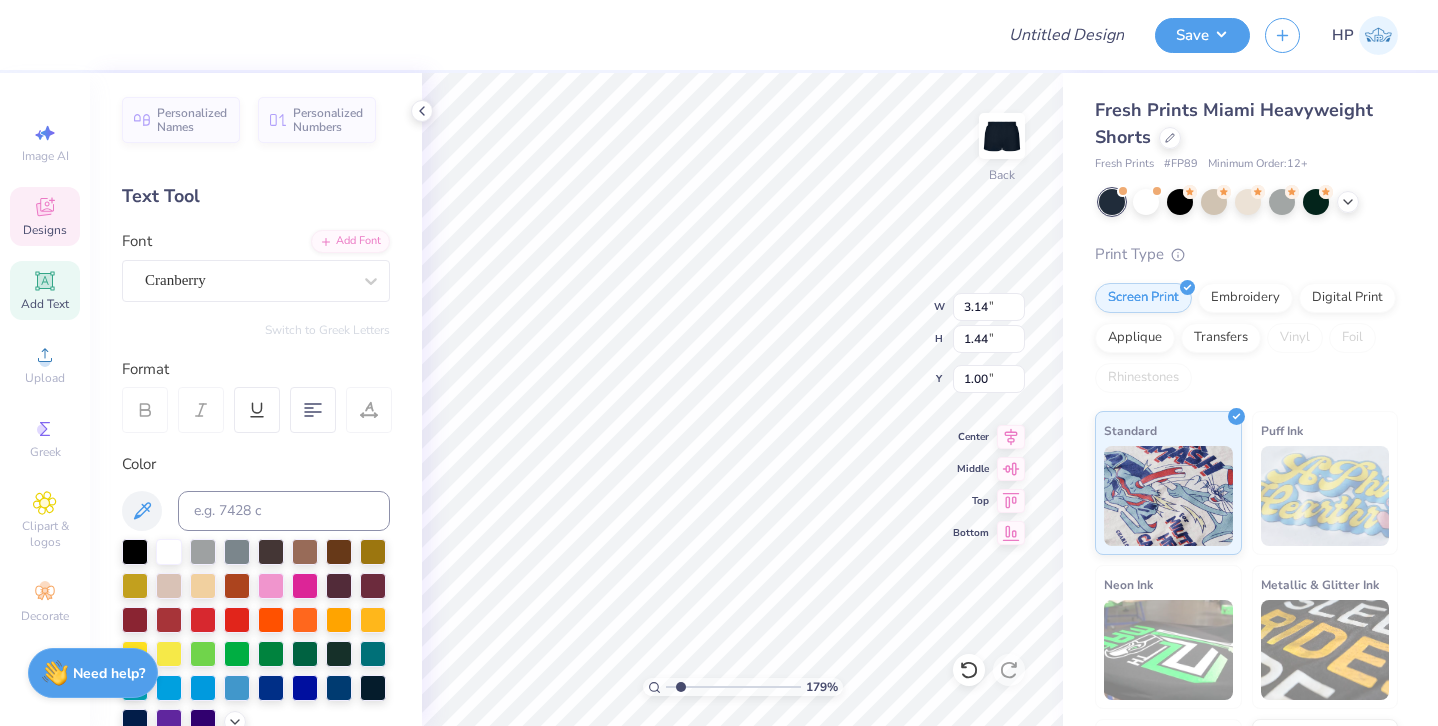 scroll, scrollTop: 0, scrollLeft: 3, axis: horizontal 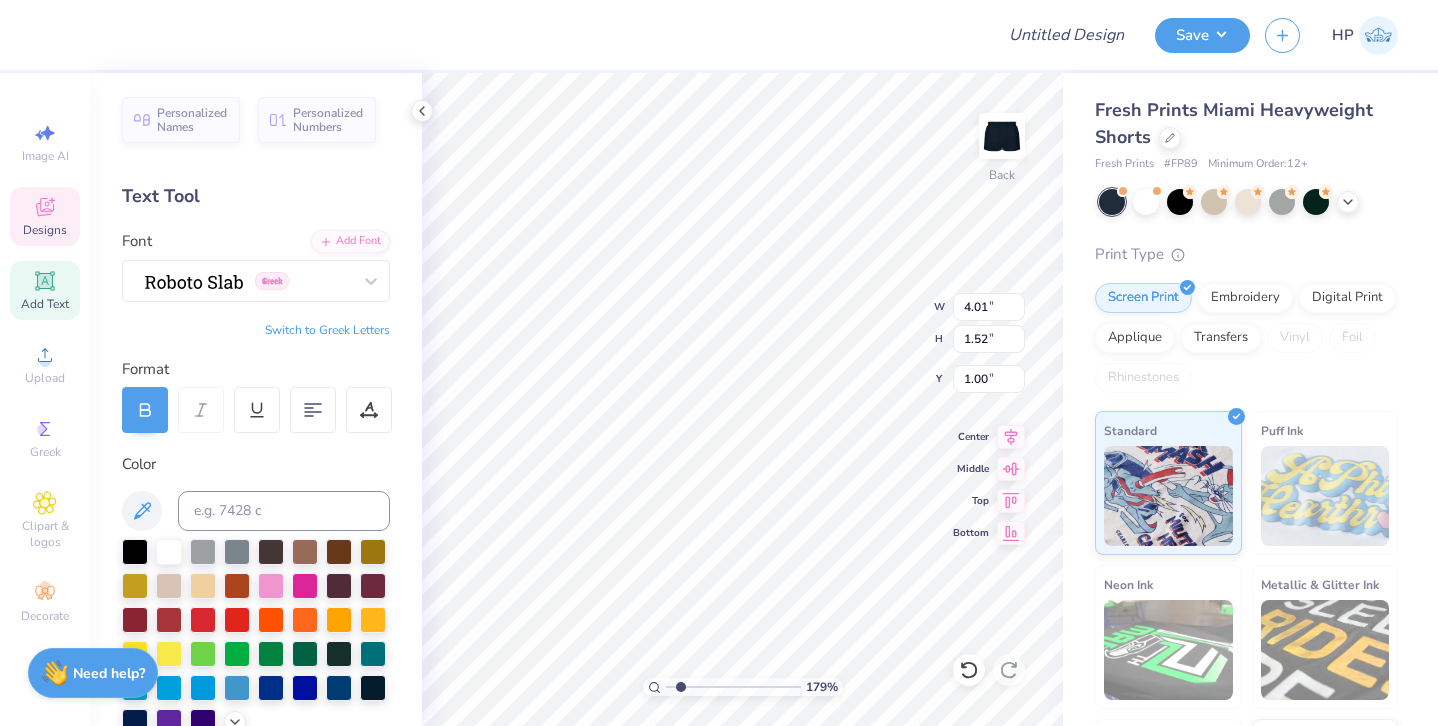 type on "3.14" 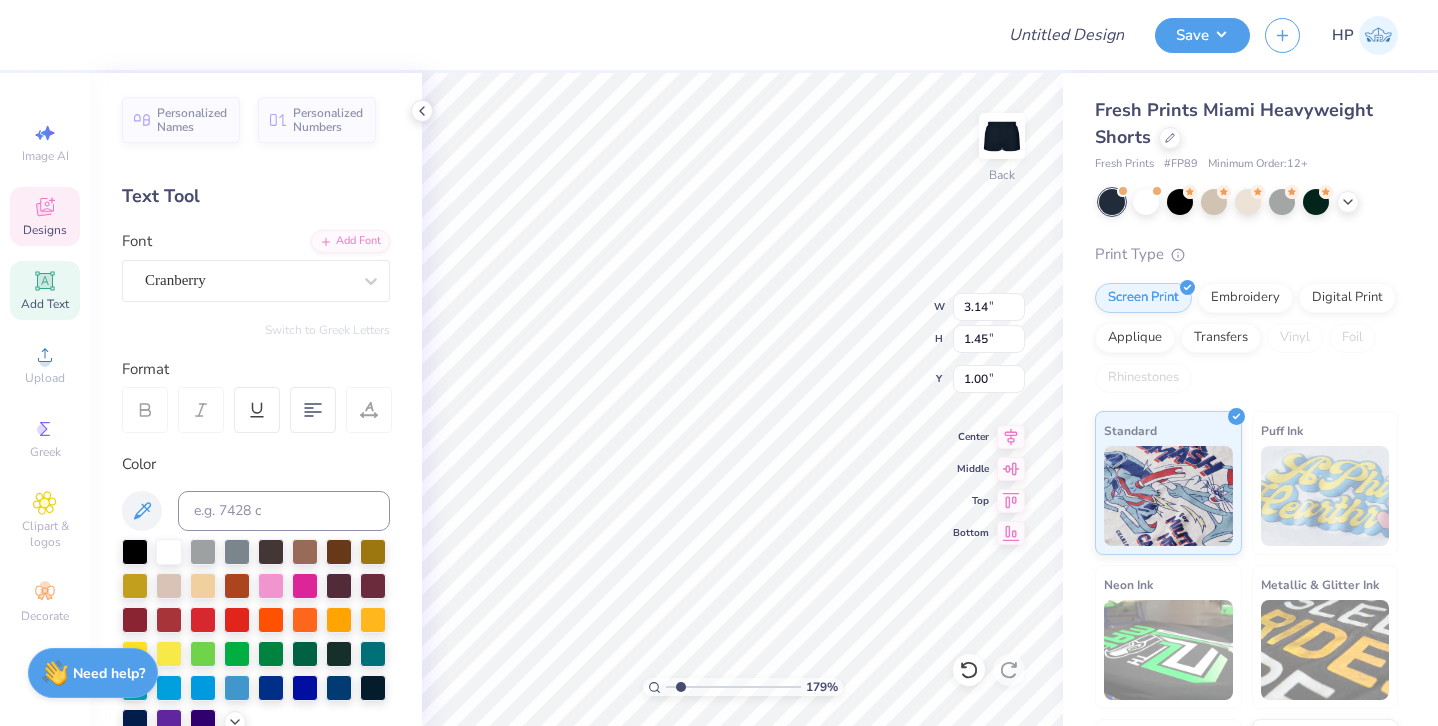 scroll, scrollTop: 0, scrollLeft: 0, axis: both 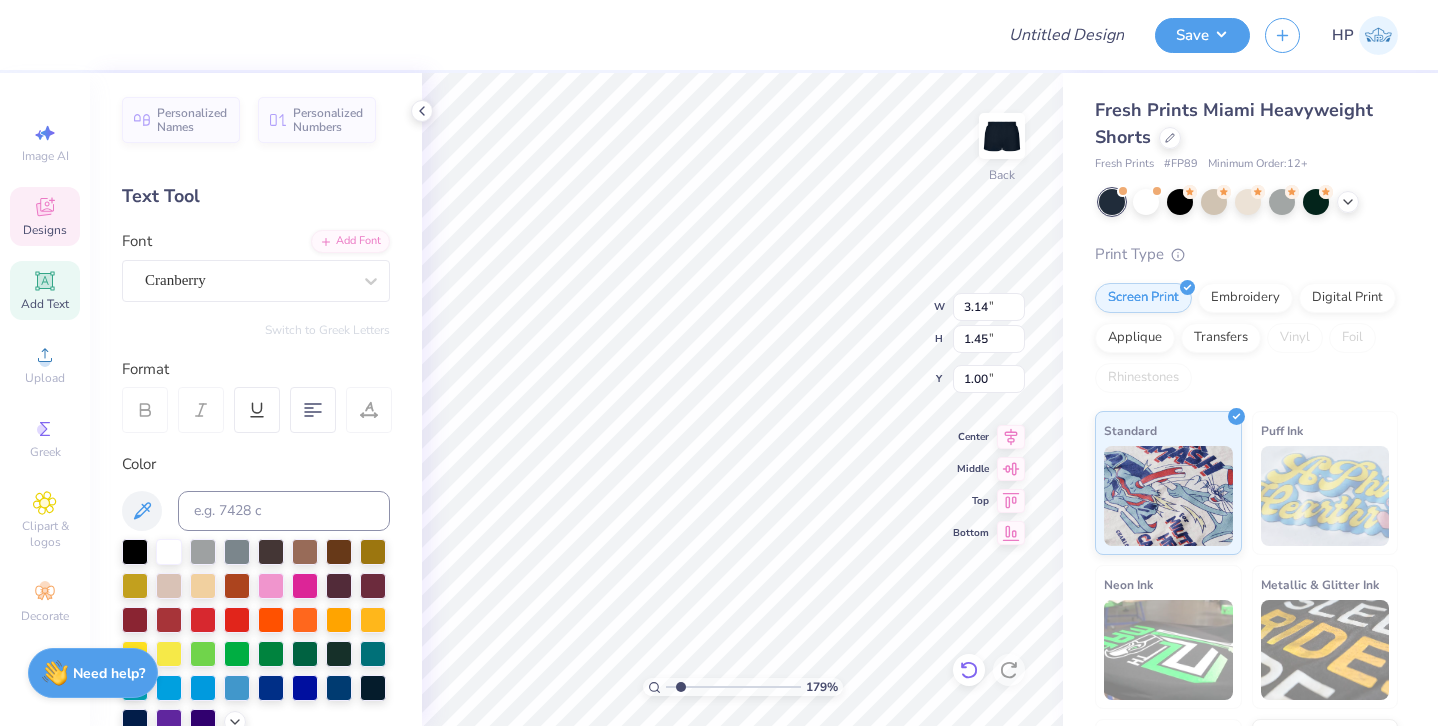type 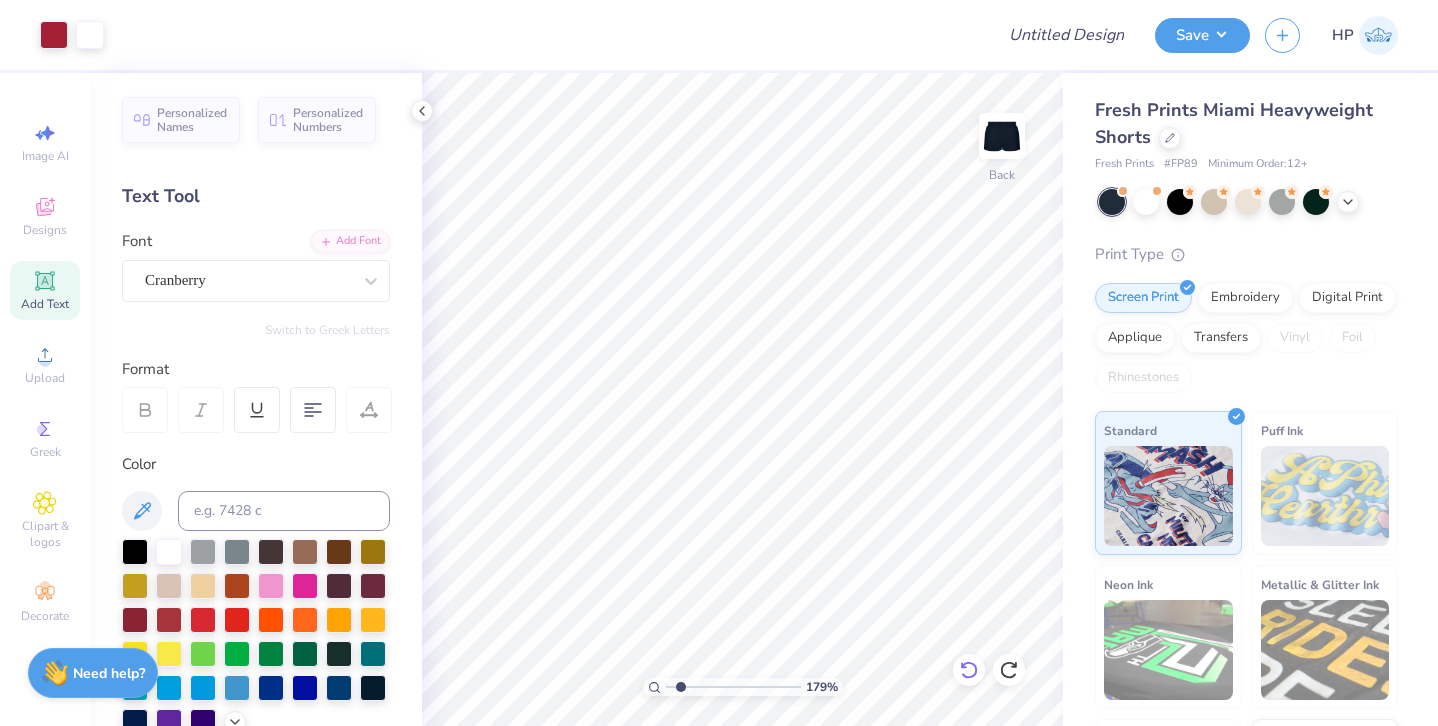 click 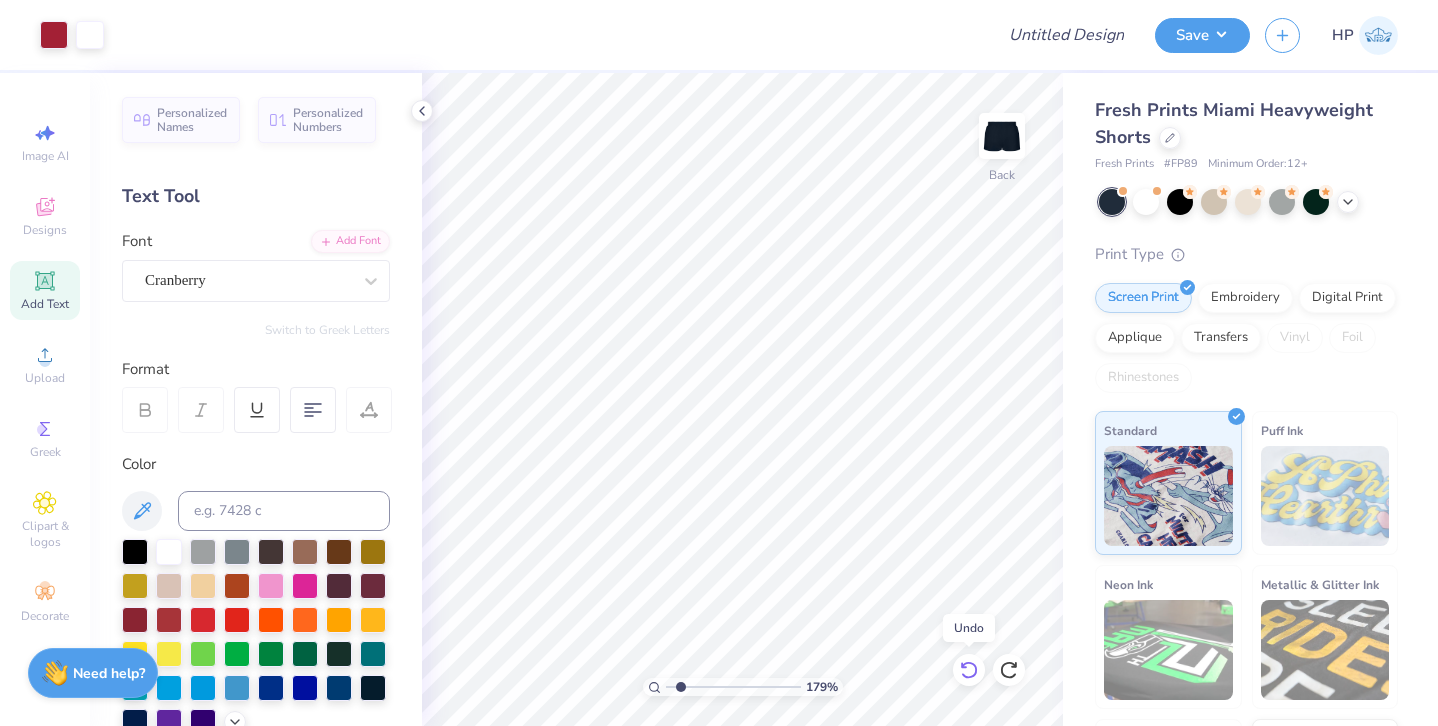 click 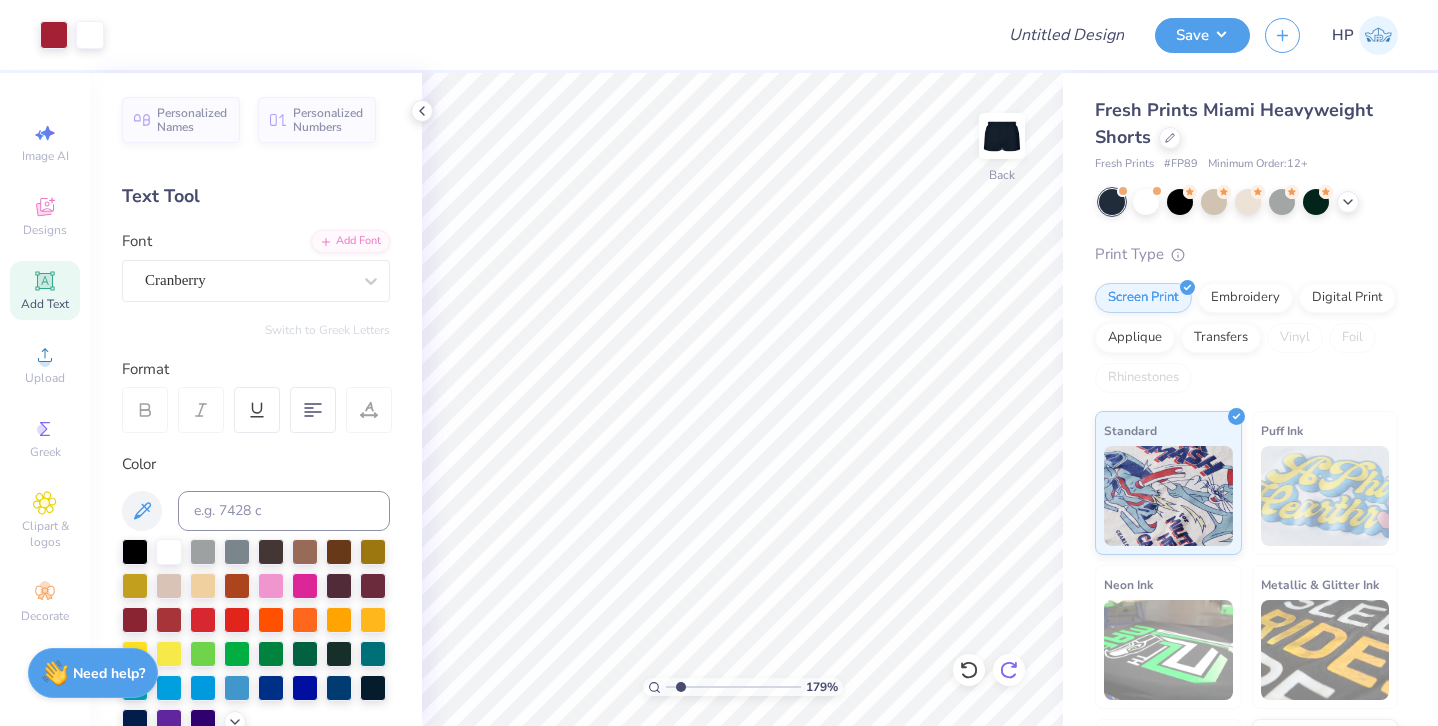click 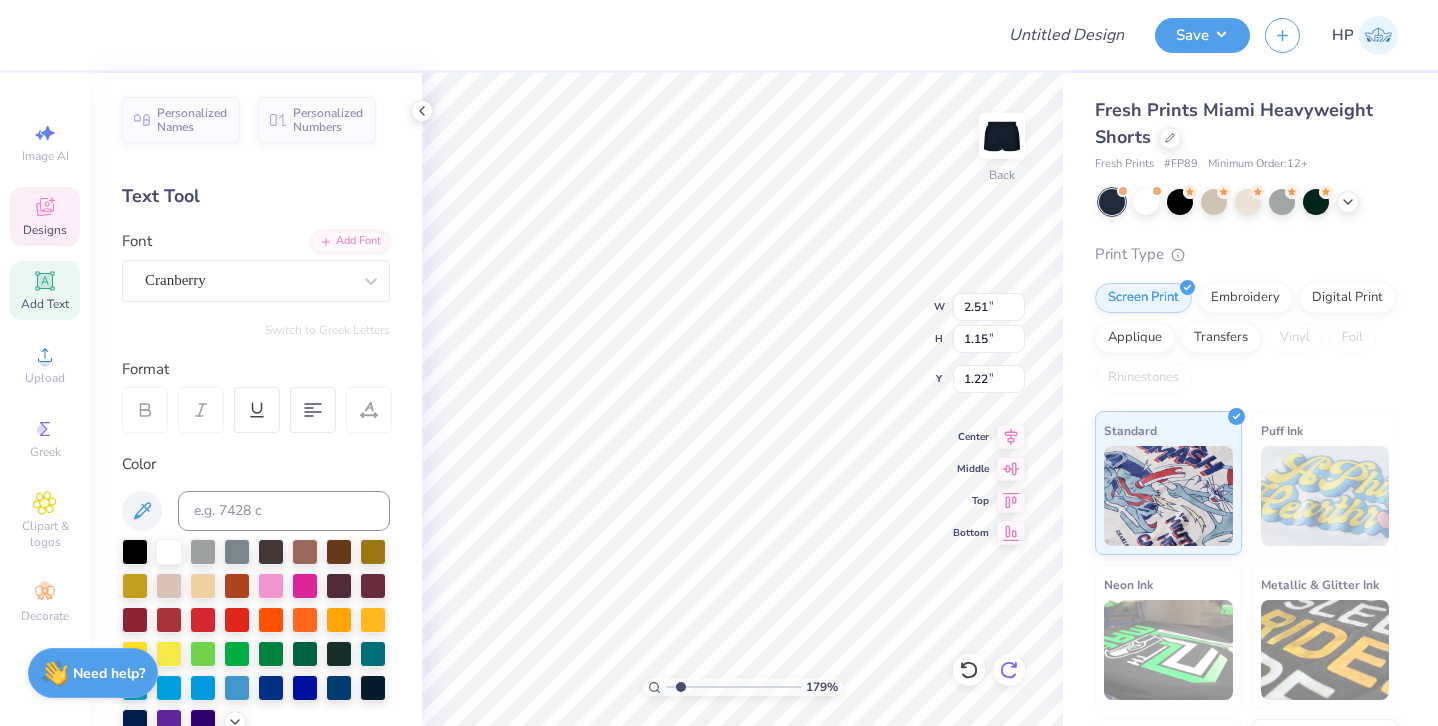 scroll, scrollTop: 0, scrollLeft: 0, axis: both 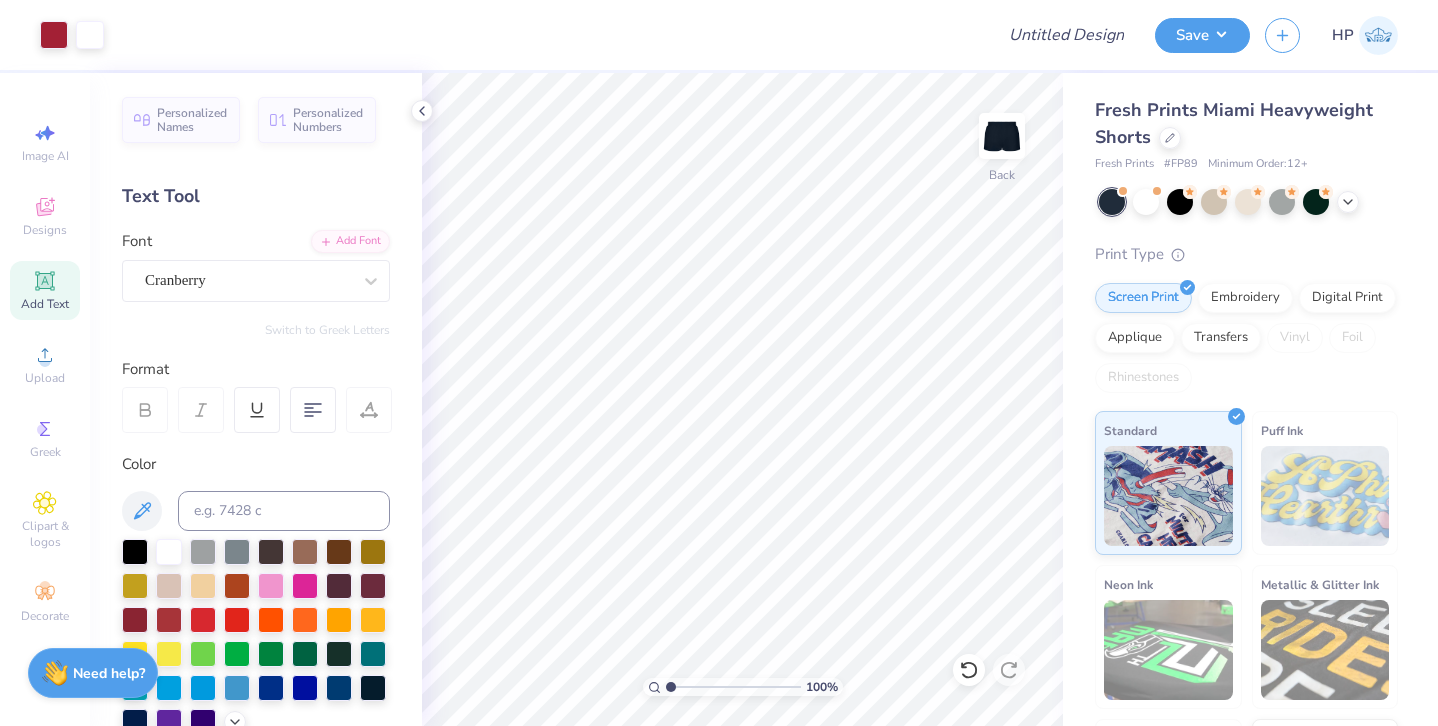 drag, startPoint x: 683, startPoint y: 686, endPoint x: 650, endPoint y: 686, distance: 33 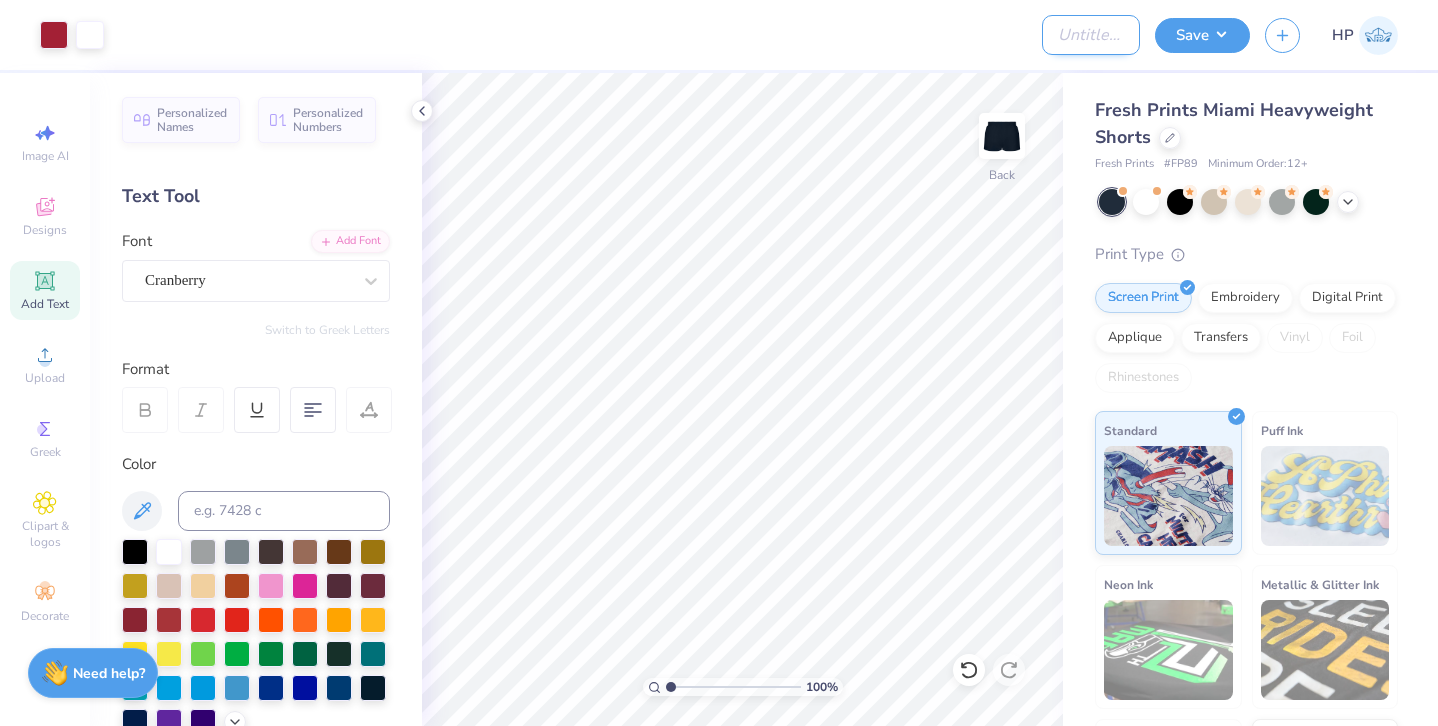 click on "Design Title" at bounding box center [1091, 35] 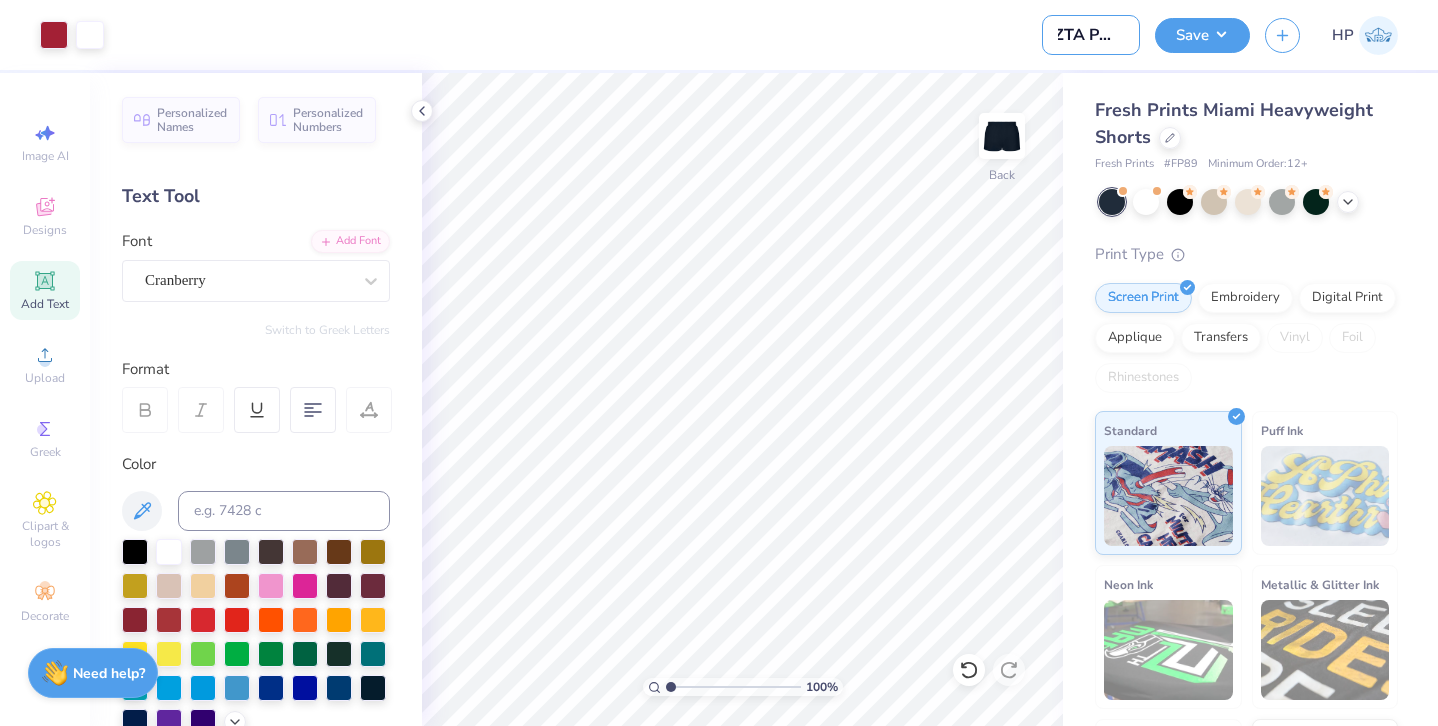 scroll, scrollTop: 0, scrollLeft: 19, axis: horizontal 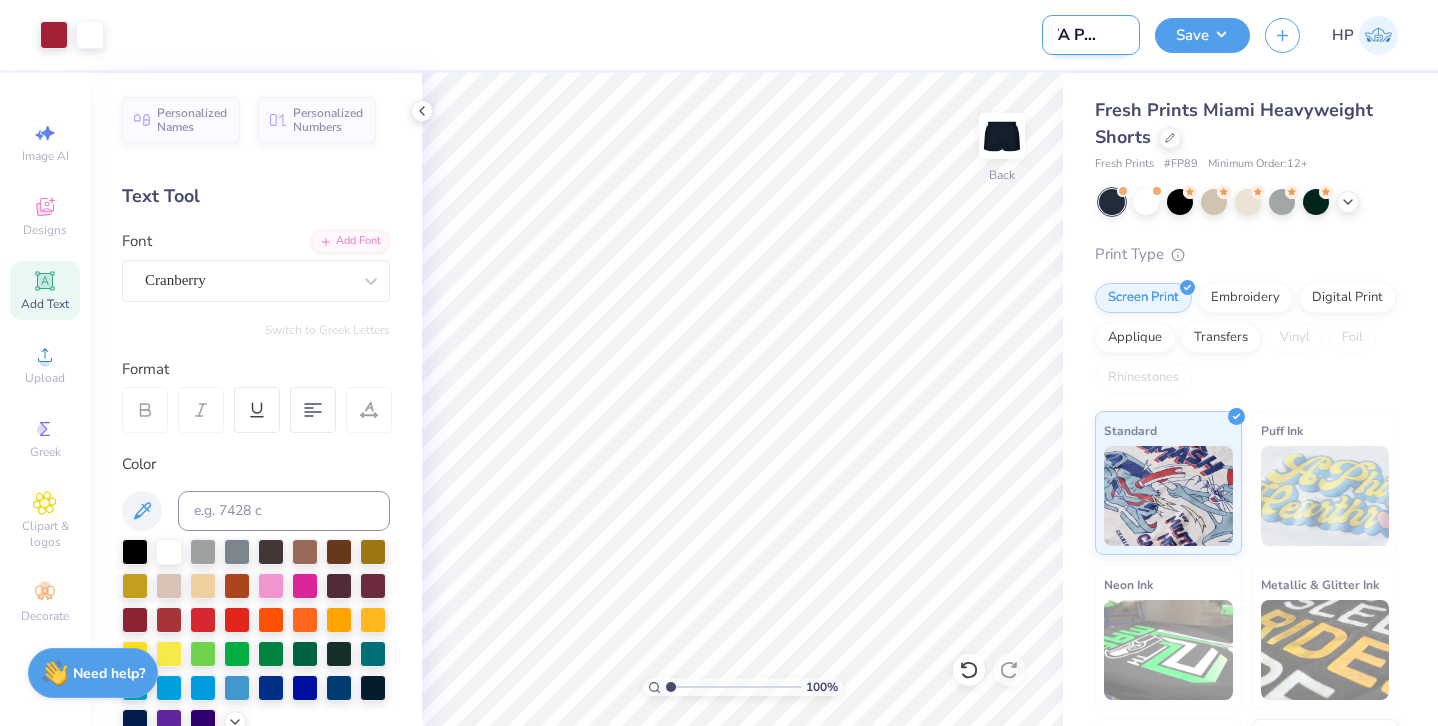 click on "ZTA PR Set" at bounding box center [1091, 35] 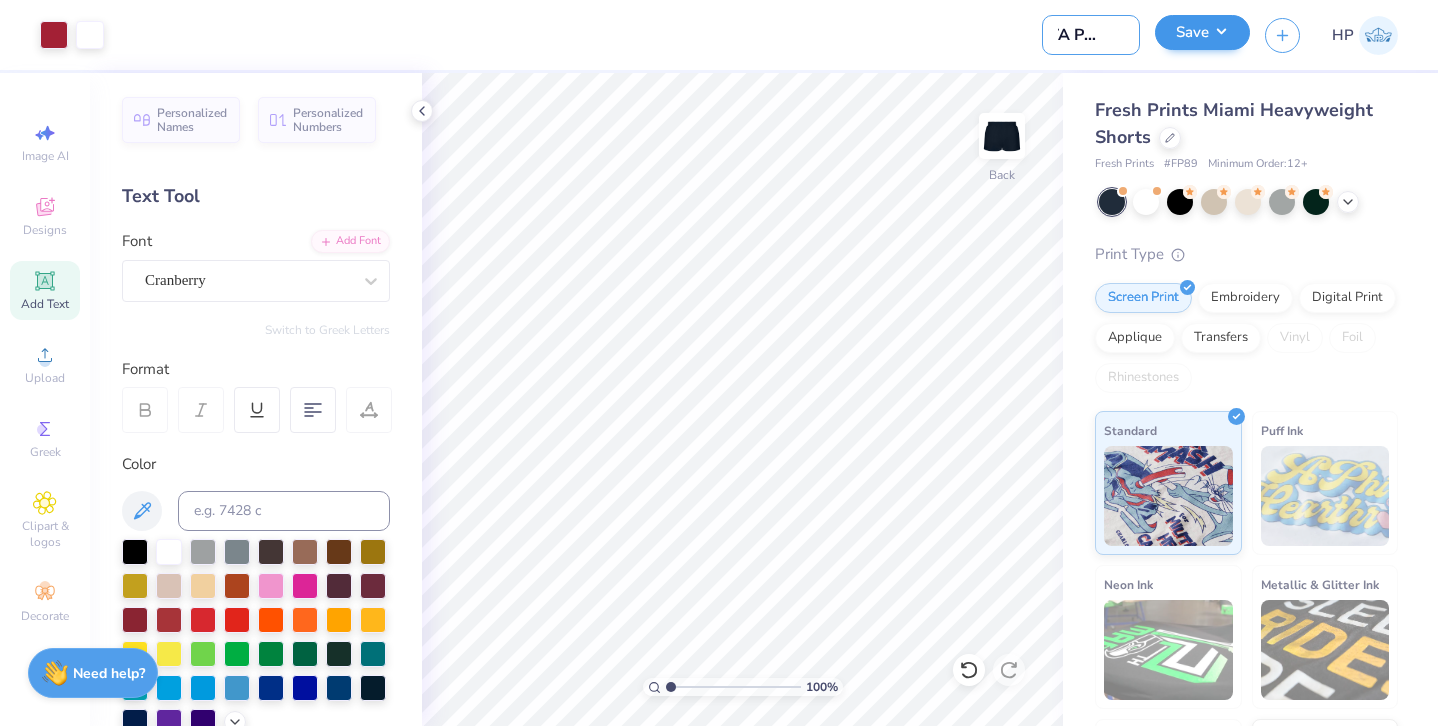 type on "ZTA PR Set" 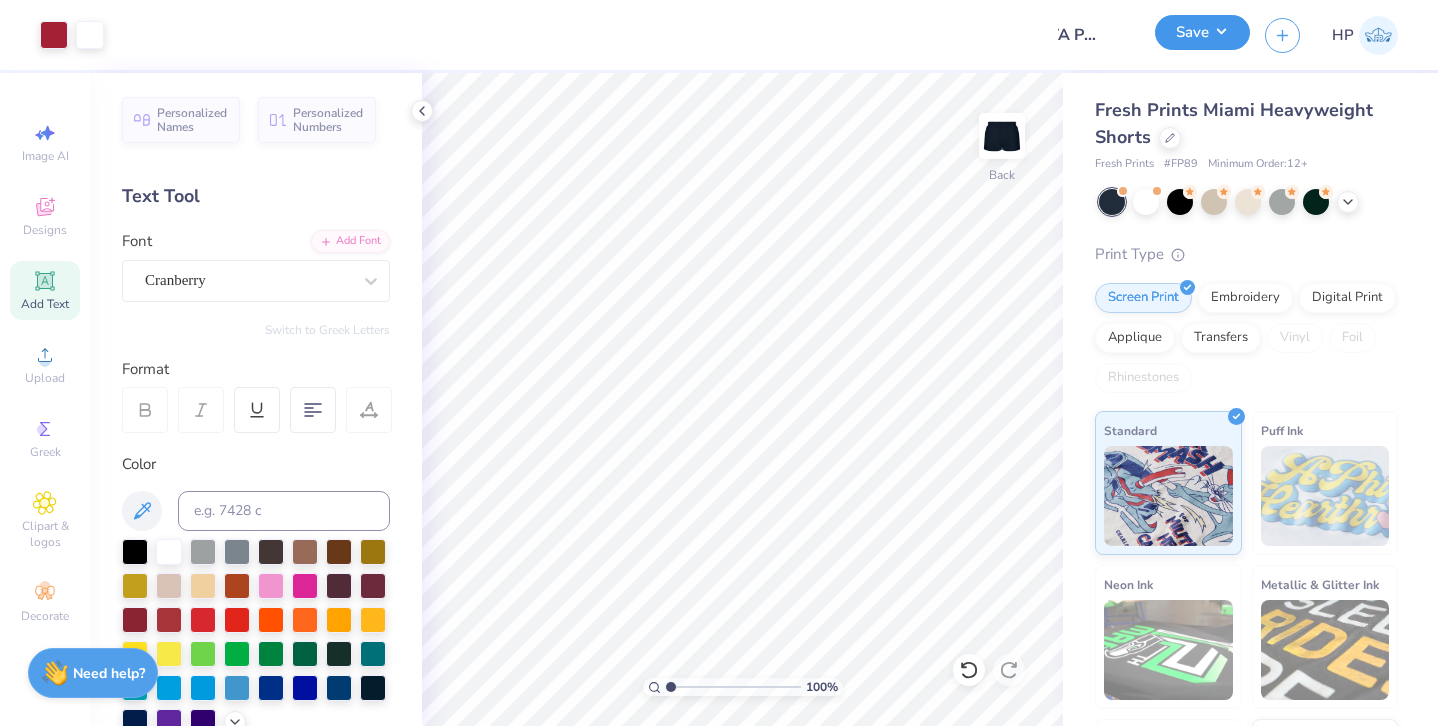 scroll, scrollTop: 0, scrollLeft: 0, axis: both 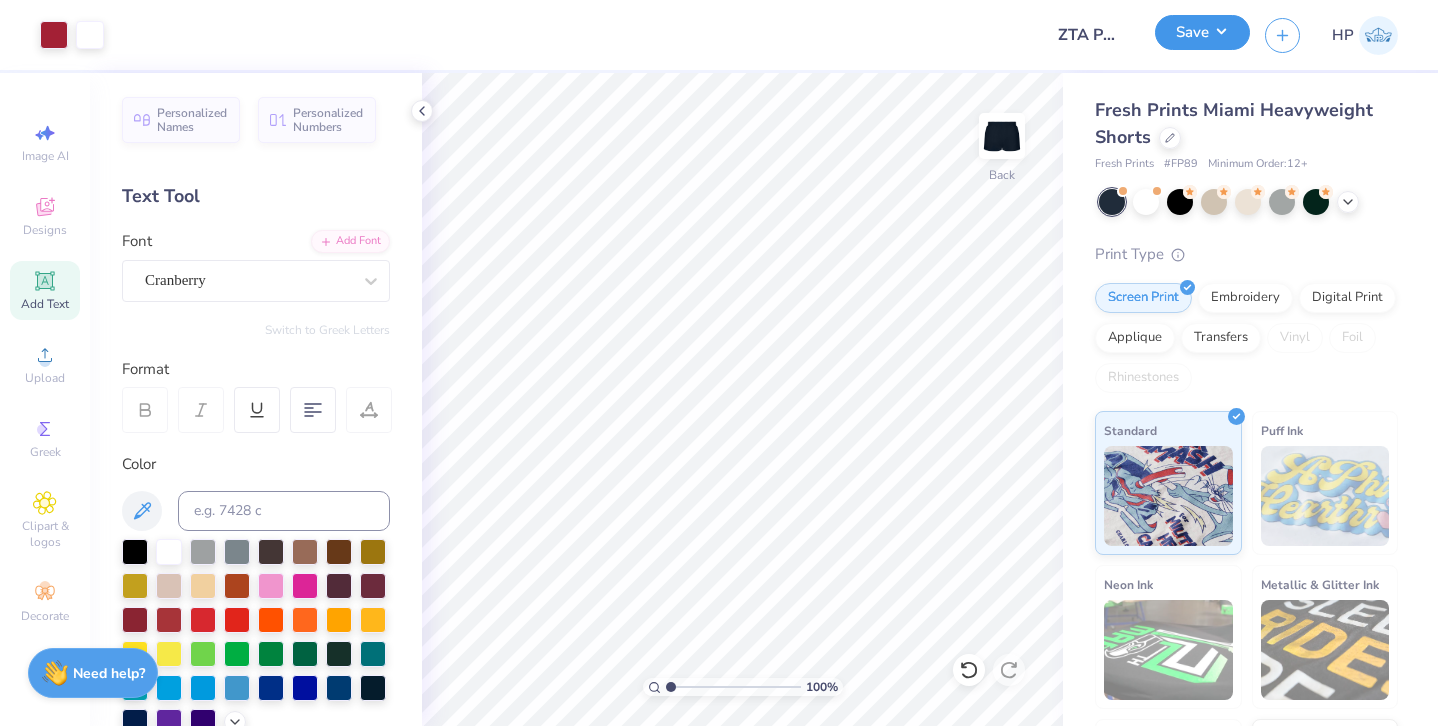 click on "Save" at bounding box center [1202, 32] 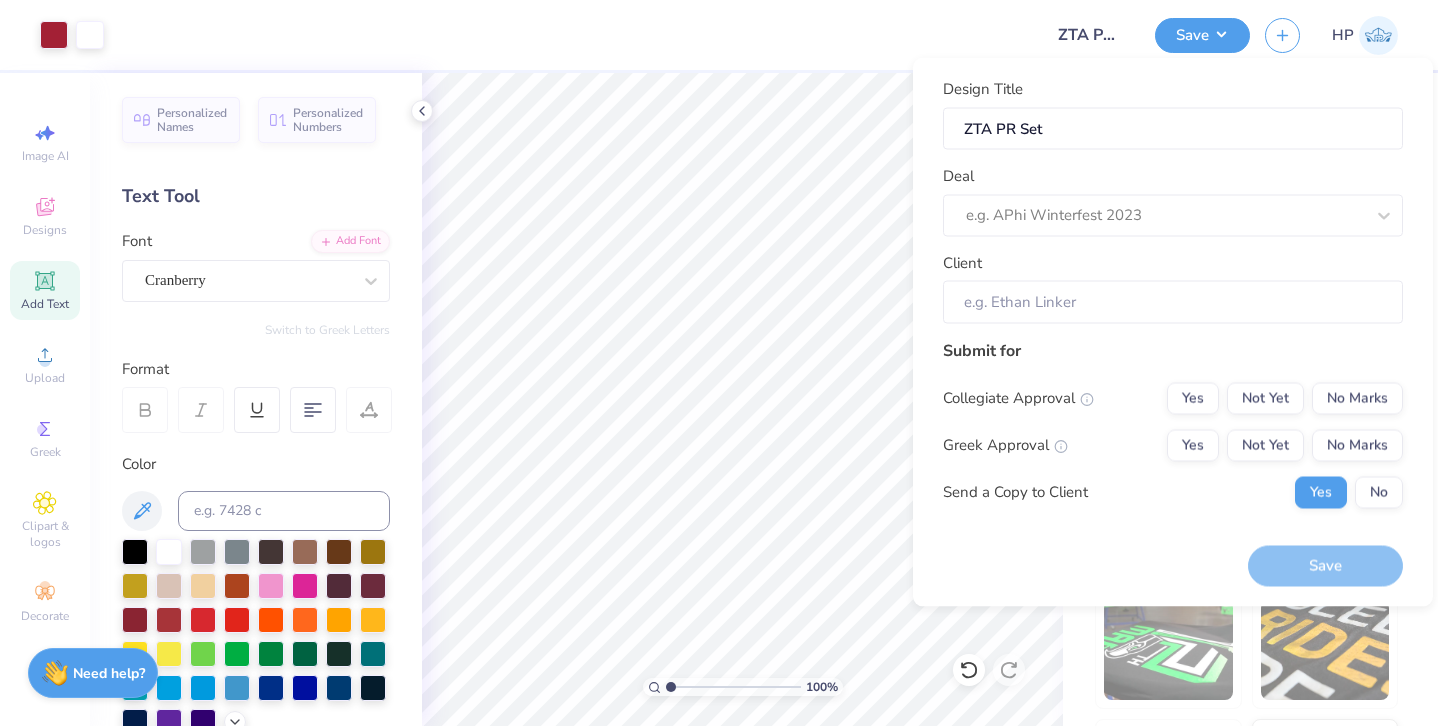 click on "Design Title ZTA PR Set Deal e.g. APhi Winterfest 2023 Client" at bounding box center (1173, 201) 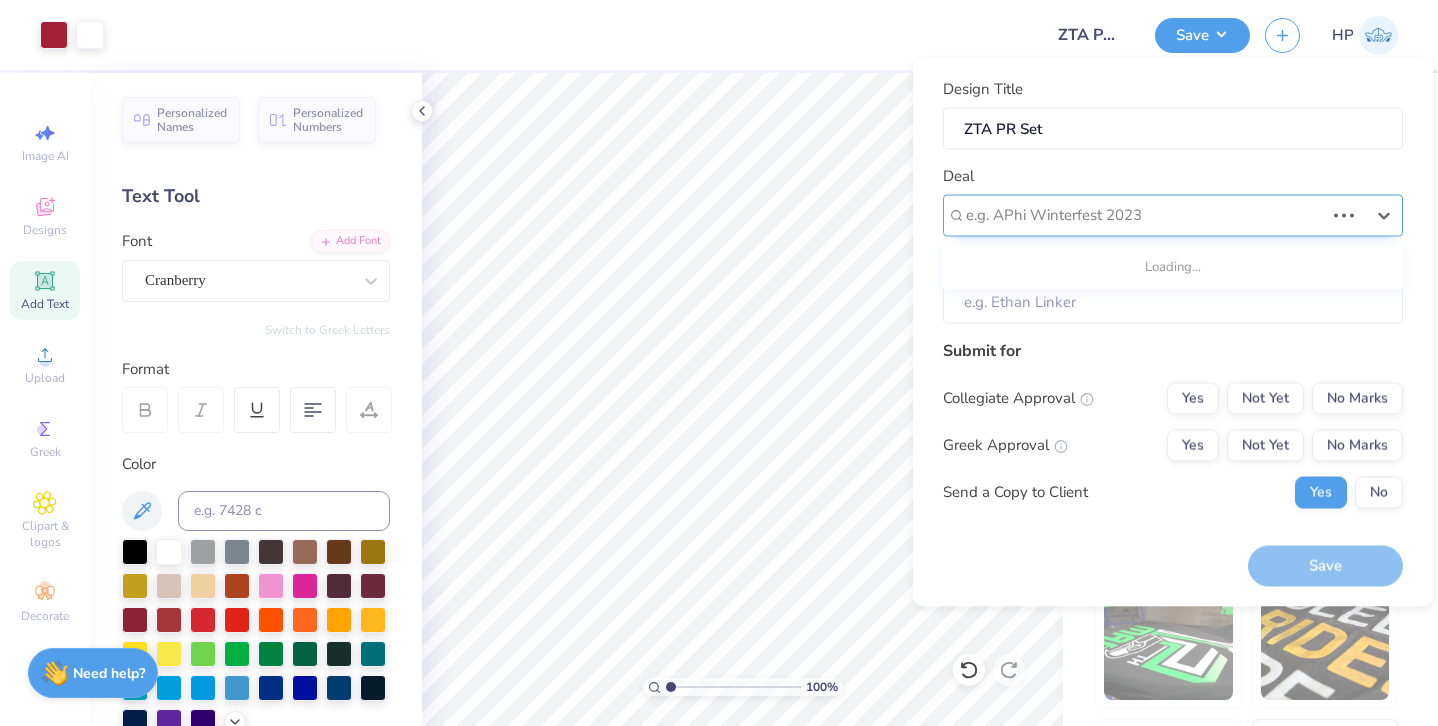 click at bounding box center (1145, 215) 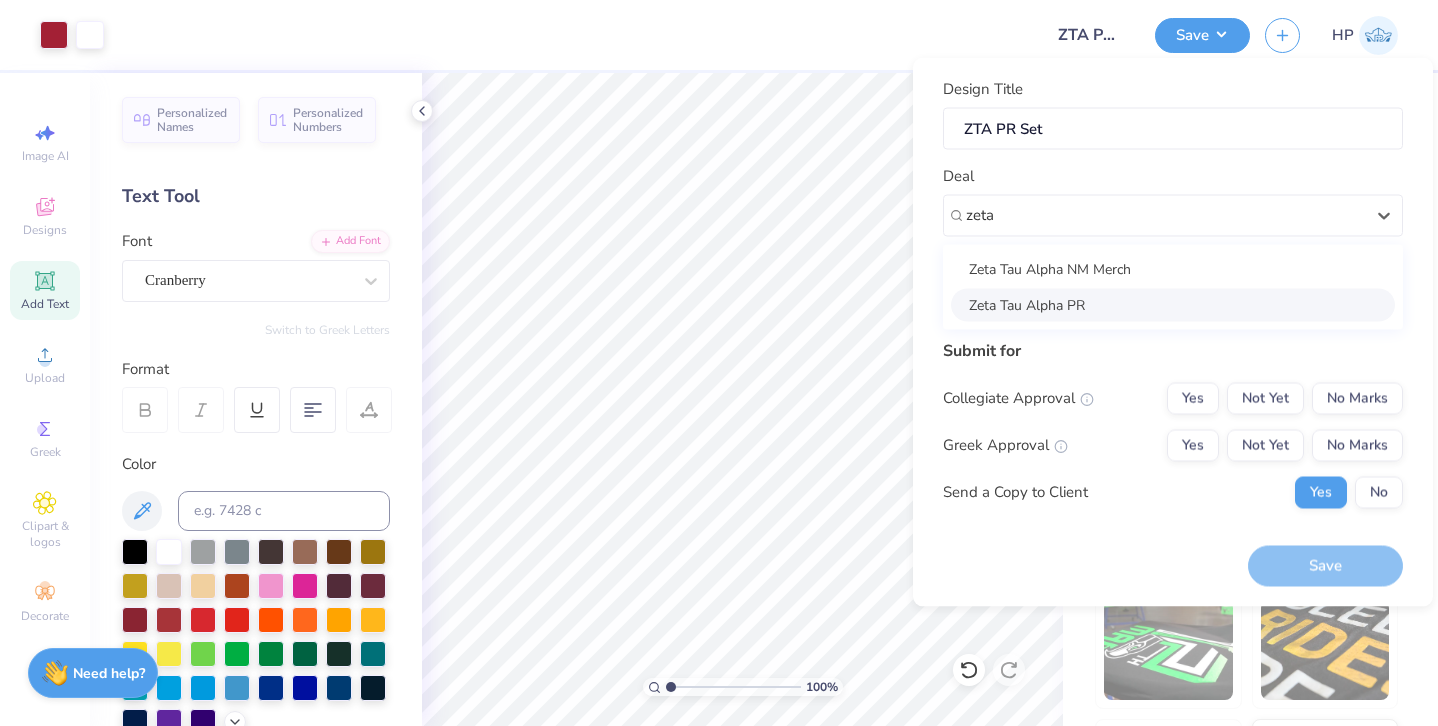 click on "Zeta Tau Alpha PR" at bounding box center (1173, 304) 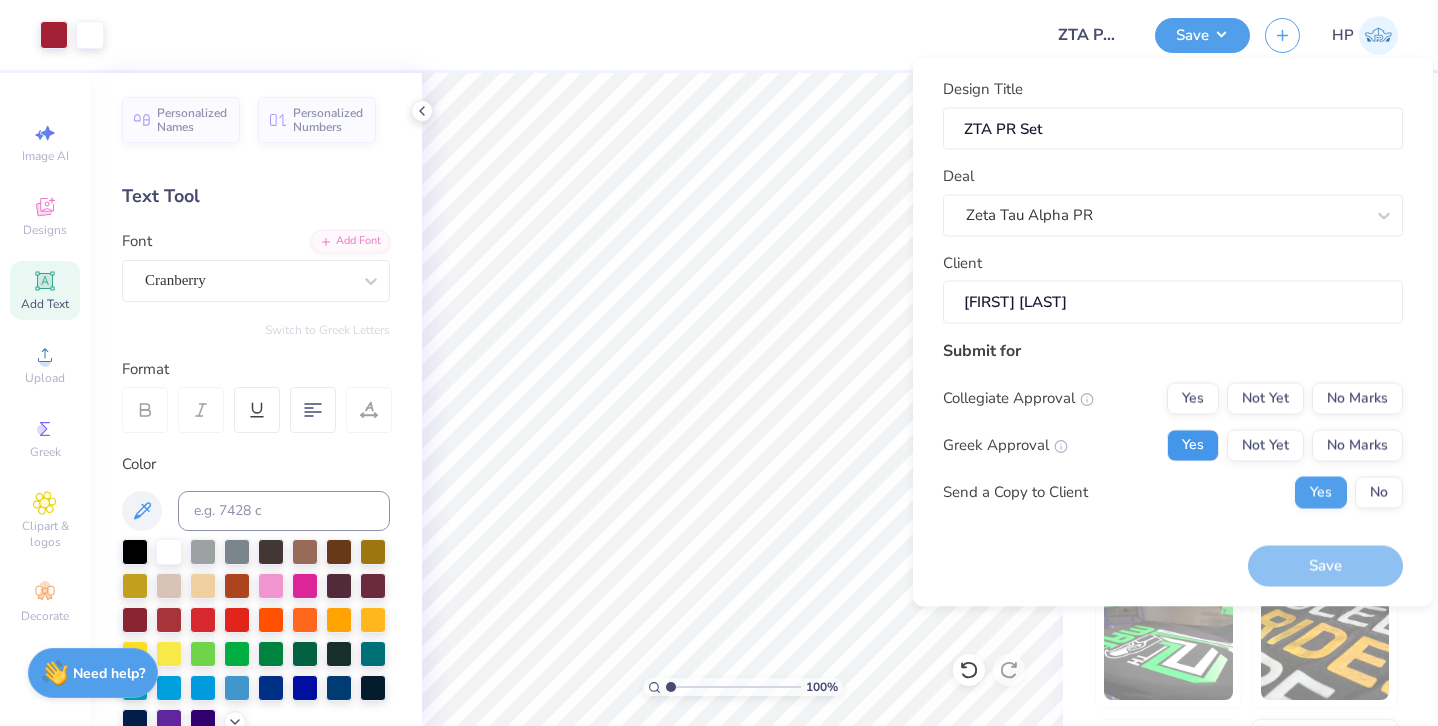 click on "Yes" at bounding box center (1193, 445) 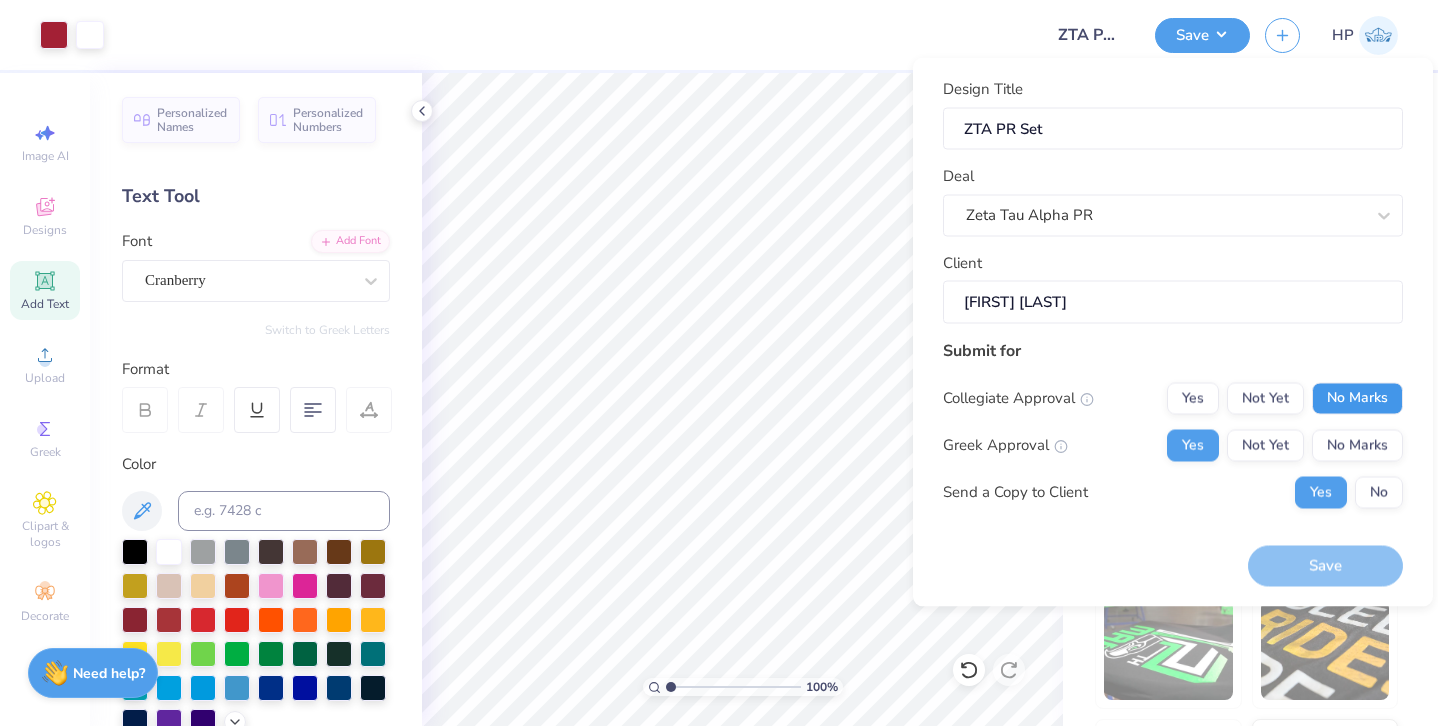 click on "No Marks" at bounding box center (1357, 398) 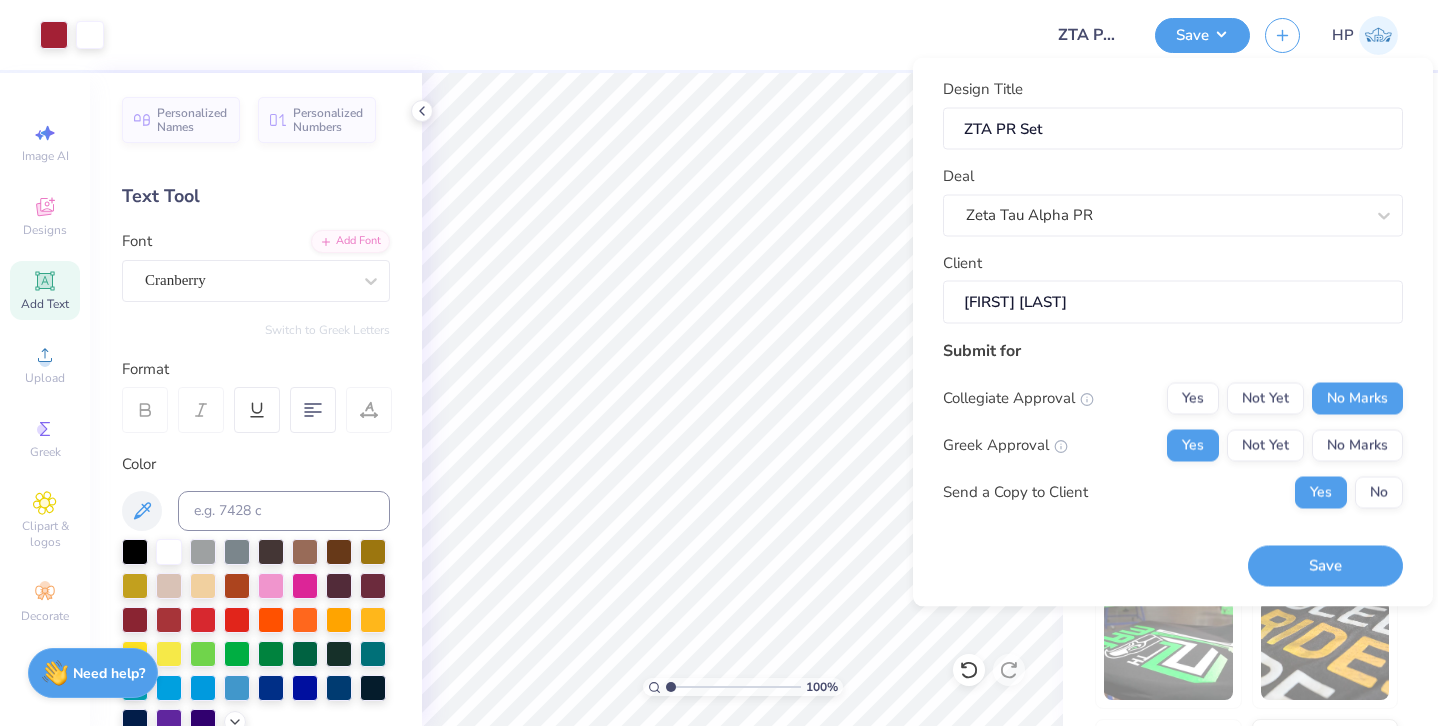 click on "Design Title ZTA PR Set Deal Zeta Tau Alpha PR Client Chloe Mcpherson Submit for Collegiate Approval Yes Not Yet No Marks Greek Approval Yes Not Yet No Marks Send a Copy to Client Yes No Save" at bounding box center (1173, 332) 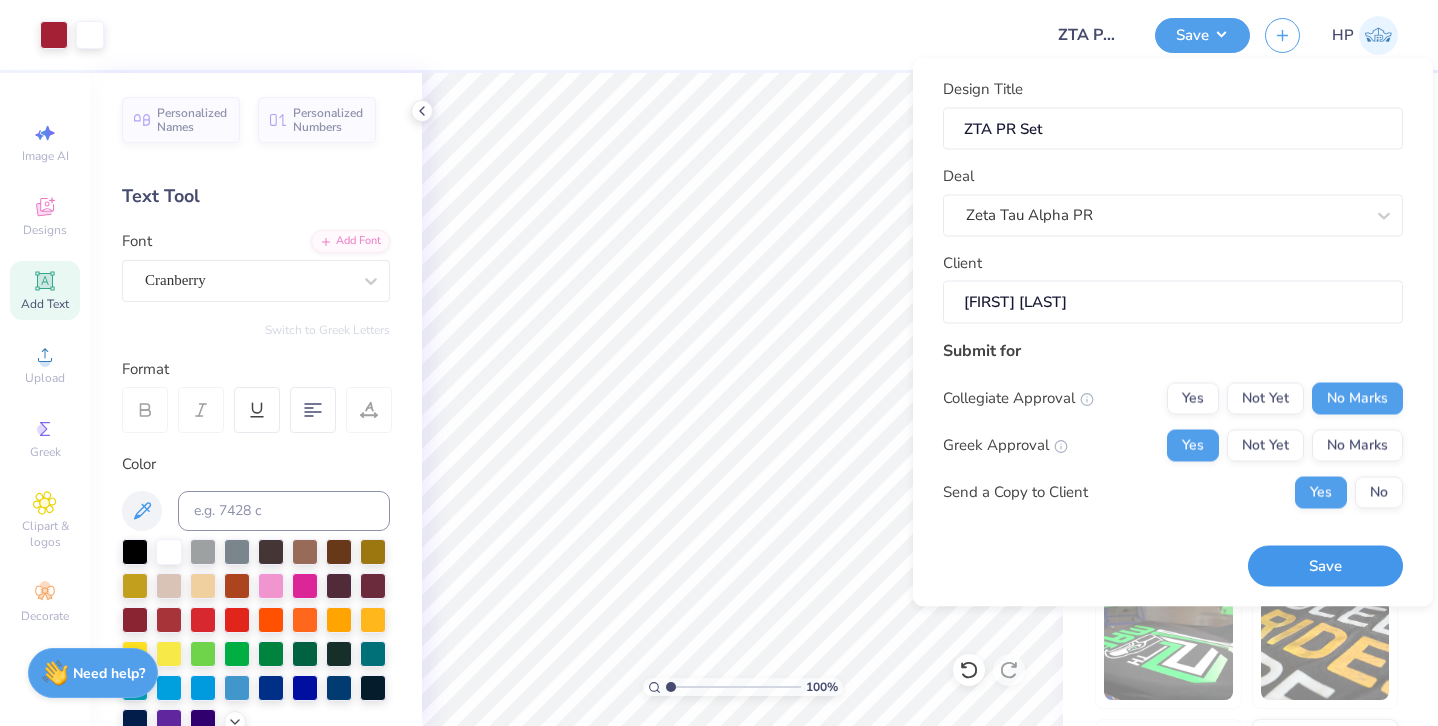 click on "Save" at bounding box center [1325, 566] 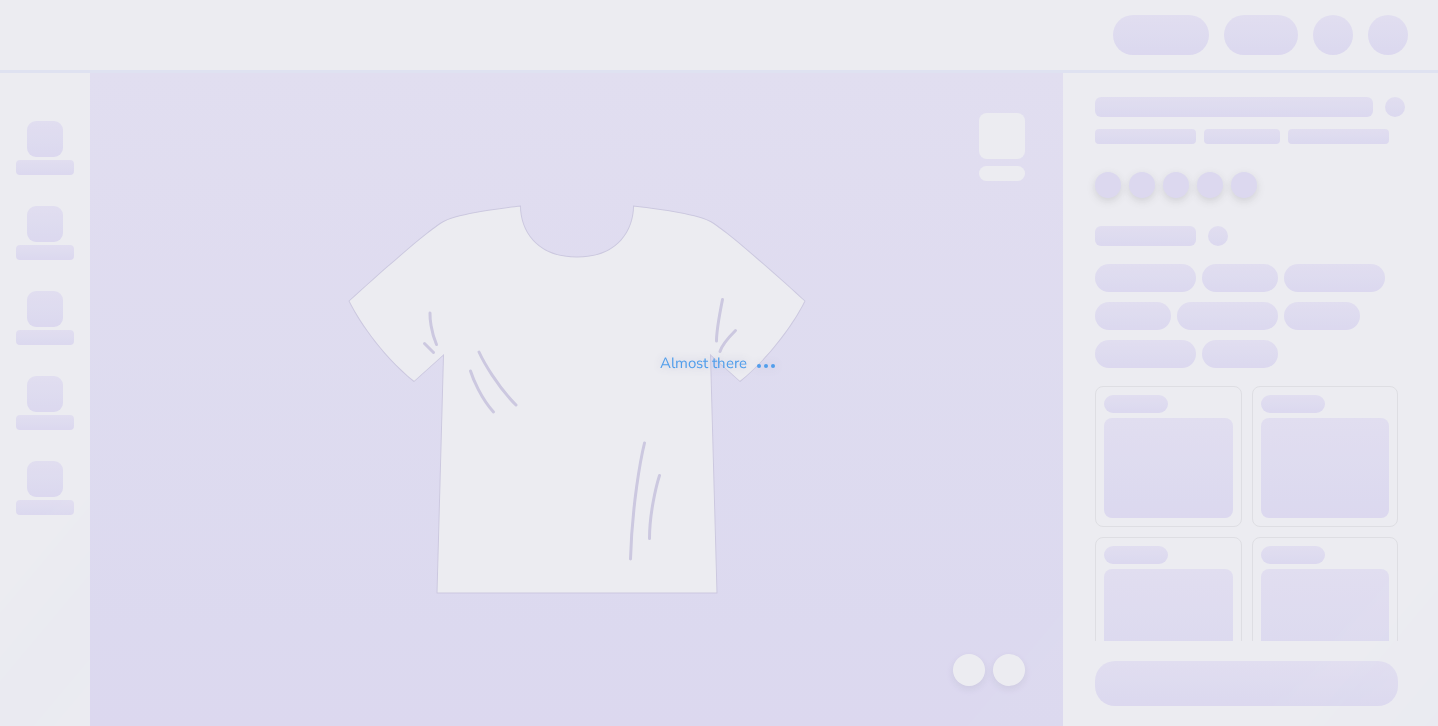 scroll, scrollTop: 0, scrollLeft: 0, axis: both 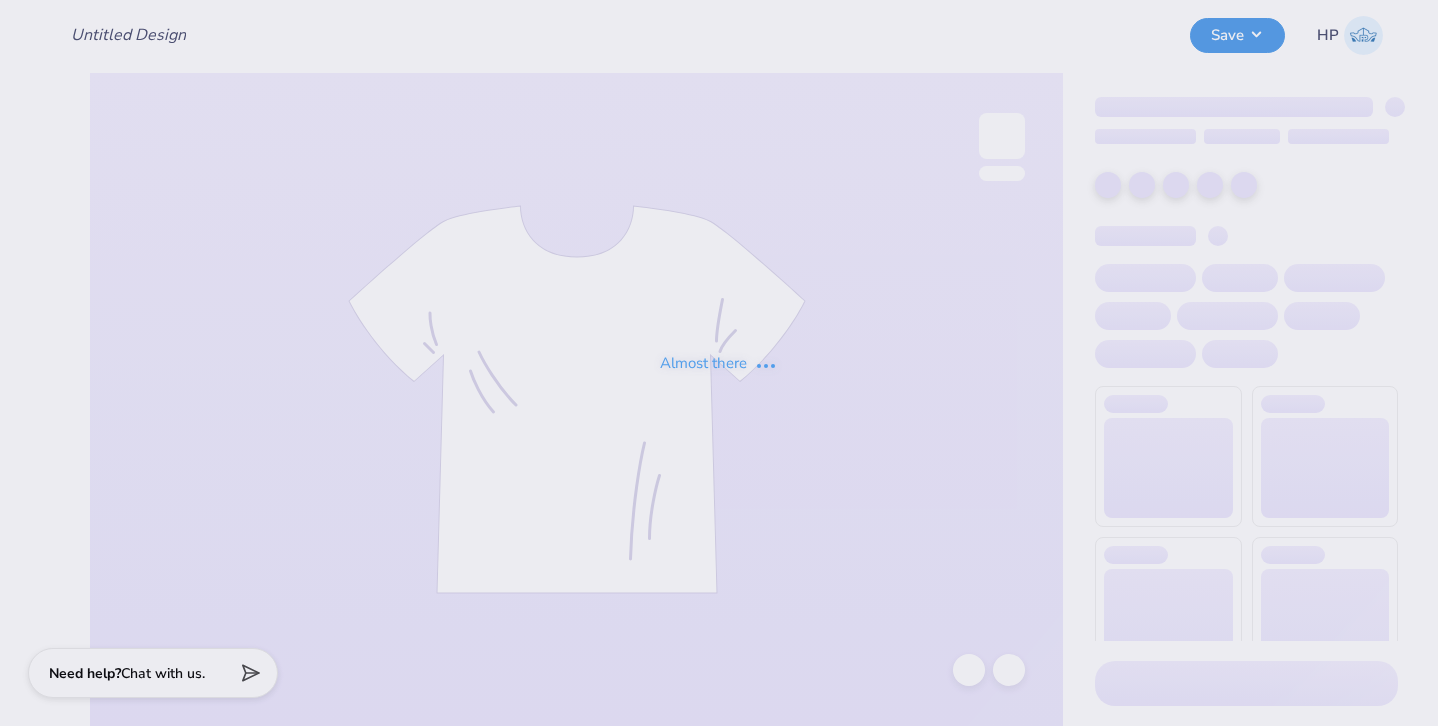type on "ZTA PR Set" 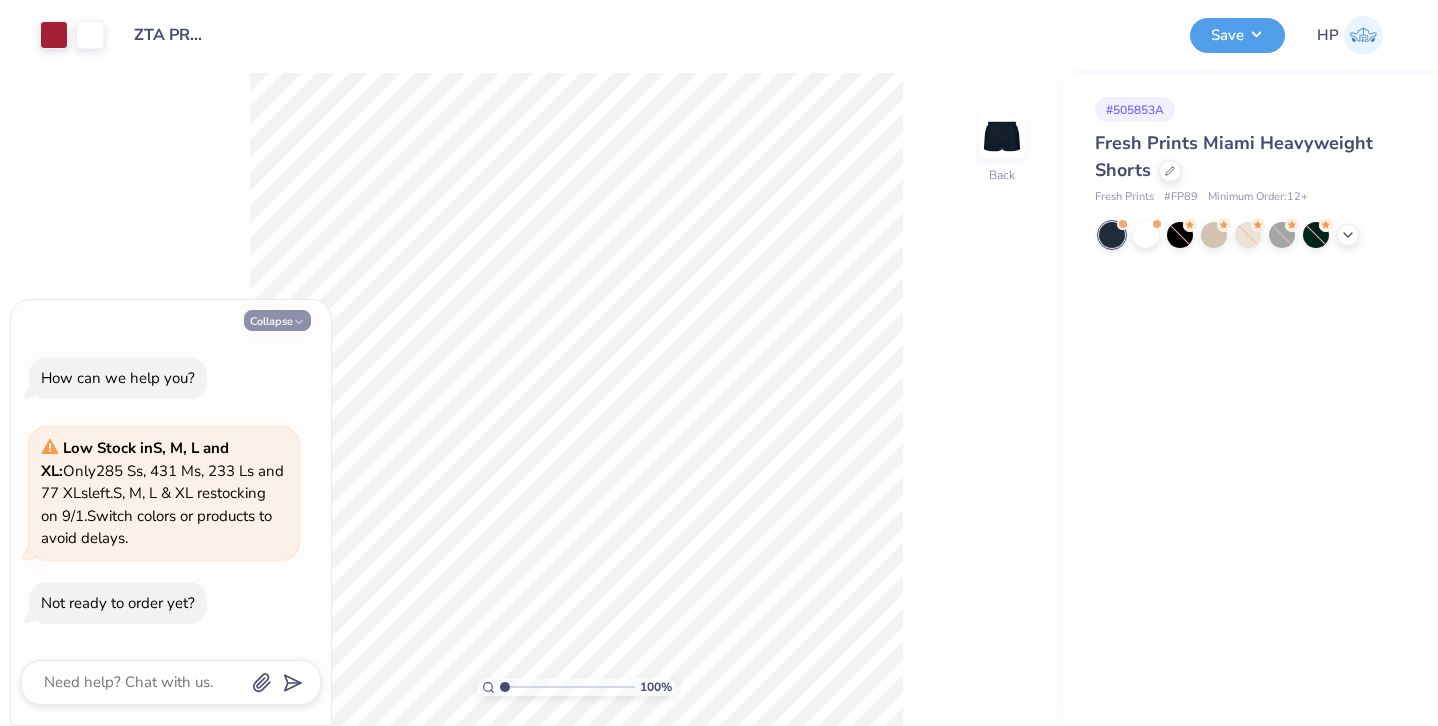 click on "Collapse" at bounding box center [277, 320] 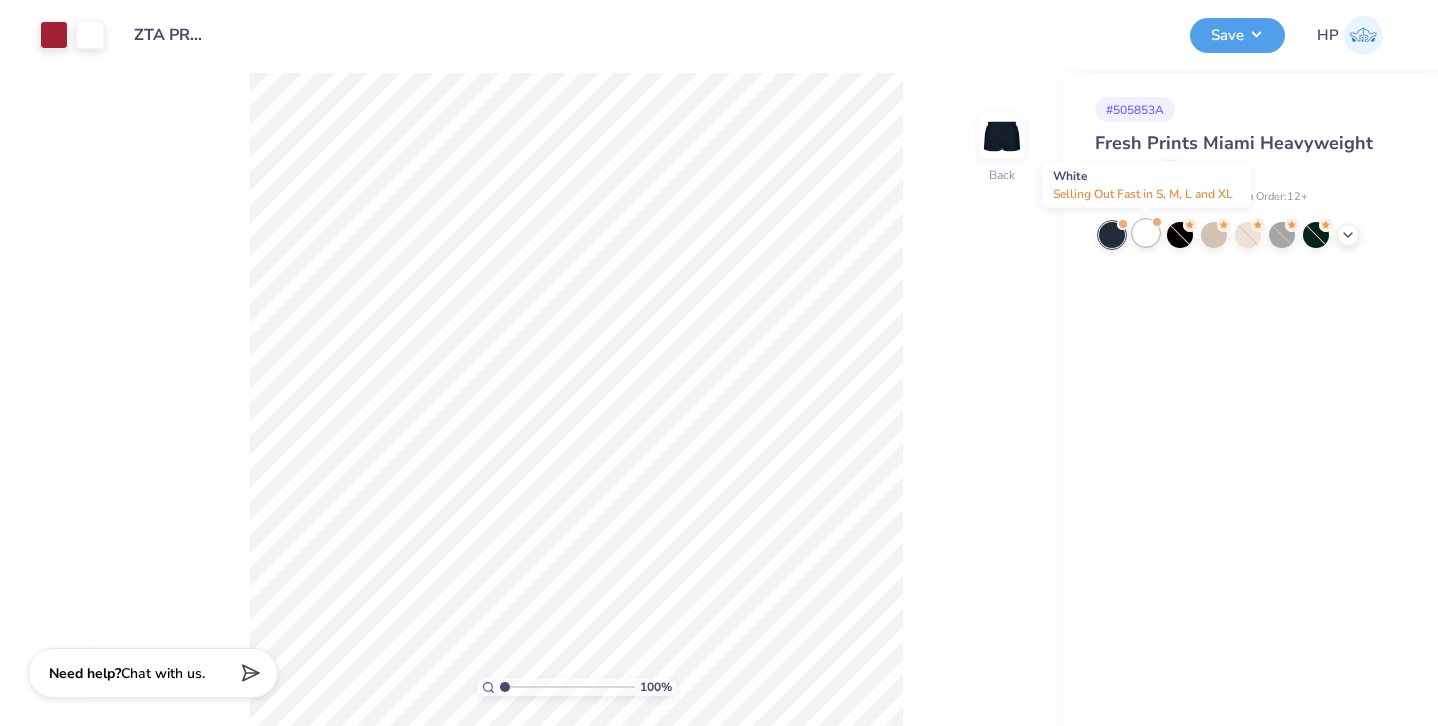 click at bounding box center (1146, 233) 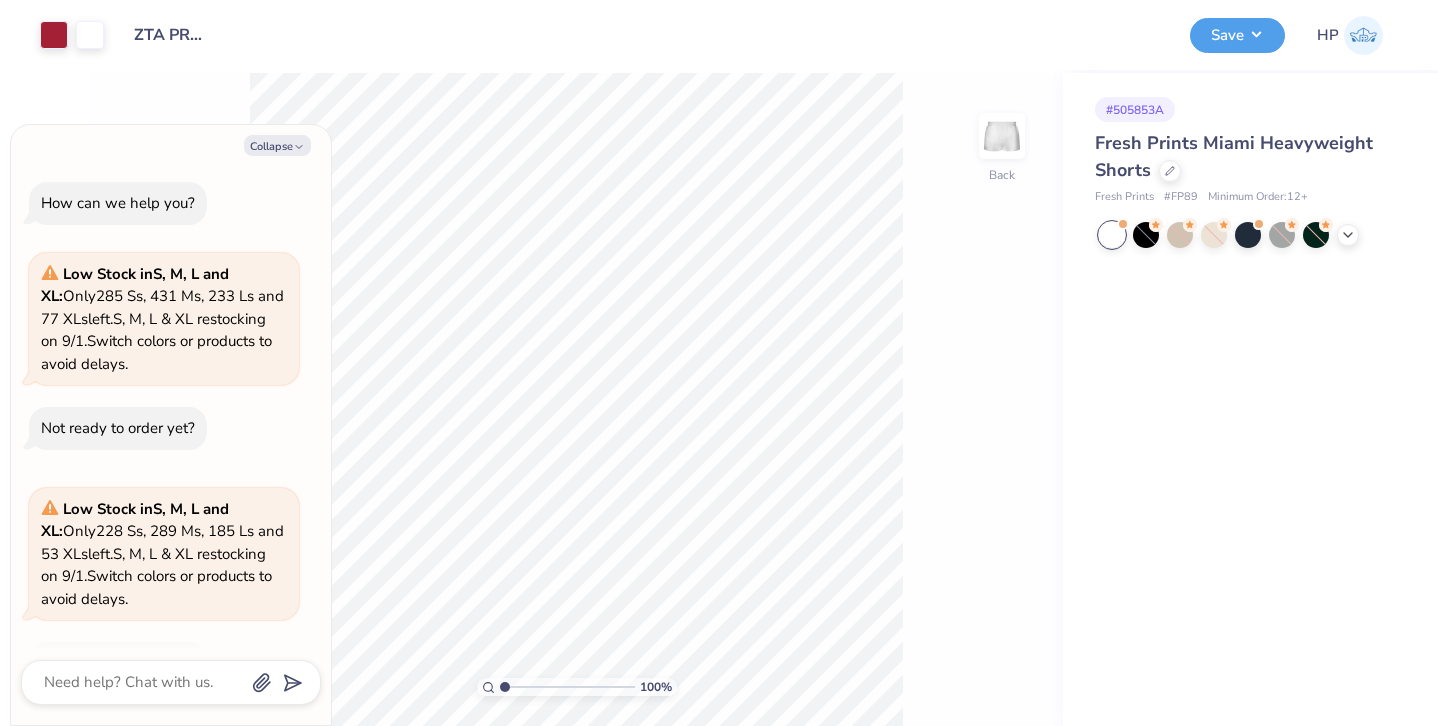 scroll, scrollTop: 60, scrollLeft: 0, axis: vertical 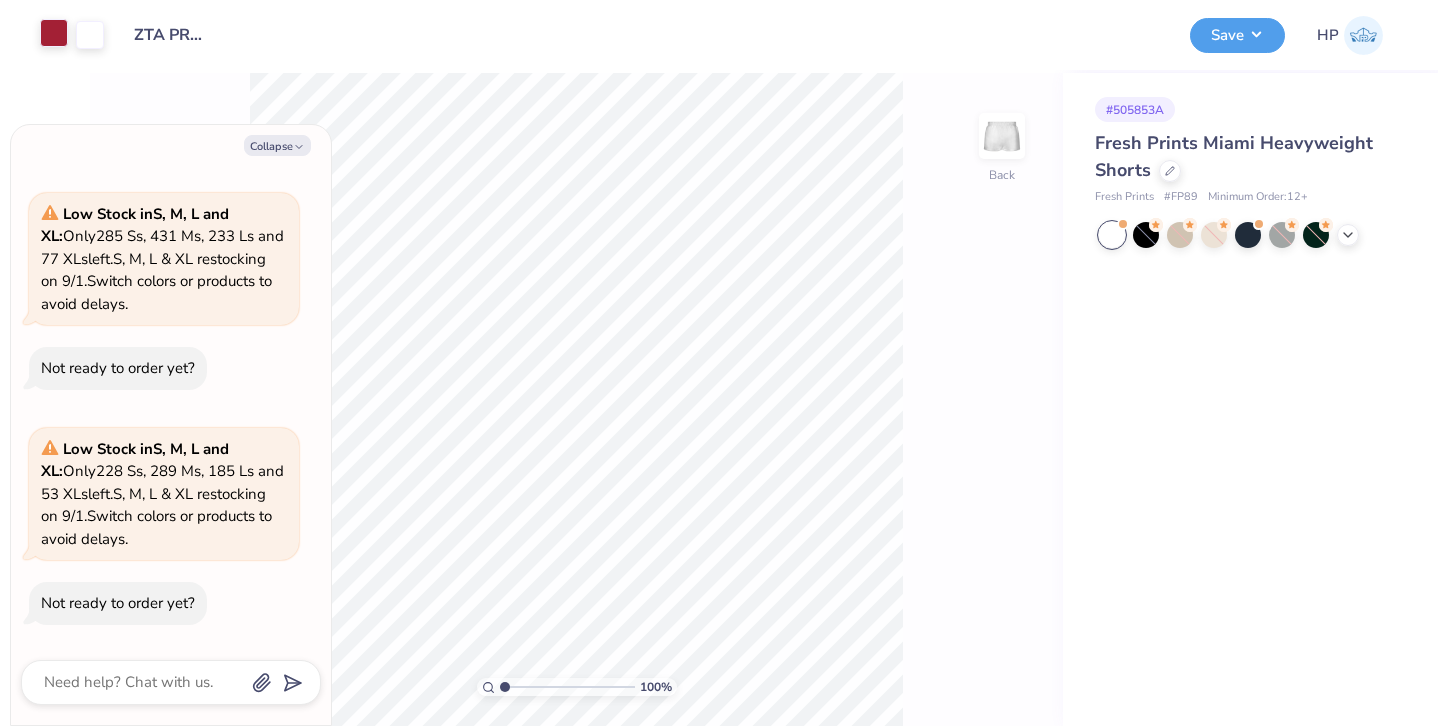 click at bounding box center (54, 33) 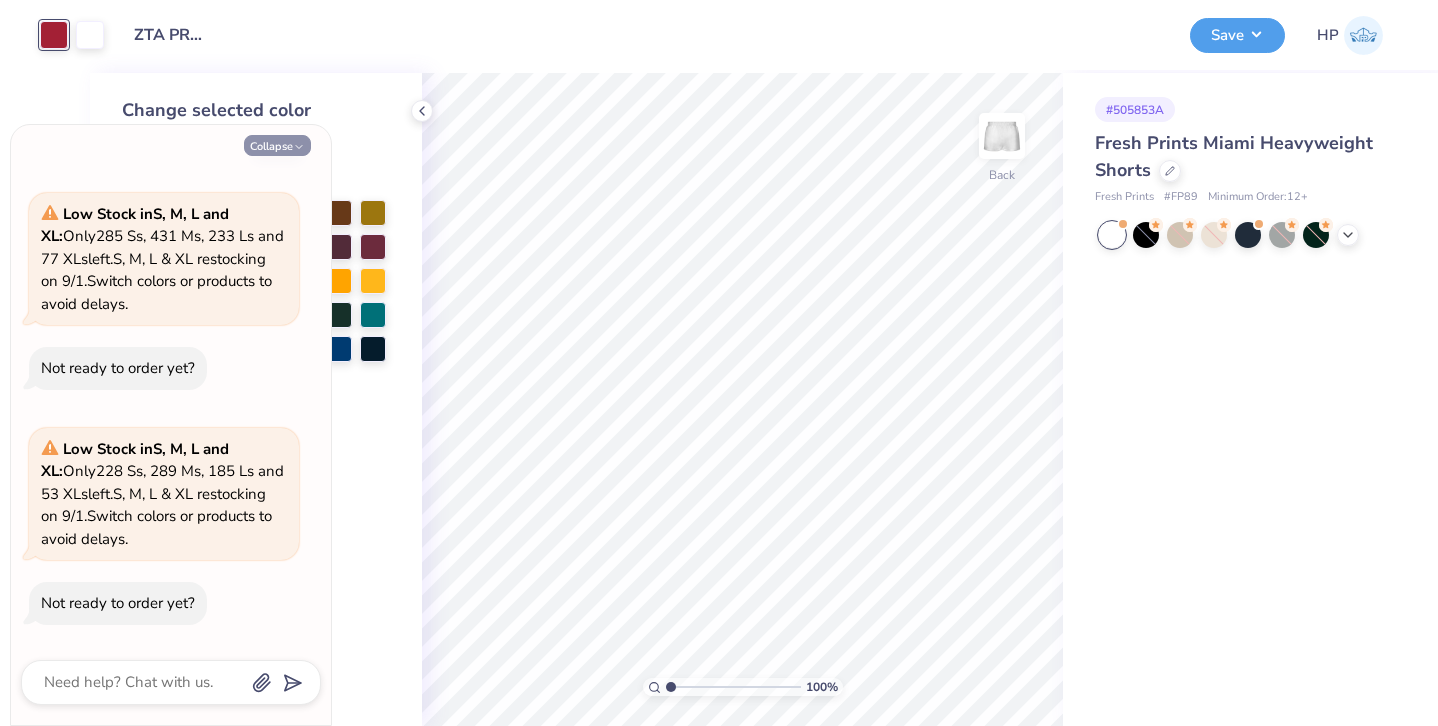 click on "Collapse" at bounding box center (277, 145) 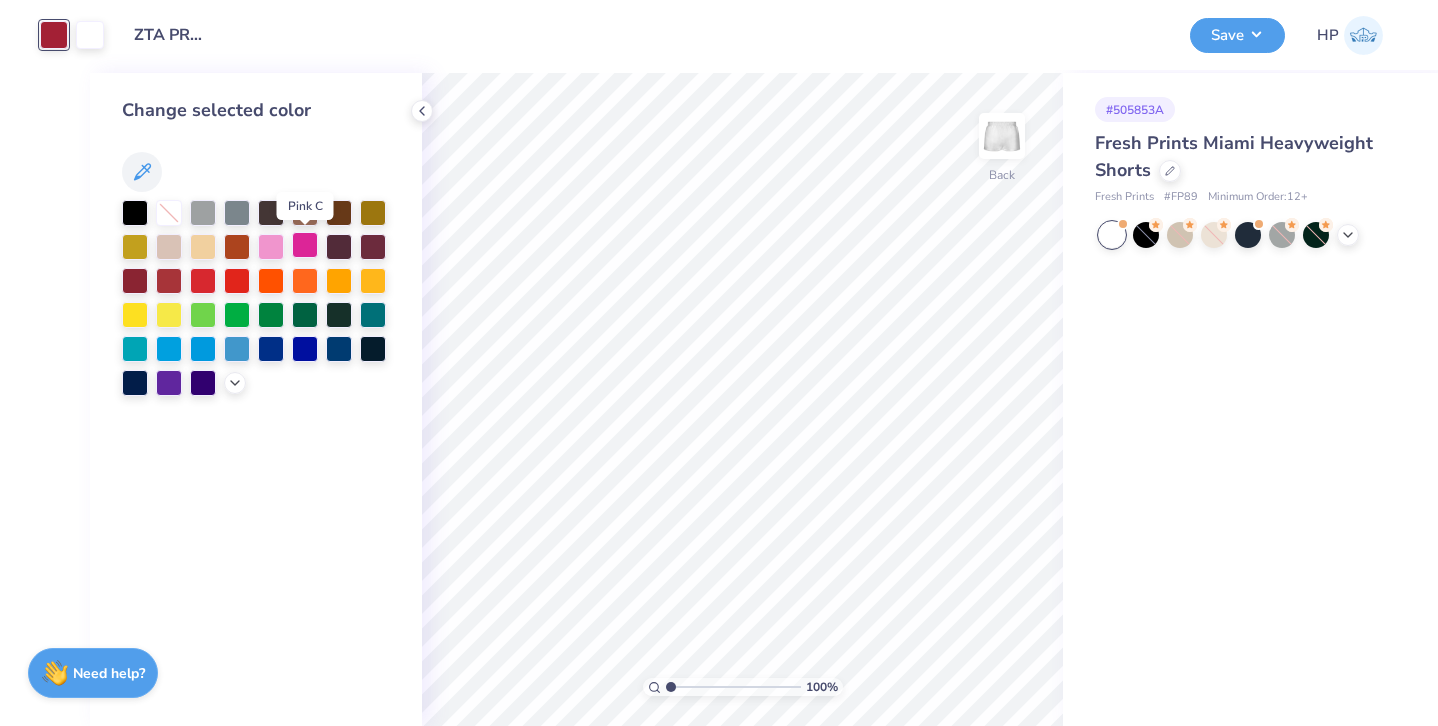 click at bounding box center [305, 245] 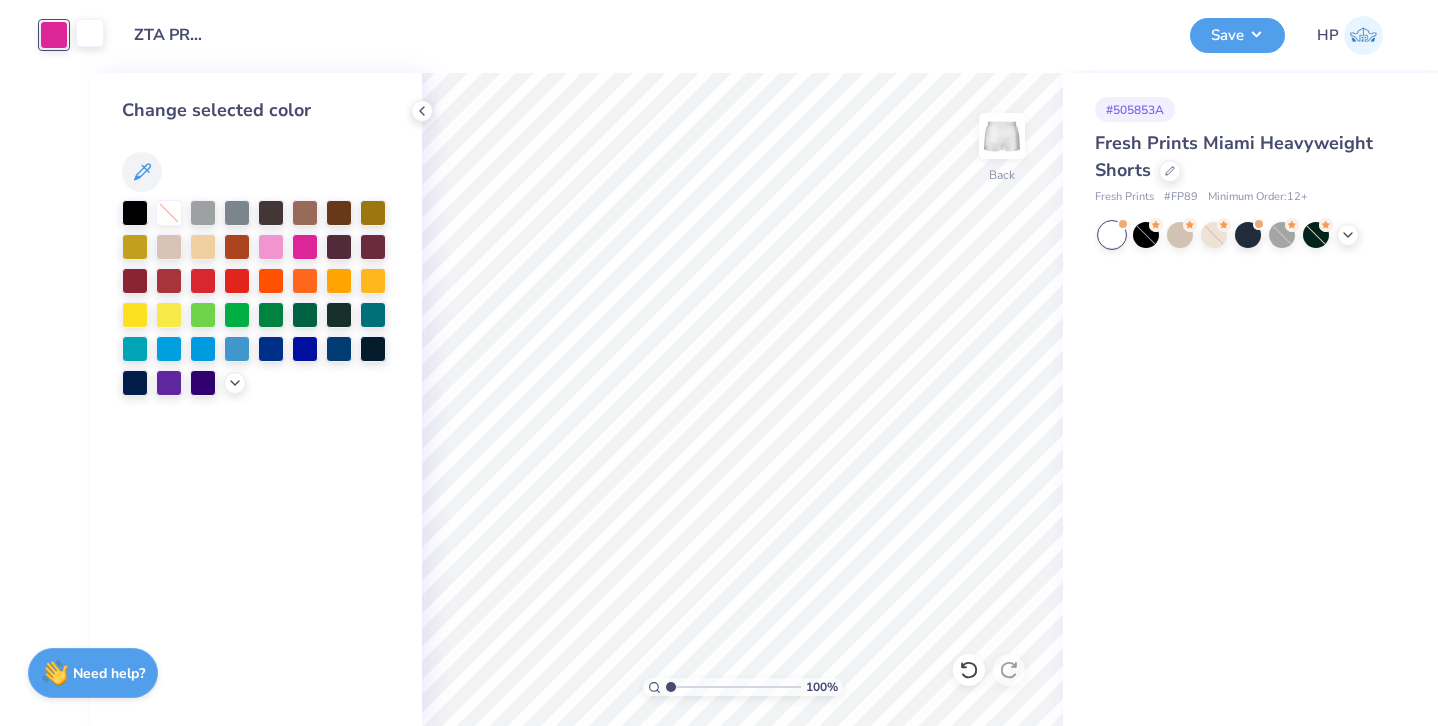 click at bounding box center (90, 33) 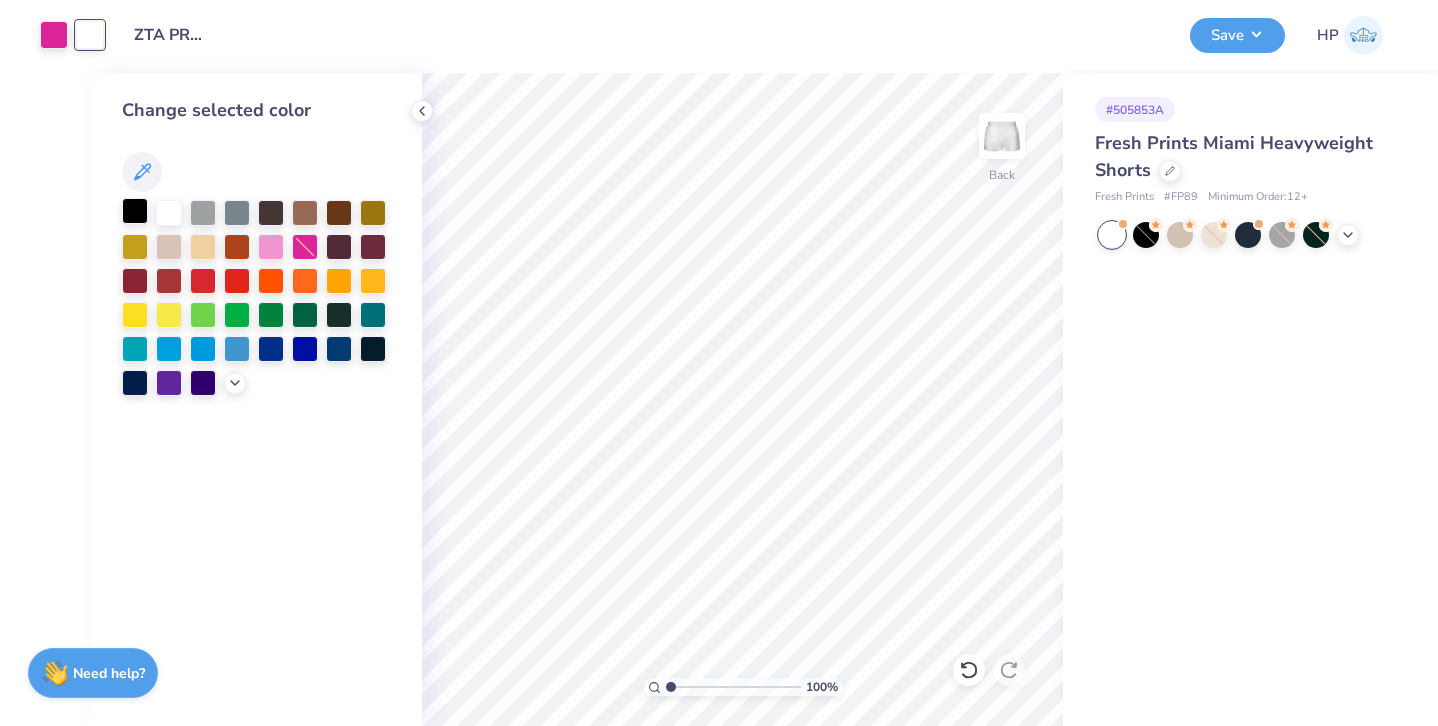 click at bounding box center [135, 211] 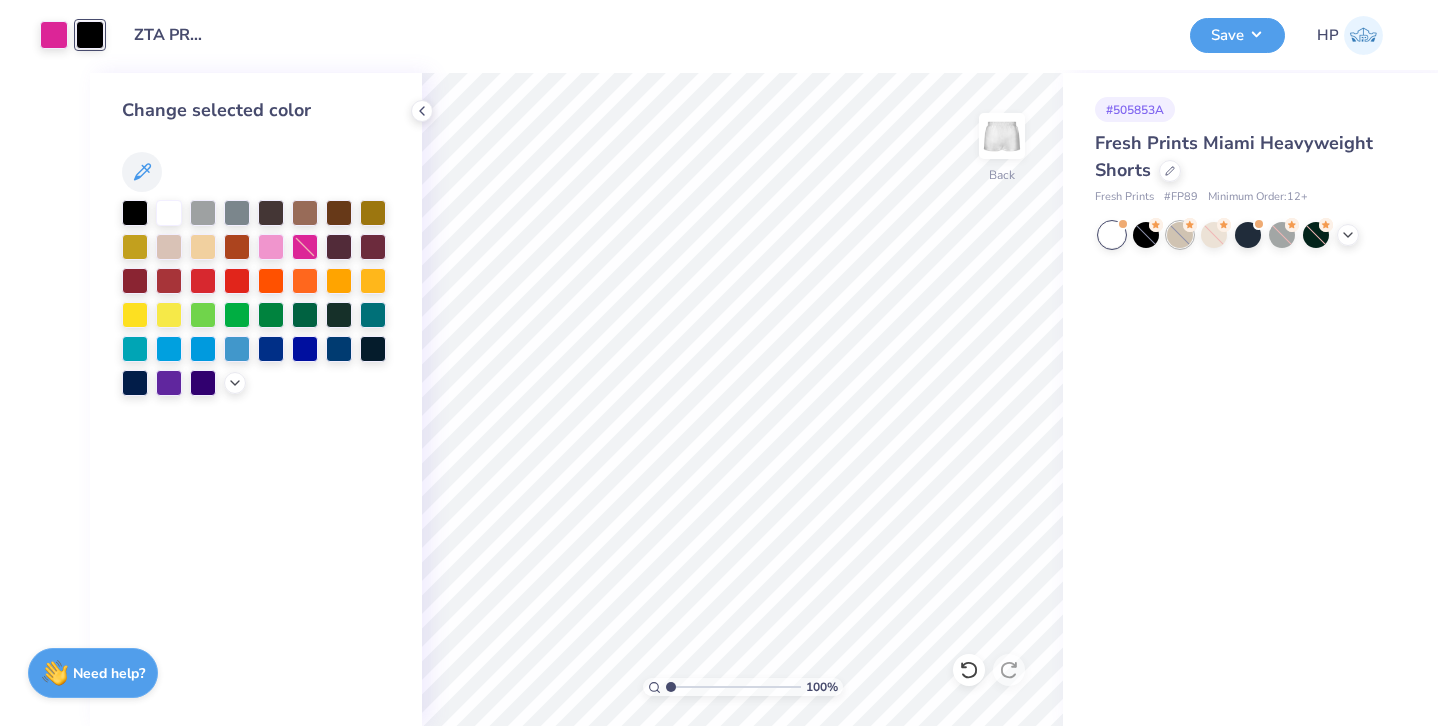 click 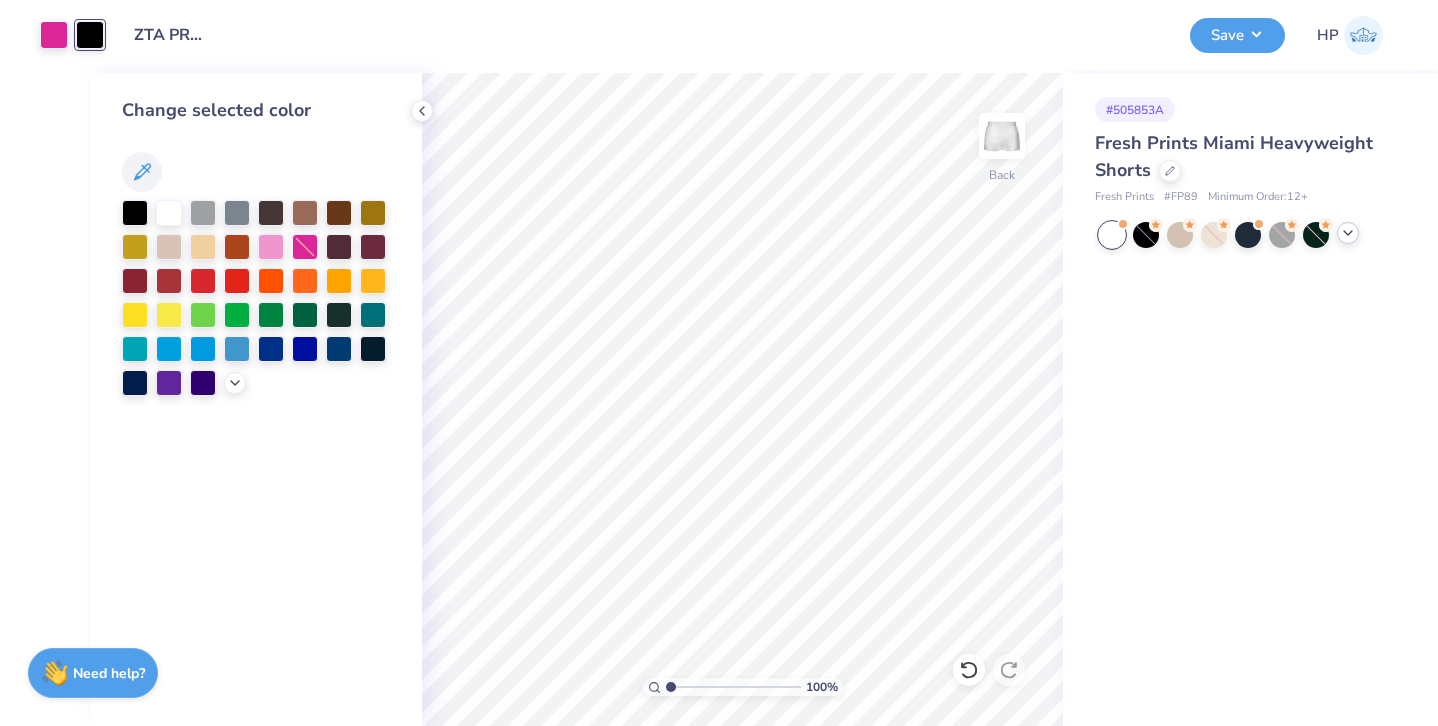 click 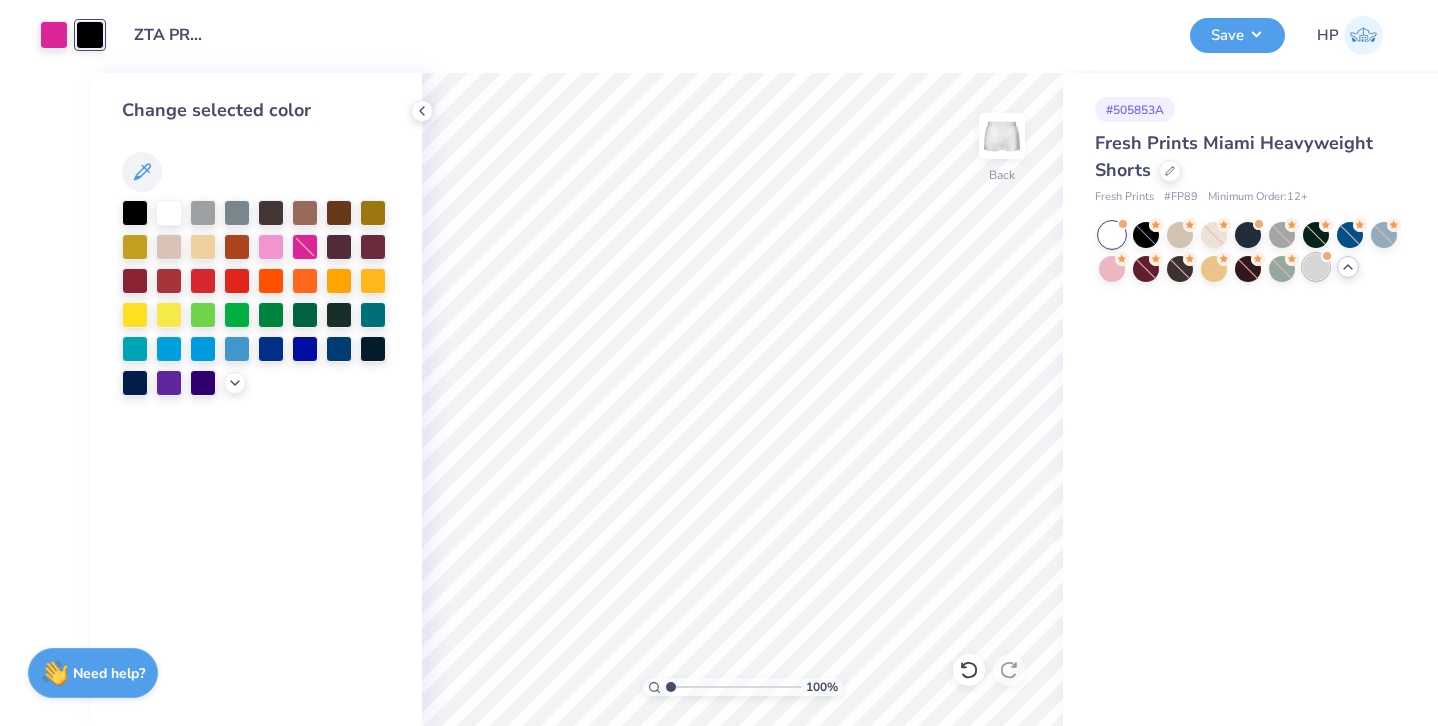 click at bounding box center (1316, 267) 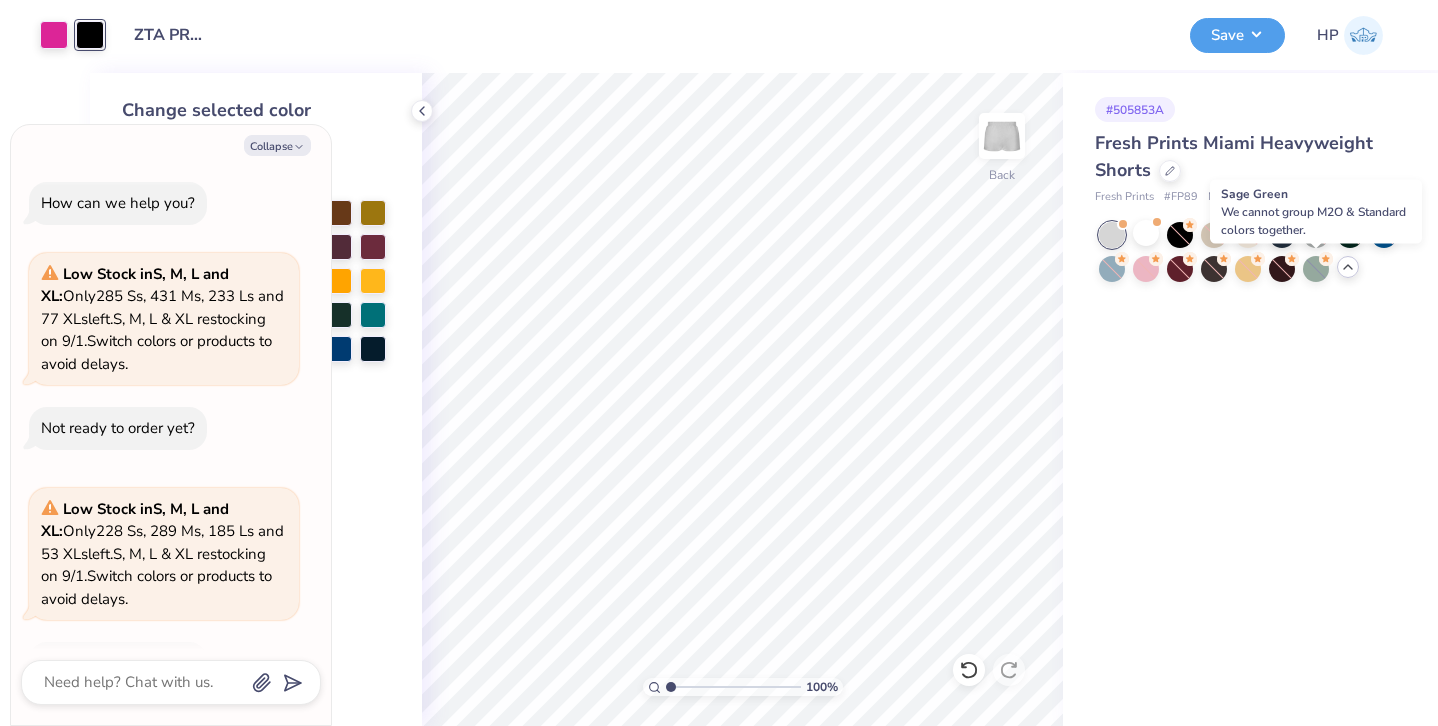 scroll, scrollTop: 295, scrollLeft: 0, axis: vertical 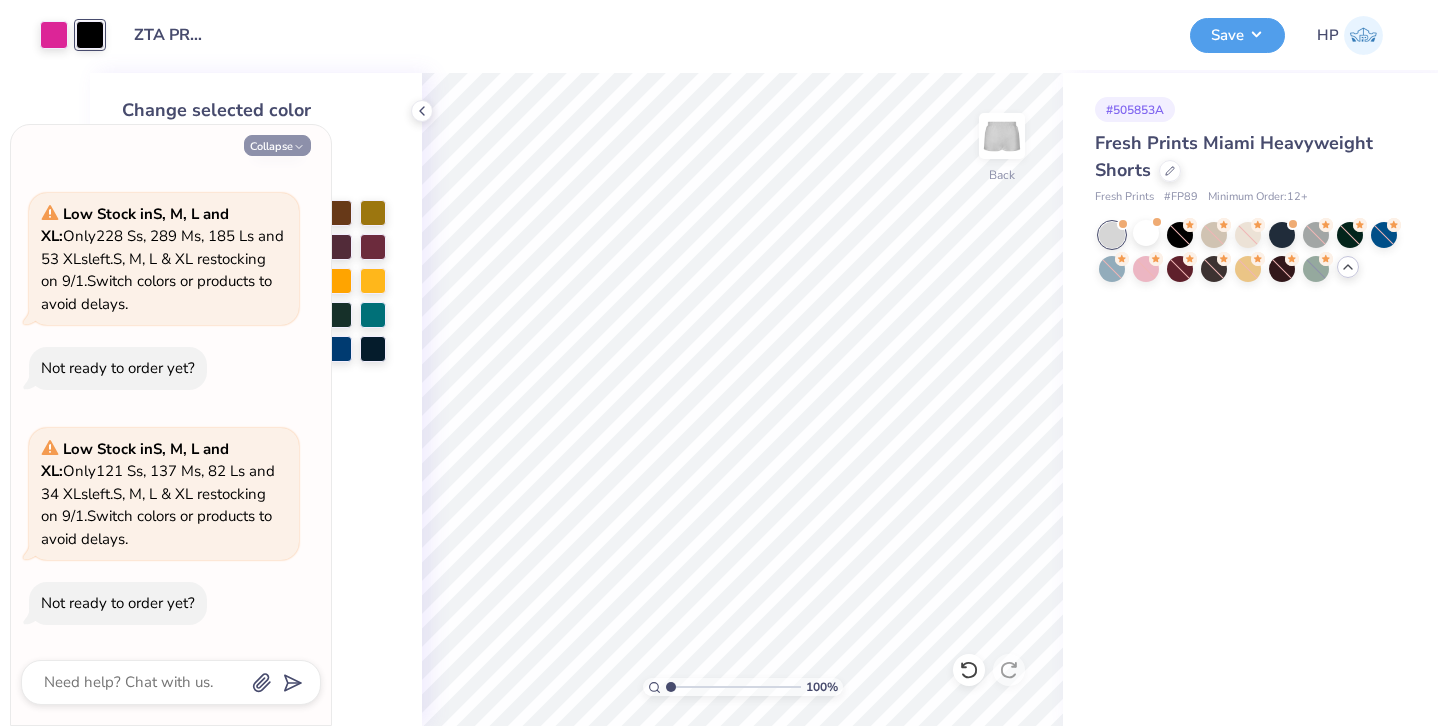click 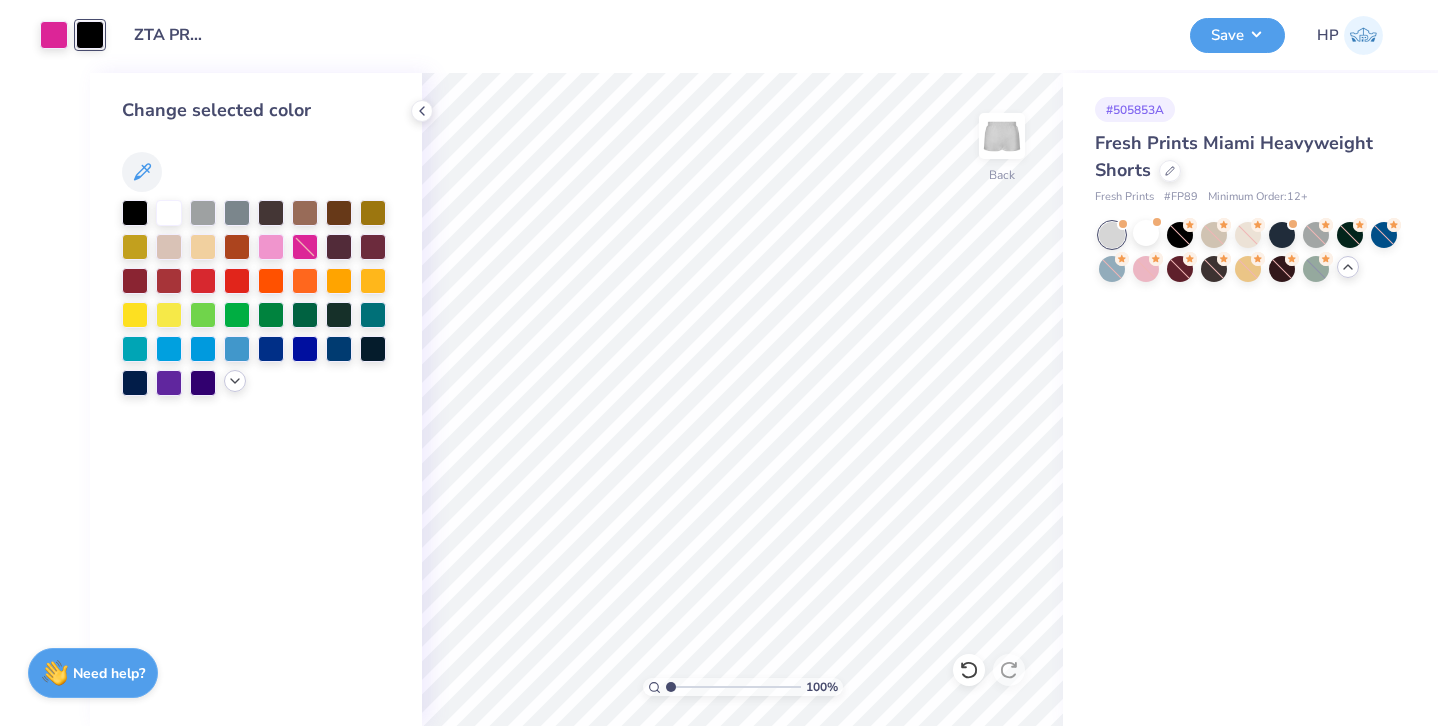 click 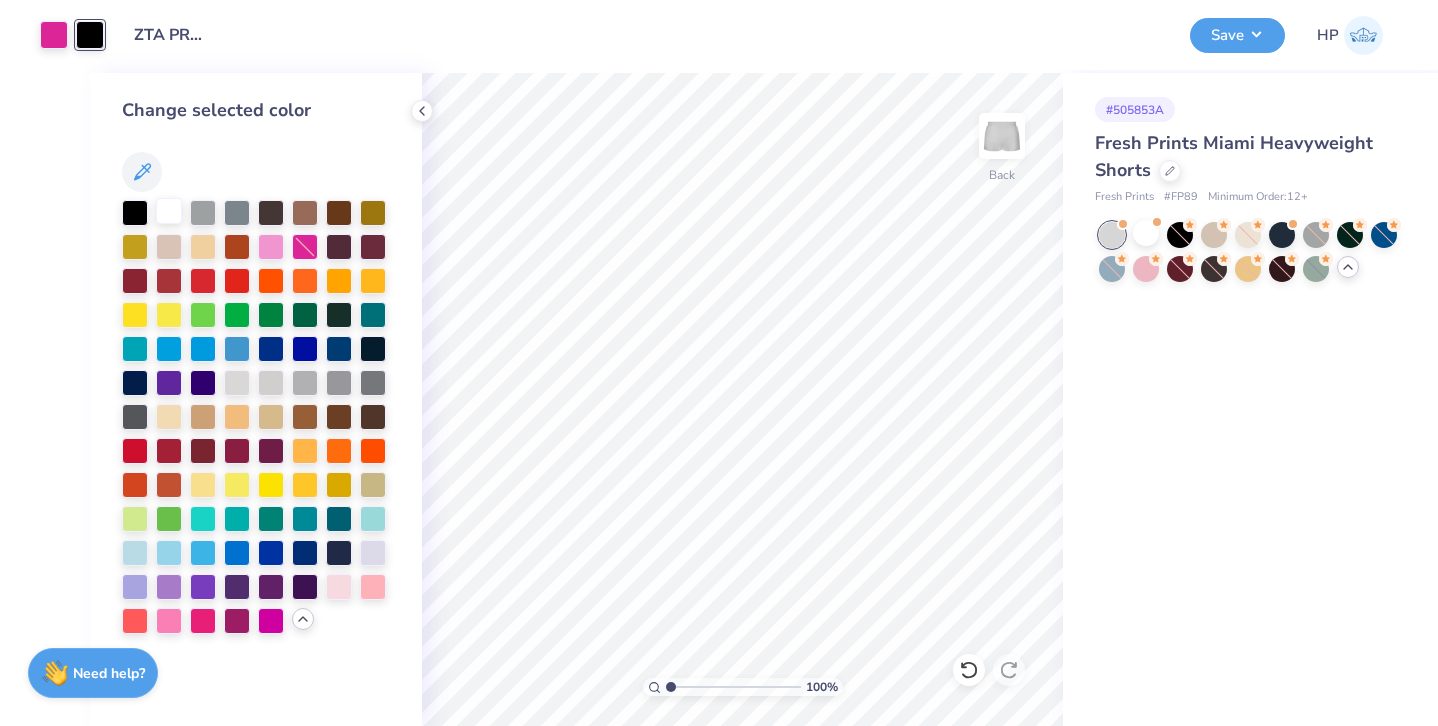 click at bounding box center [169, 211] 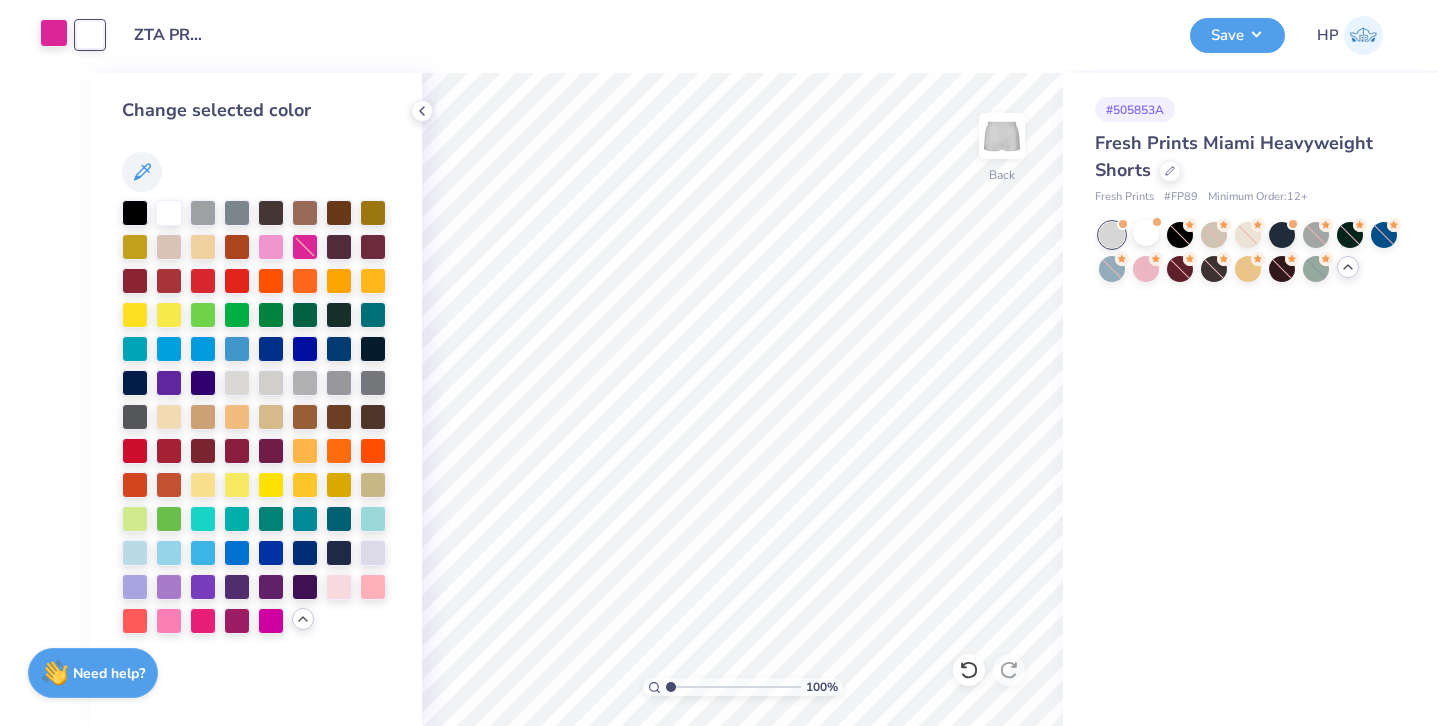click at bounding box center [54, 33] 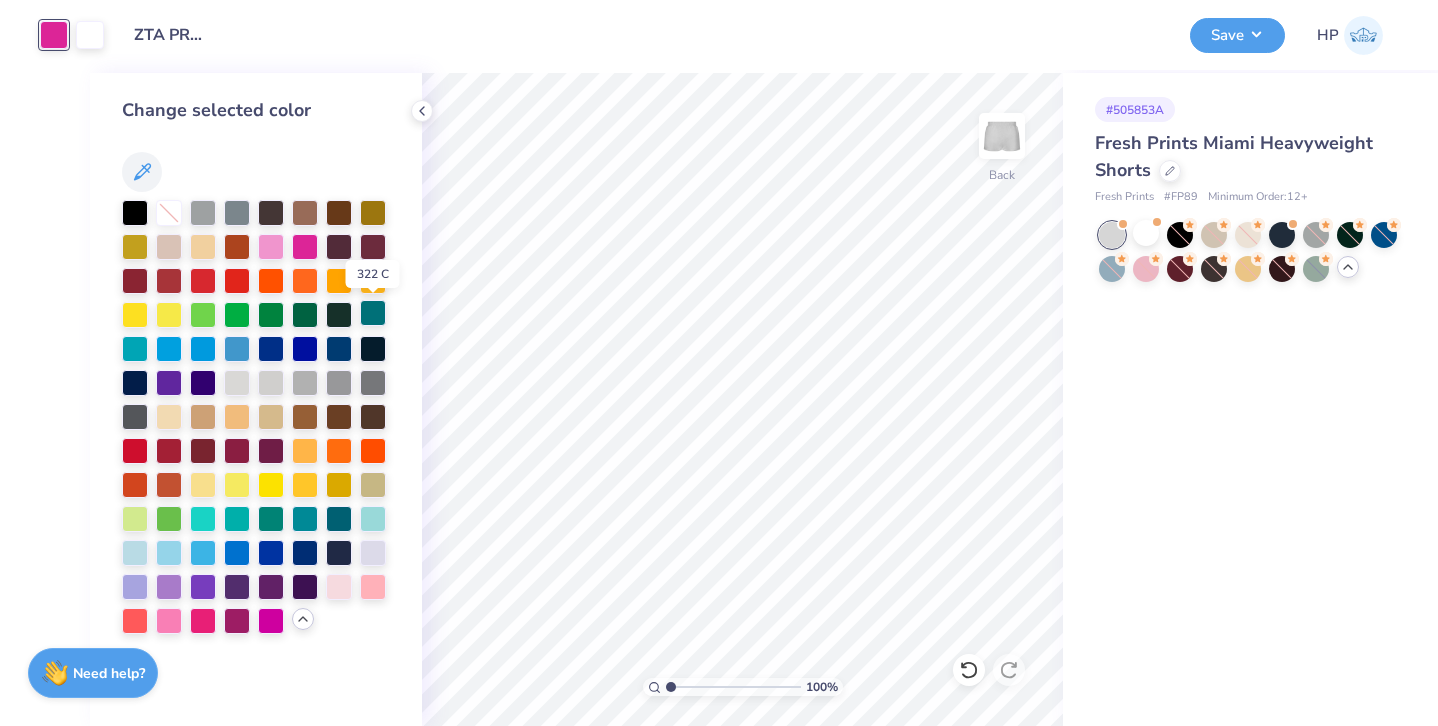 click at bounding box center [373, 313] 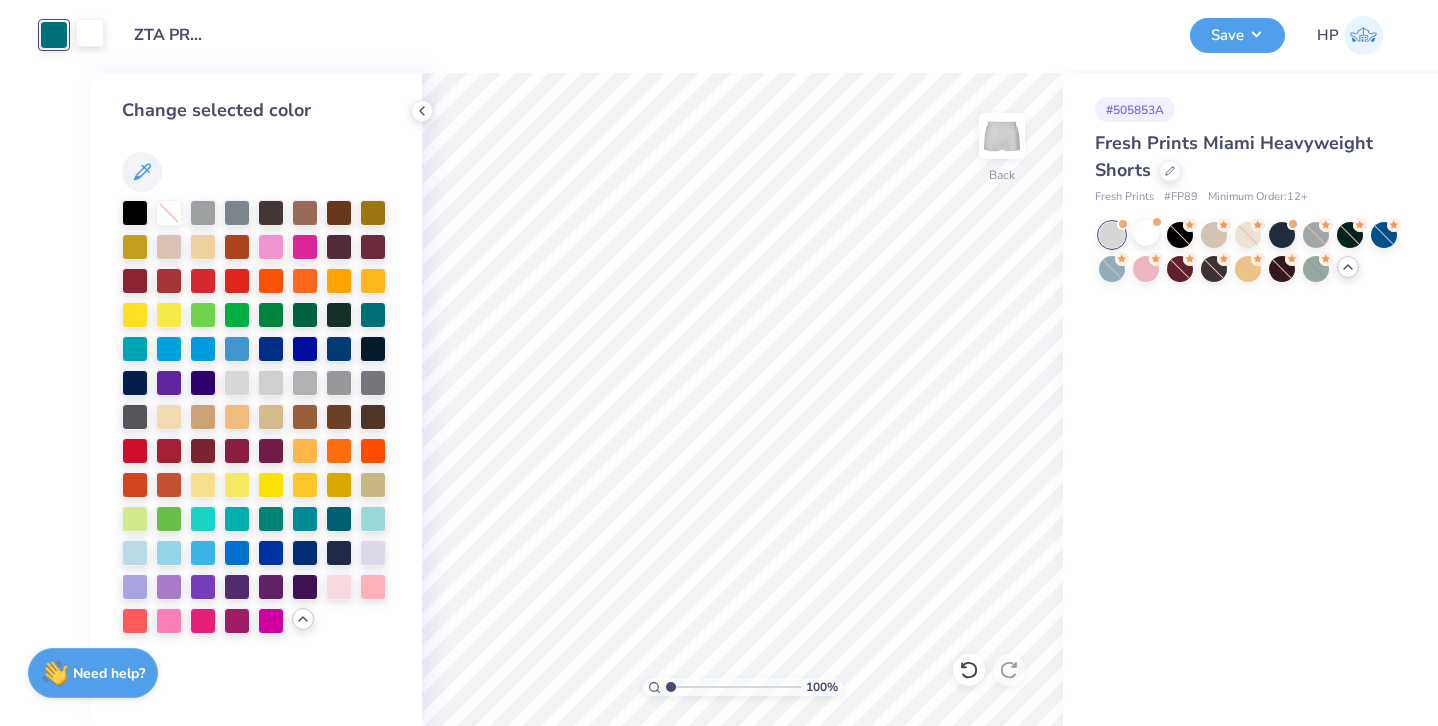 click at bounding box center [90, 33] 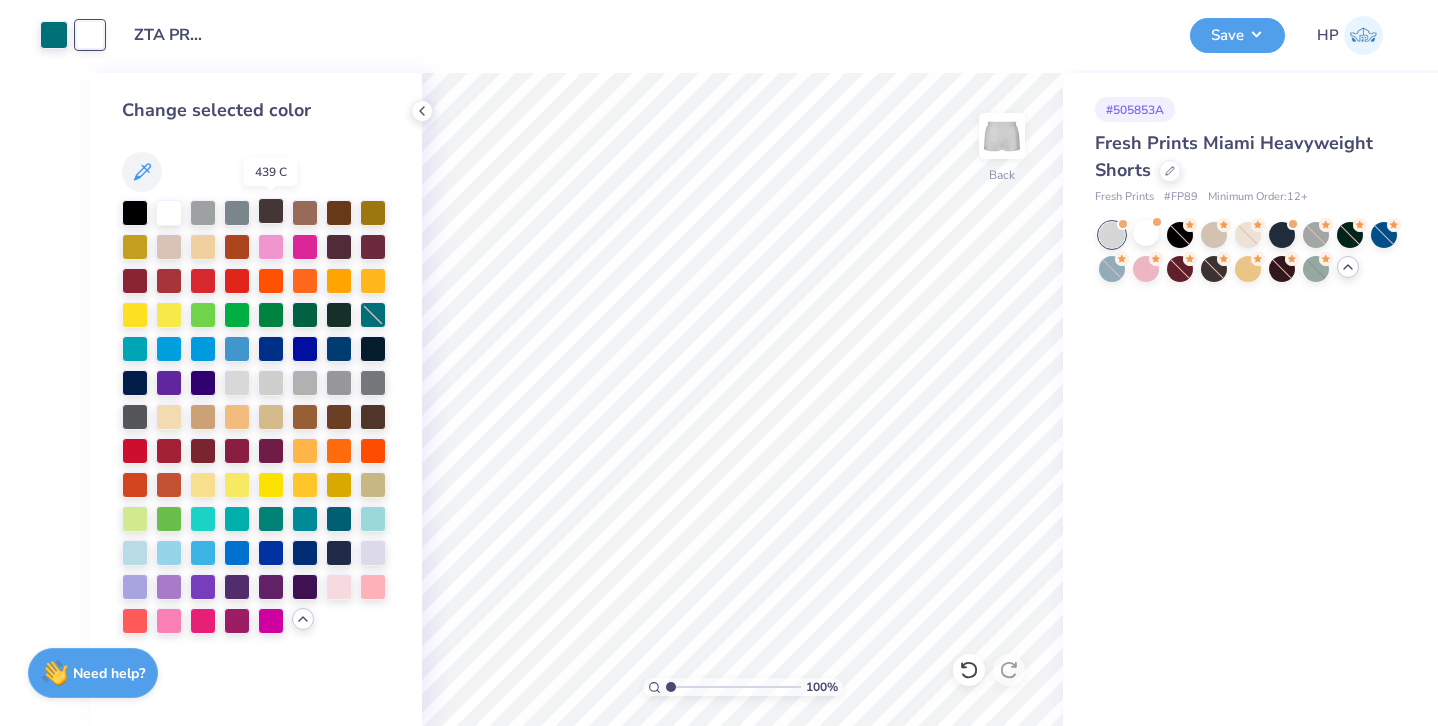 click at bounding box center [271, 211] 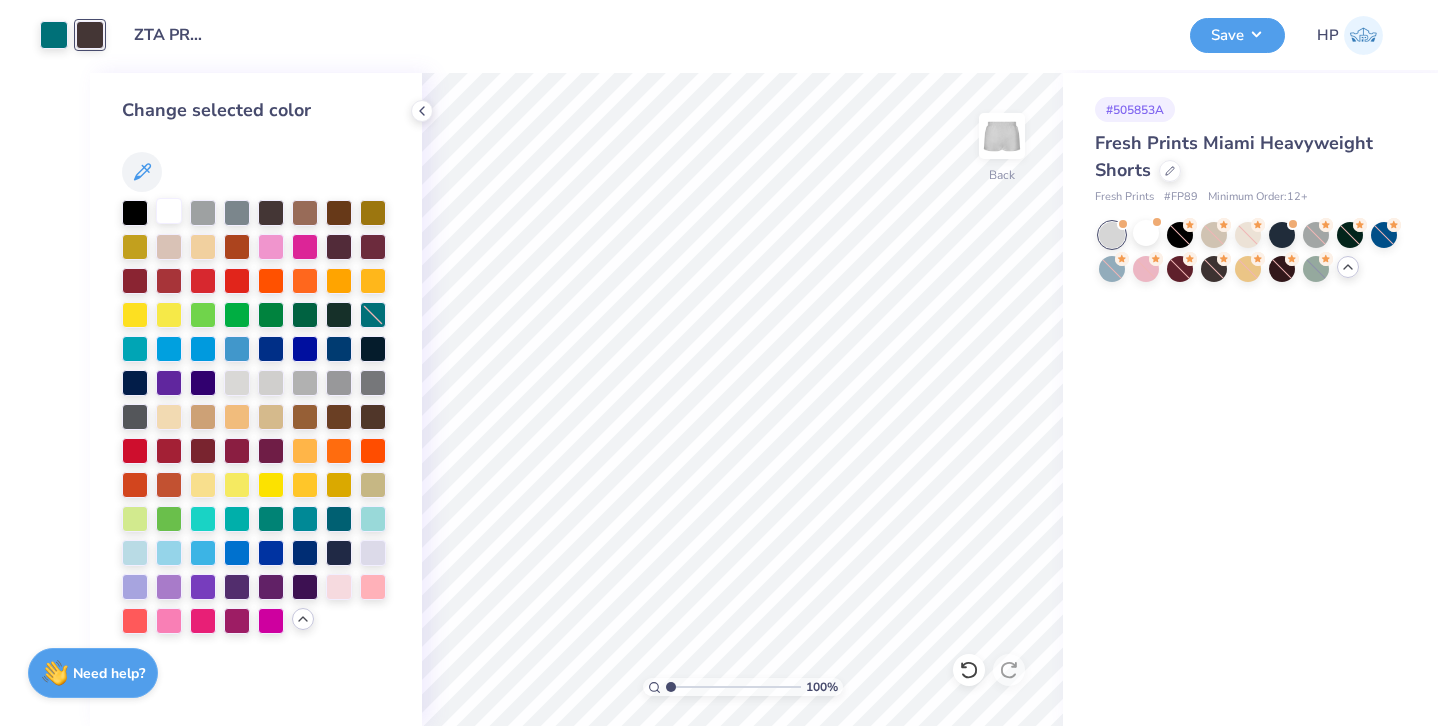 click at bounding box center (169, 211) 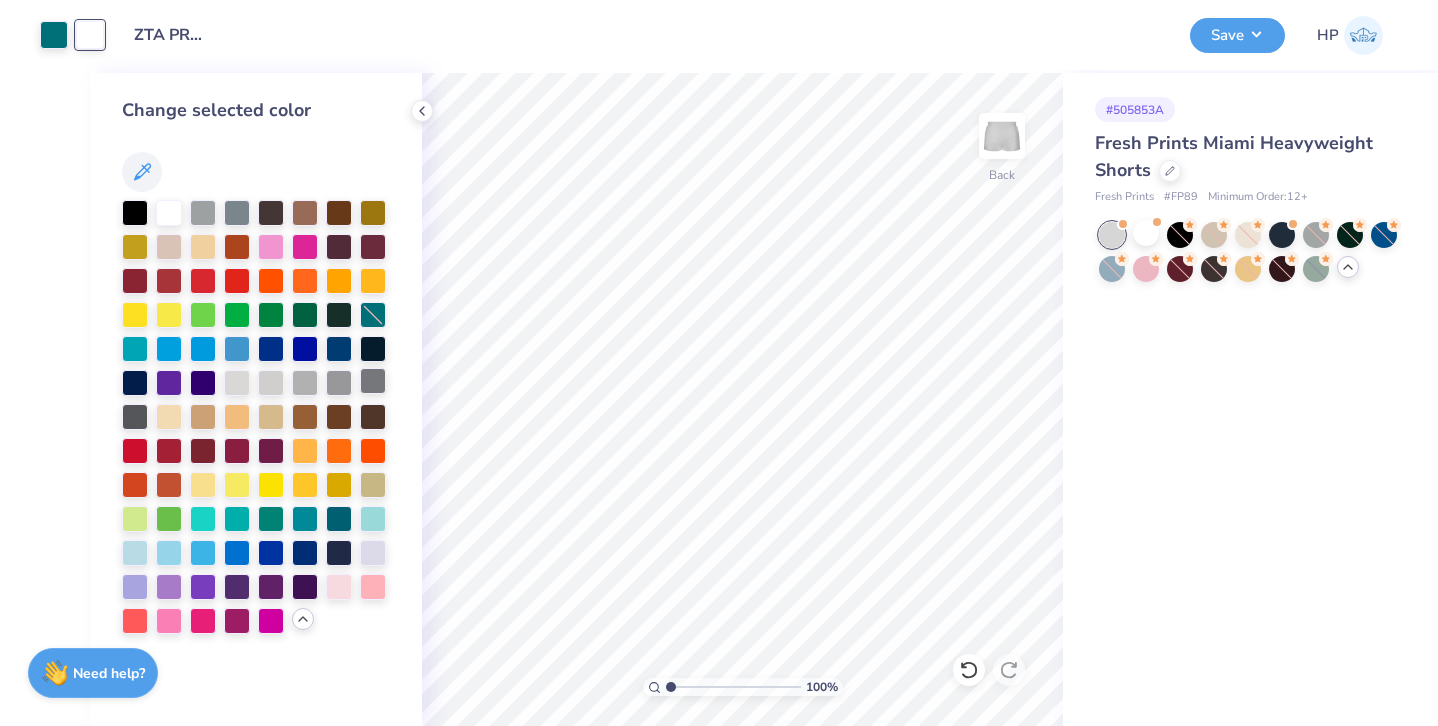 click at bounding box center [373, 381] 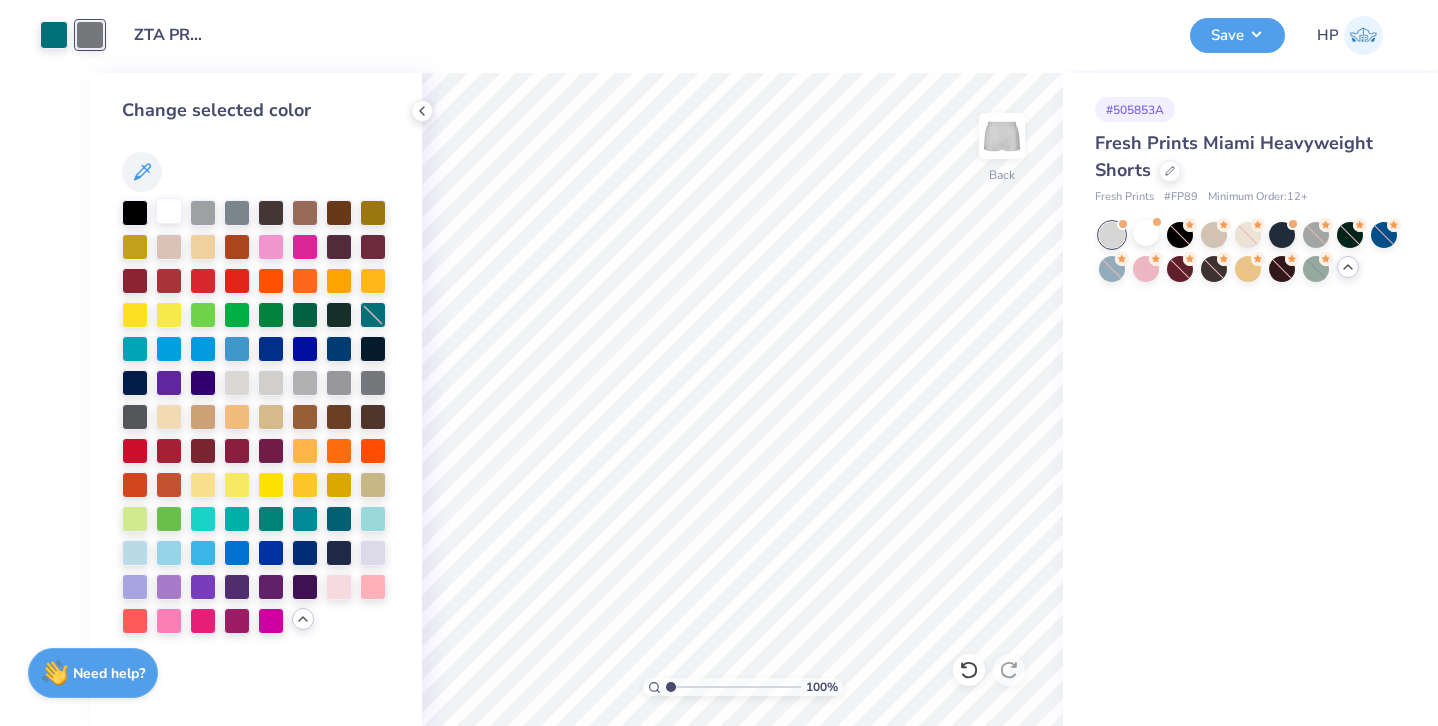click at bounding box center (169, 211) 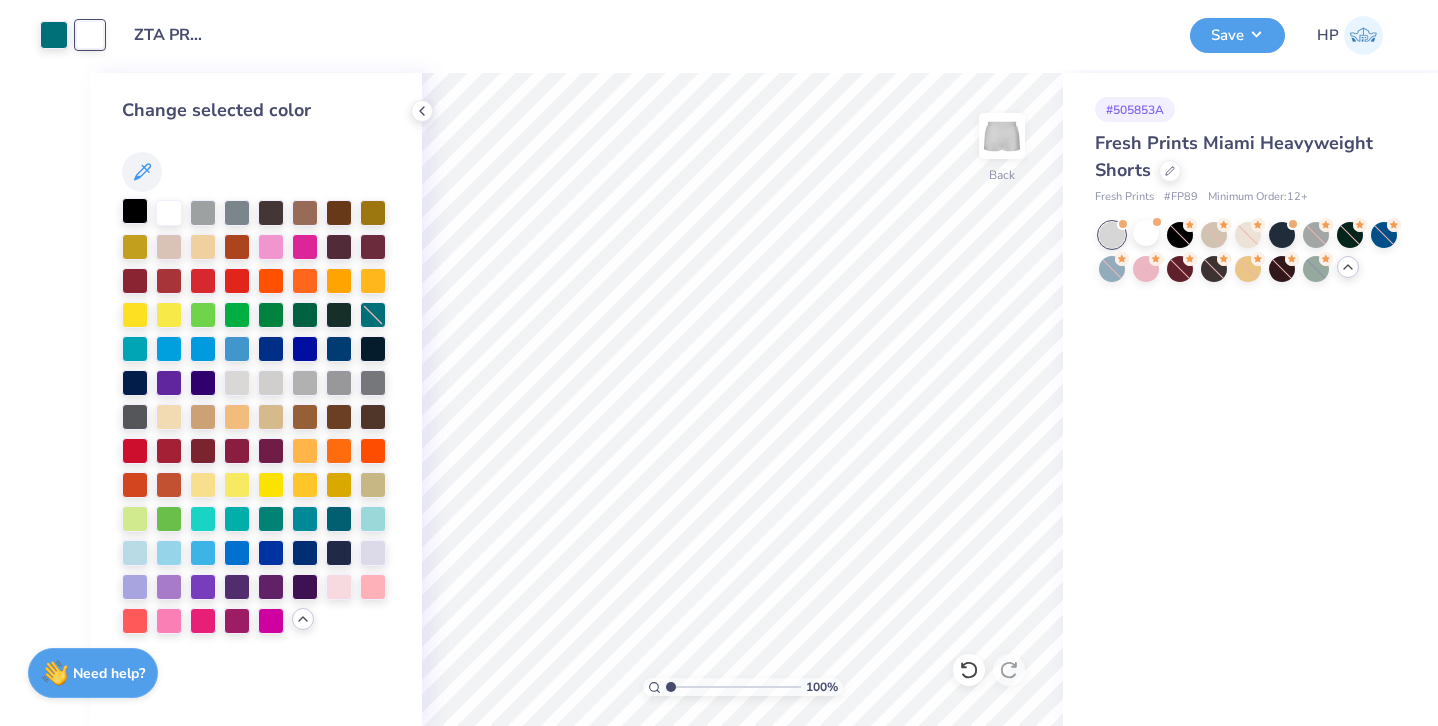 click at bounding box center [135, 211] 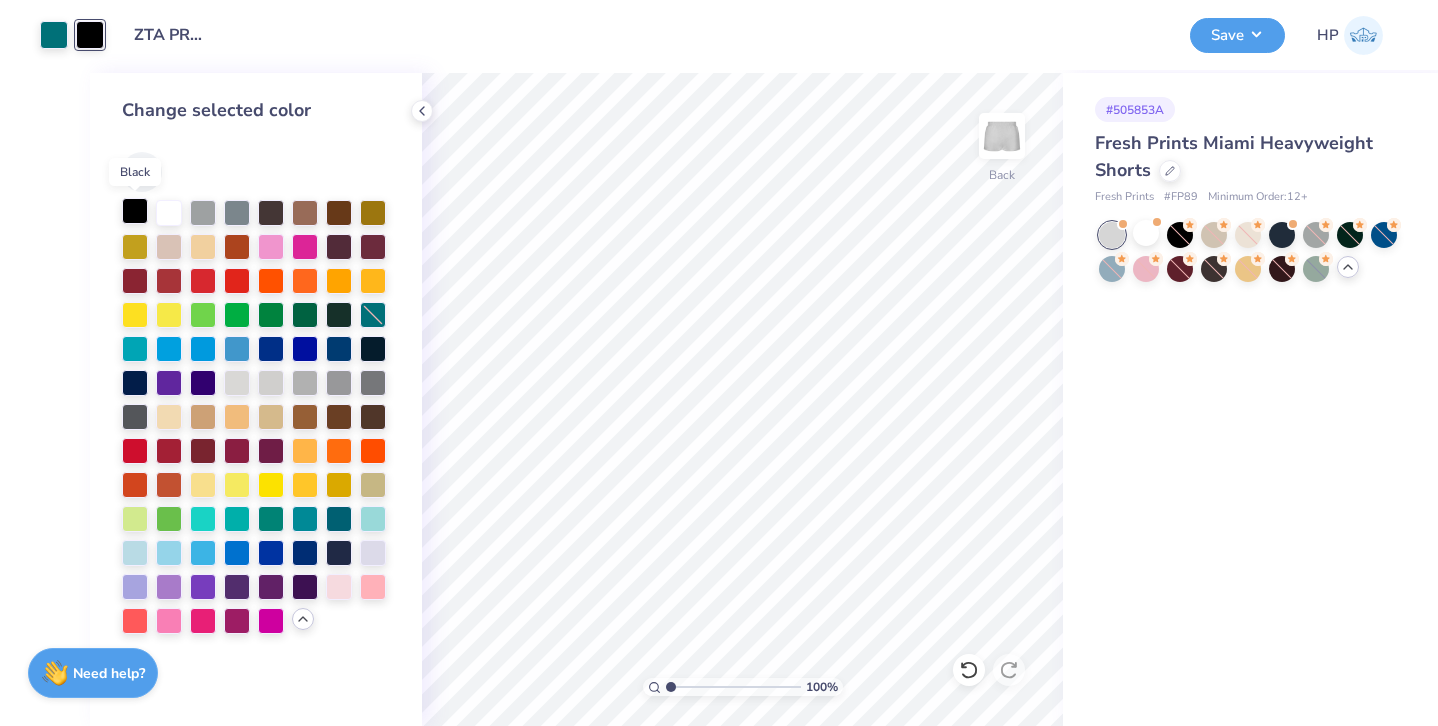 click at bounding box center (135, 211) 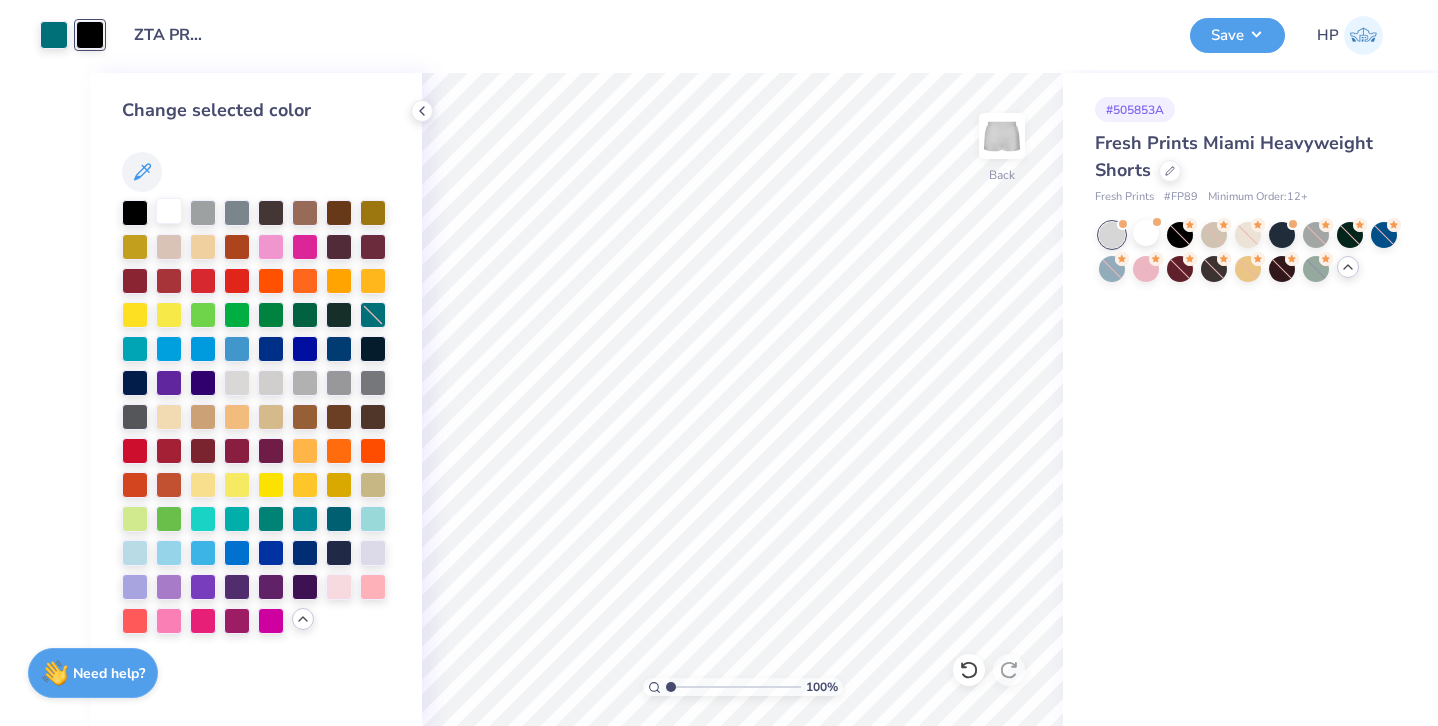 click at bounding box center (169, 211) 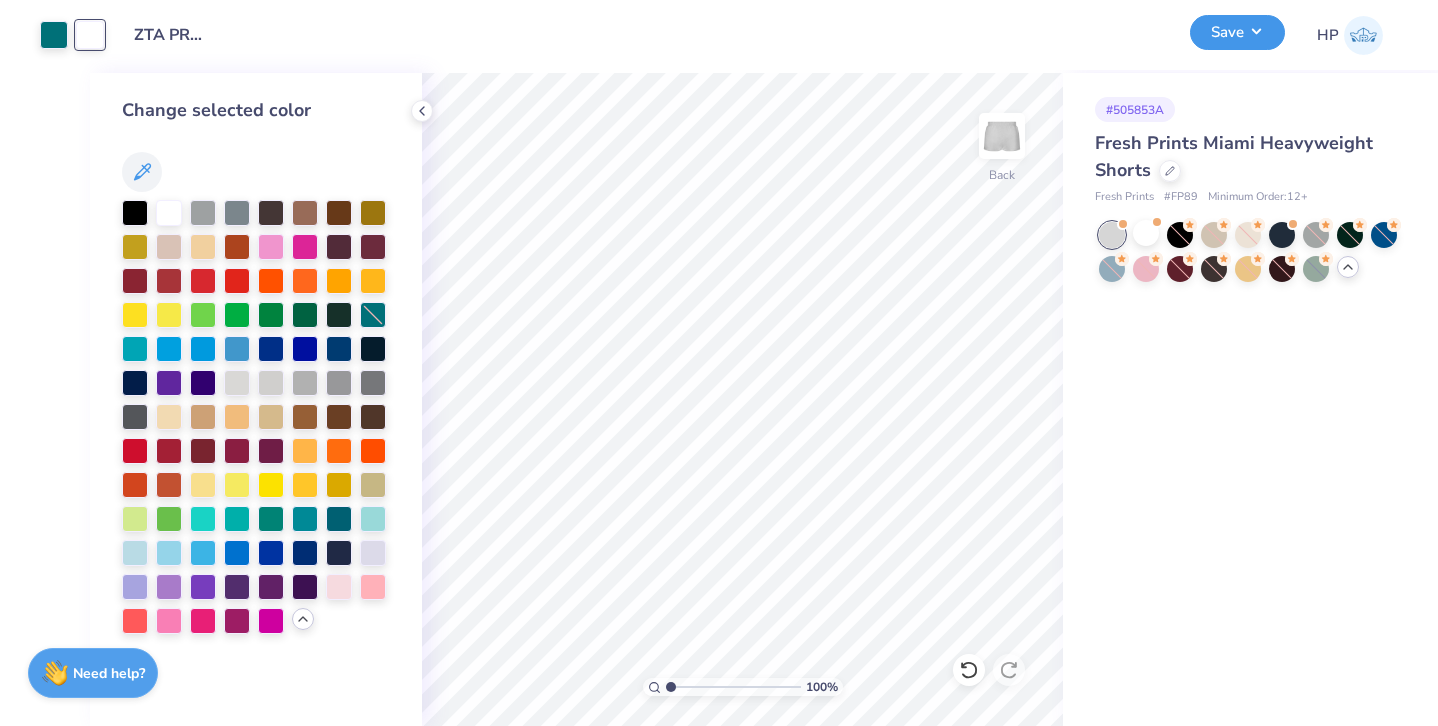 click on "Save" at bounding box center [1237, 32] 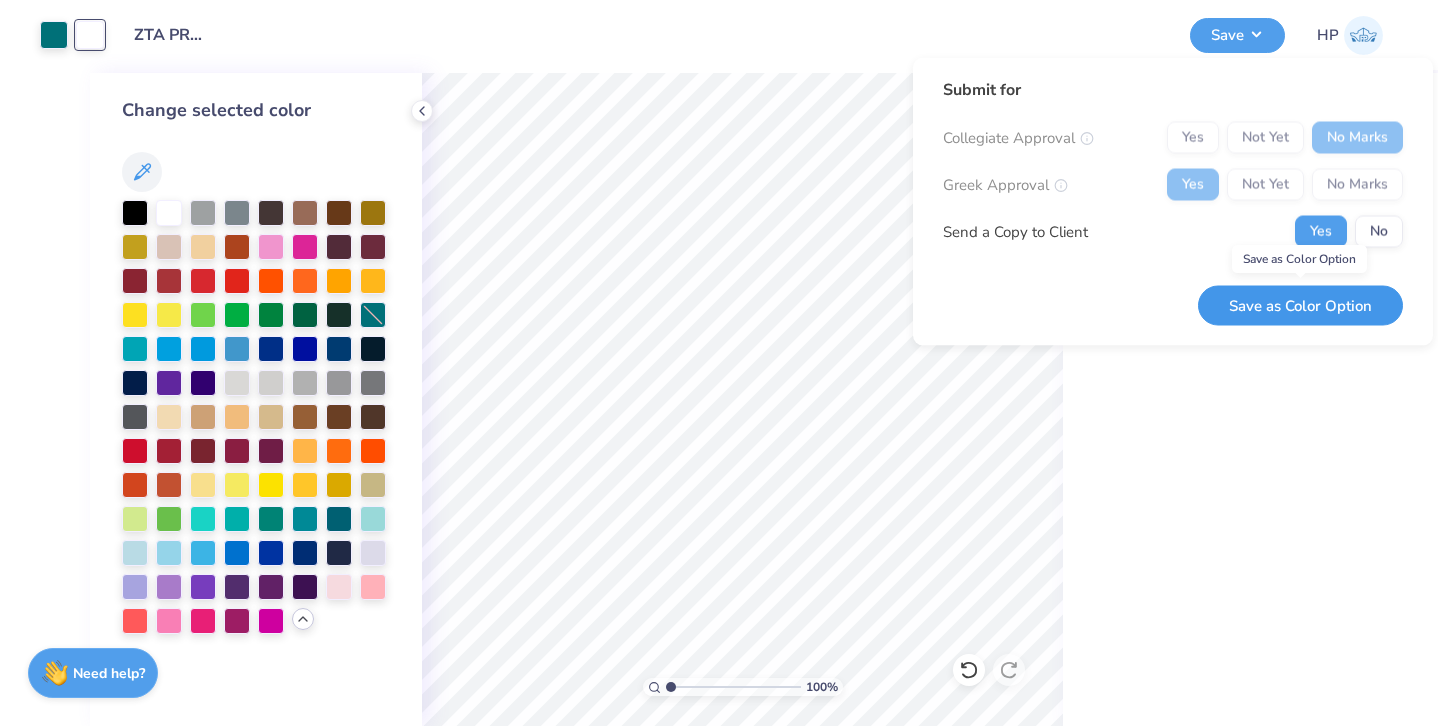 click on "Save as Color Option" at bounding box center (1300, 305) 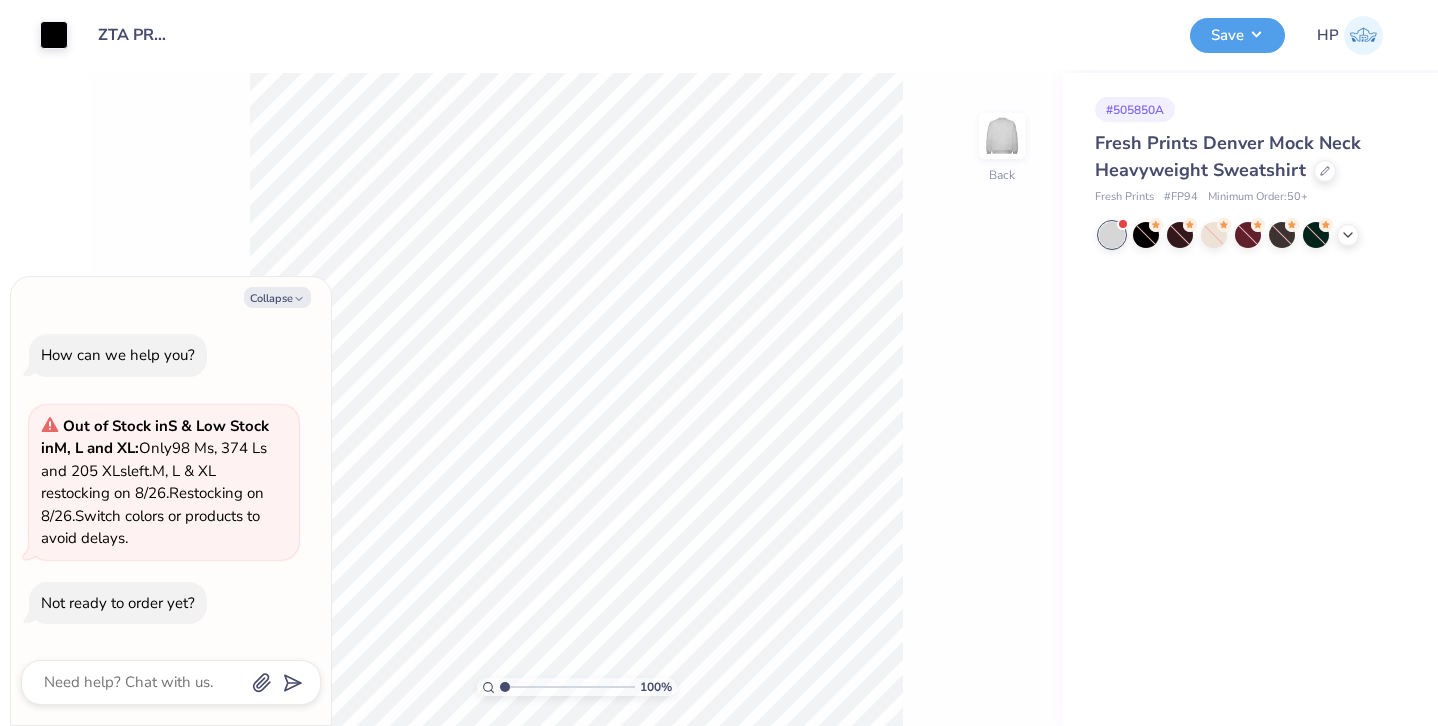scroll, scrollTop: 0, scrollLeft: 0, axis: both 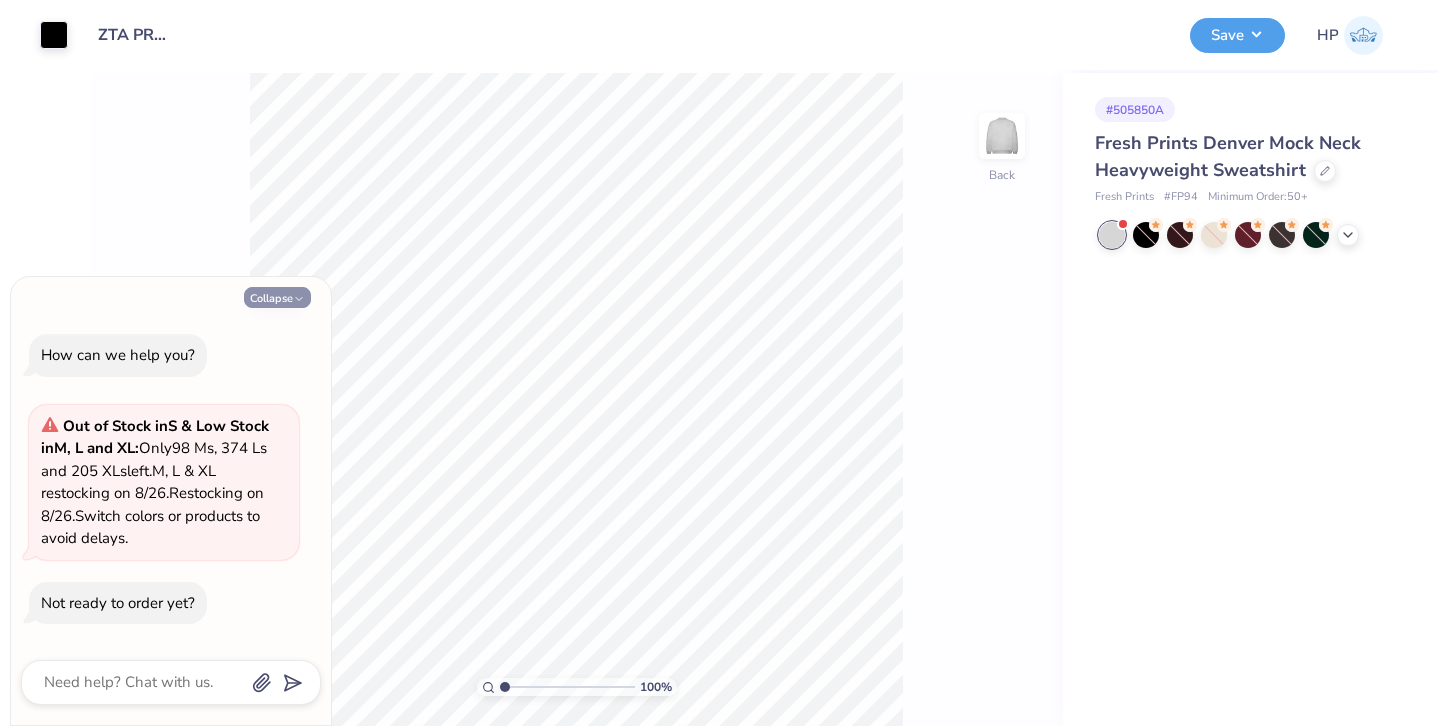 click on "Collapse" at bounding box center (277, 297) 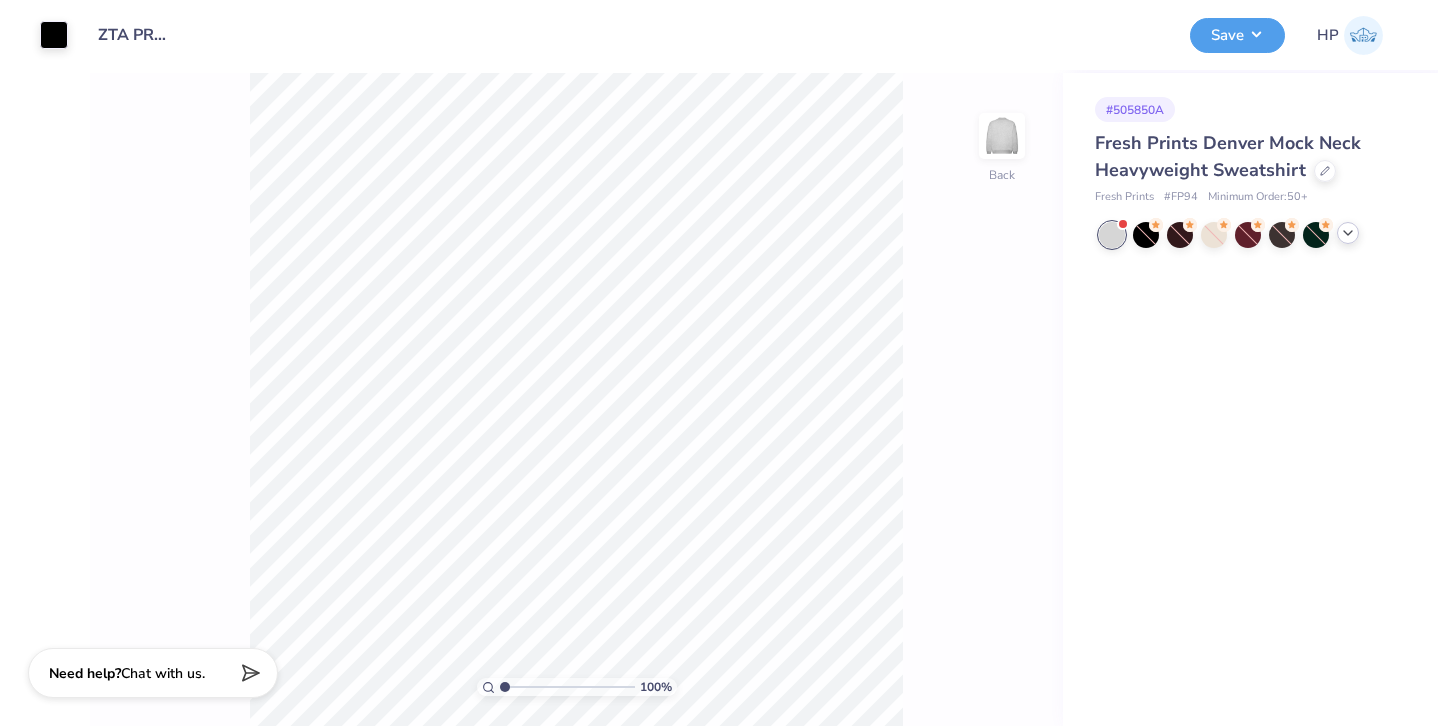 click 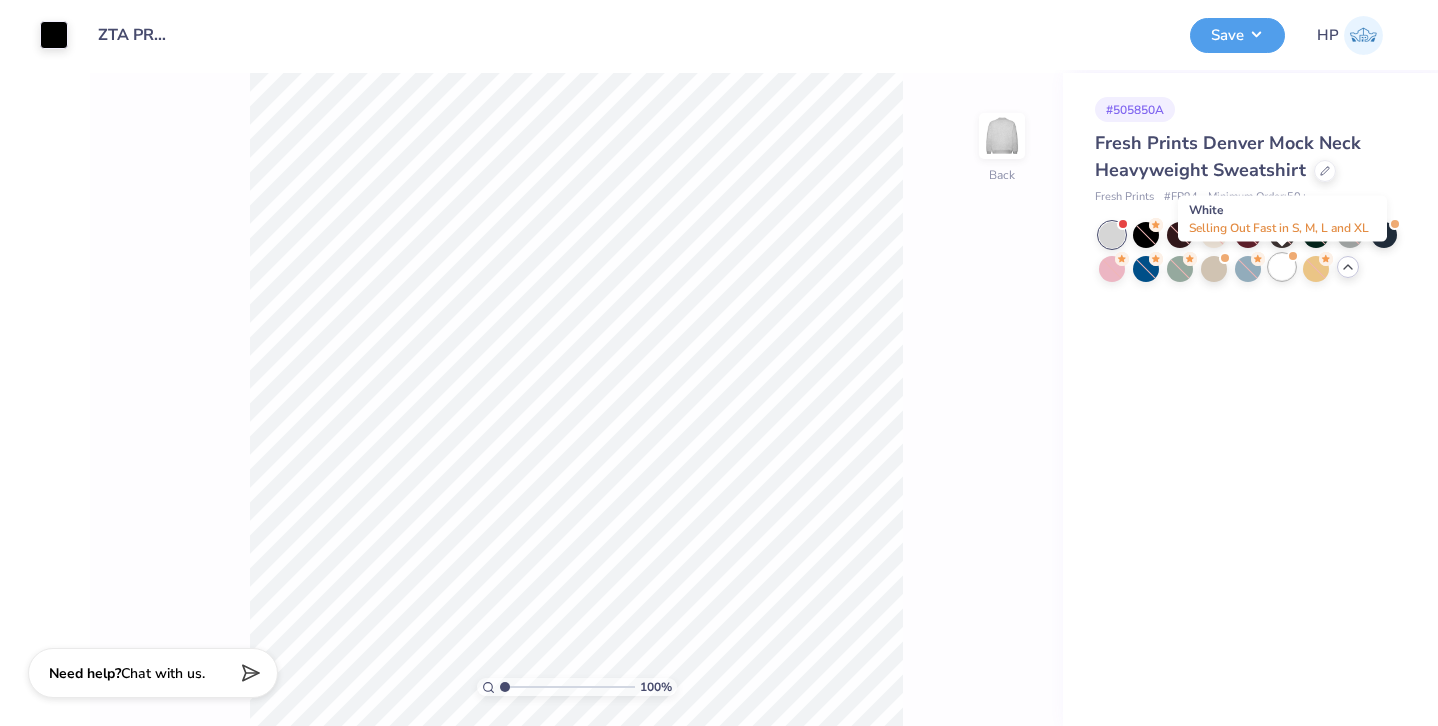 click at bounding box center (1282, 267) 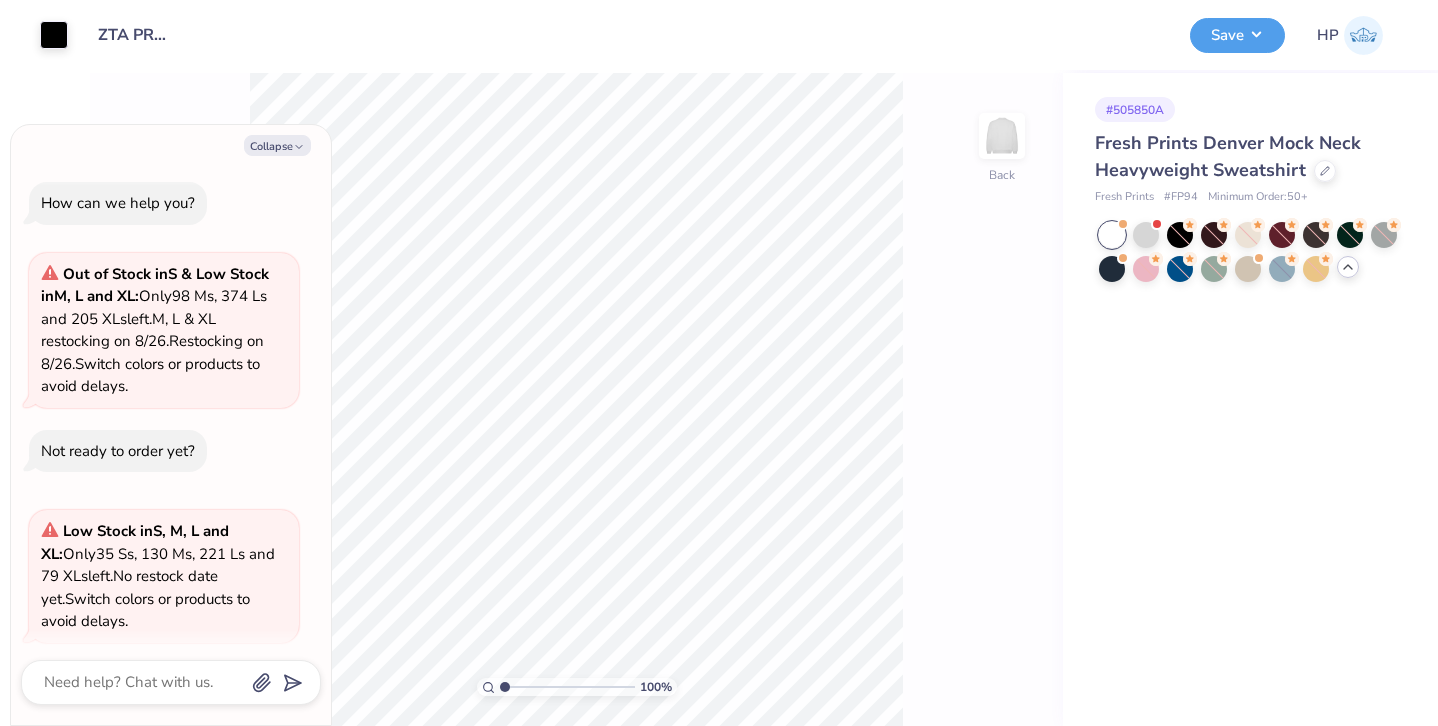 scroll, scrollTop: 83, scrollLeft: 0, axis: vertical 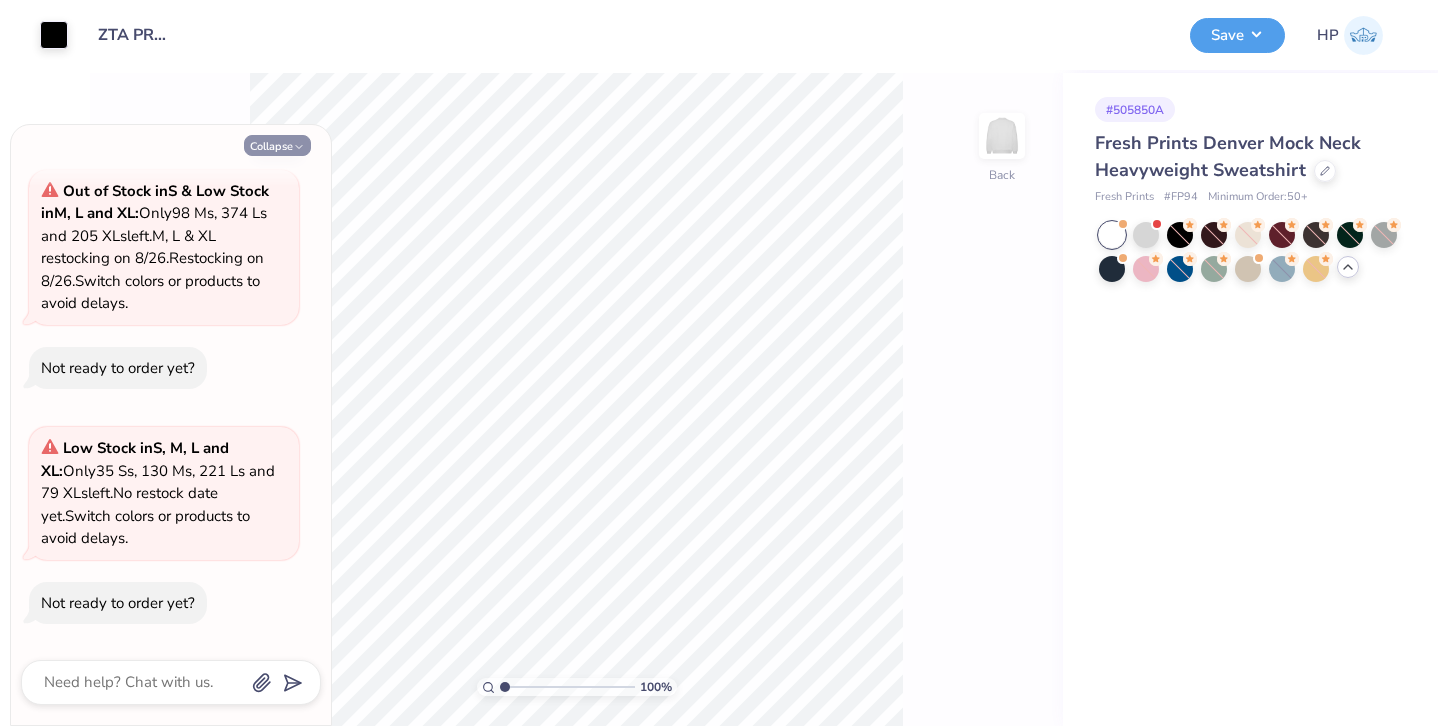 click 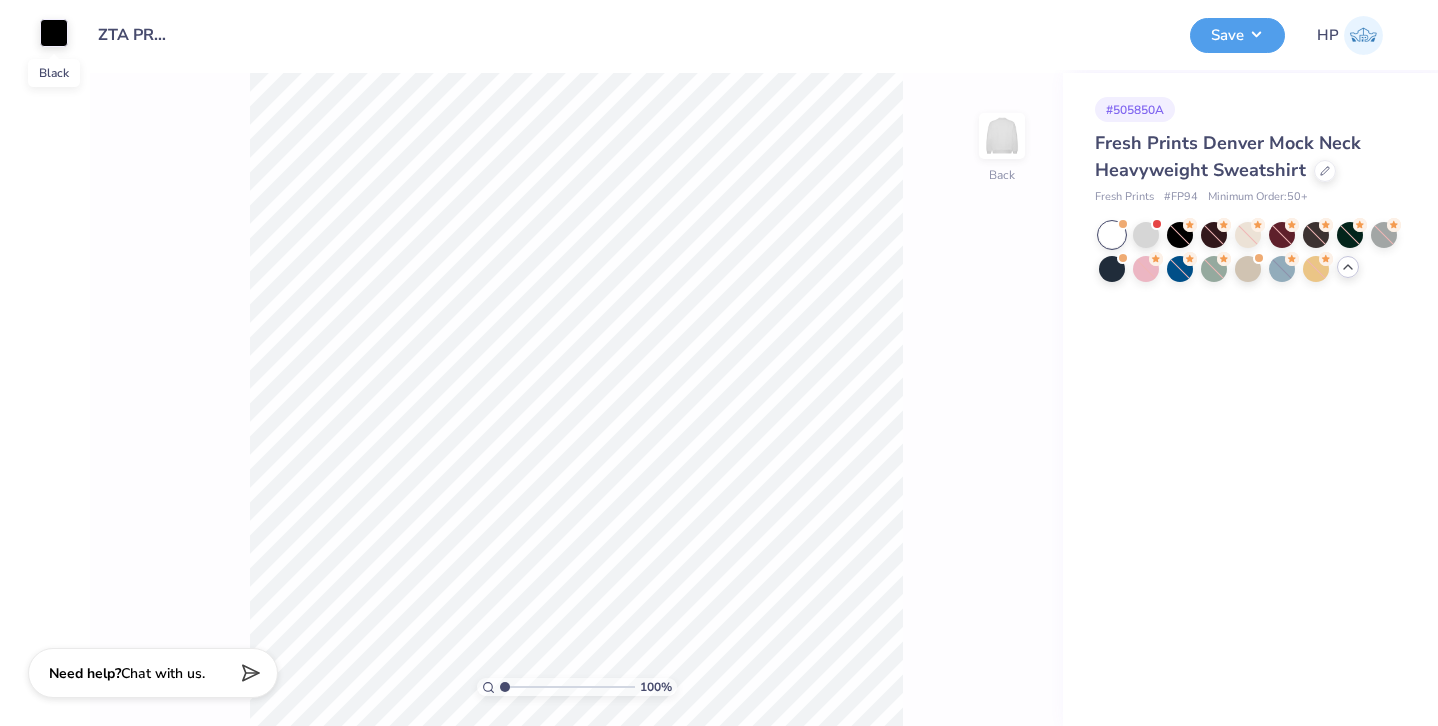 click at bounding box center [54, 33] 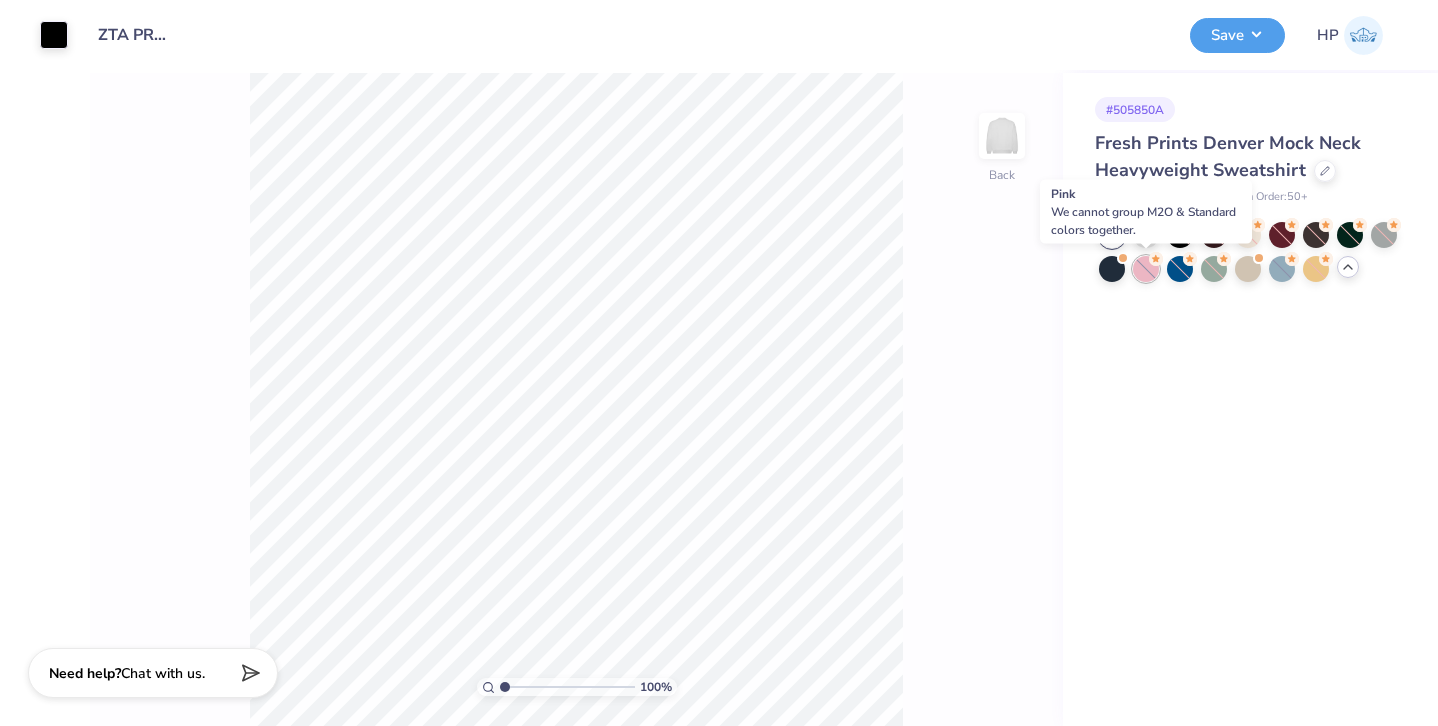 click 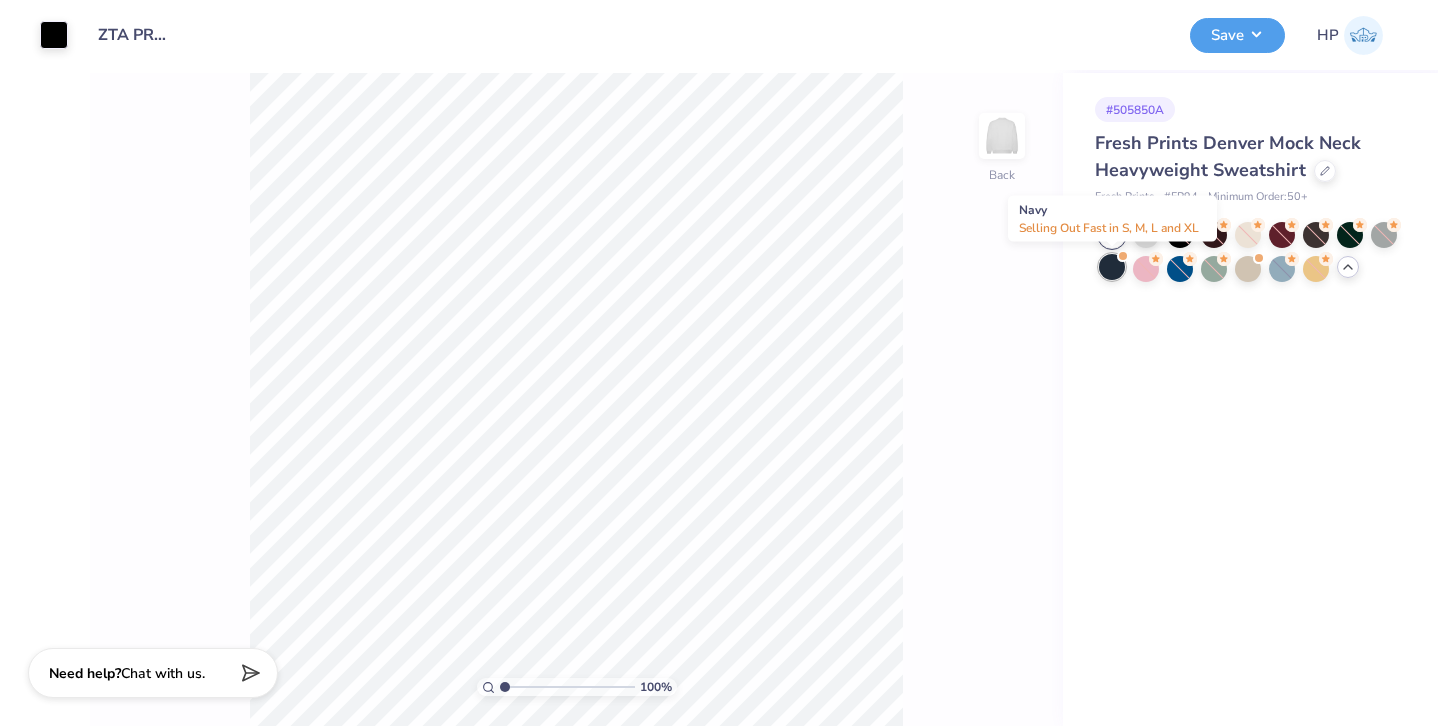 click at bounding box center (1112, 267) 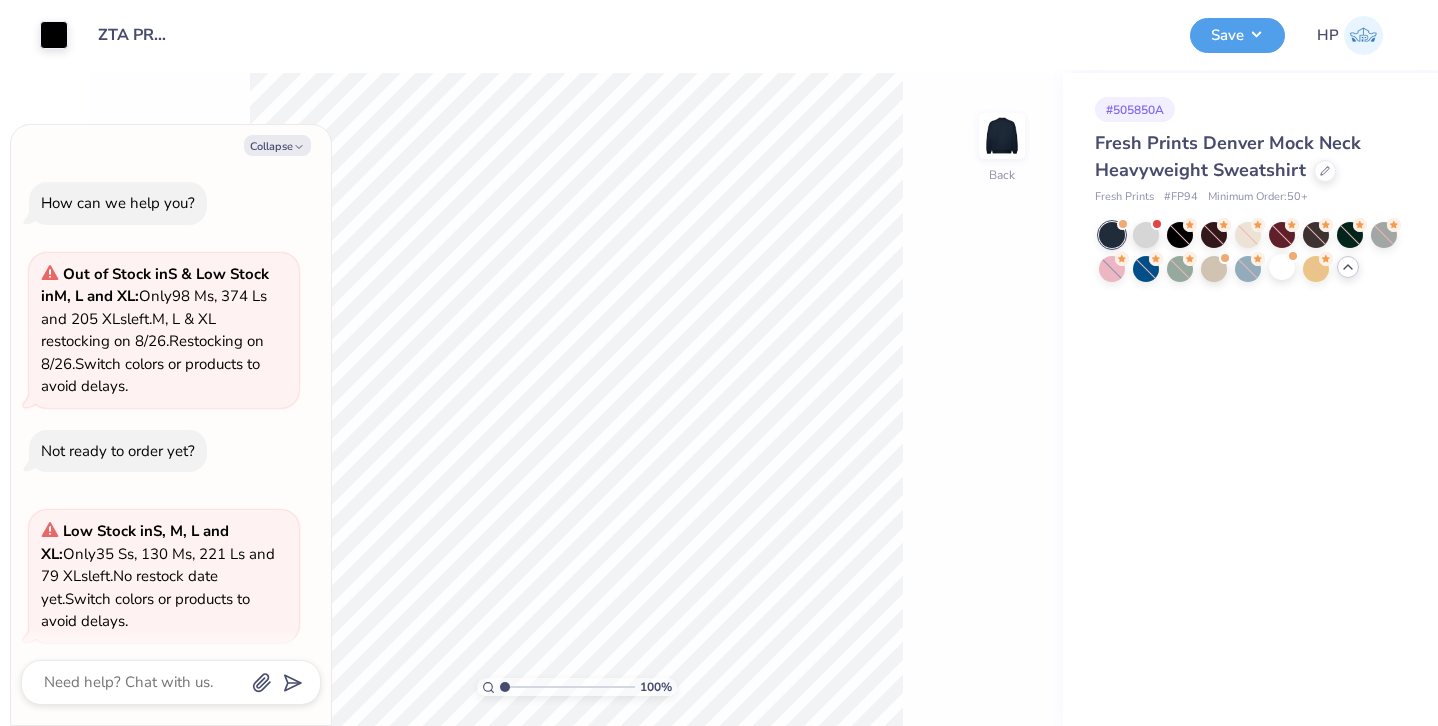 scroll, scrollTop: 318, scrollLeft: 0, axis: vertical 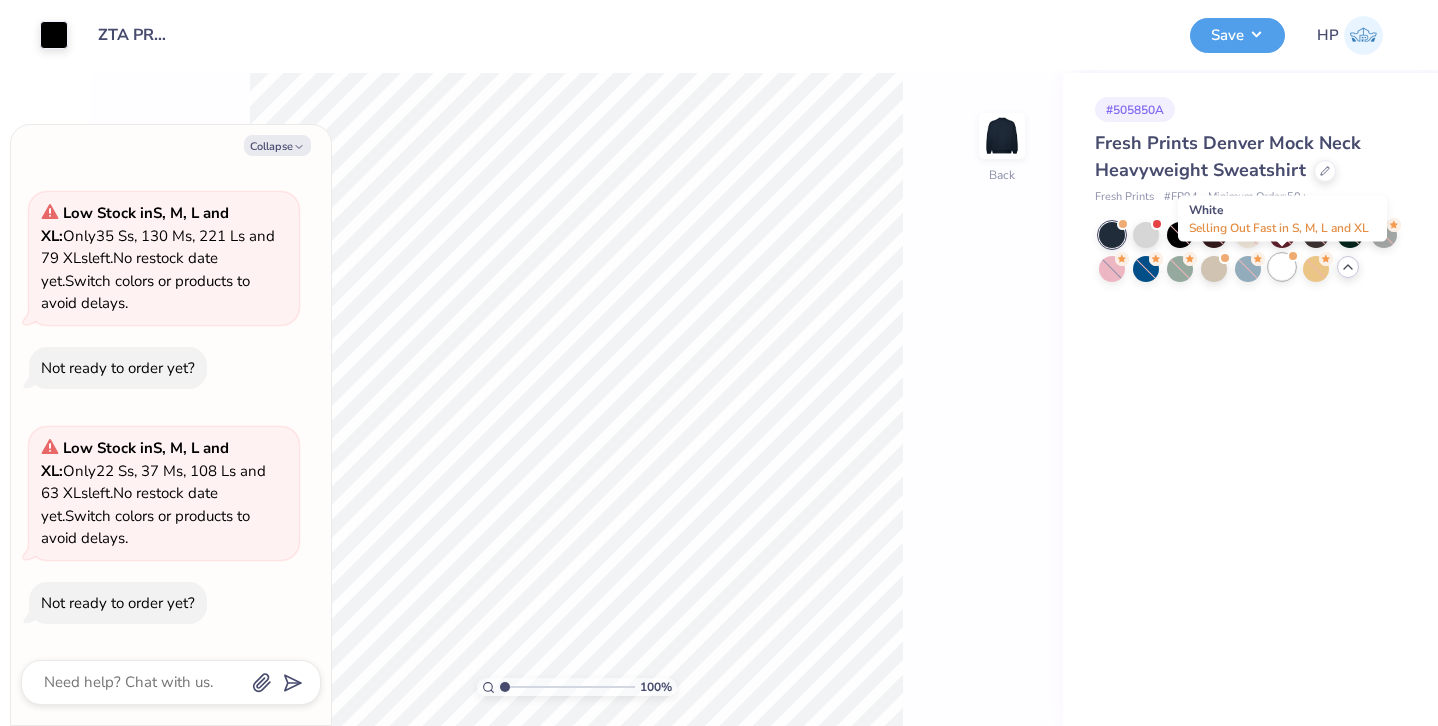click at bounding box center [1282, 267] 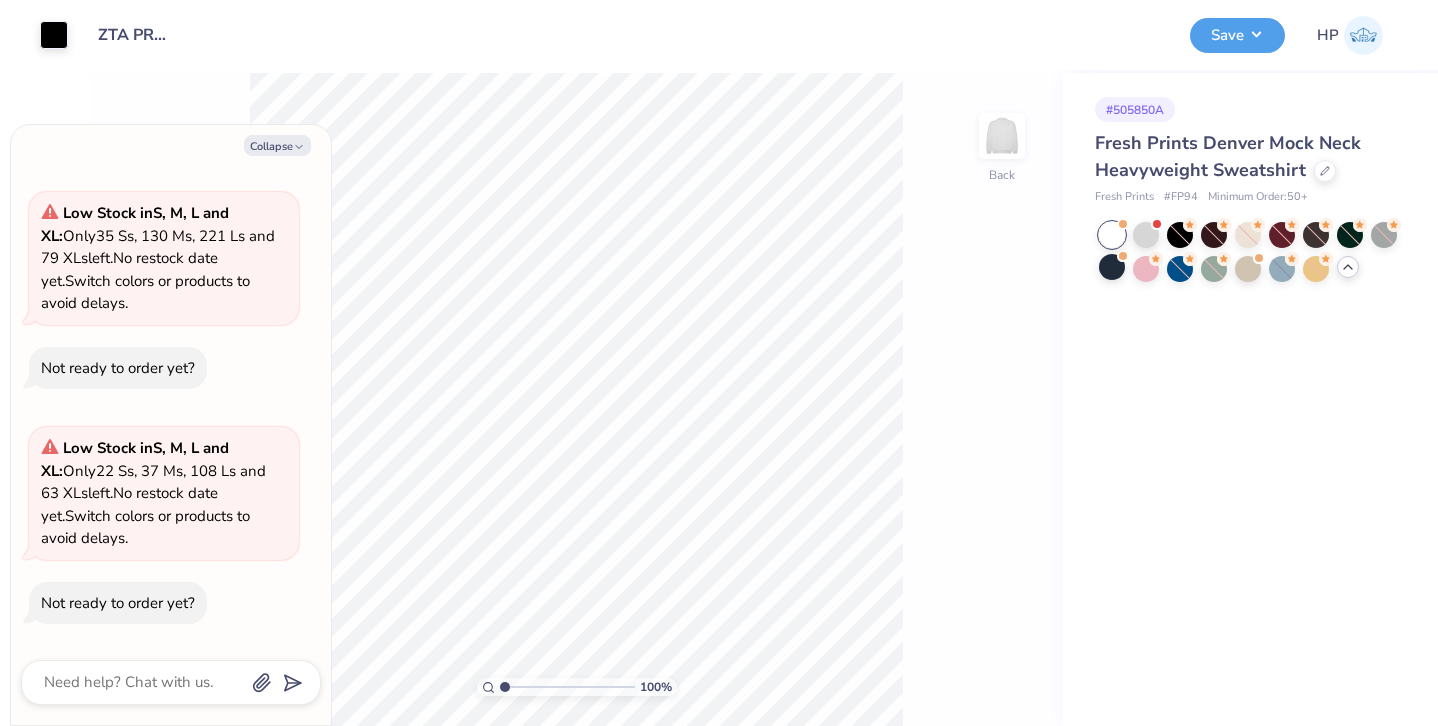 scroll, scrollTop: 553, scrollLeft: 0, axis: vertical 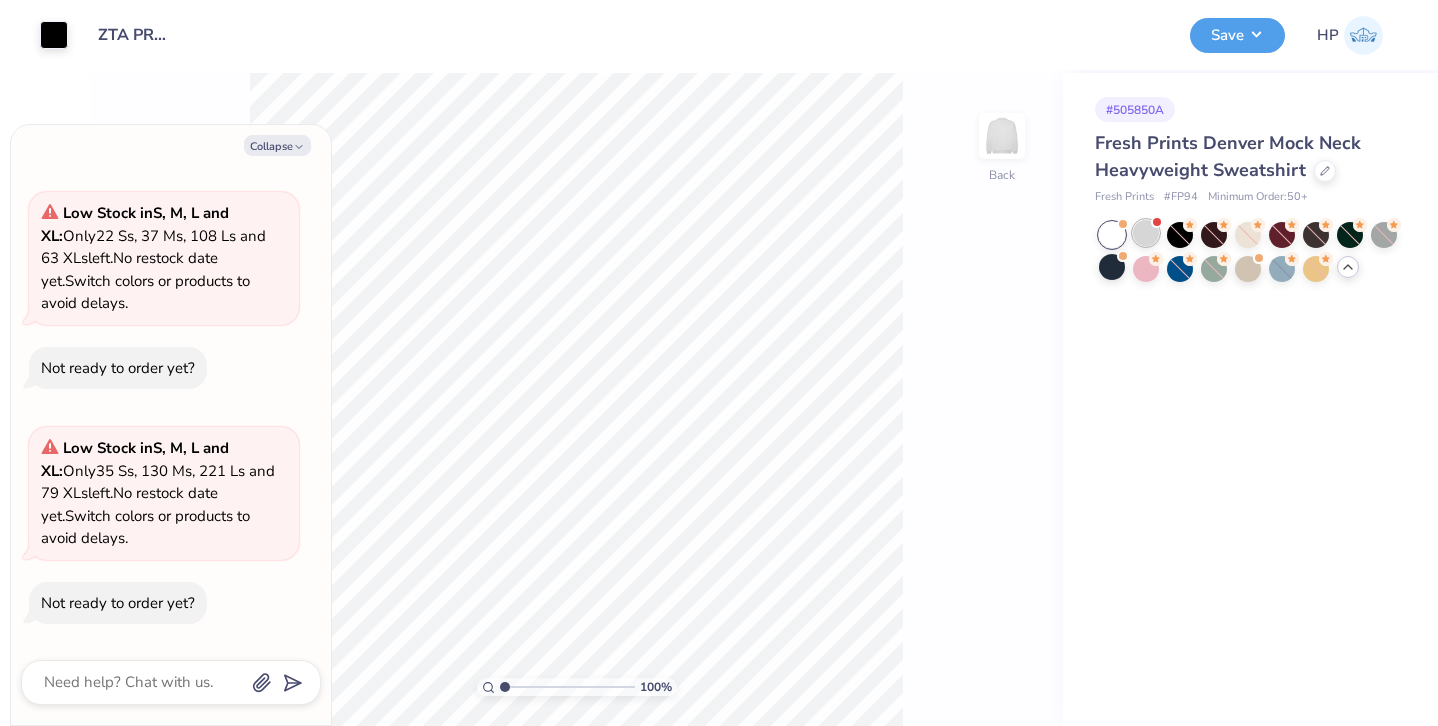 click at bounding box center (1146, 233) 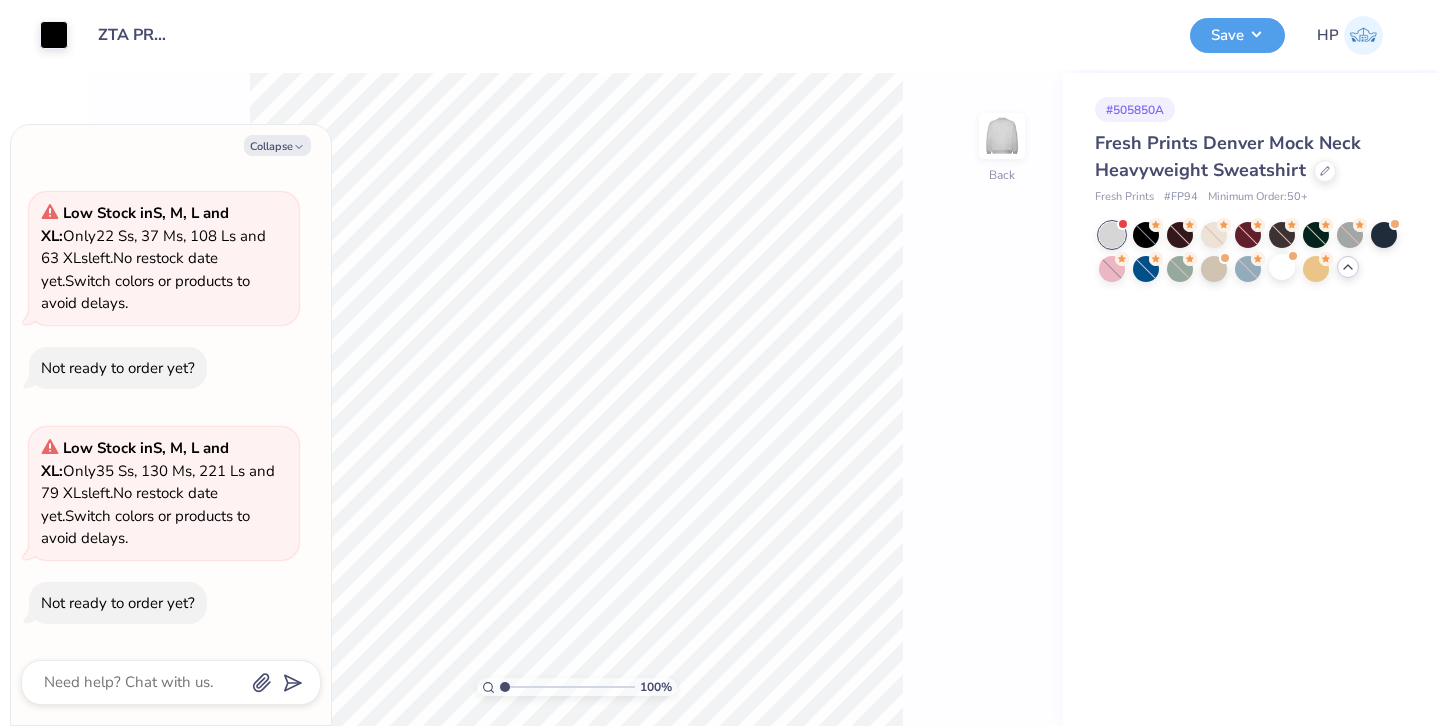 scroll, scrollTop: 810, scrollLeft: 0, axis: vertical 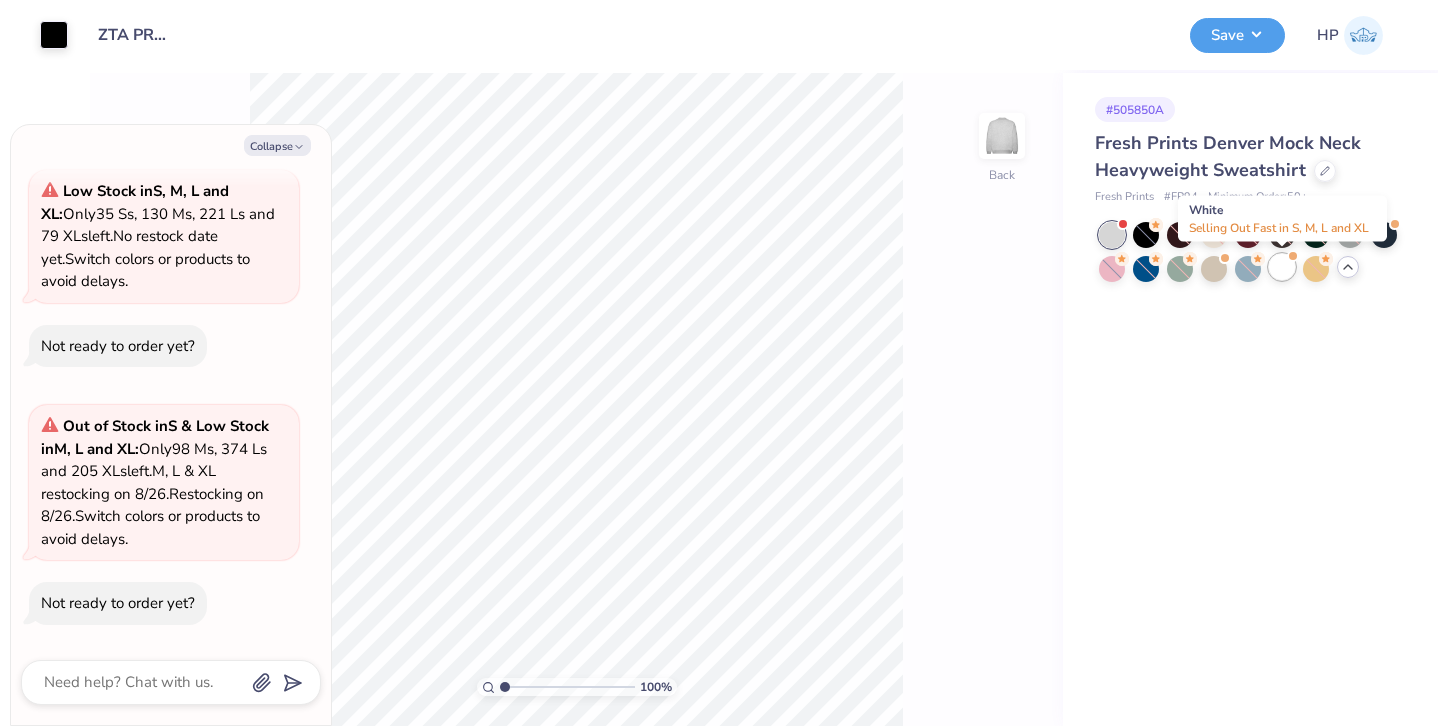 click at bounding box center (1282, 267) 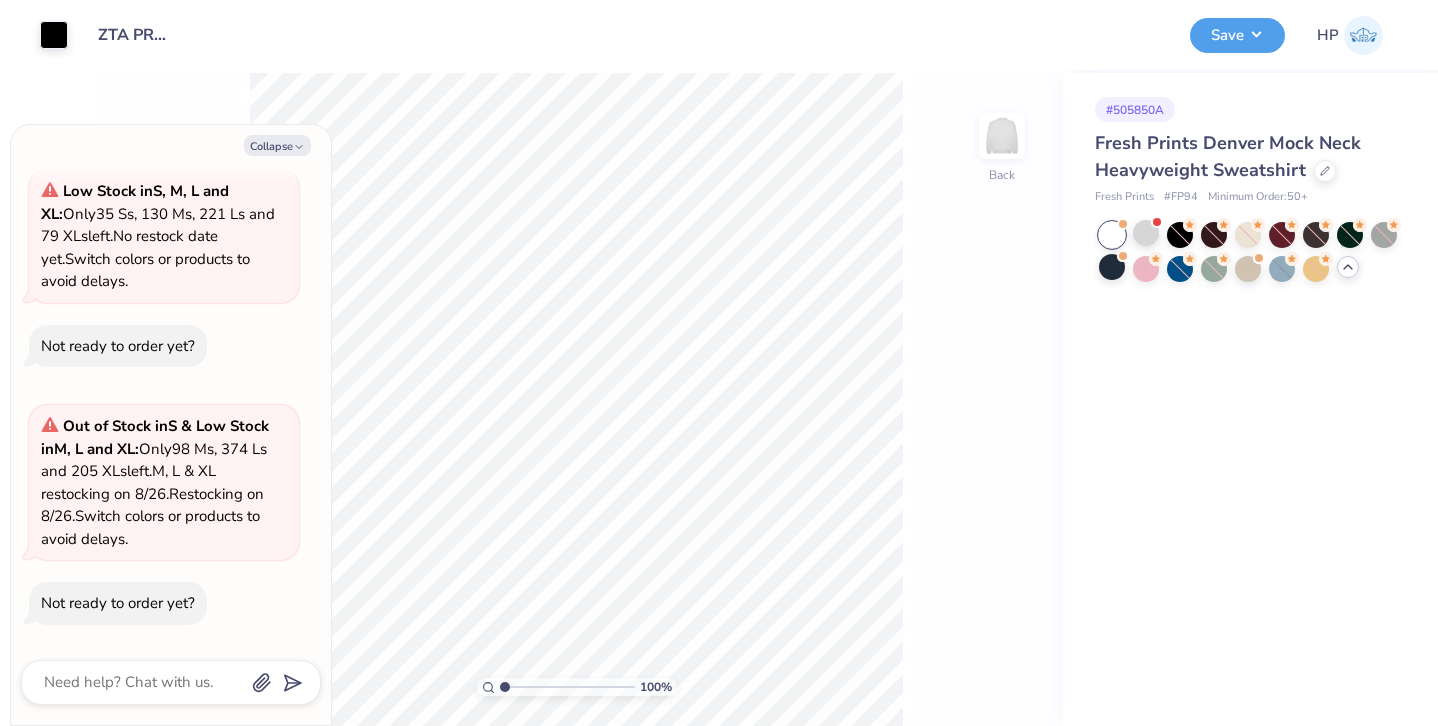 scroll, scrollTop: 1045, scrollLeft: 0, axis: vertical 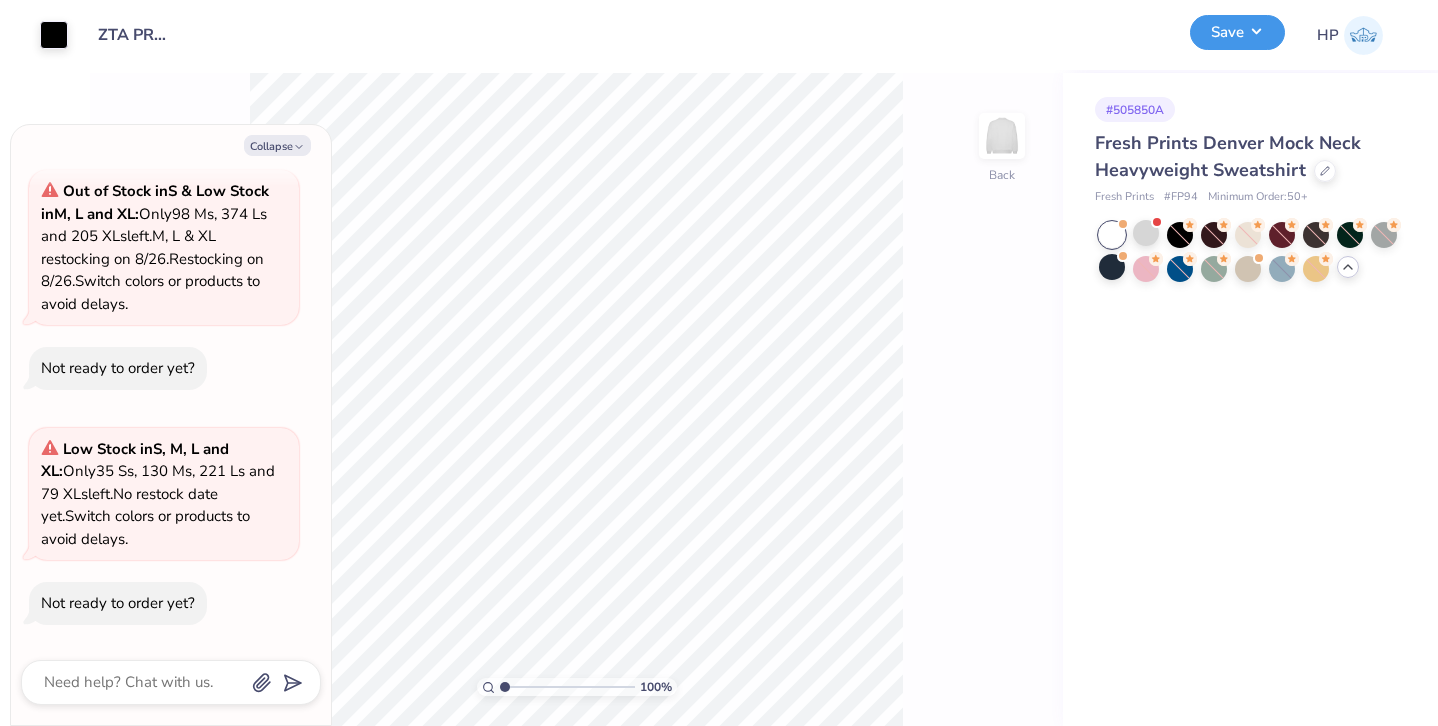 click on "Save" at bounding box center (1237, 32) 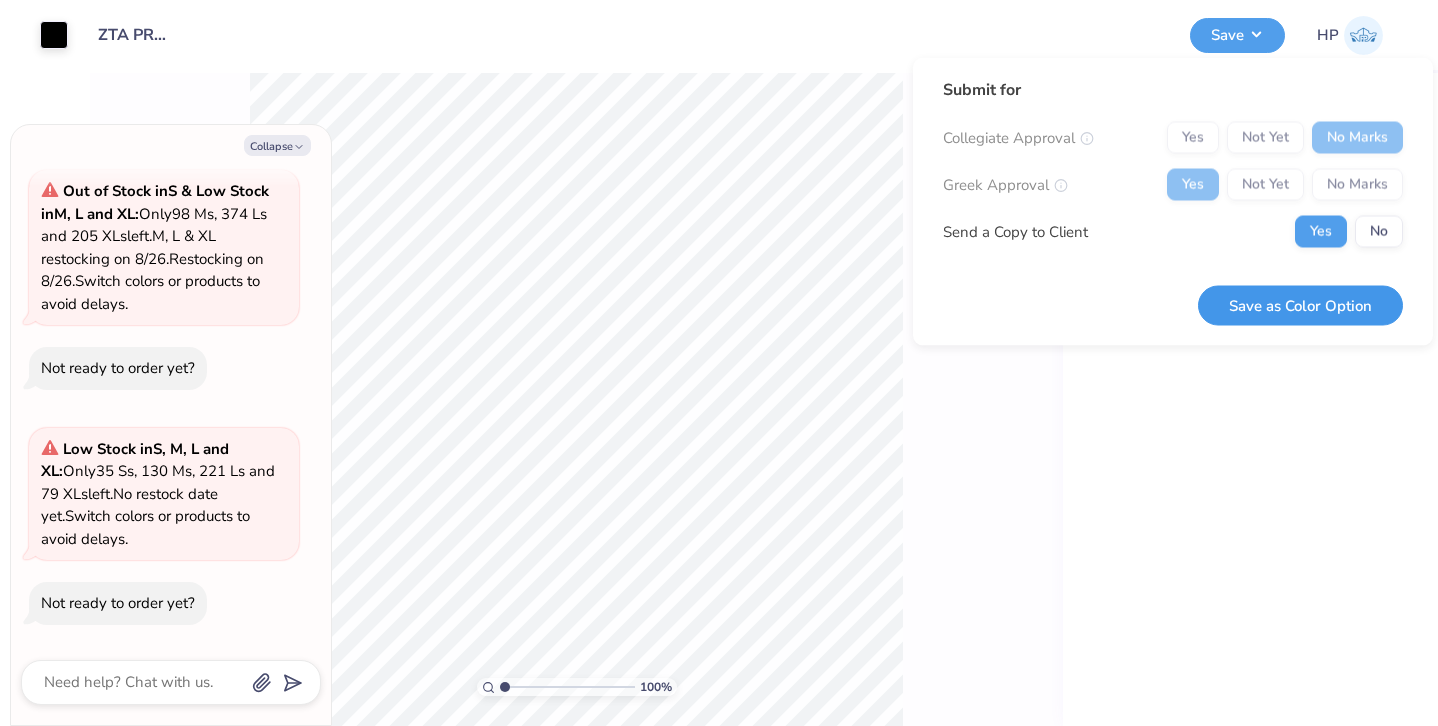 click on "Save as Color Option" at bounding box center (1300, 305) 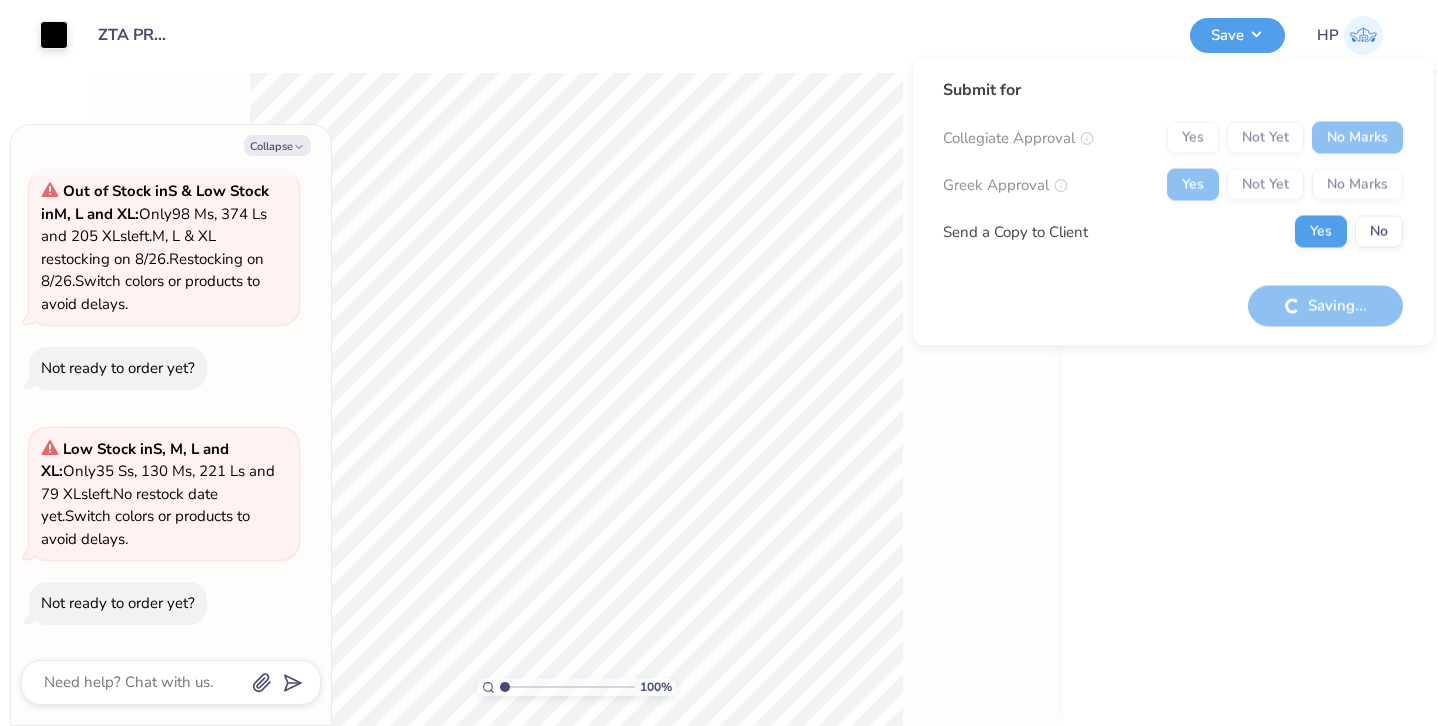 type on "x" 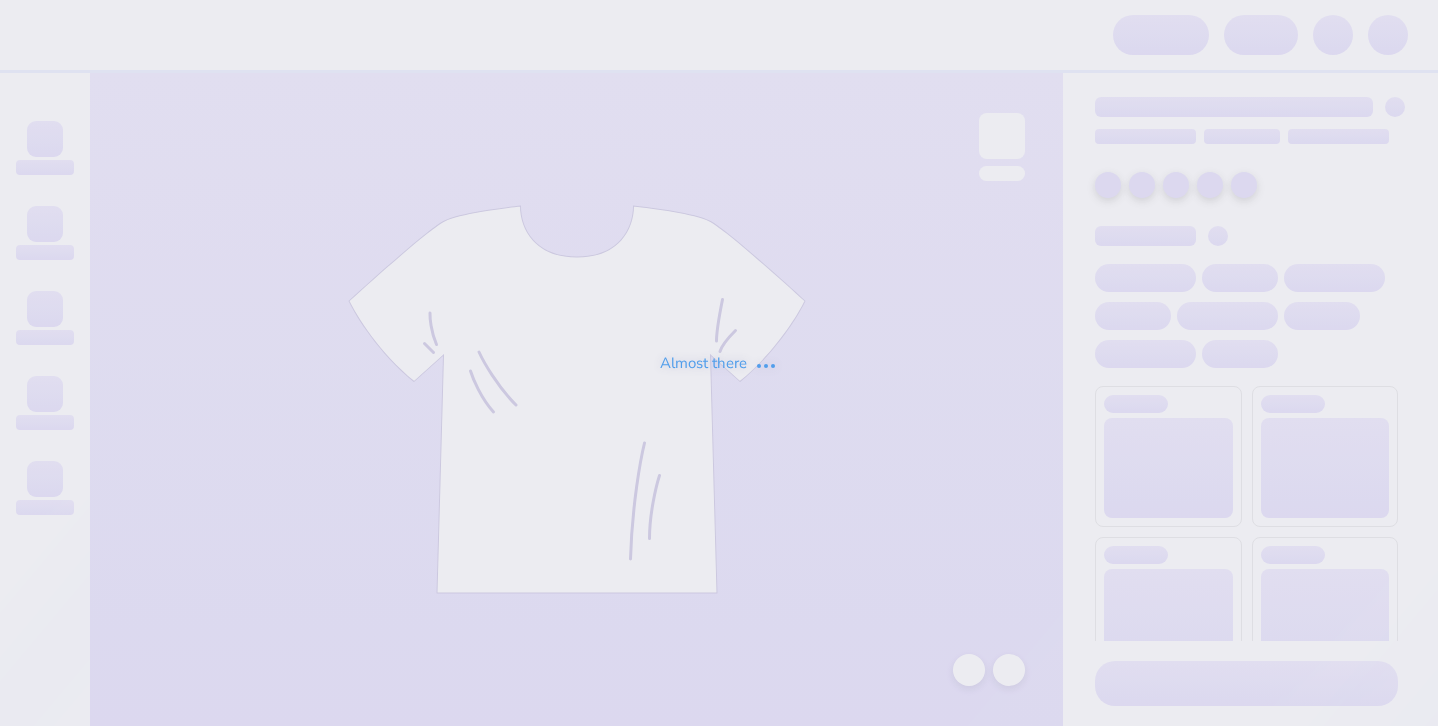 scroll, scrollTop: 0, scrollLeft: 0, axis: both 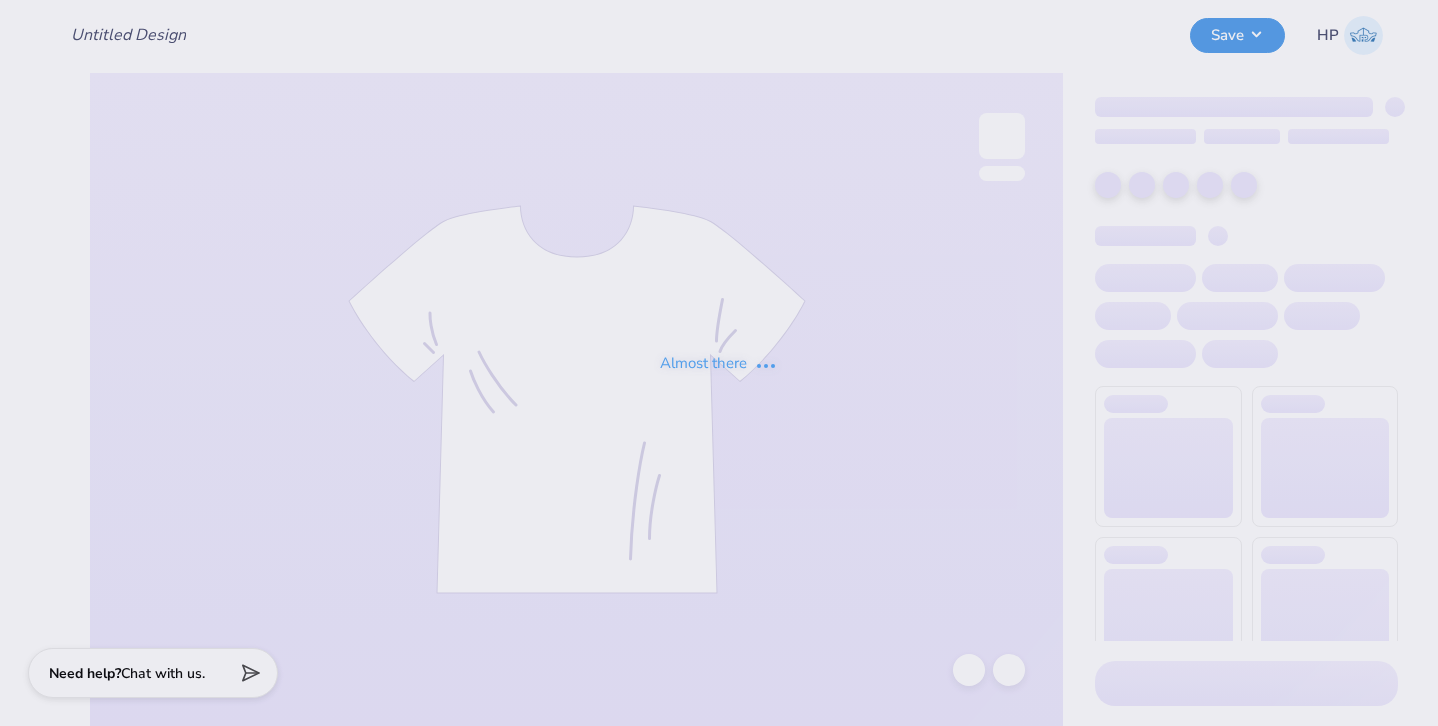 type on "ZTA PR Hoodie" 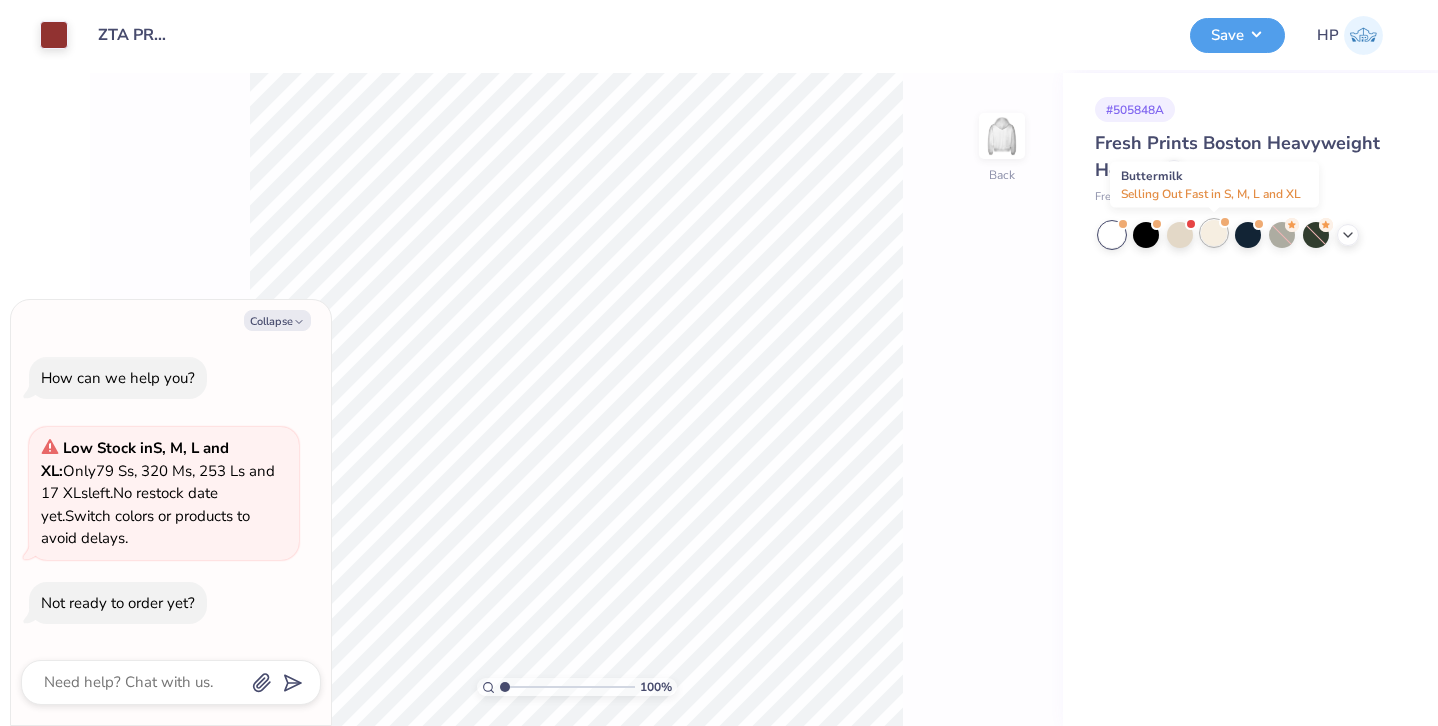 click at bounding box center [1214, 233] 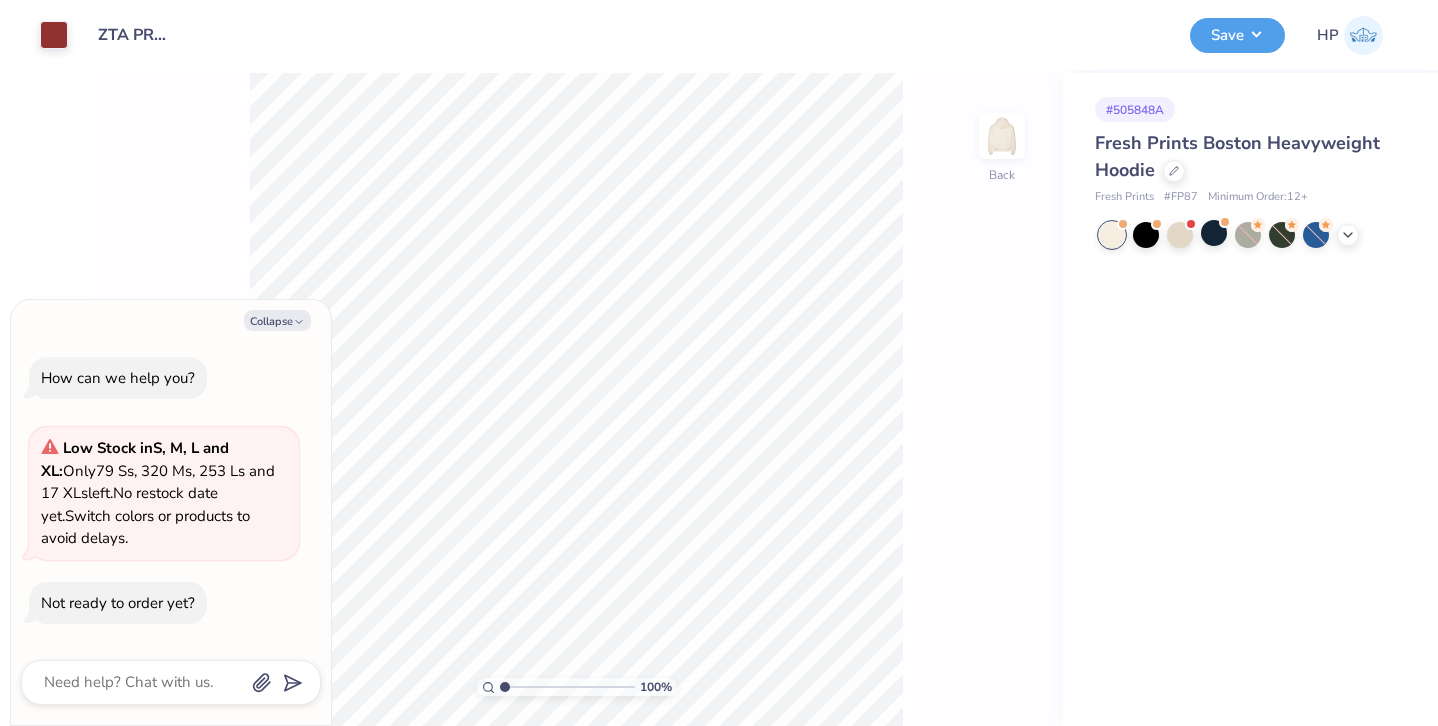 scroll, scrollTop: 60, scrollLeft: 0, axis: vertical 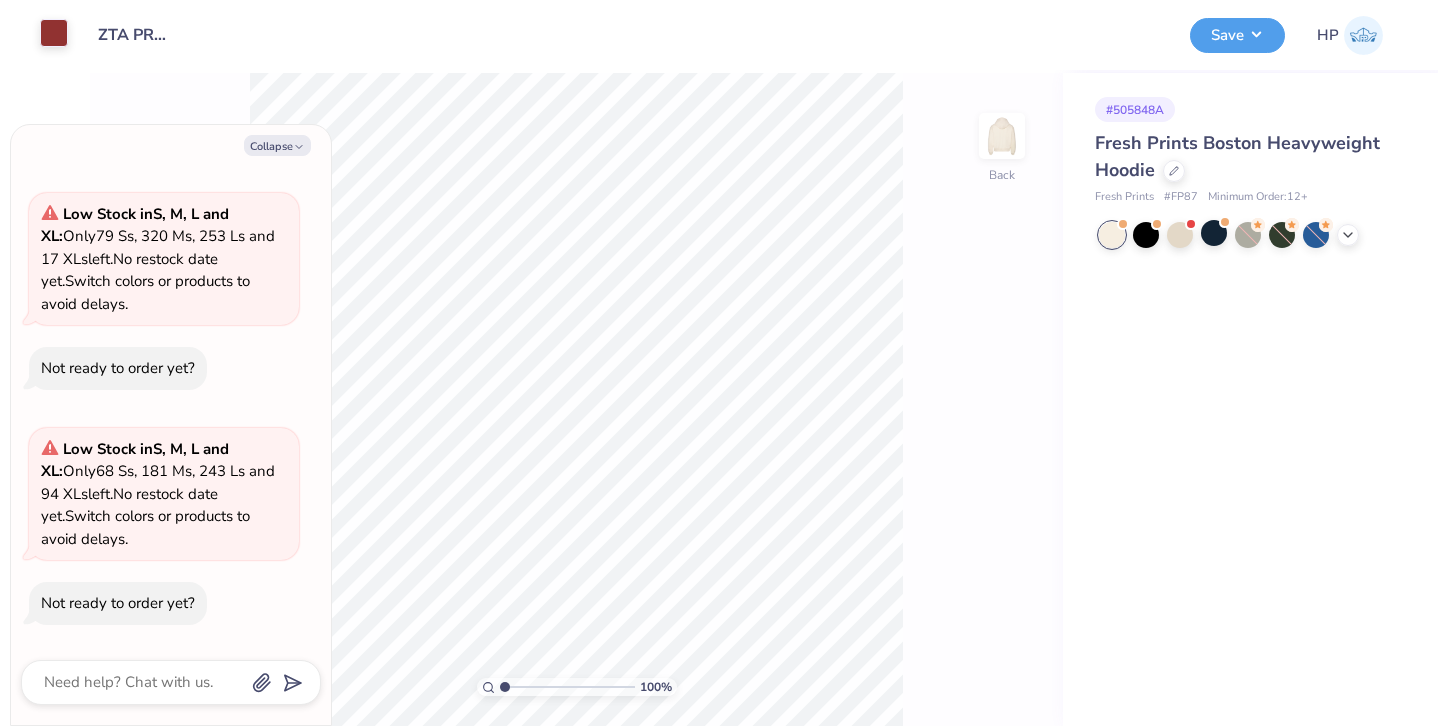 click at bounding box center [54, 33] 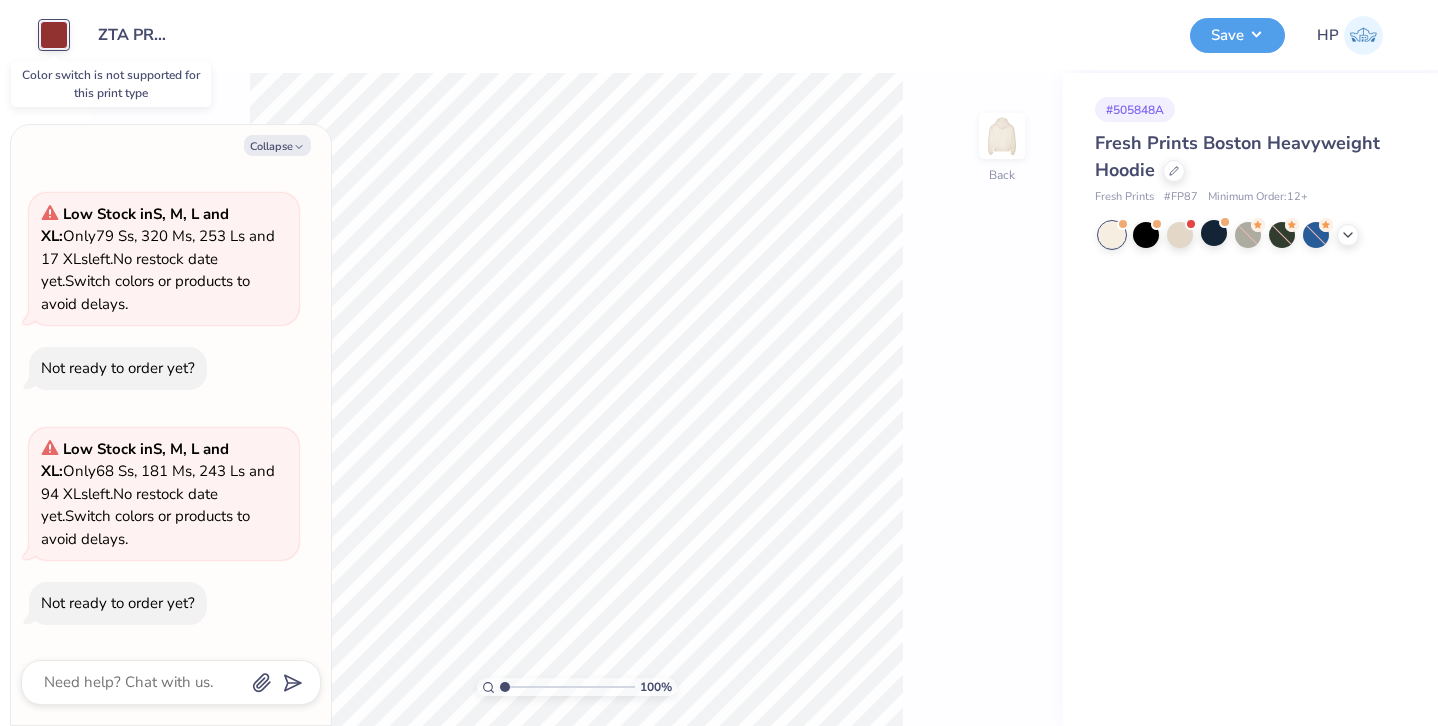 click at bounding box center [54, 35] 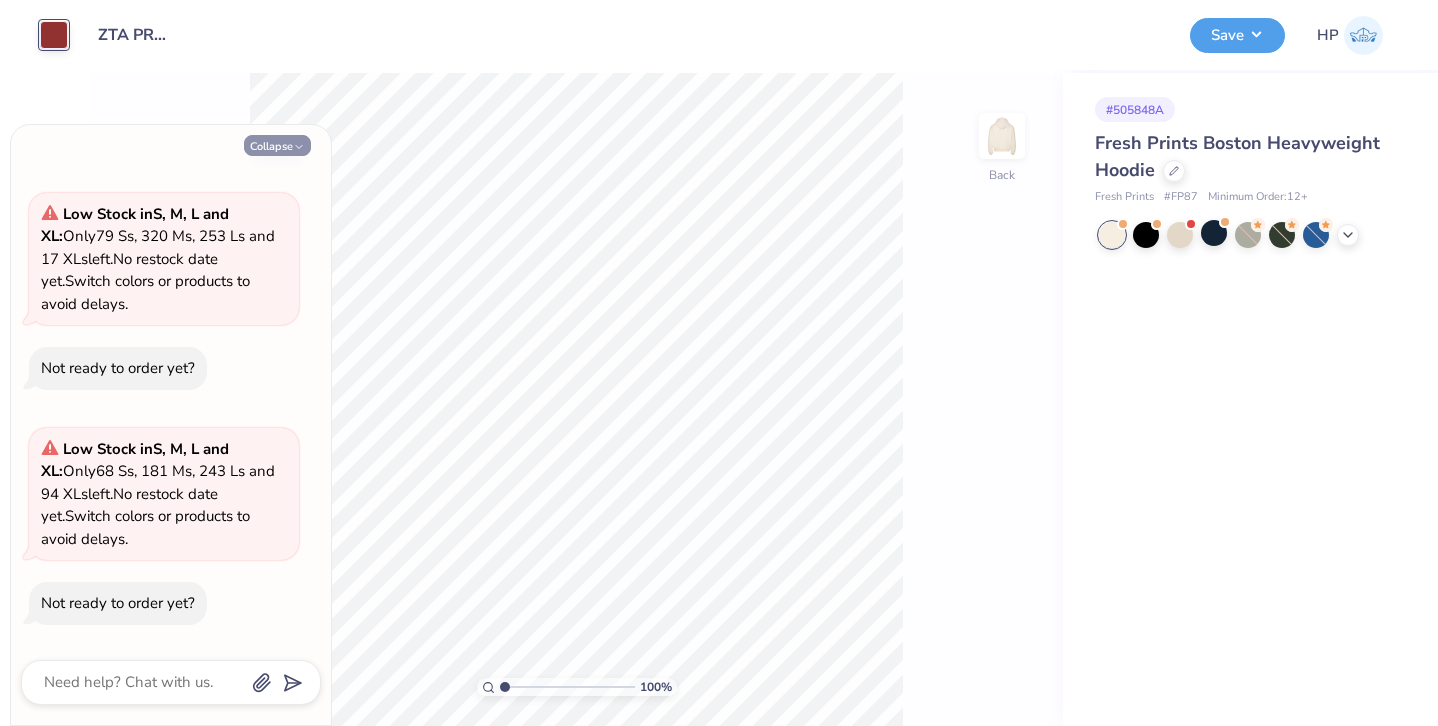 click on "Collapse" at bounding box center (277, 145) 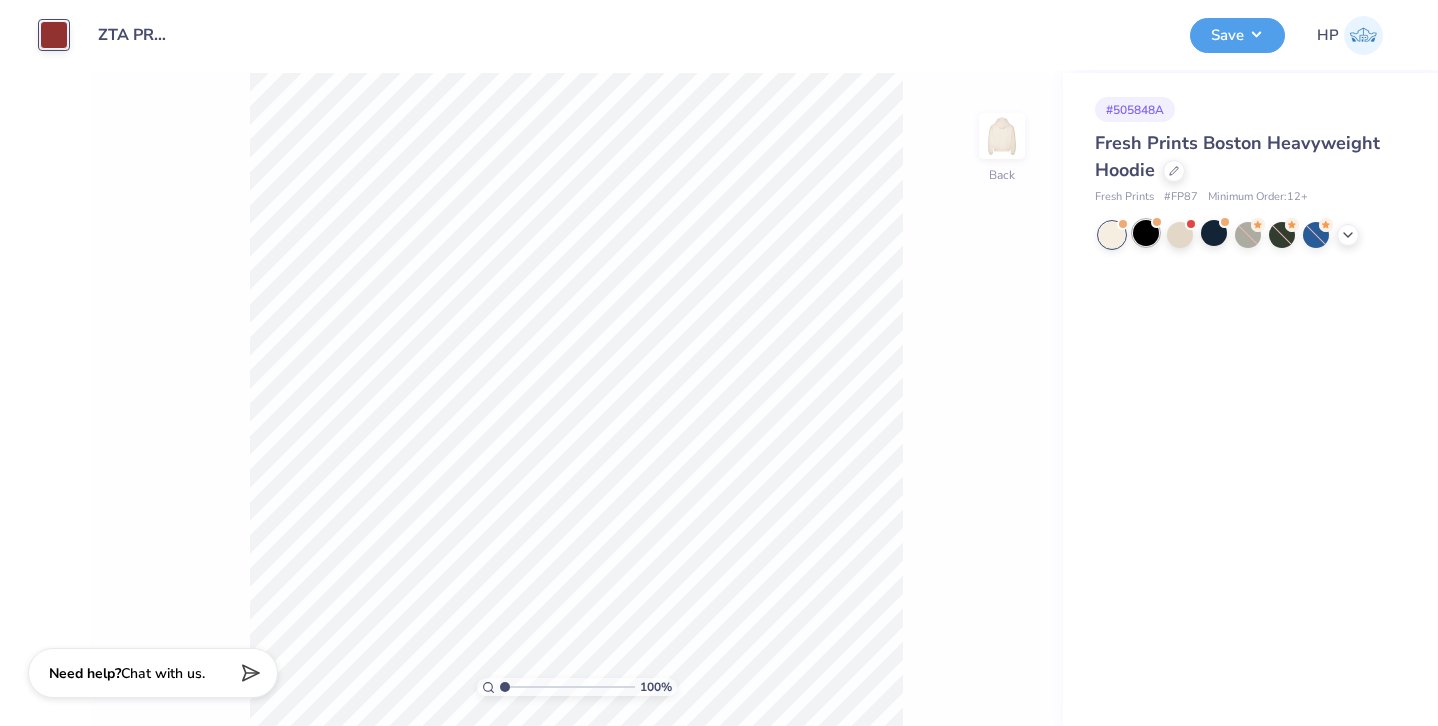 click at bounding box center [1146, 233] 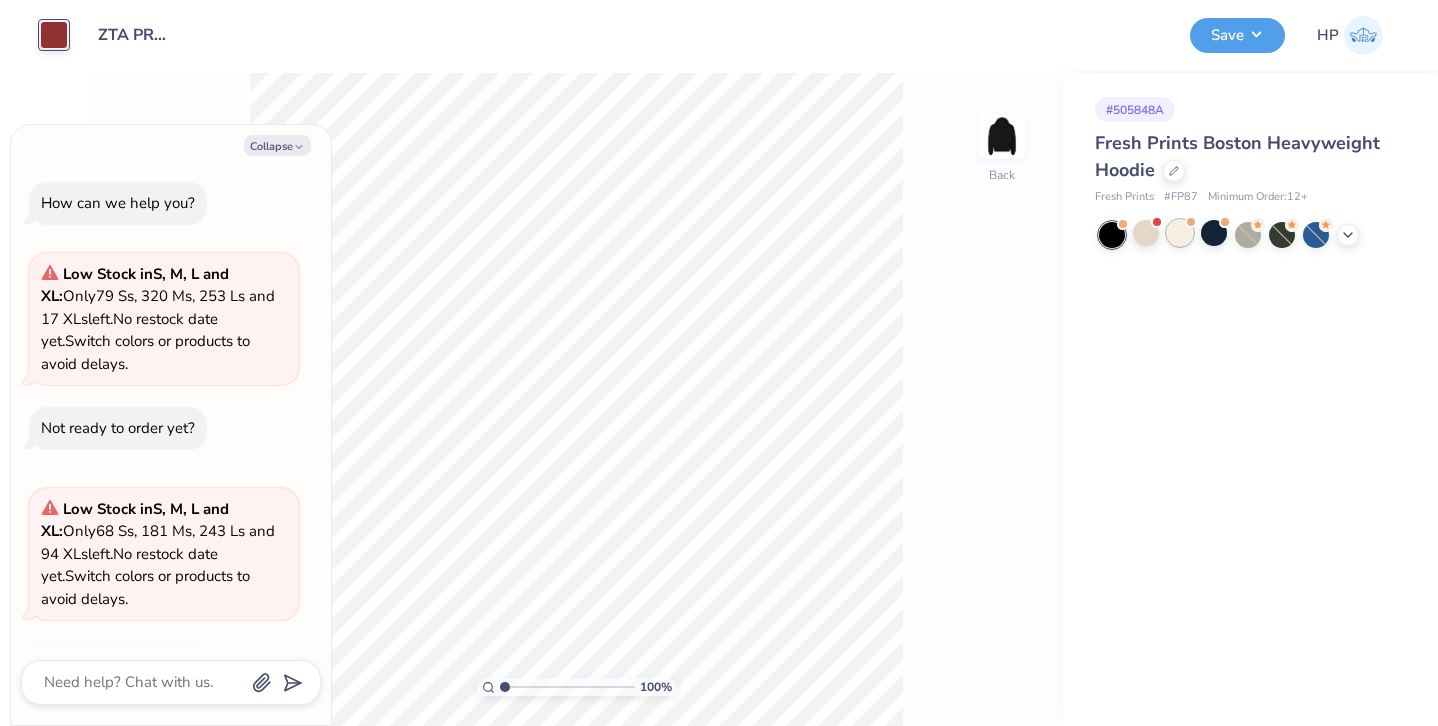 scroll, scrollTop: 295, scrollLeft: 0, axis: vertical 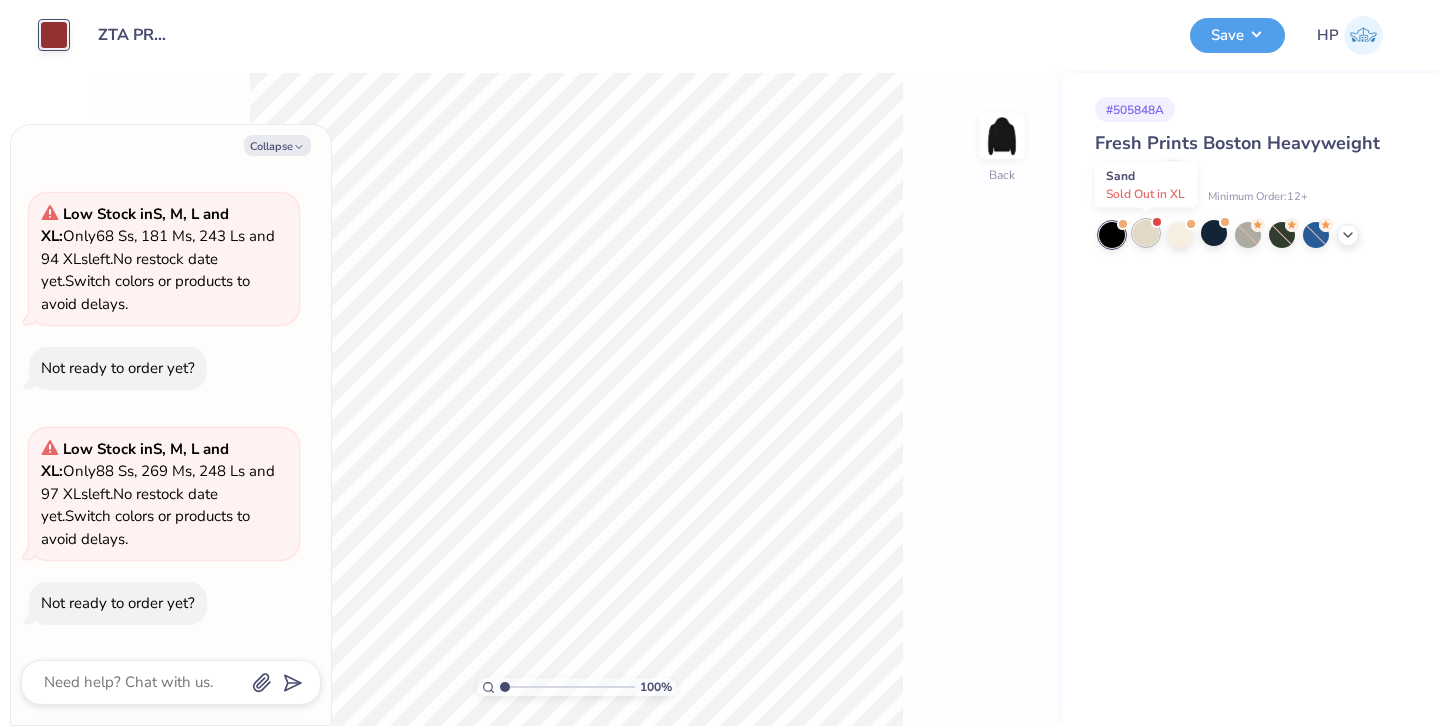 click at bounding box center (1146, 233) 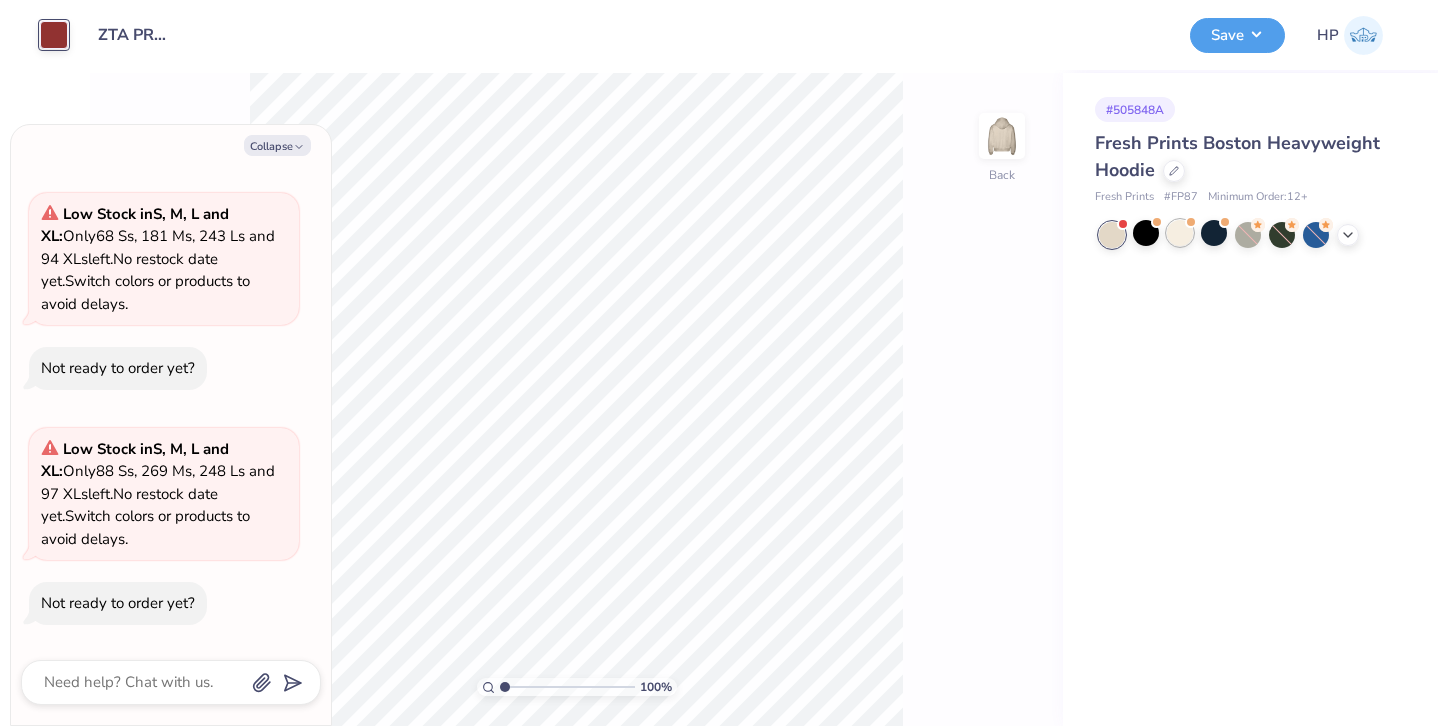 scroll, scrollTop: 530, scrollLeft: 0, axis: vertical 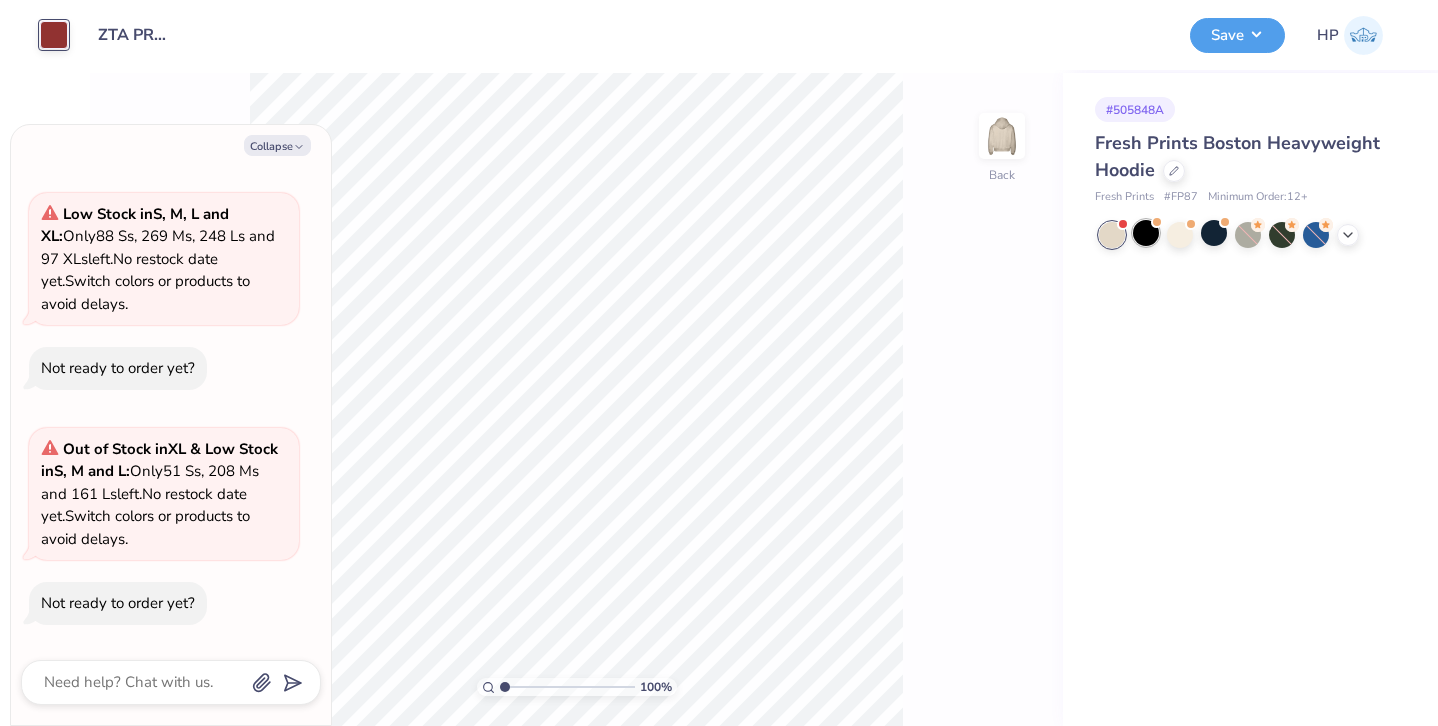 click at bounding box center (1146, 233) 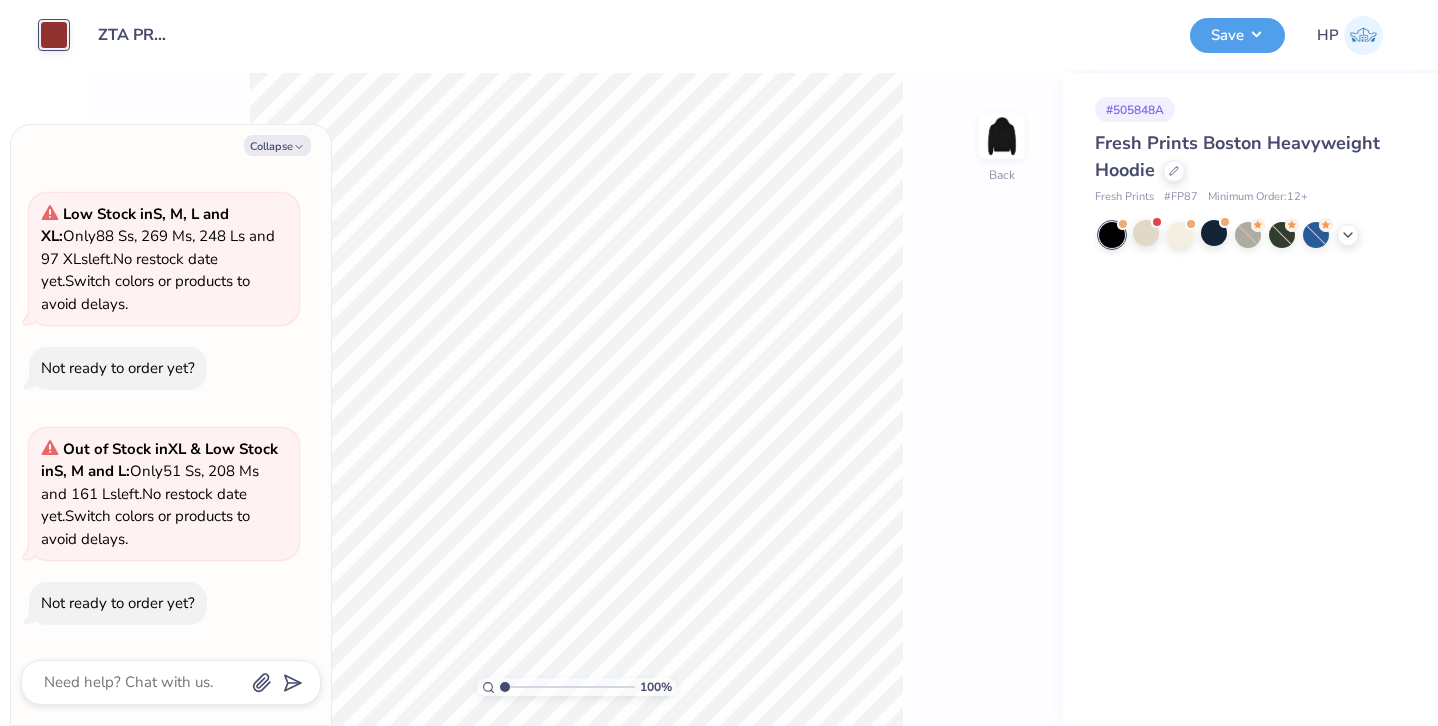 type on "x" 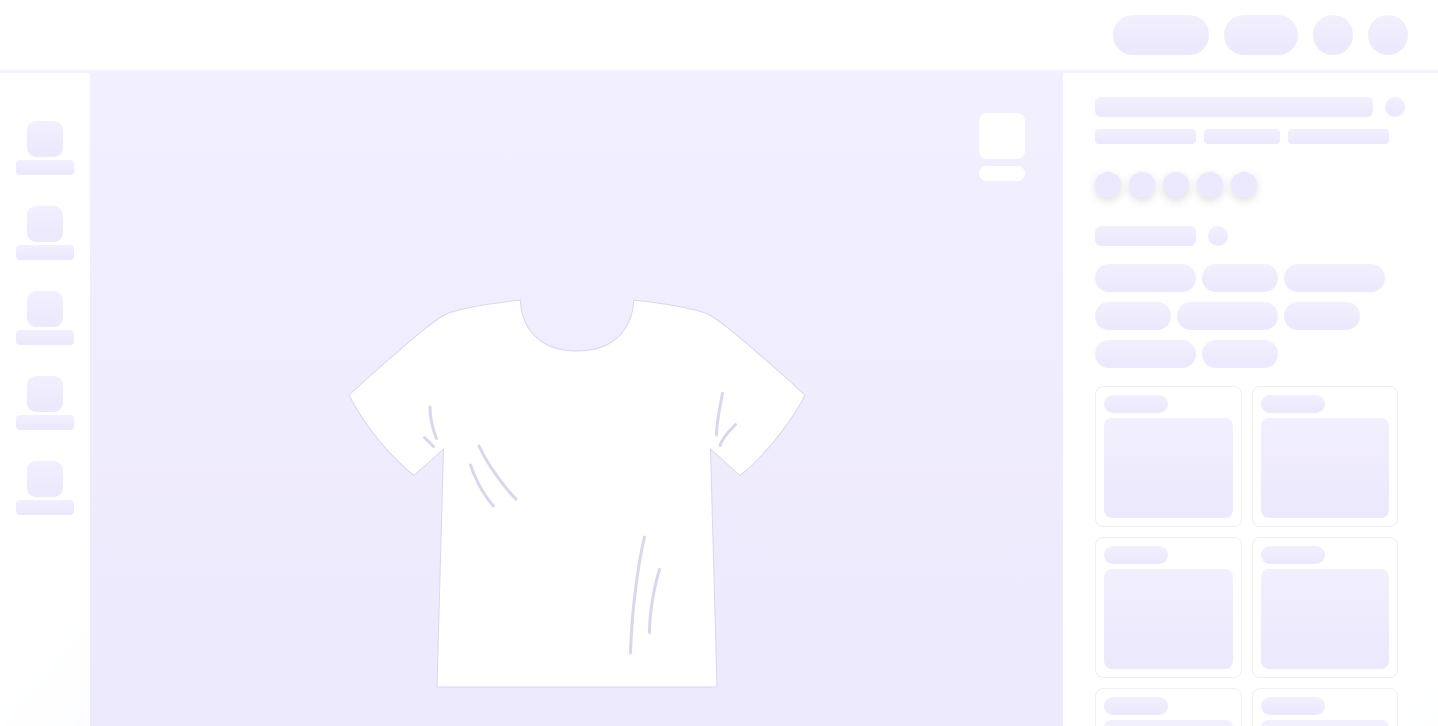 scroll, scrollTop: 0, scrollLeft: 0, axis: both 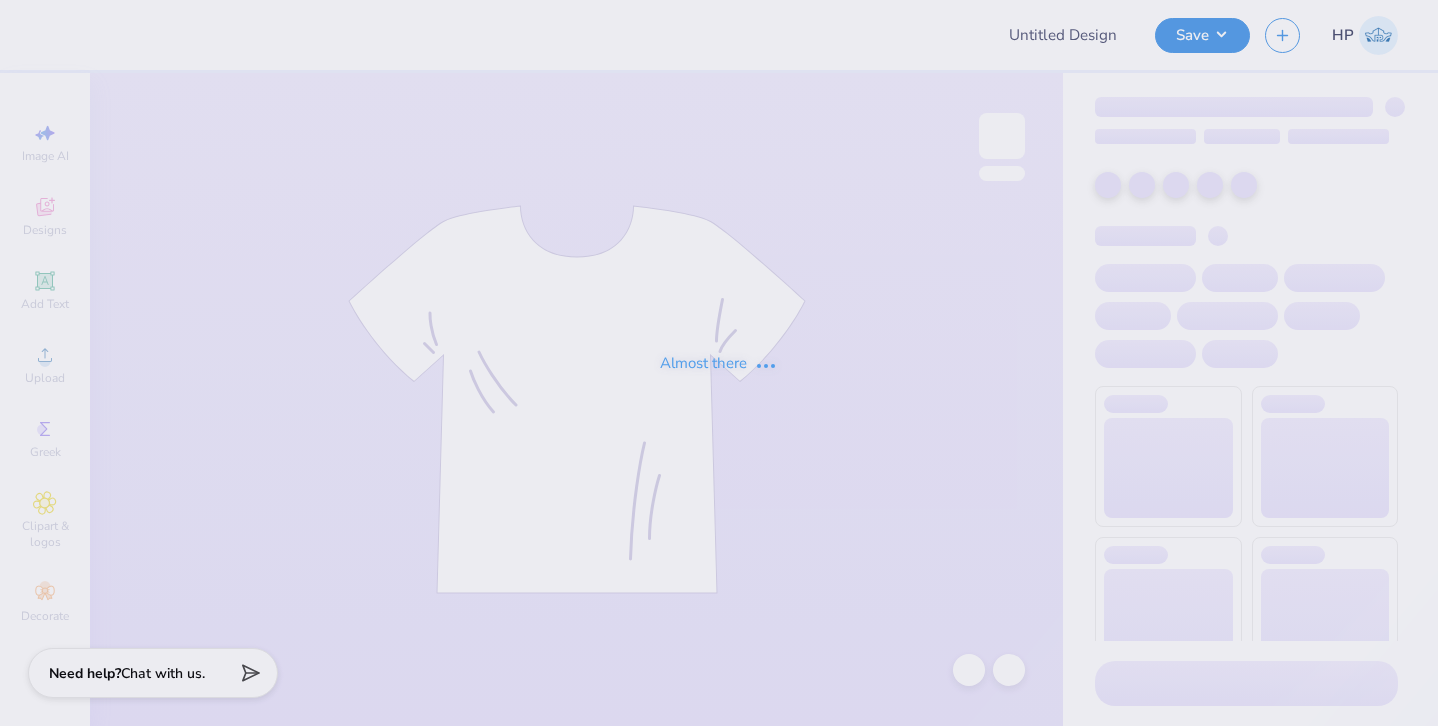 type on "ZTA PR Set" 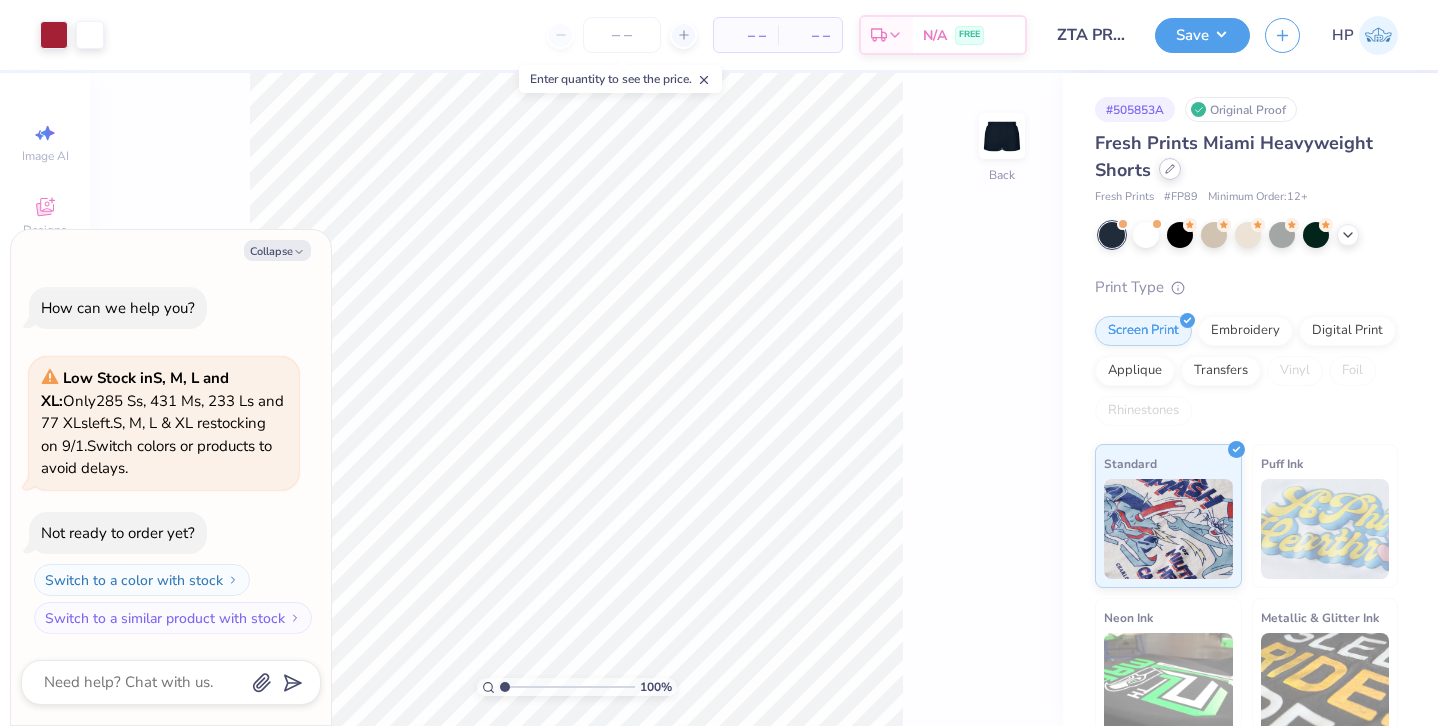 click at bounding box center (1170, 169) 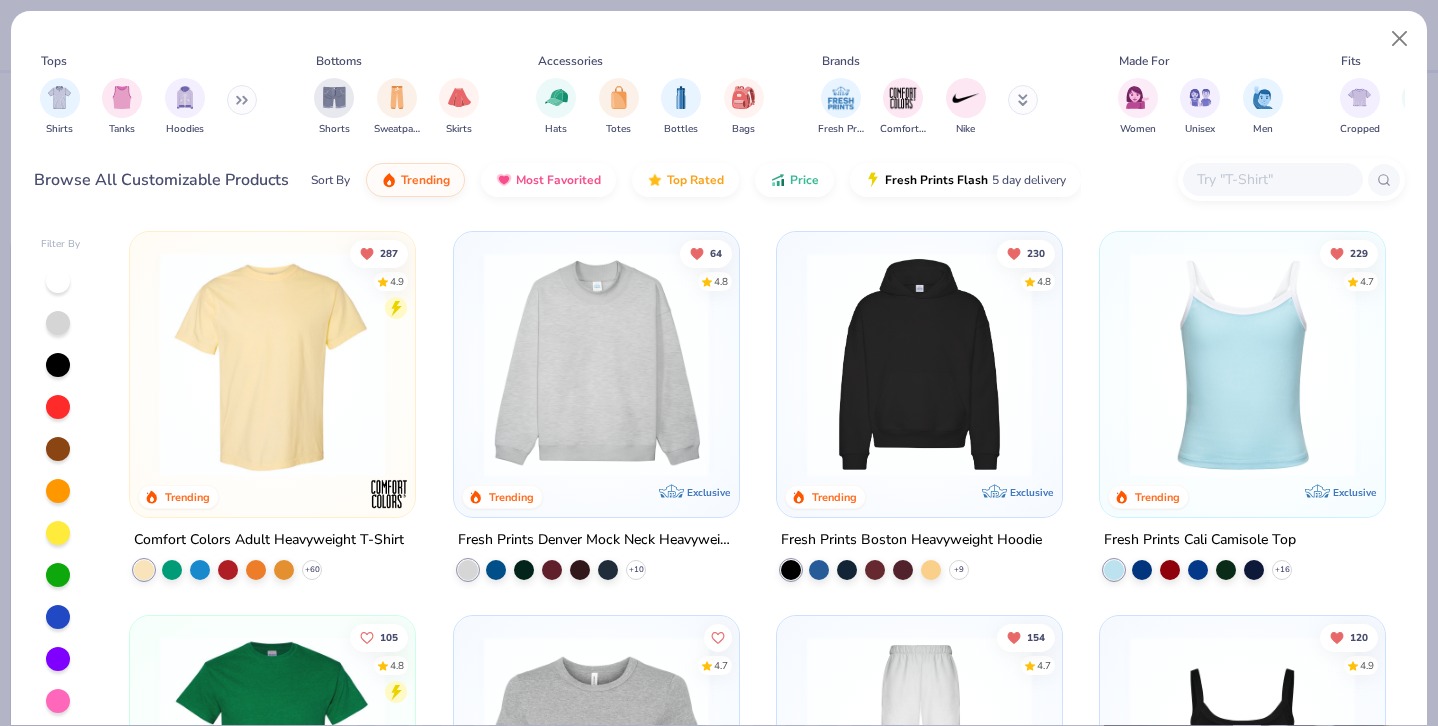 click at bounding box center (919, 364) 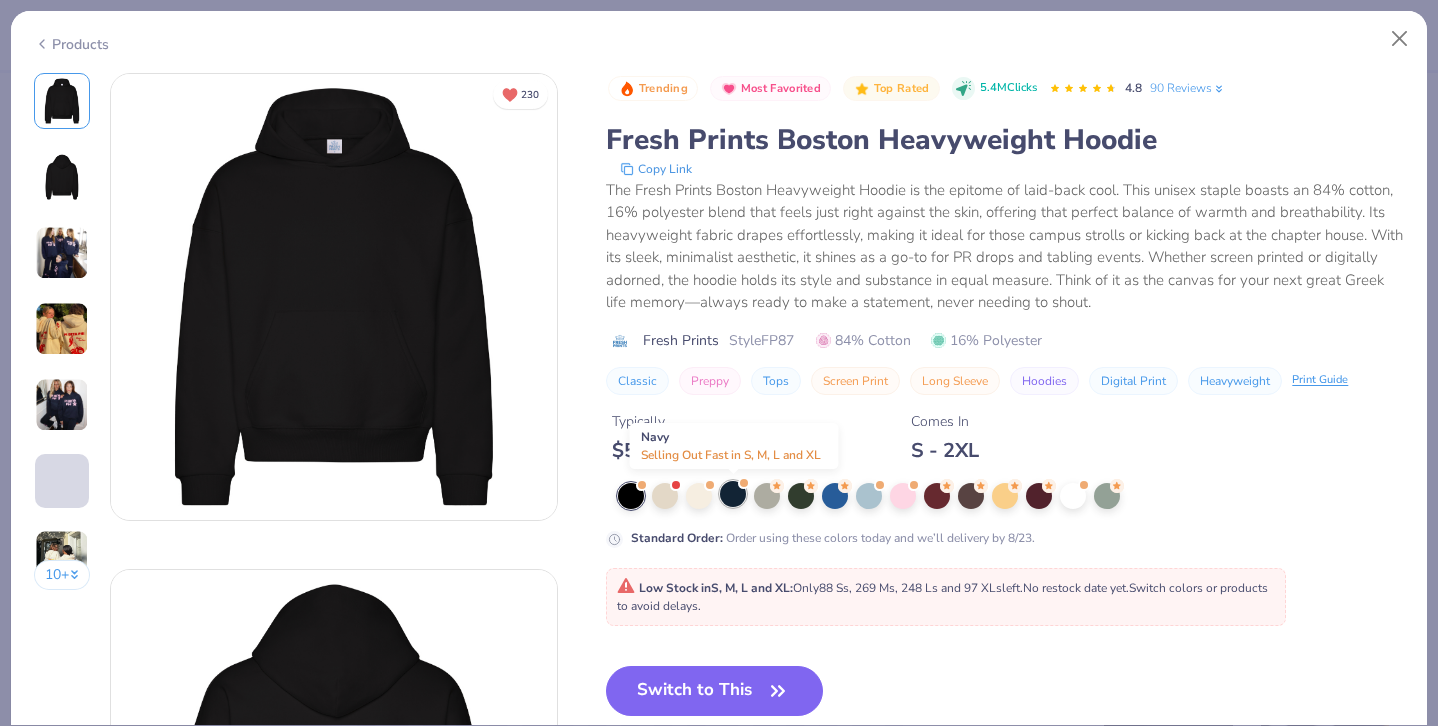 click at bounding box center [733, 494] 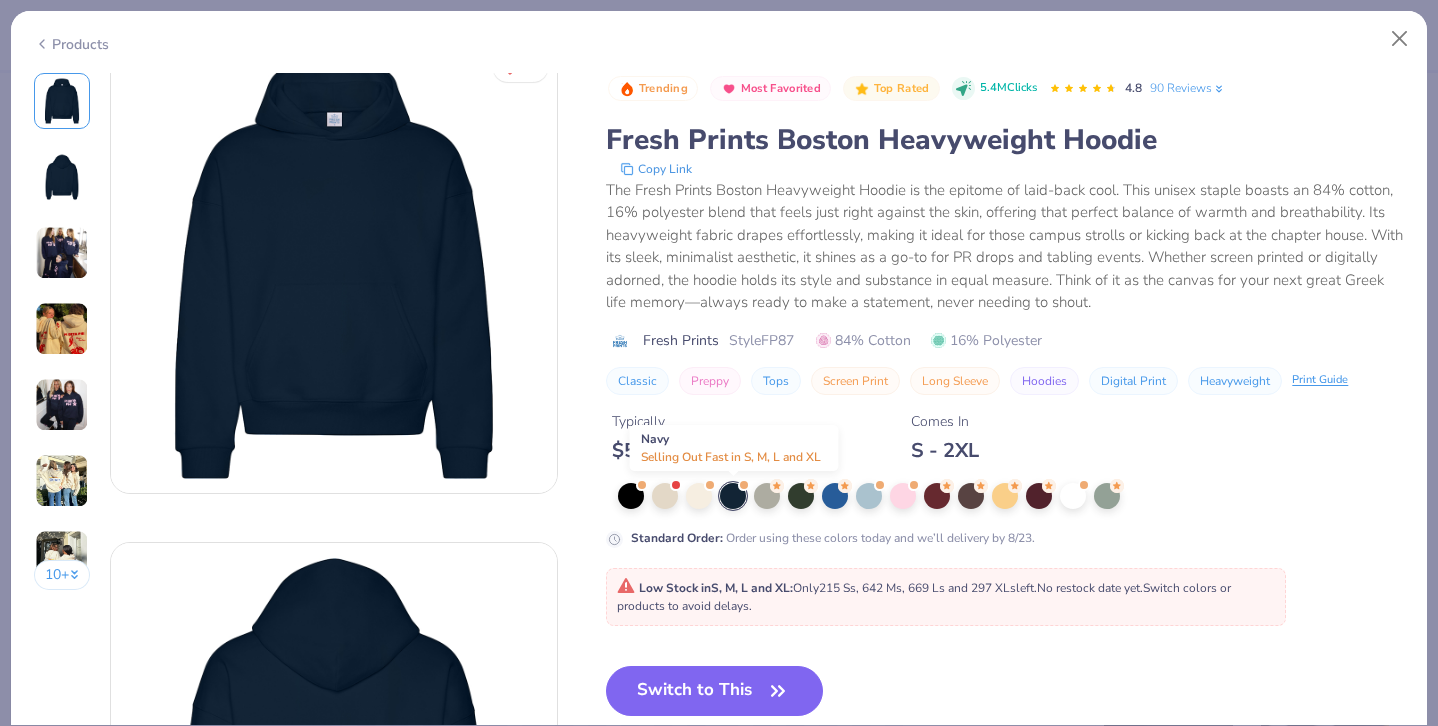 scroll, scrollTop: 45, scrollLeft: 0, axis: vertical 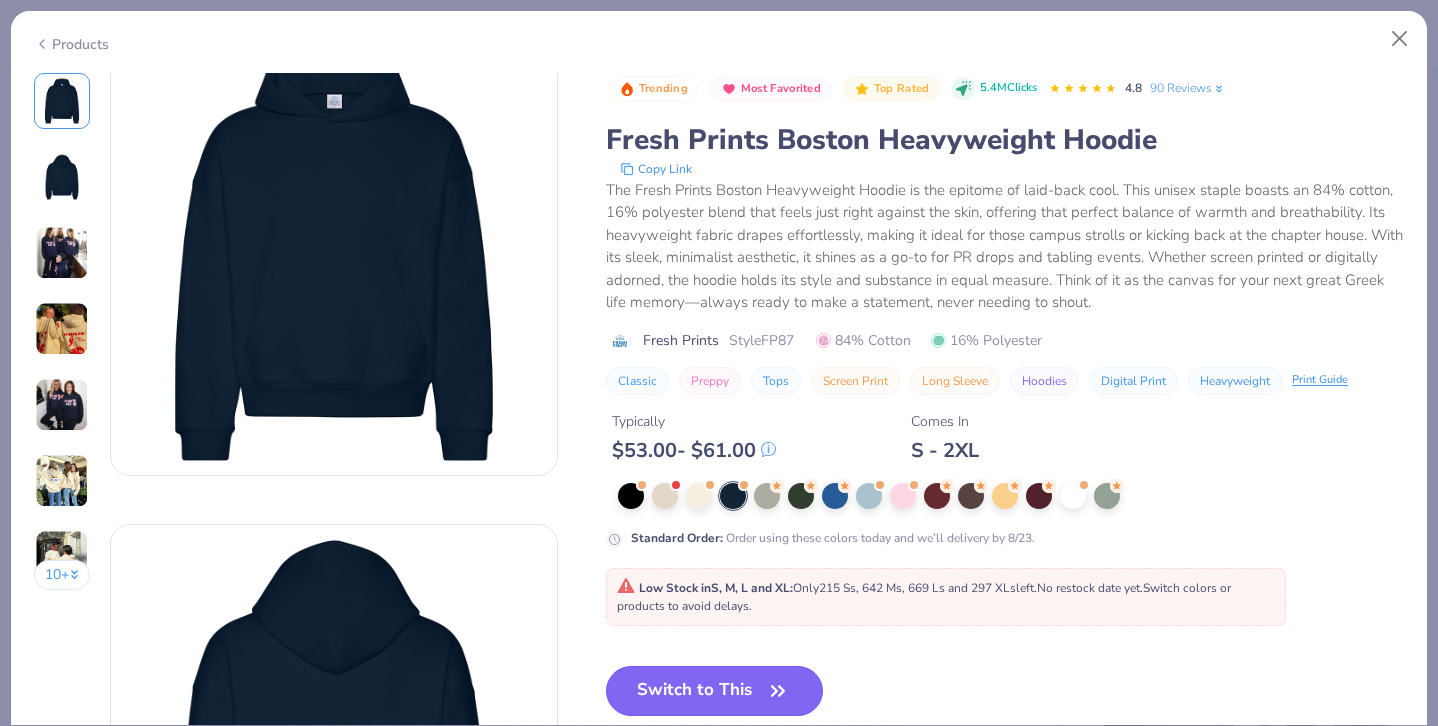 click on "Switch to This" at bounding box center (714, 691) 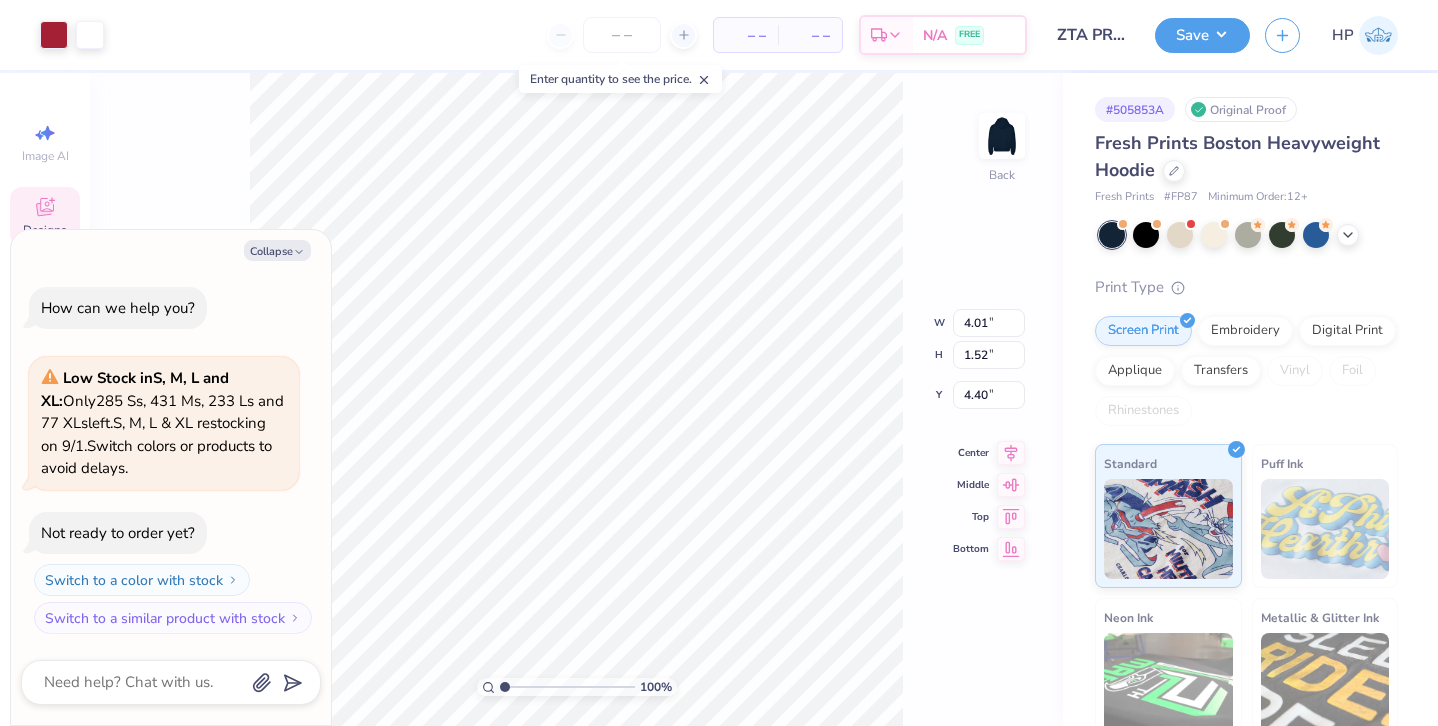 type on "x" 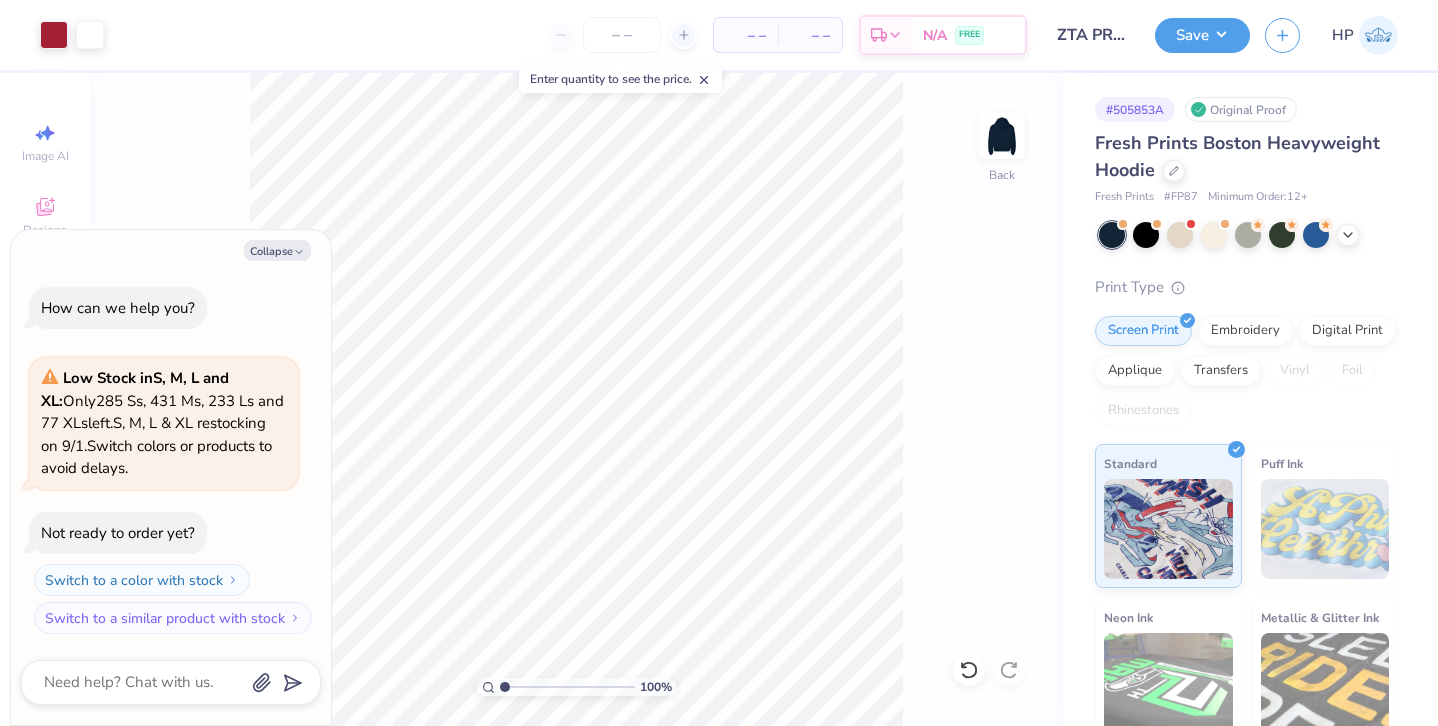 type on "x" 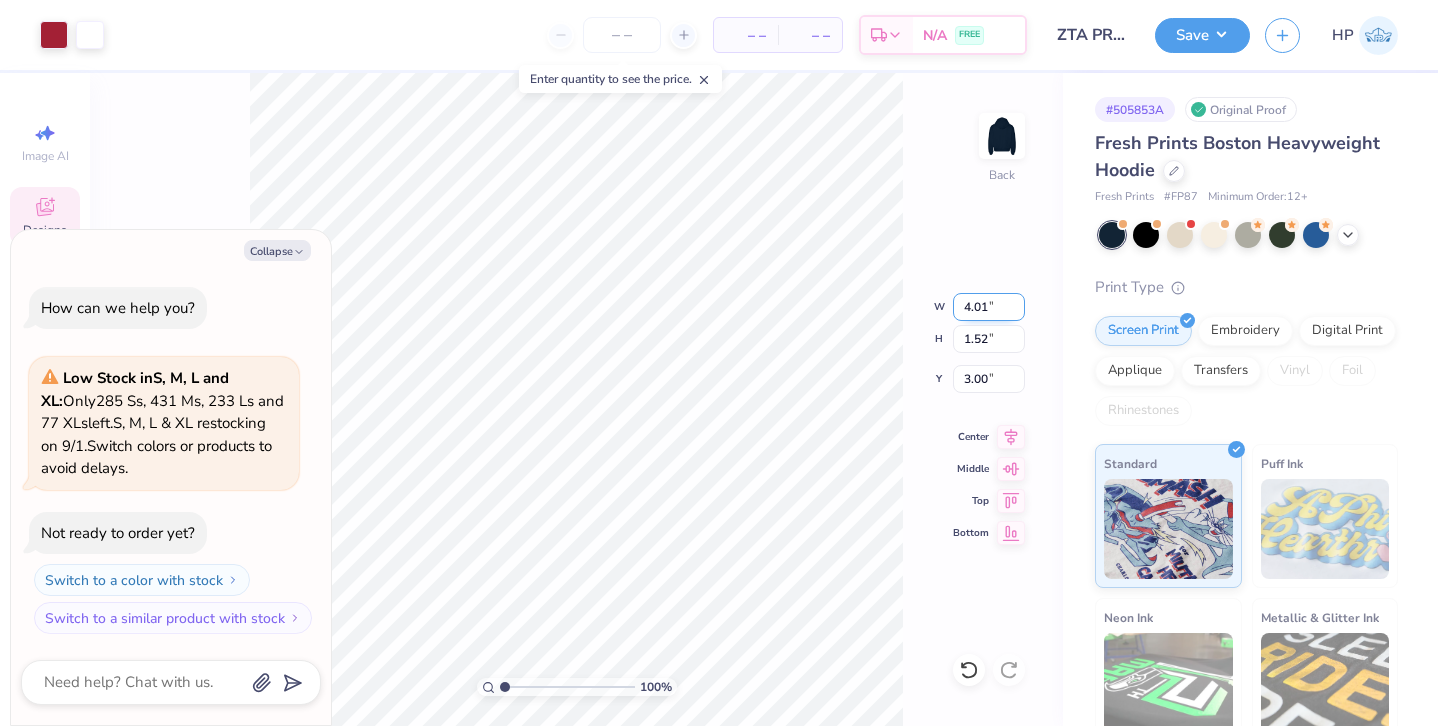 click on "4.01" at bounding box center [989, 307] 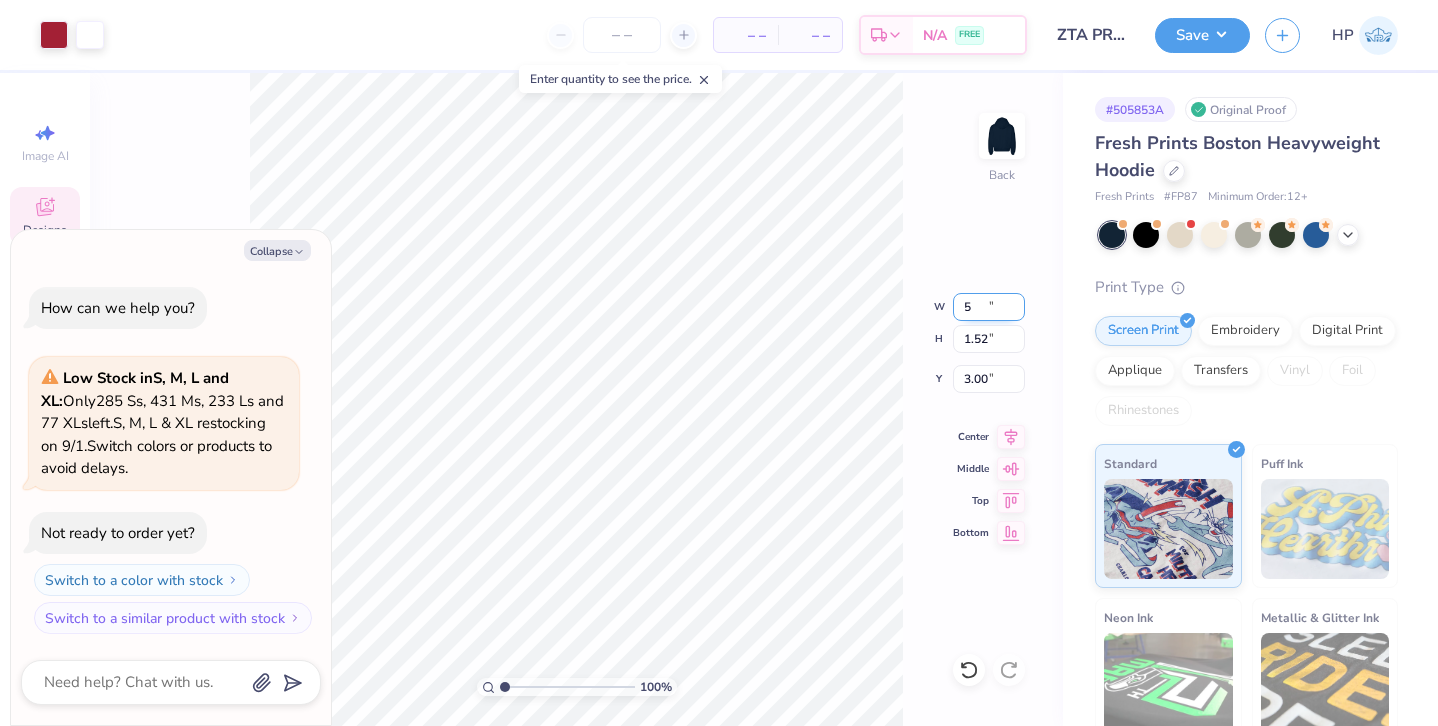 type on "5" 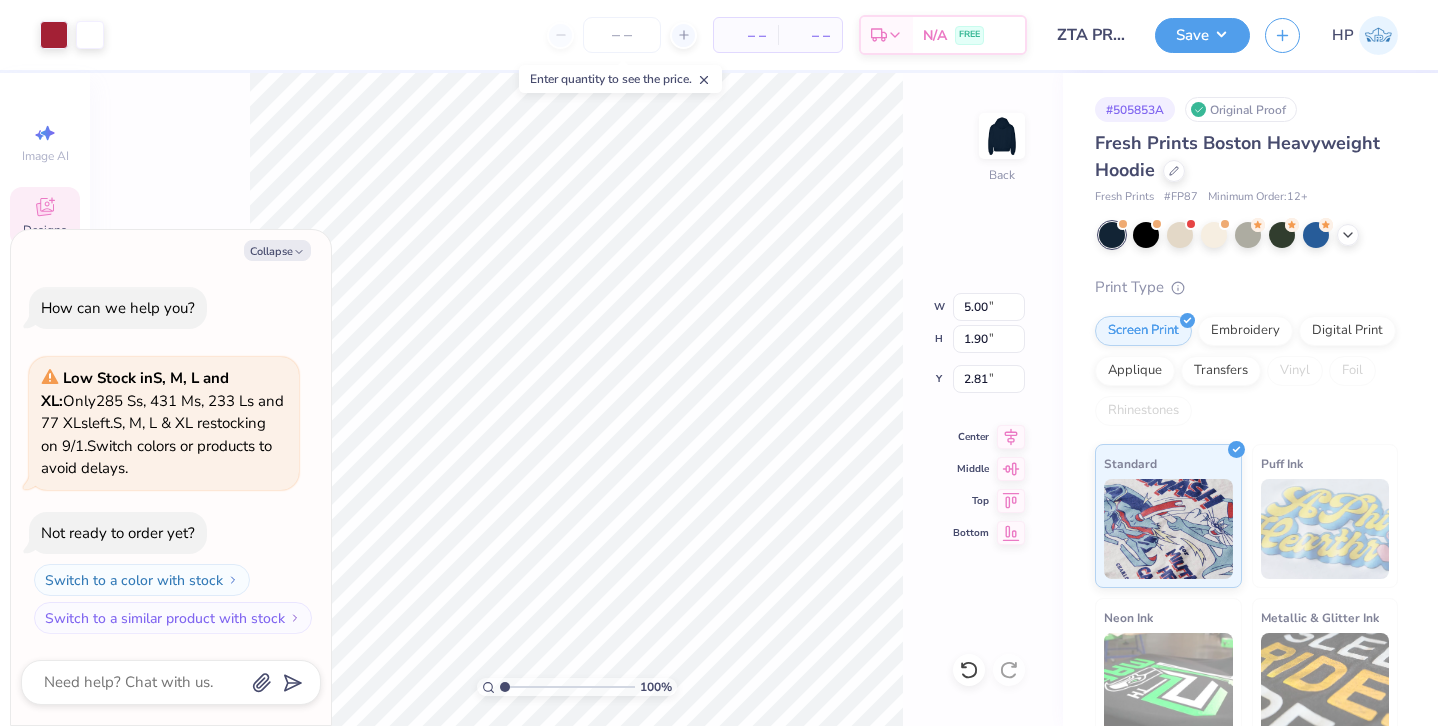type on "x" 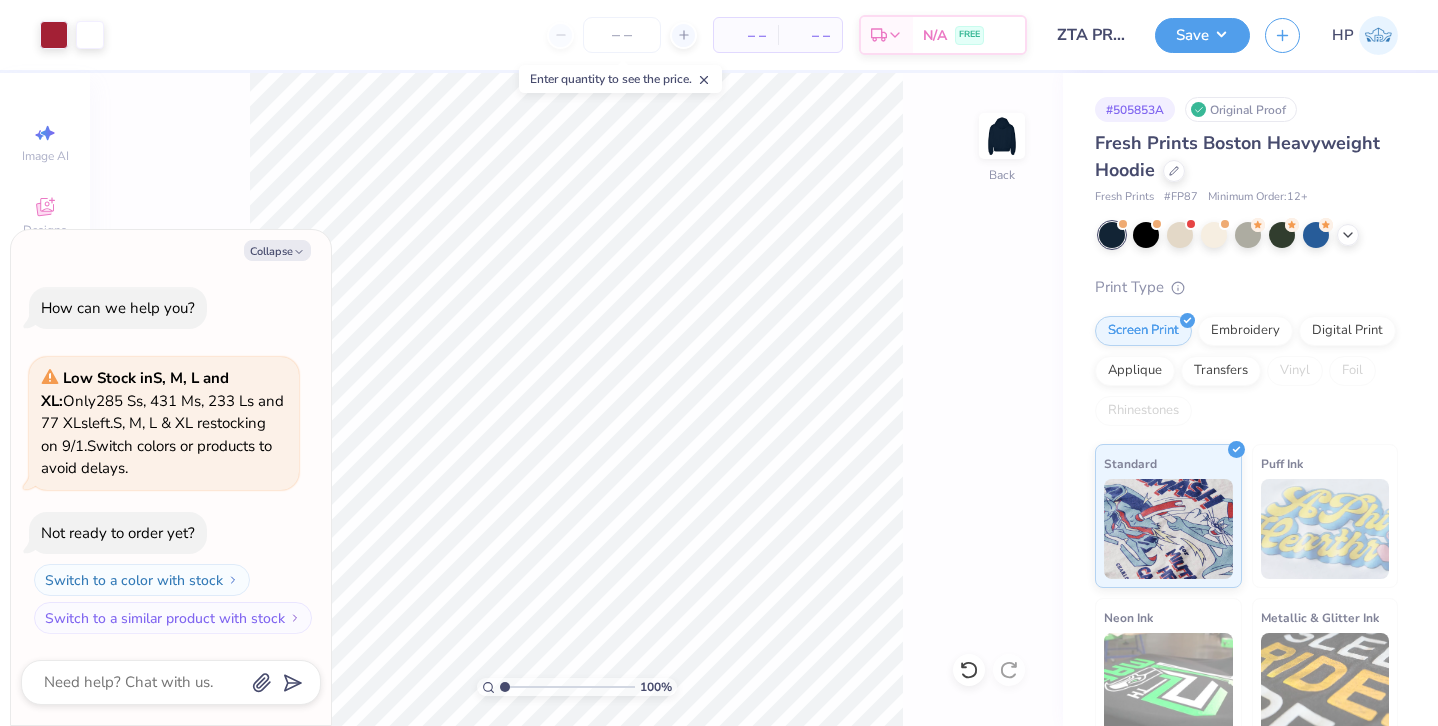 type on "x" 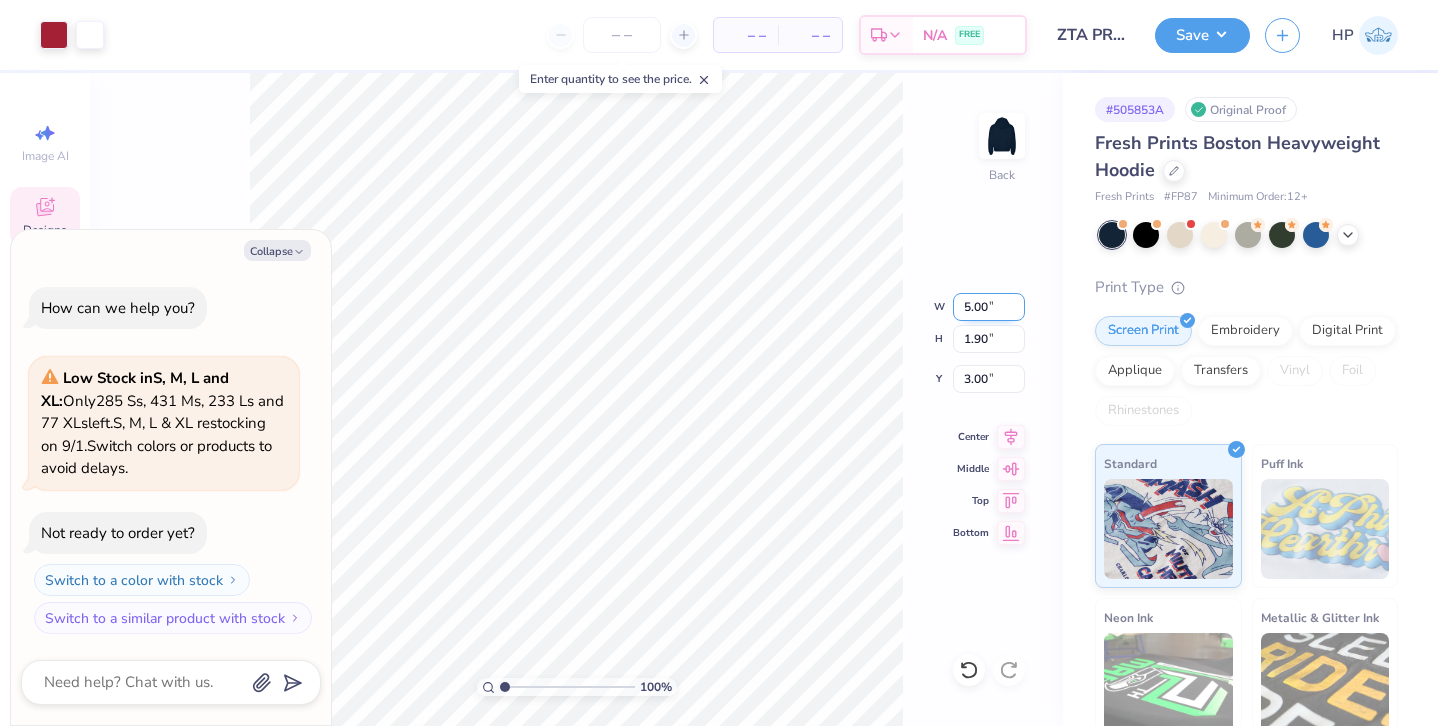 click on "5.00" at bounding box center (989, 307) 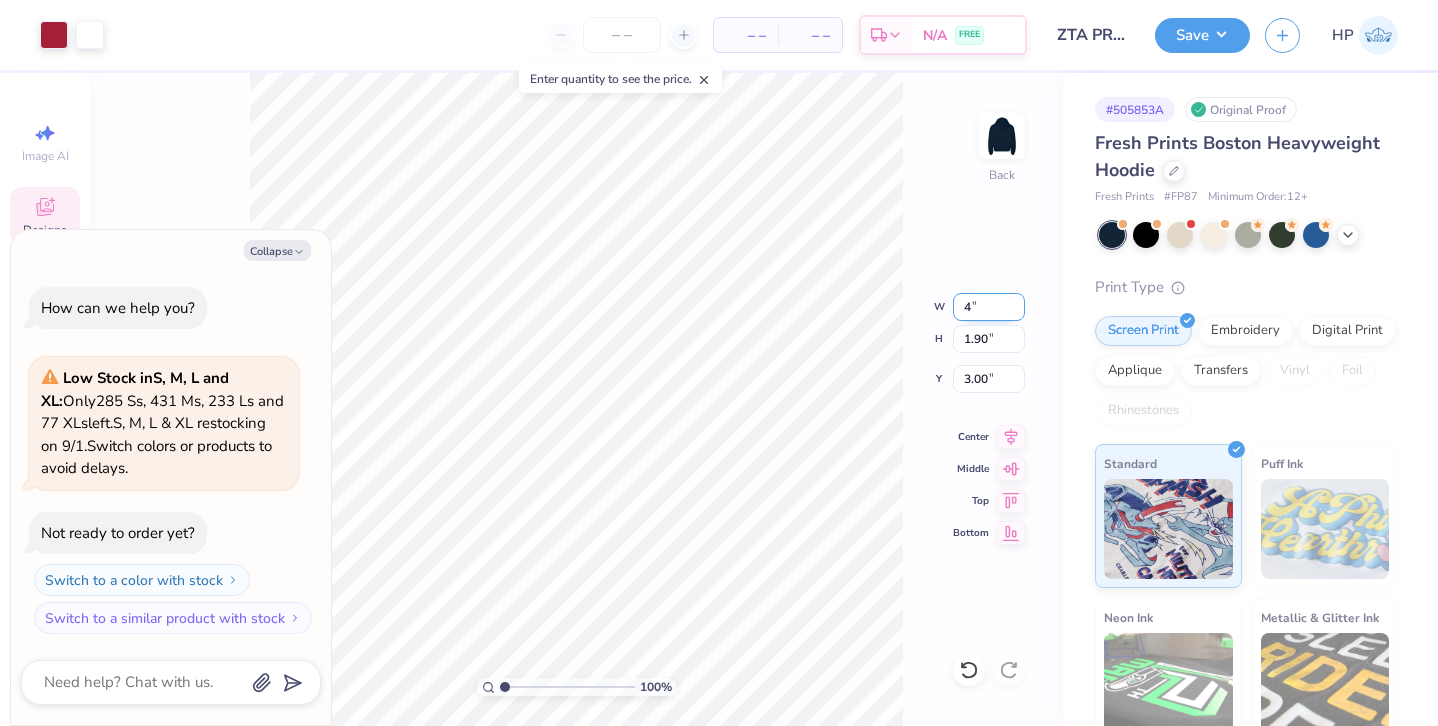 type on "4" 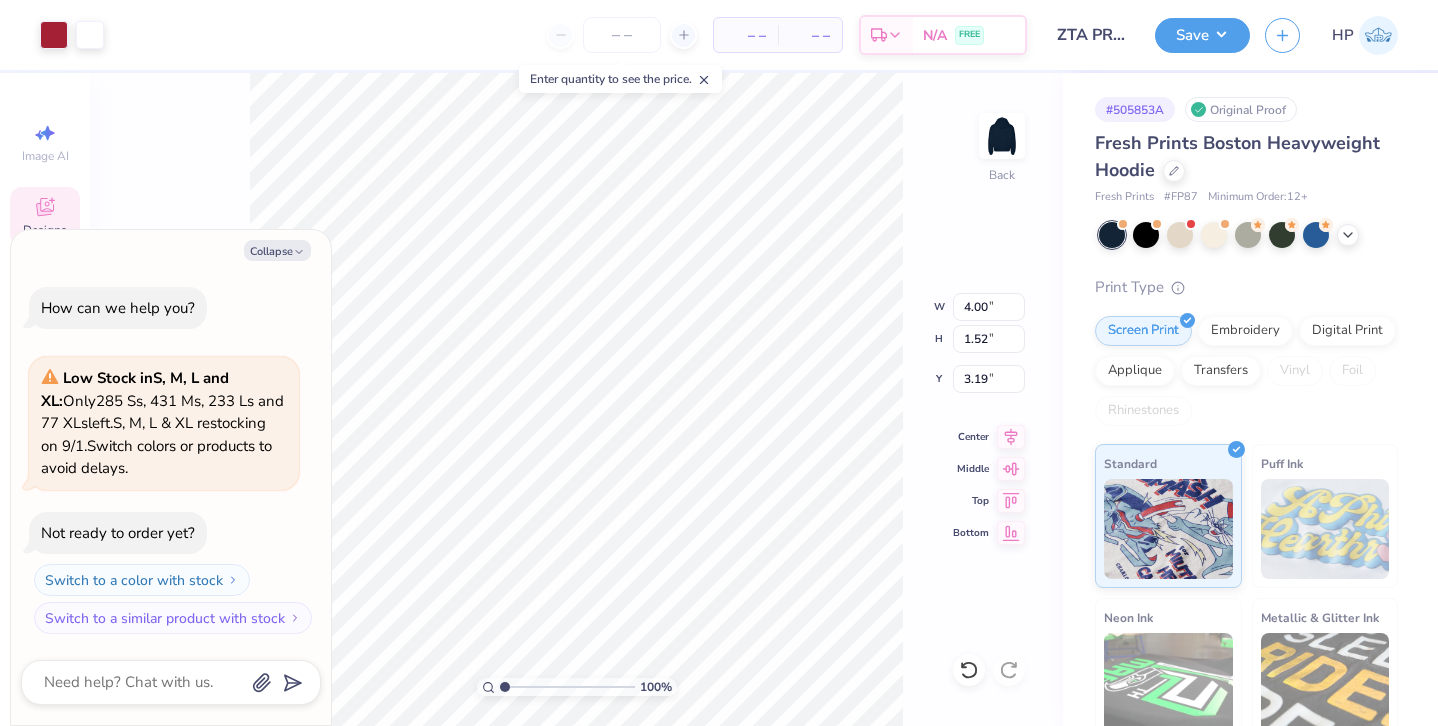 type on "x" 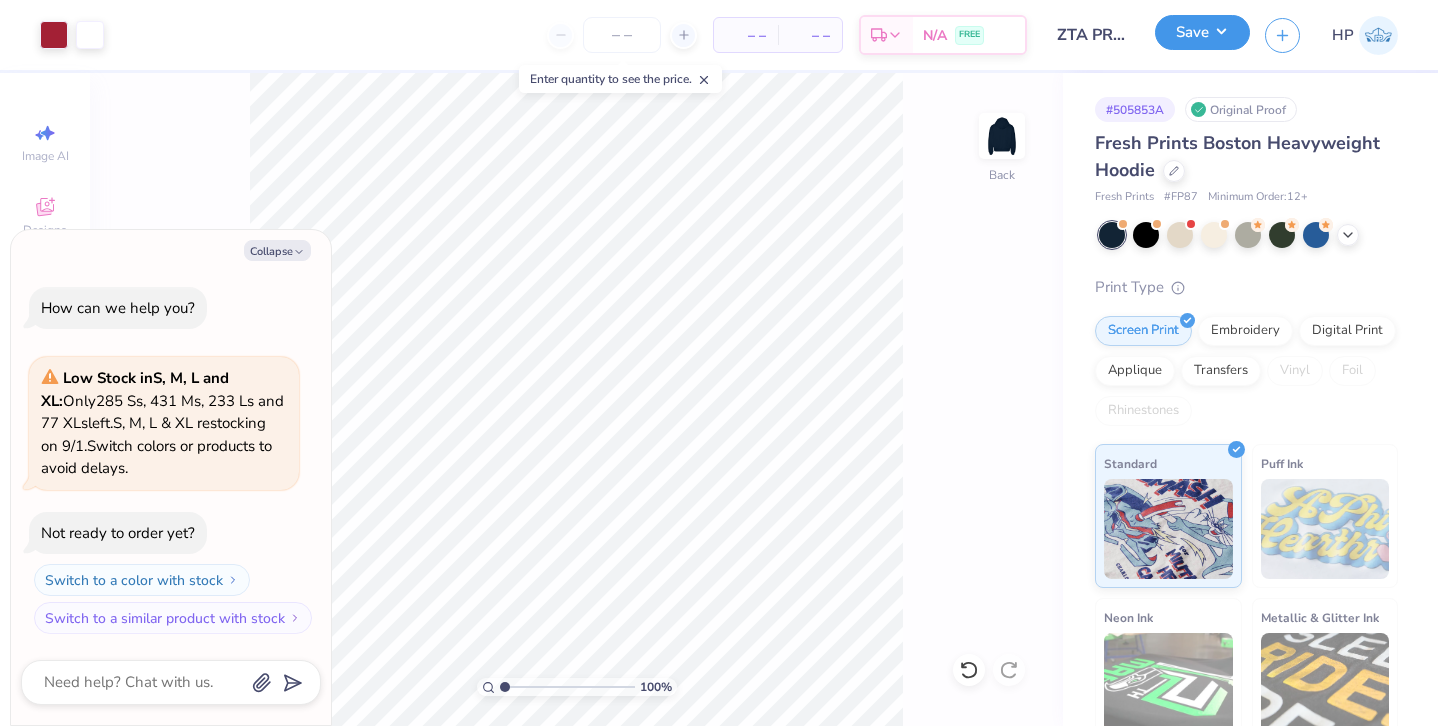 click on "Save" at bounding box center (1202, 32) 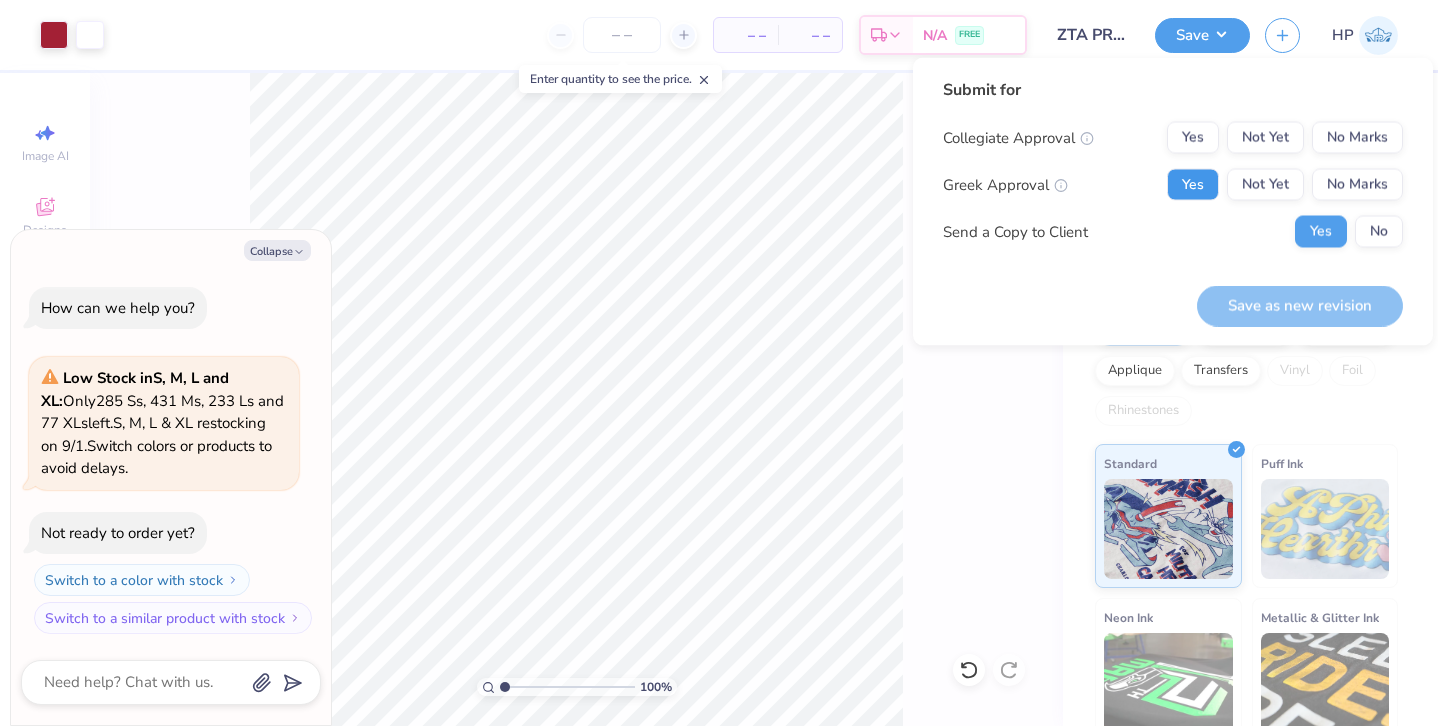 click on "Yes" at bounding box center [1193, 185] 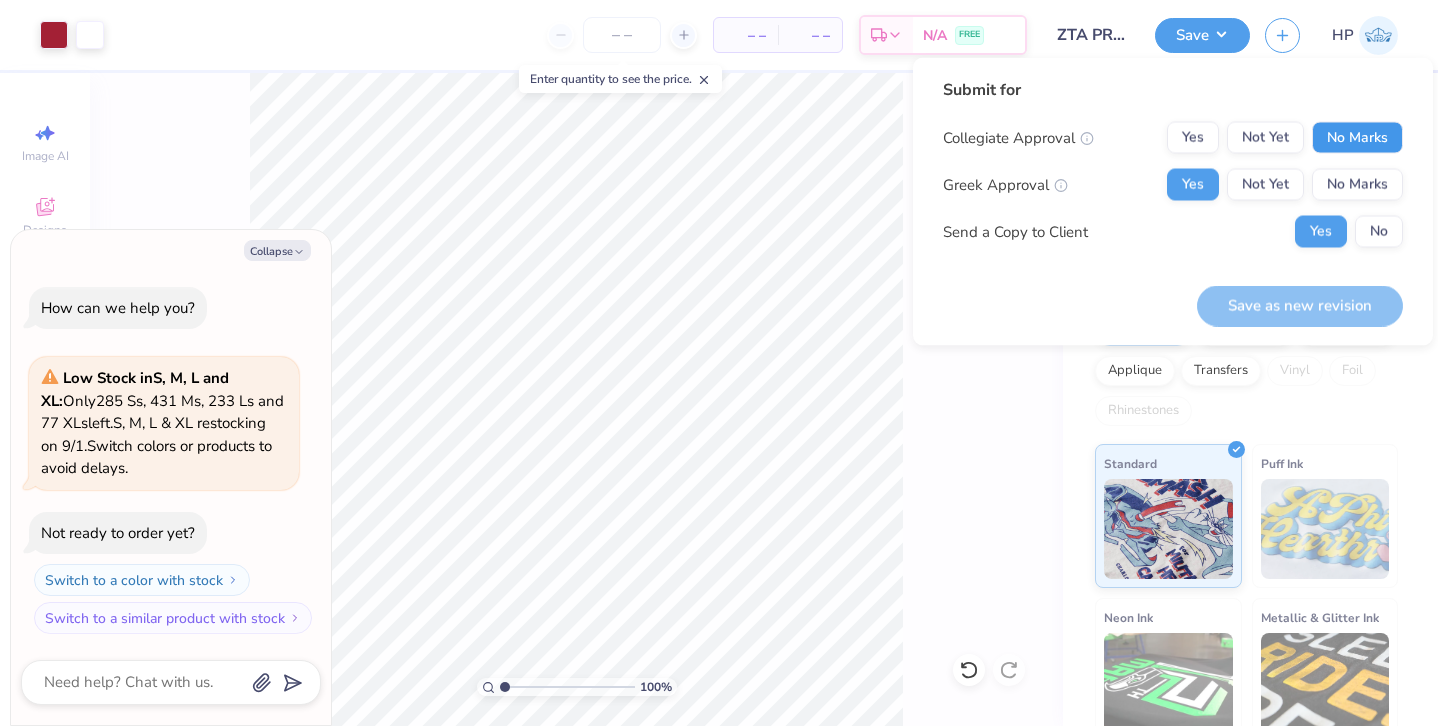 click on "No Marks" at bounding box center (1357, 138) 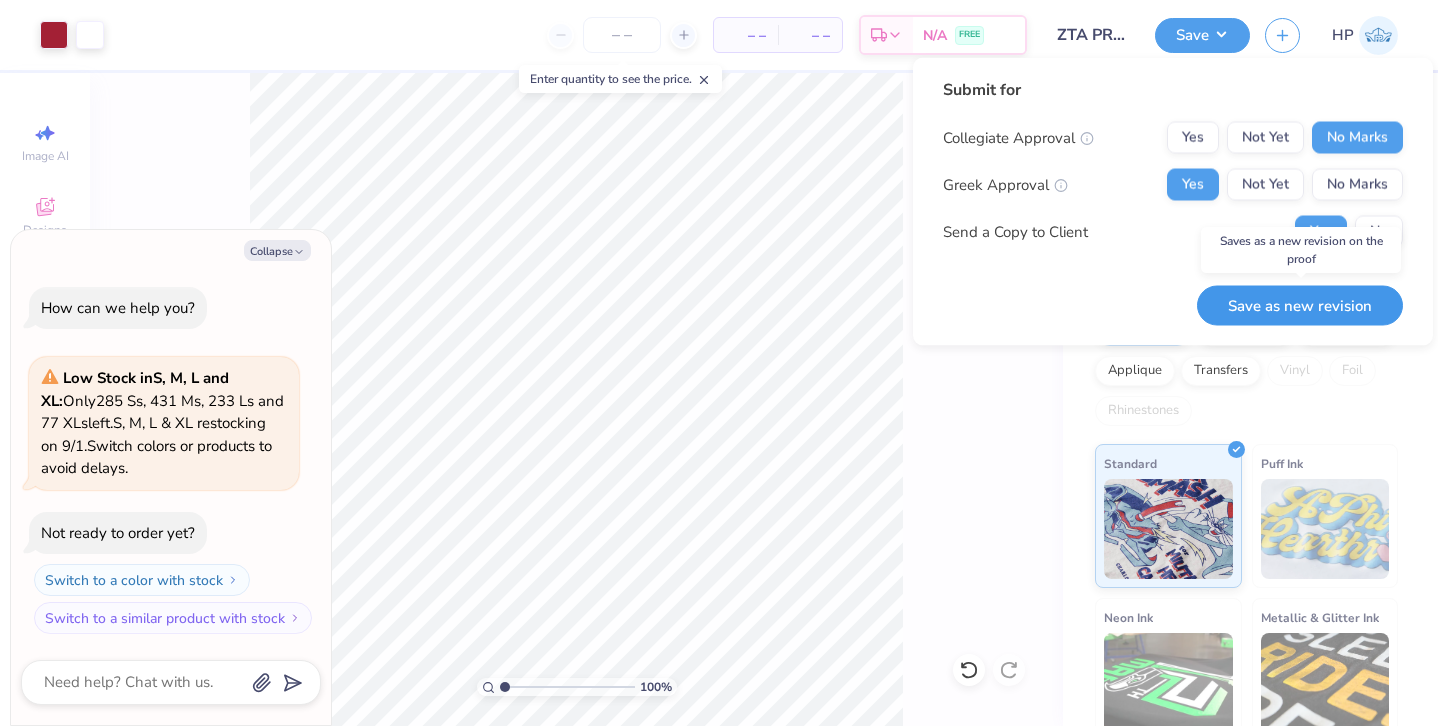 click on "Save as new revision" at bounding box center [1300, 305] 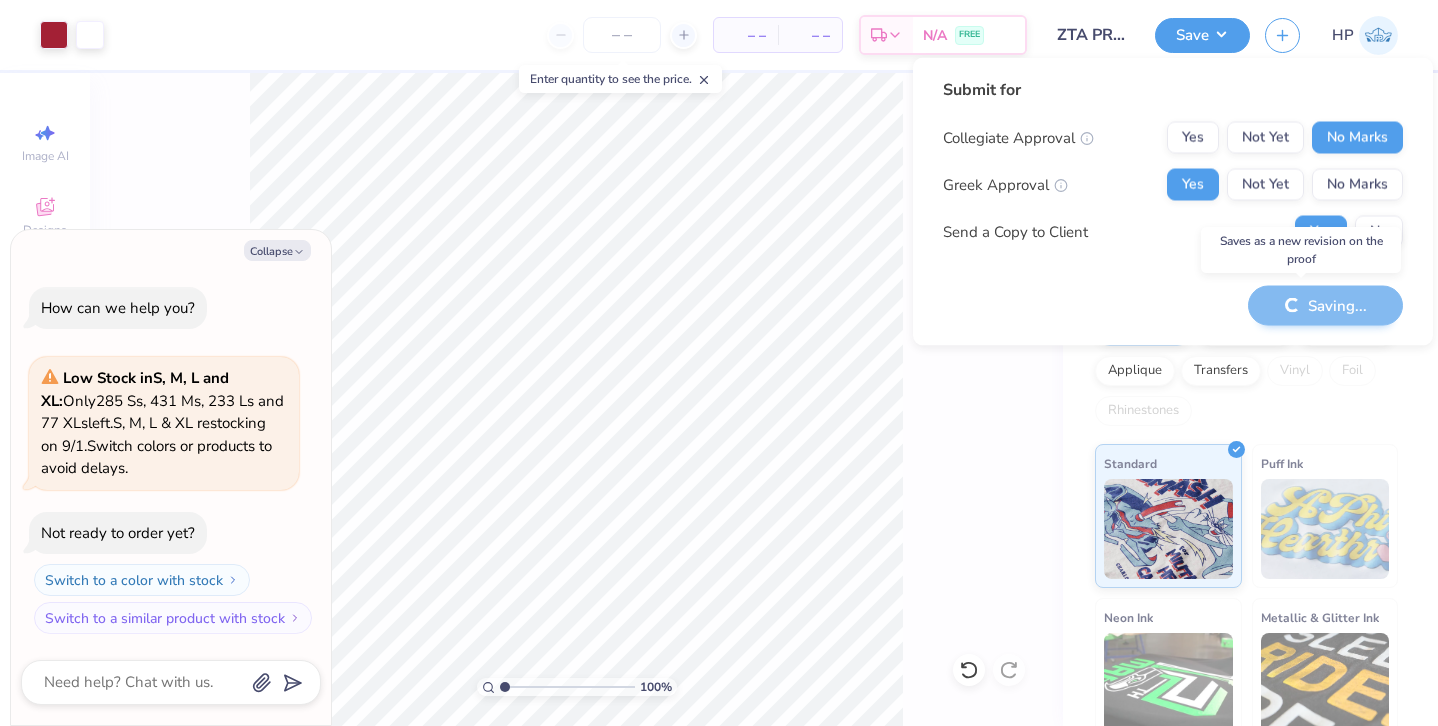 type on "x" 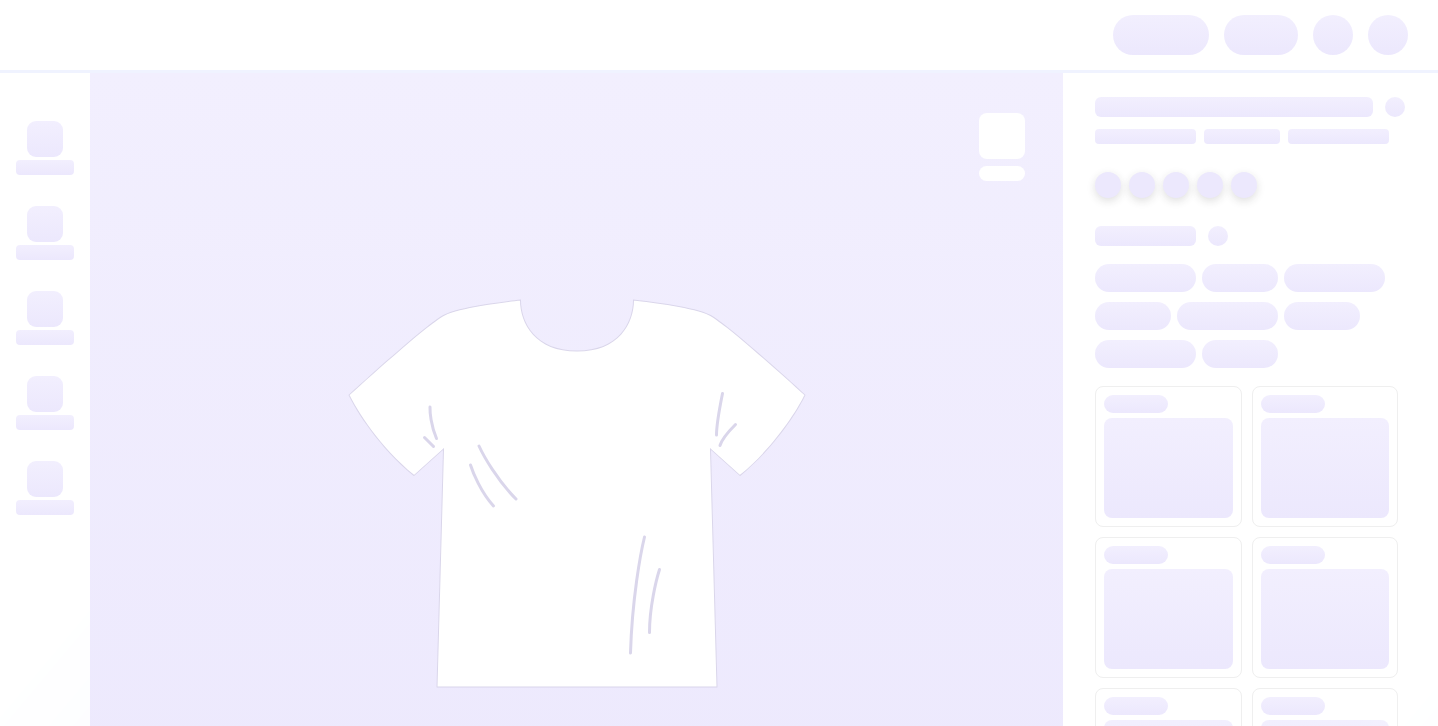 scroll, scrollTop: 0, scrollLeft: 0, axis: both 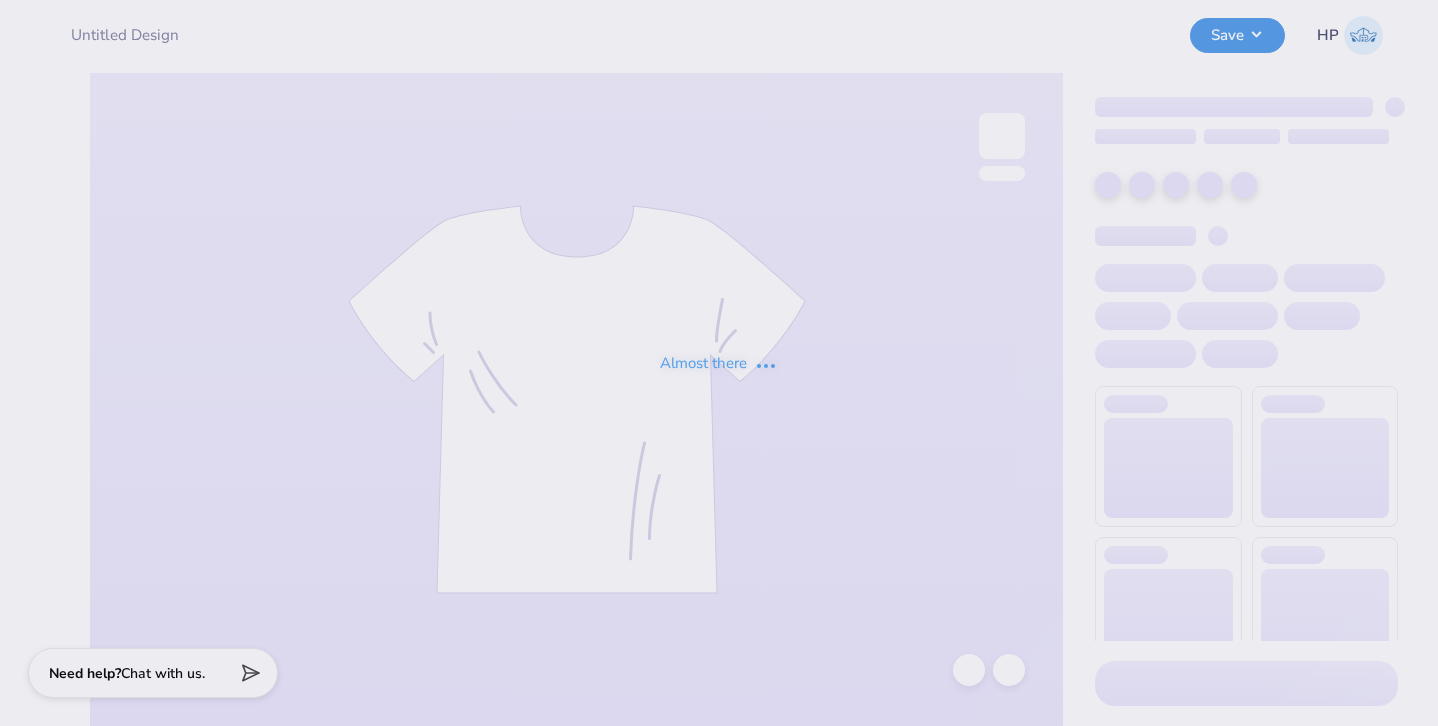 type on "ZTA PR Set" 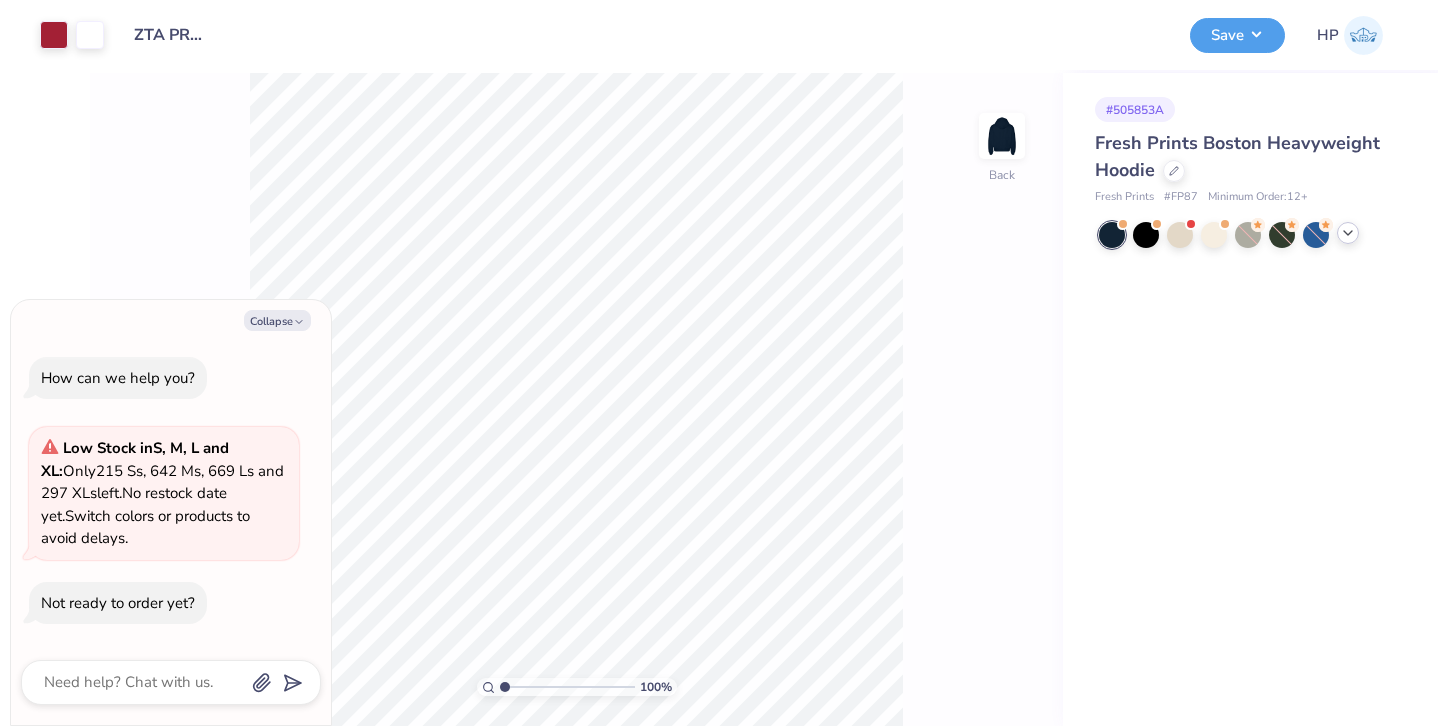 click 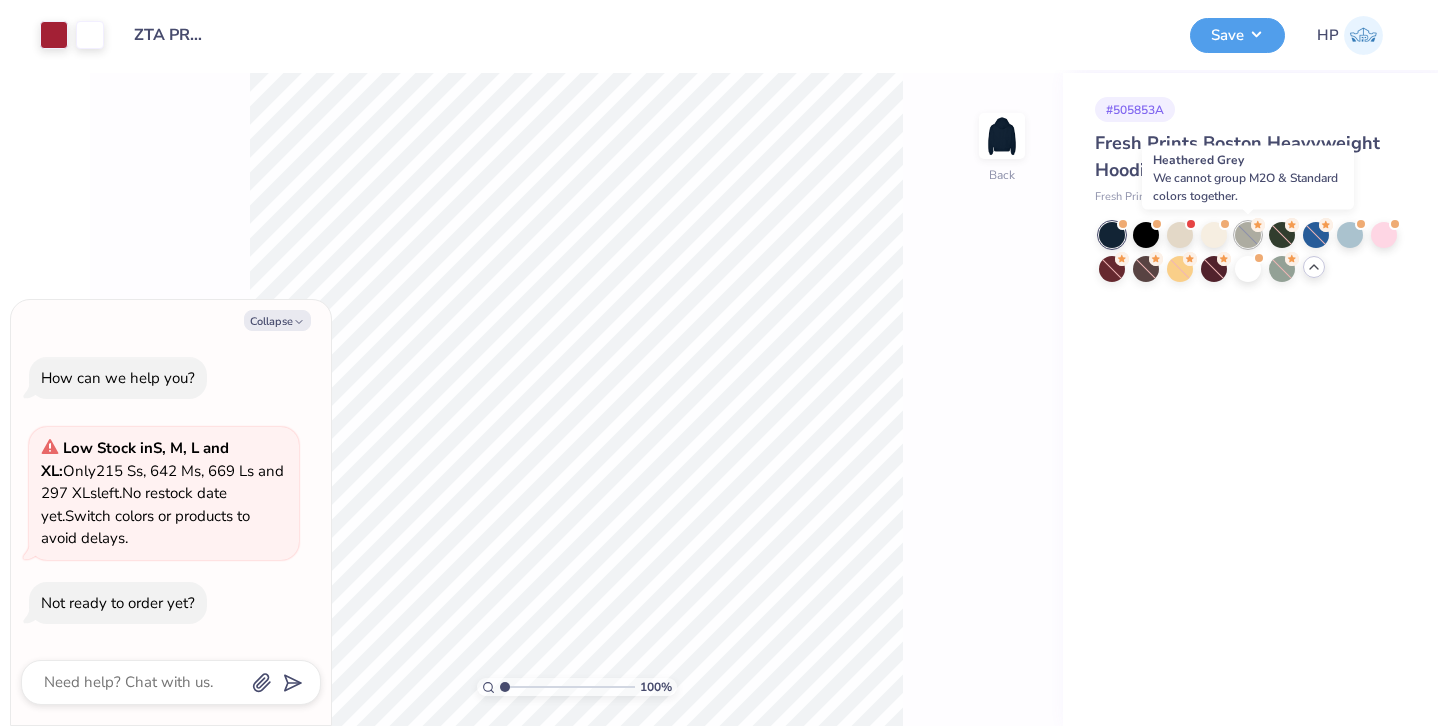 click at bounding box center [1248, 235] 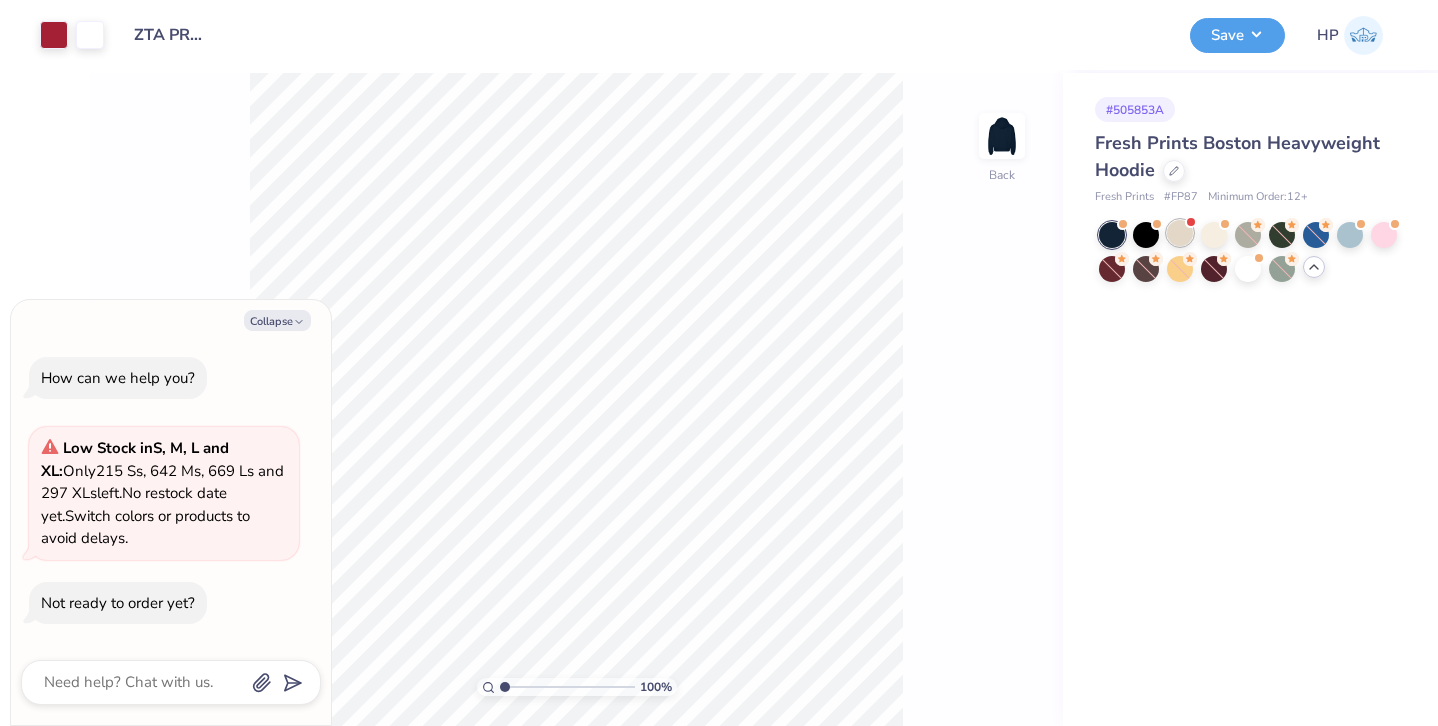 click at bounding box center (1180, 233) 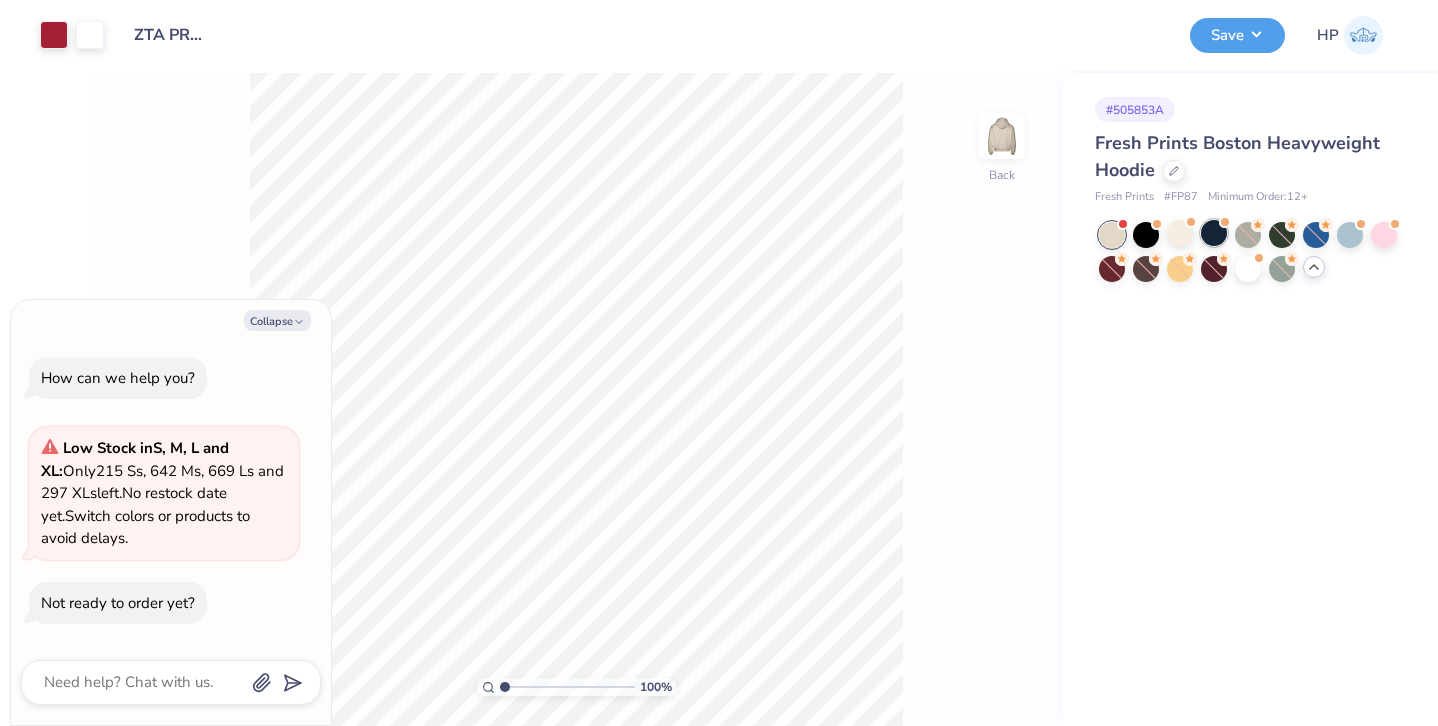 scroll, scrollTop: 60, scrollLeft: 0, axis: vertical 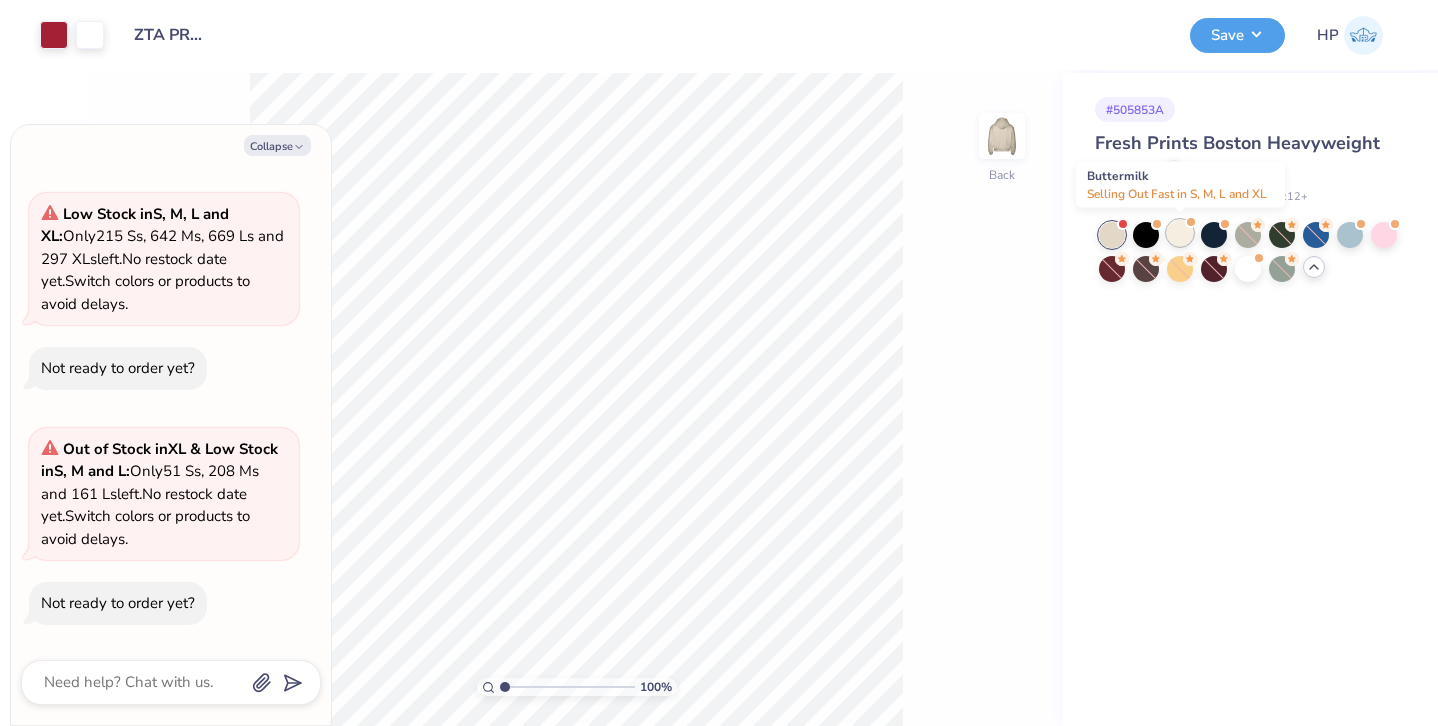 click at bounding box center (1180, 233) 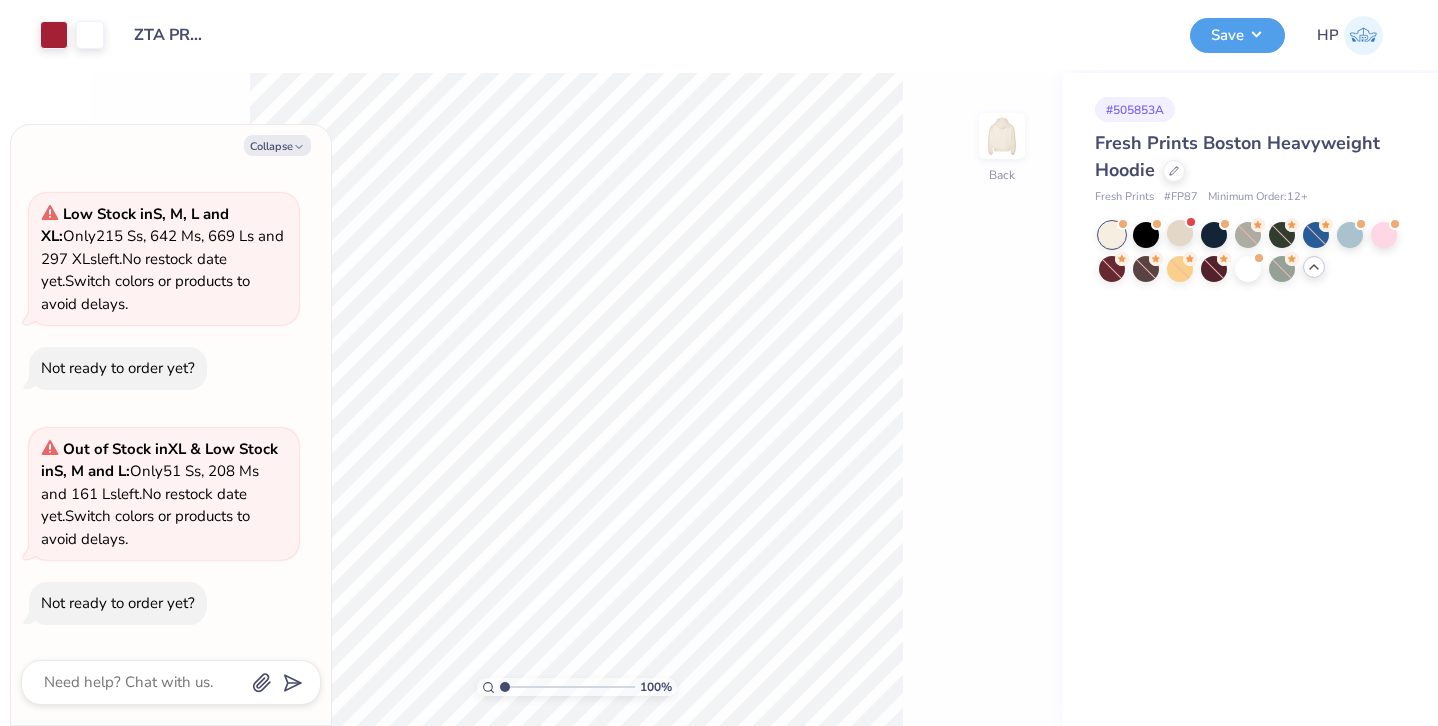 scroll, scrollTop: 295, scrollLeft: 0, axis: vertical 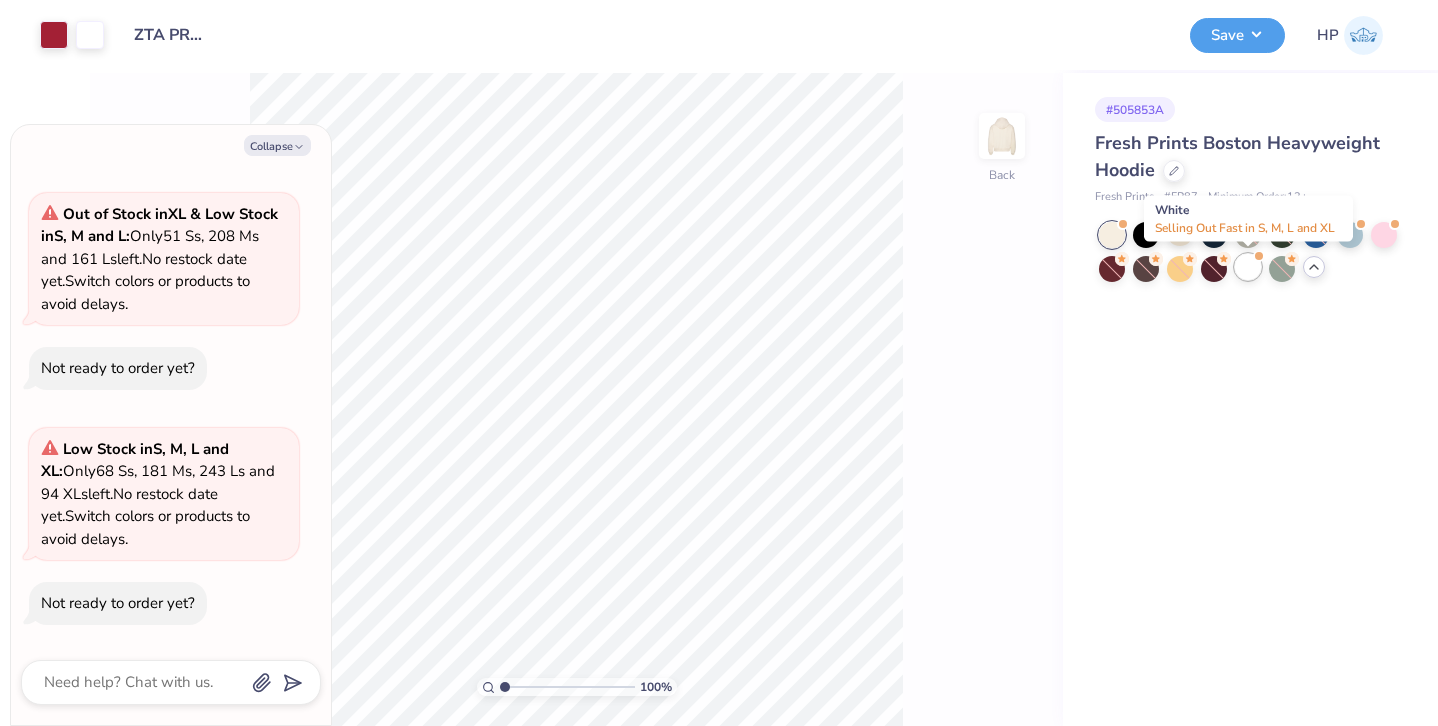 click at bounding box center (1248, 267) 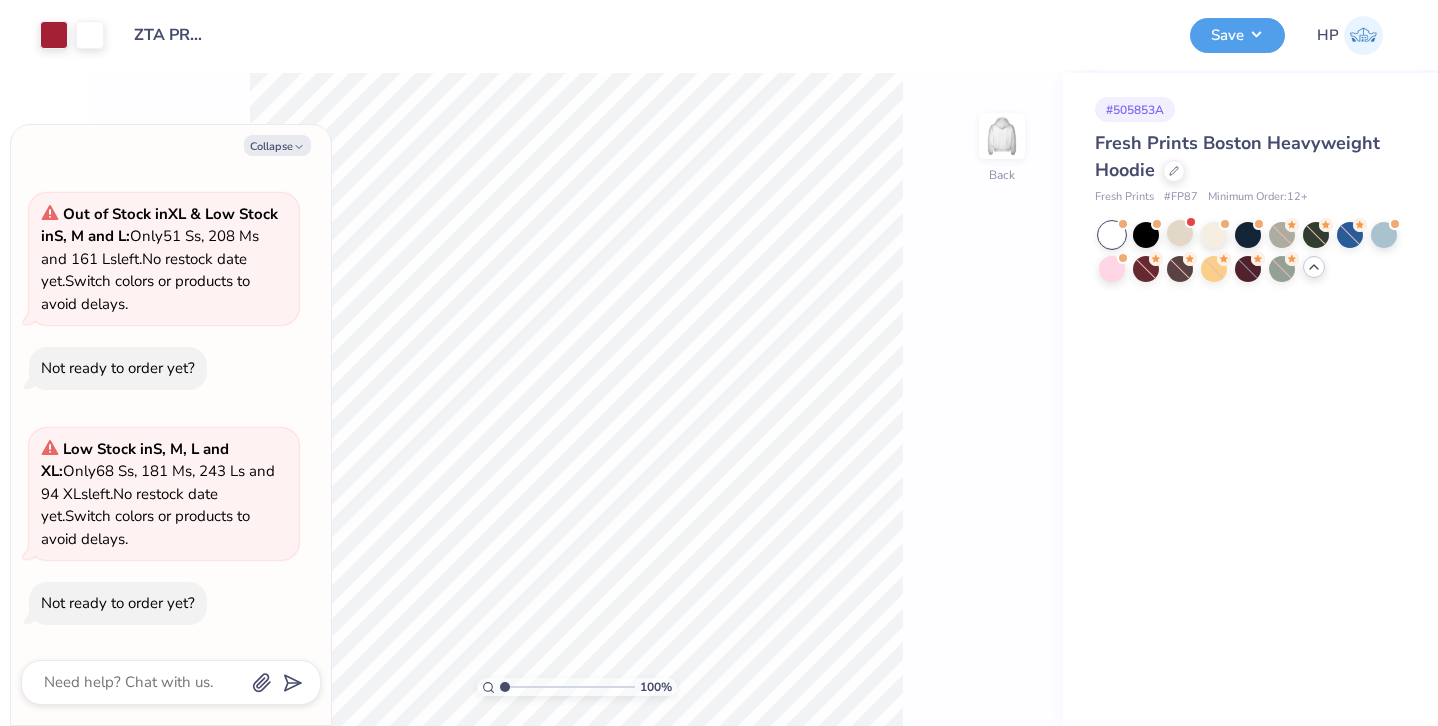 scroll, scrollTop: 530, scrollLeft: 0, axis: vertical 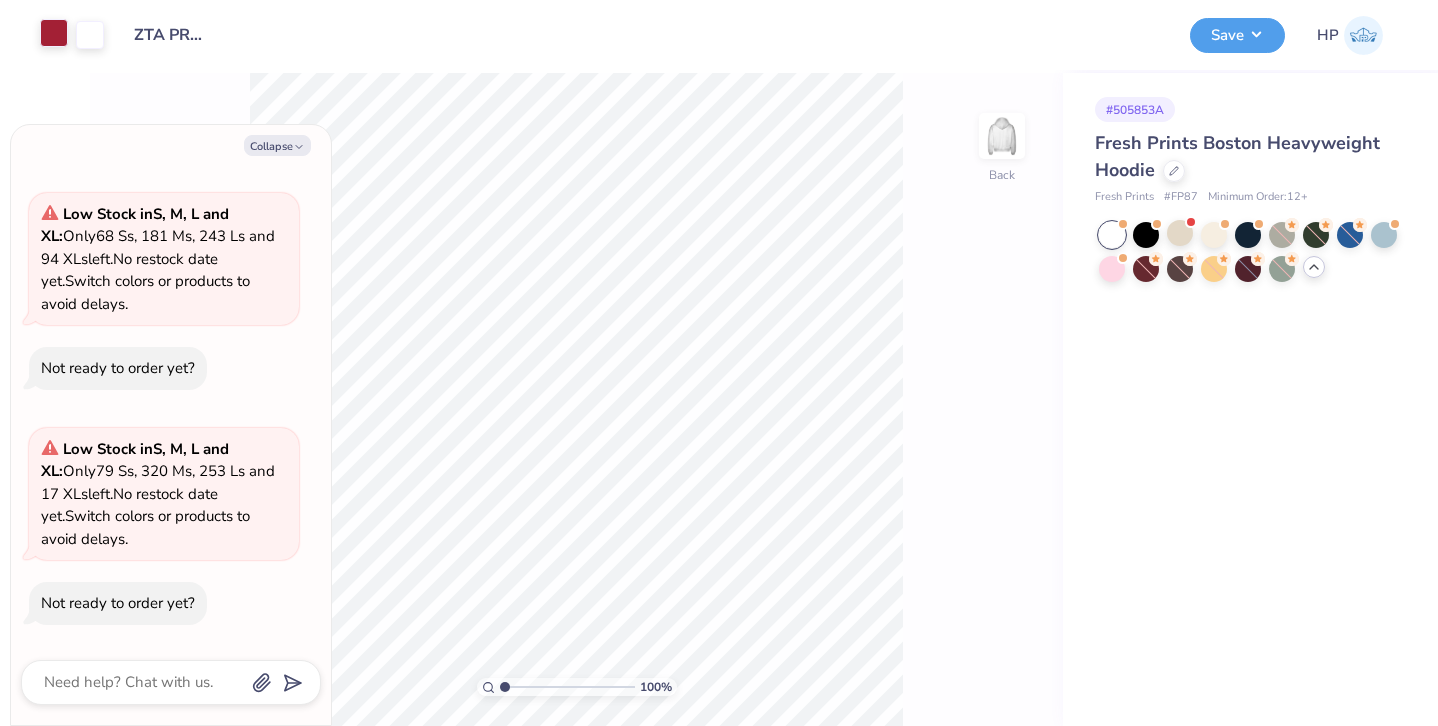 click at bounding box center [54, 33] 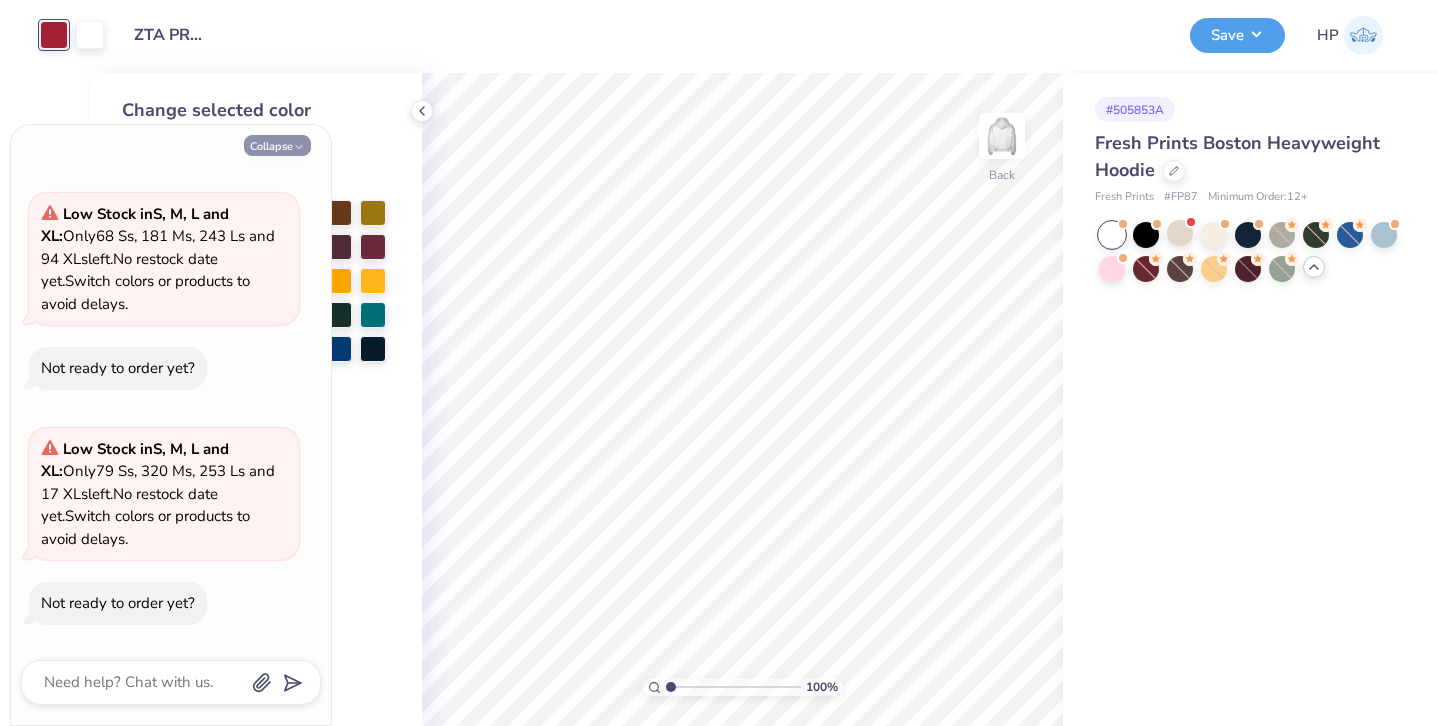 click 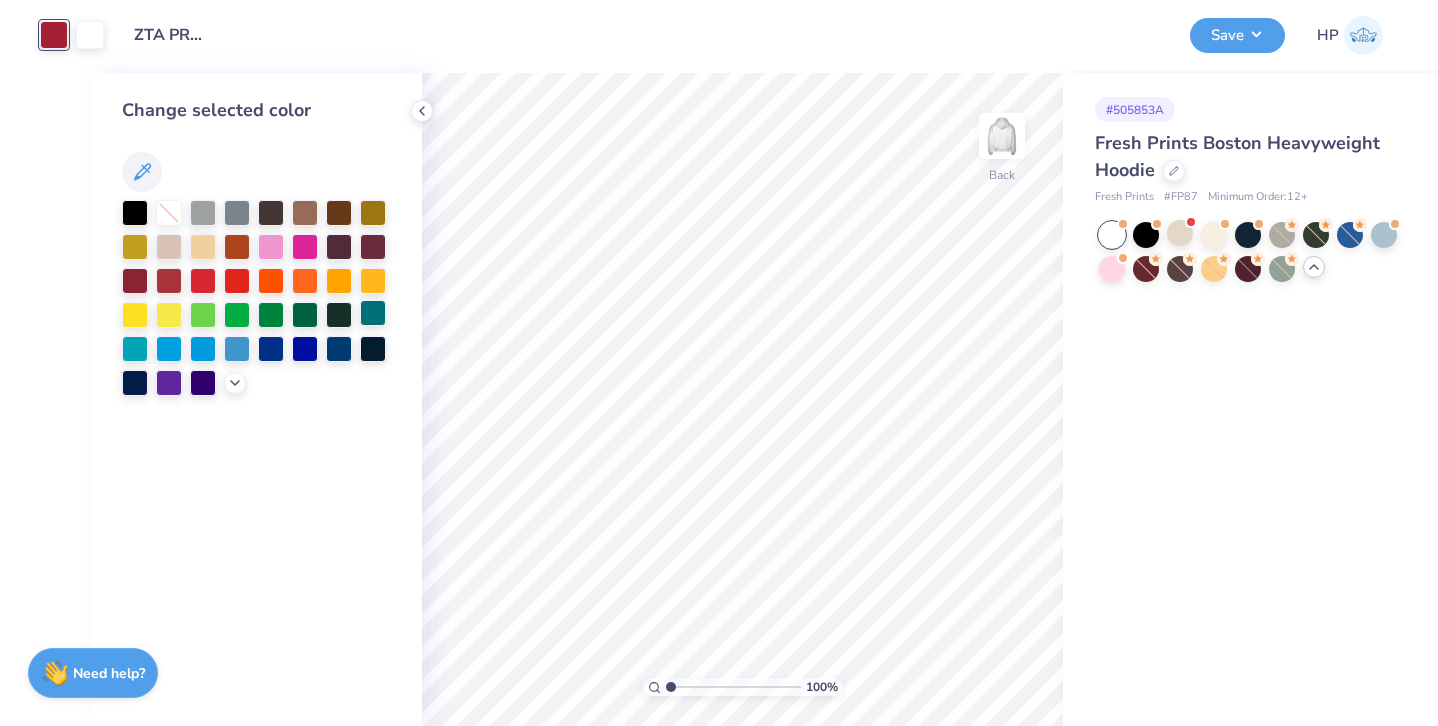click at bounding box center (373, 313) 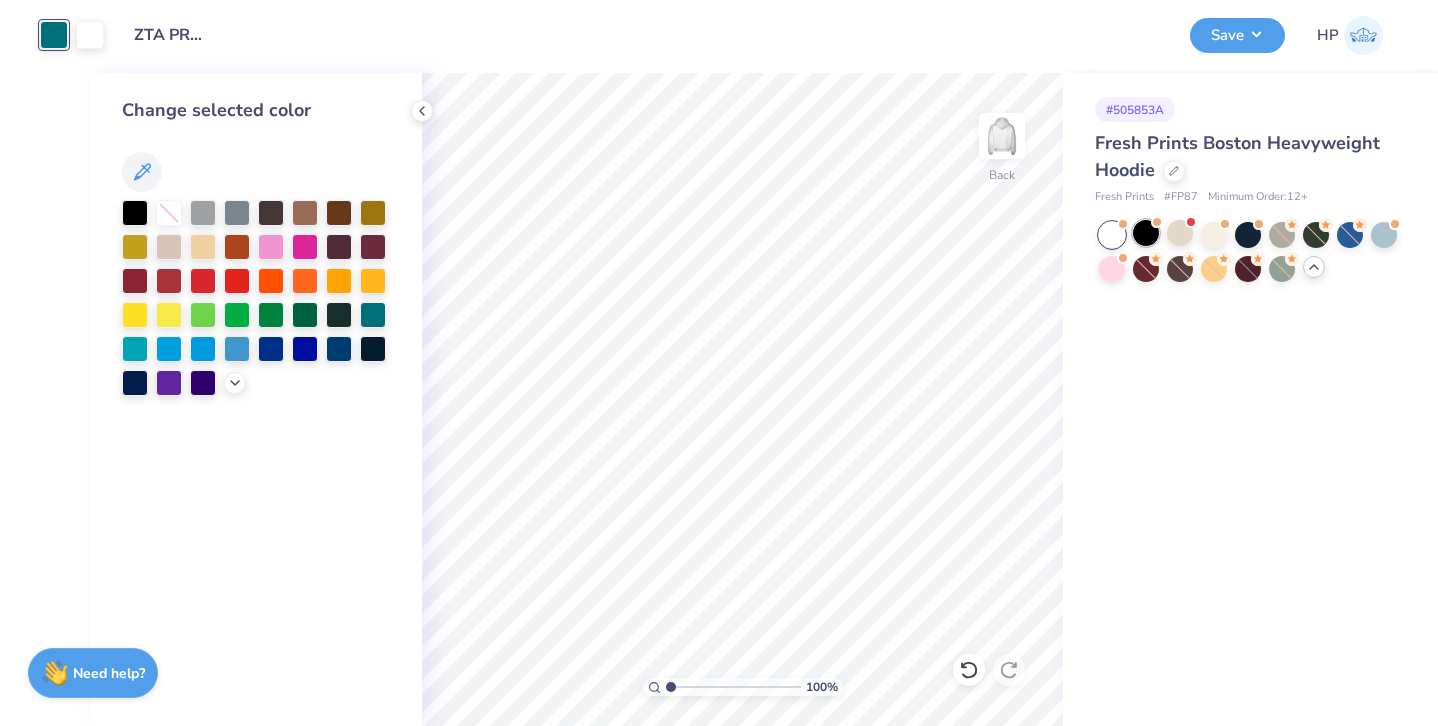 click at bounding box center [1146, 233] 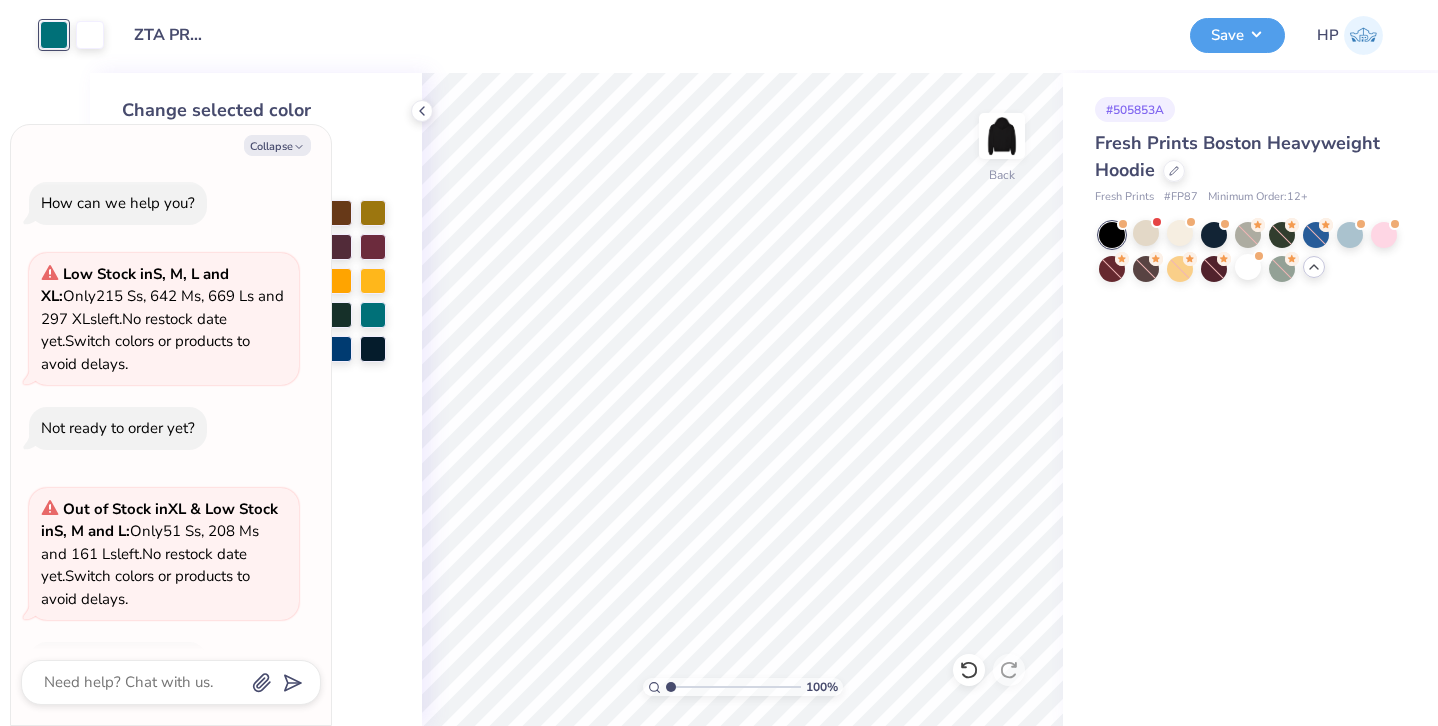 scroll, scrollTop: 765, scrollLeft: 0, axis: vertical 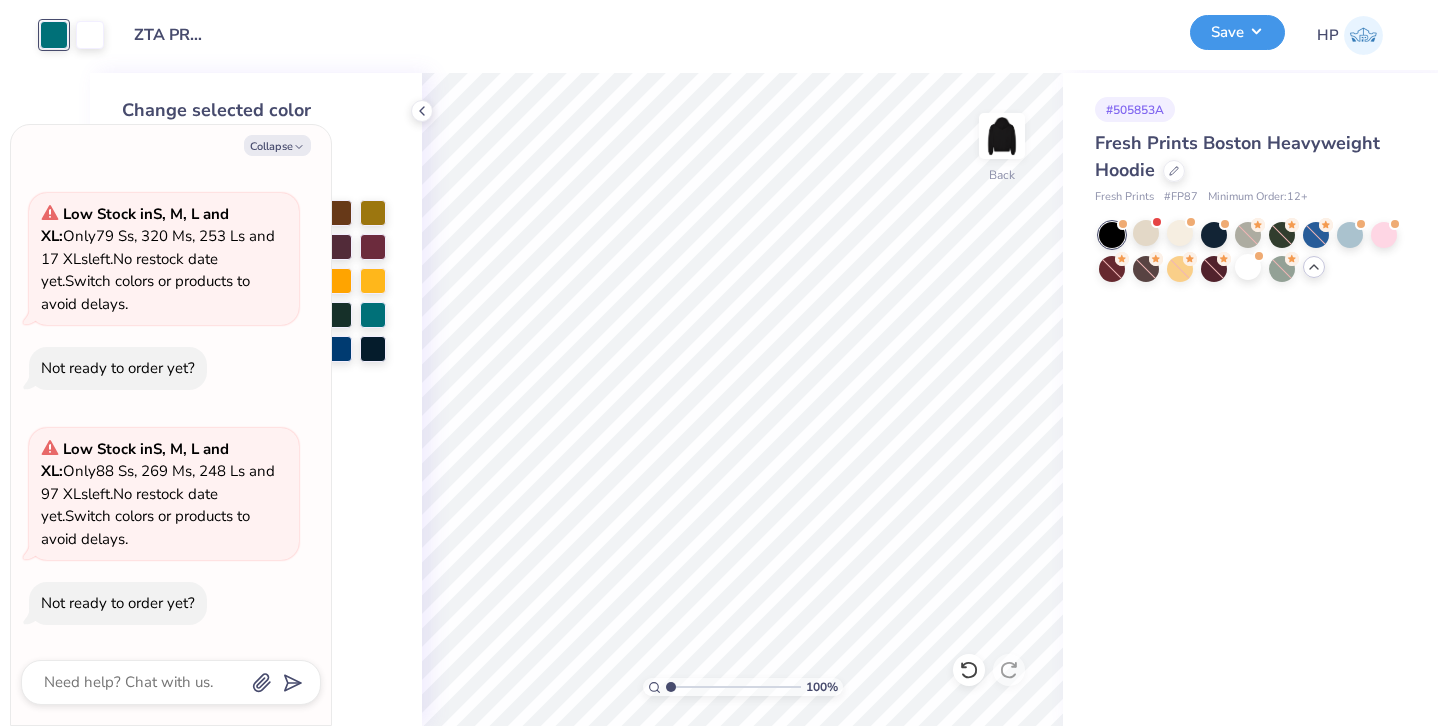 click on "Save" at bounding box center (1237, 32) 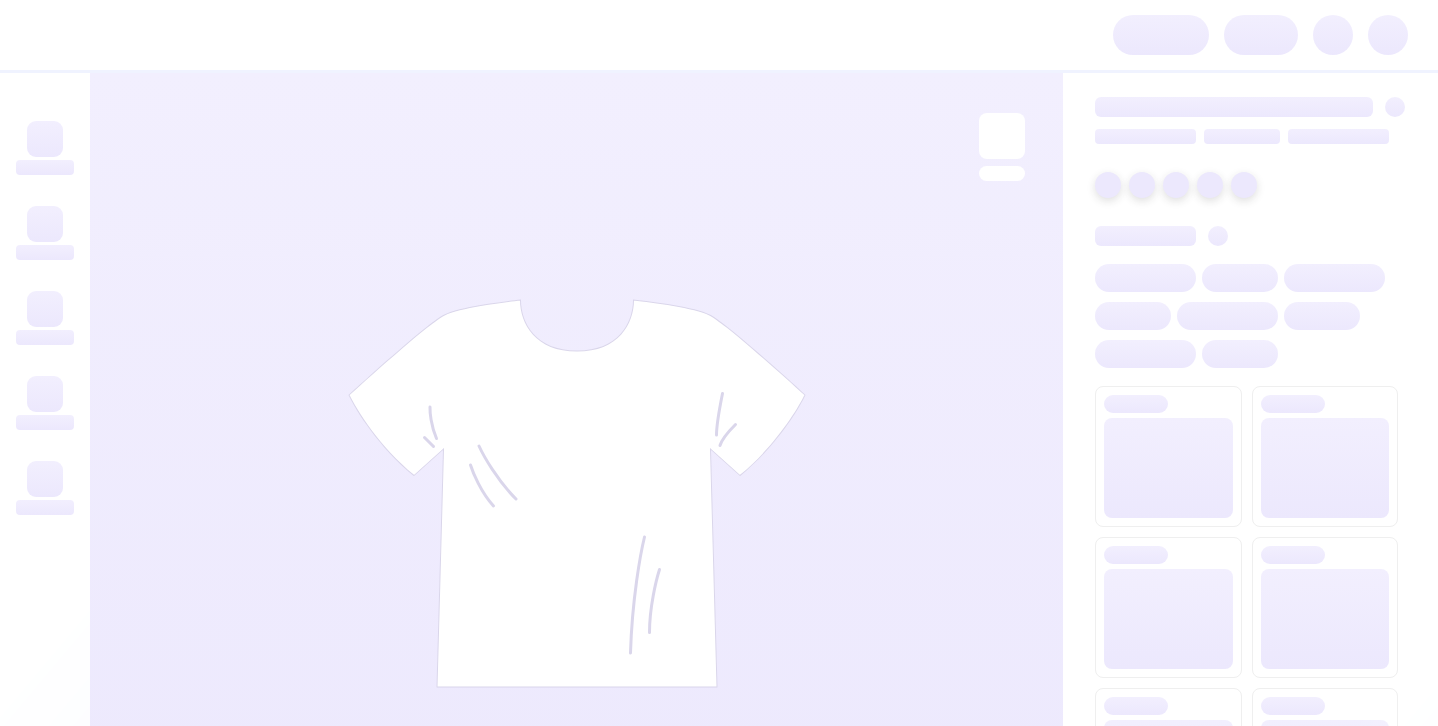 scroll, scrollTop: 0, scrollLeft: 0, axis: both 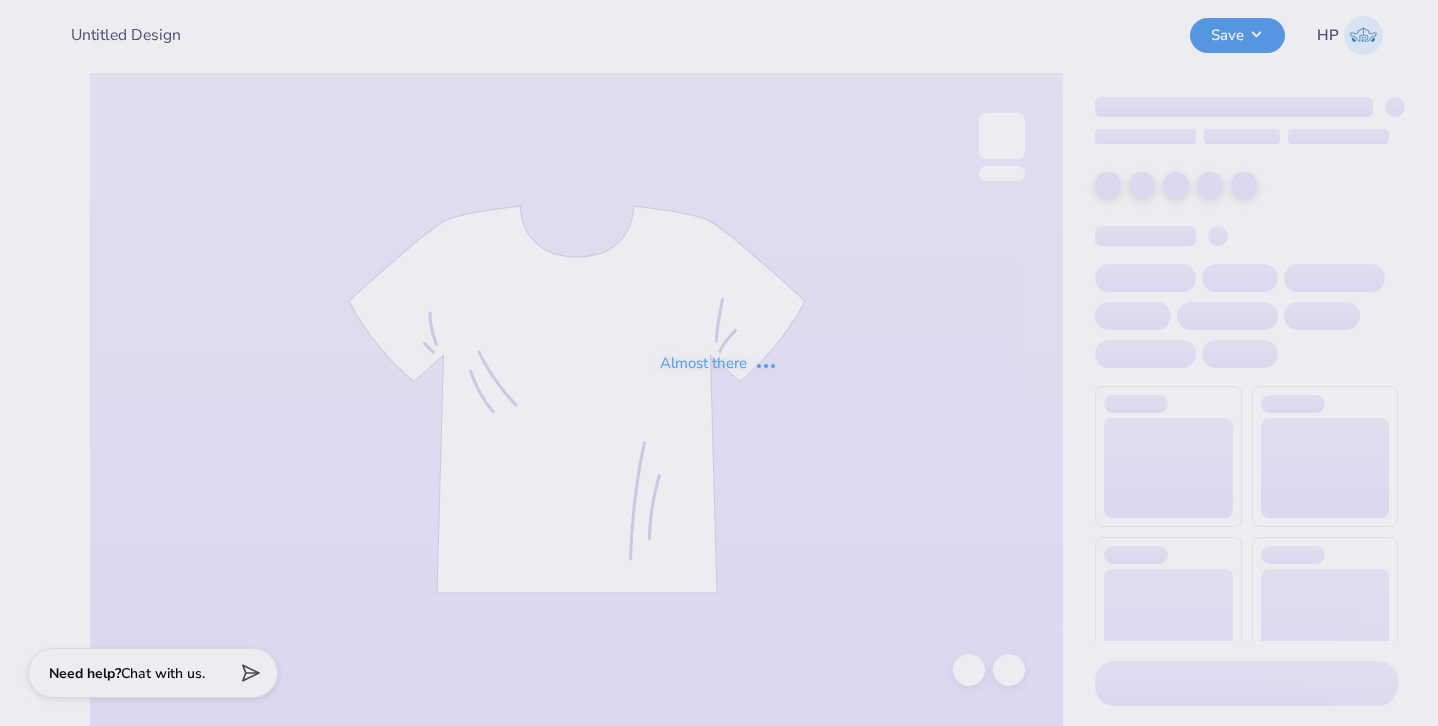 type on "ZTA PR Set" 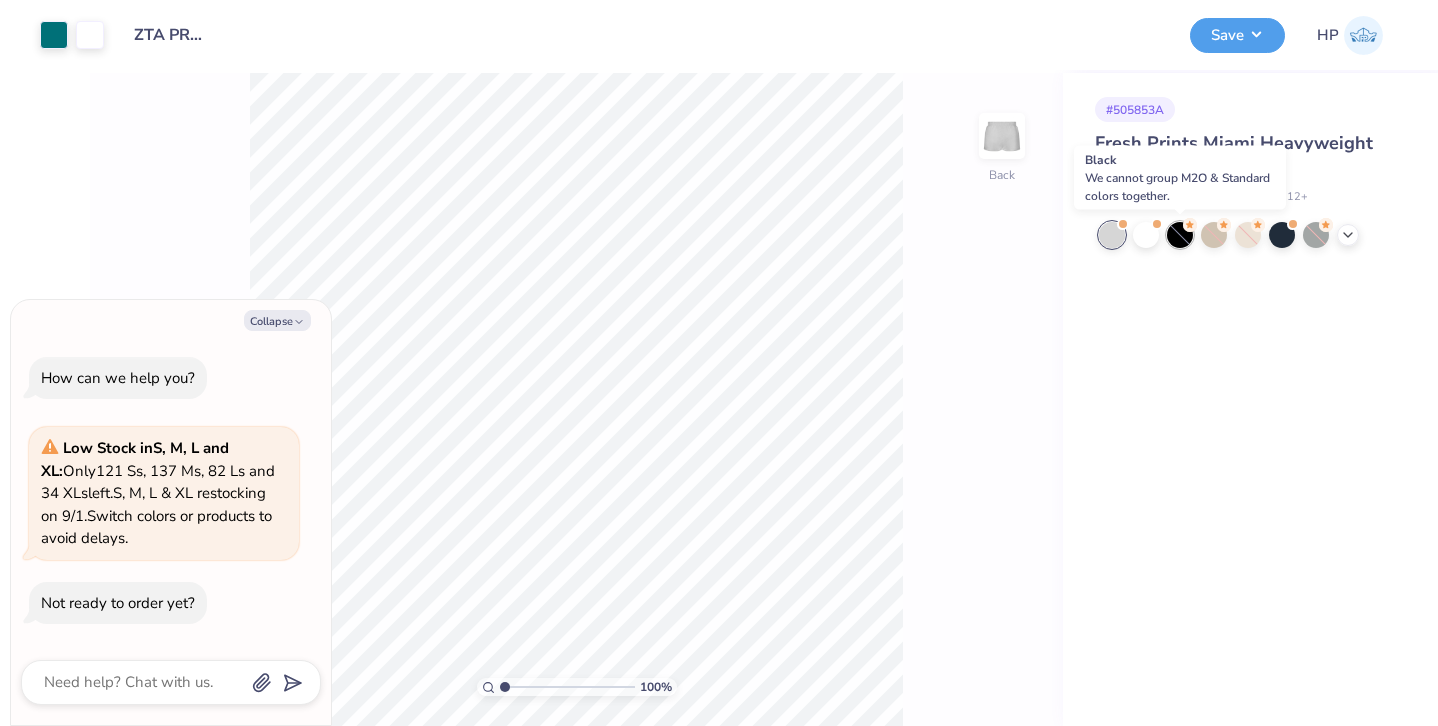 click at bounding box center (1180, 235) 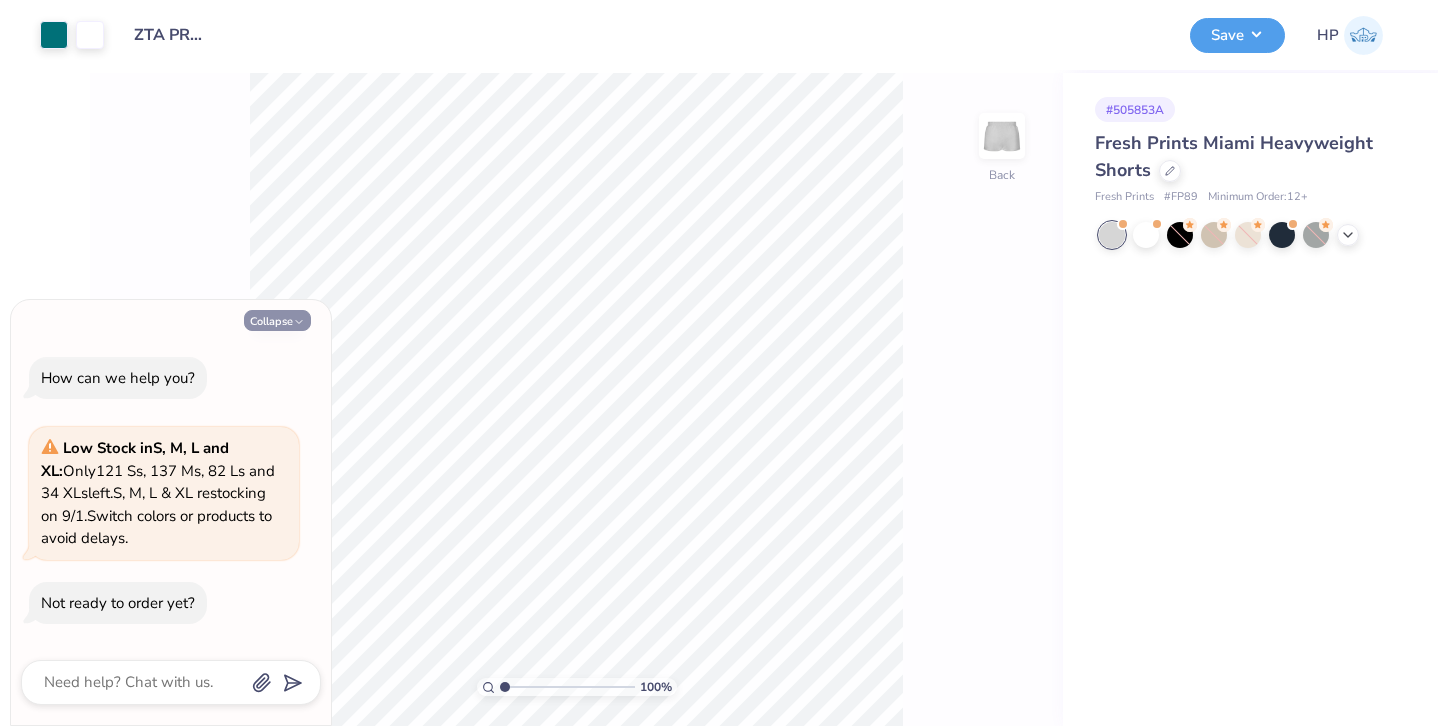 click on "Collapse" at bounding box center [277, 320] 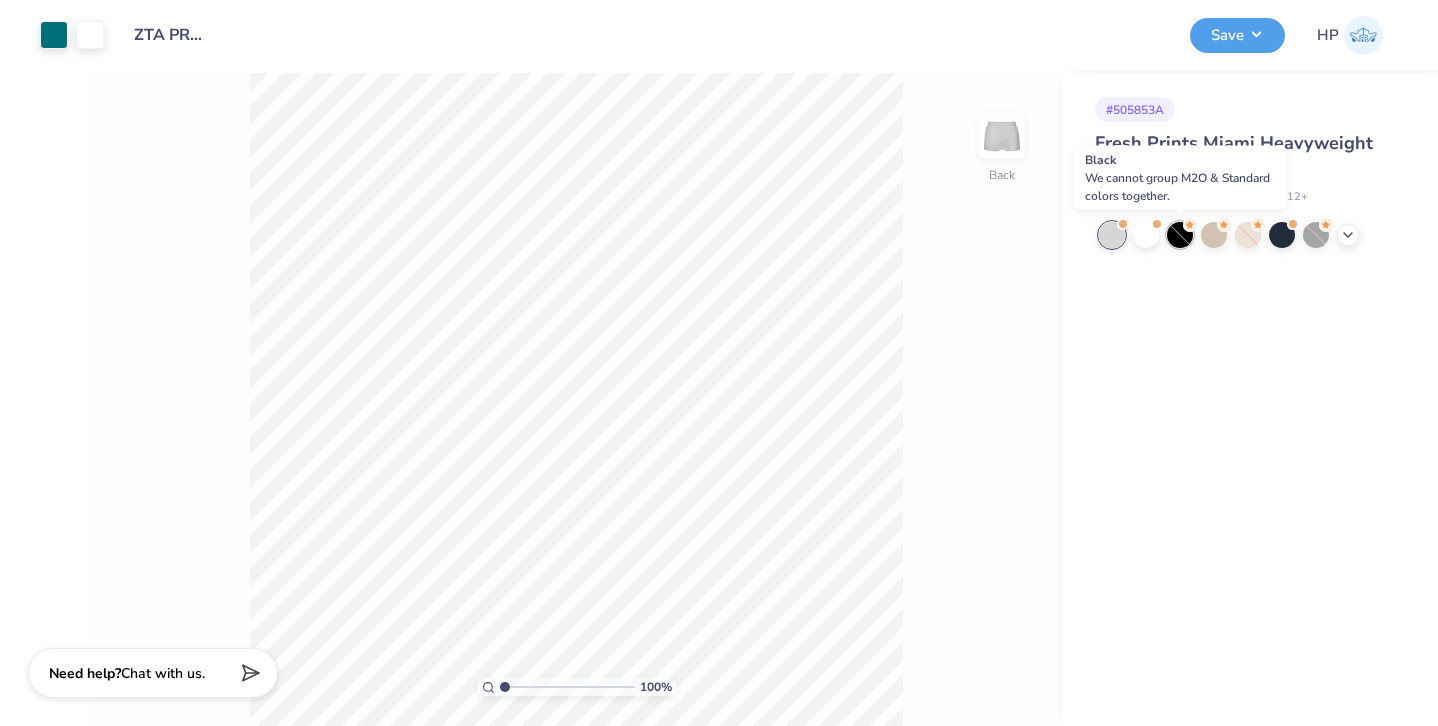 click at bounding box center (1180, 235) 